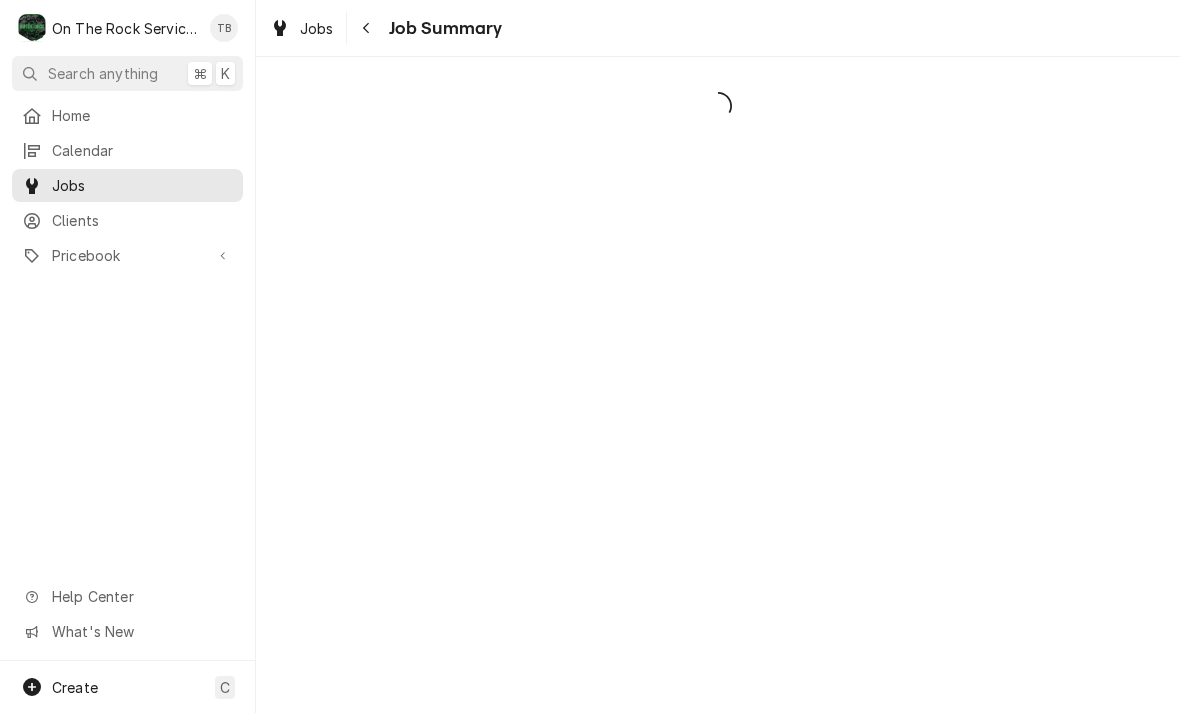 scroll, scrollTop: 0, scrollLeft: 0, axis: both 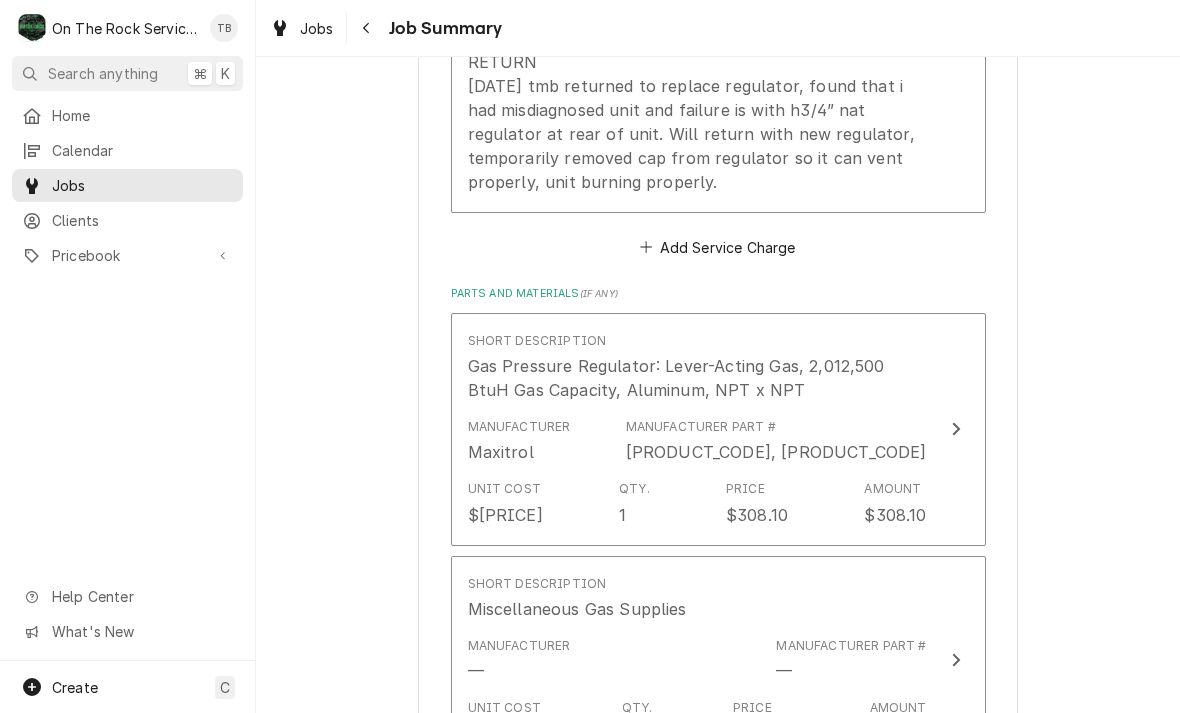 click on "Service  Summary [DATE] TMB PROVIDE SERVICE PARTS AND LABOR TO DETERMINE THAT ON RANGE OVEN TOP BURNERS NOT BURNING PROPERLY, FOUND THAT 2LB REGULATOR AT REAR OF UNIT VENT CLOGGED AND NOT ALLOWING REGULATOR TO OPERATE PROPERLY. ALSO NOTED THAT ON #1 BURNER VALVE CANNNOT TURN AND MISSING KNOB, ALSO ON RANGE OVEN TS SAFETY STUCK OPEN, WILL ORDER PARTS AND RETURN
[DATE] tmb returned to replace regulator, found that i had misdiagnosed unit and failure is with h3/4” nat regulator at rear of unit. Will return with new regulator, temporarily removed cap from regulator so it can vent properly, unit burning properly." at bounding box center [697, 14] 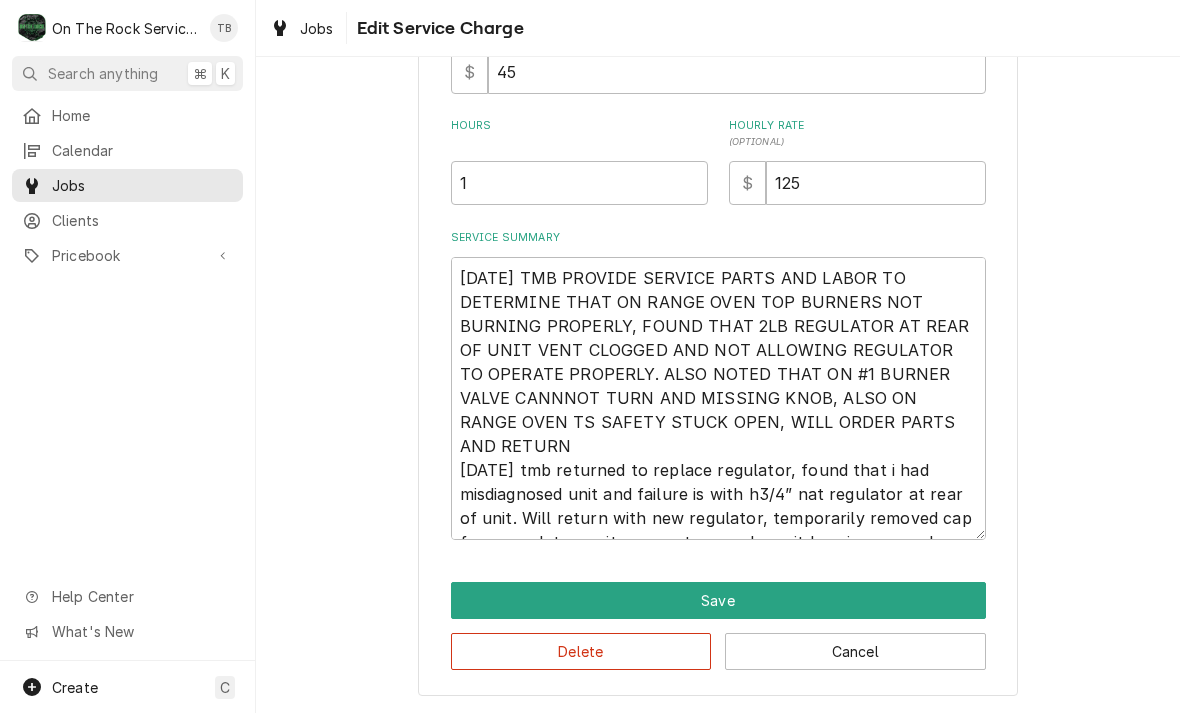 scroll, scrollTop: 275, scrollLeft: 0, axis: vertical 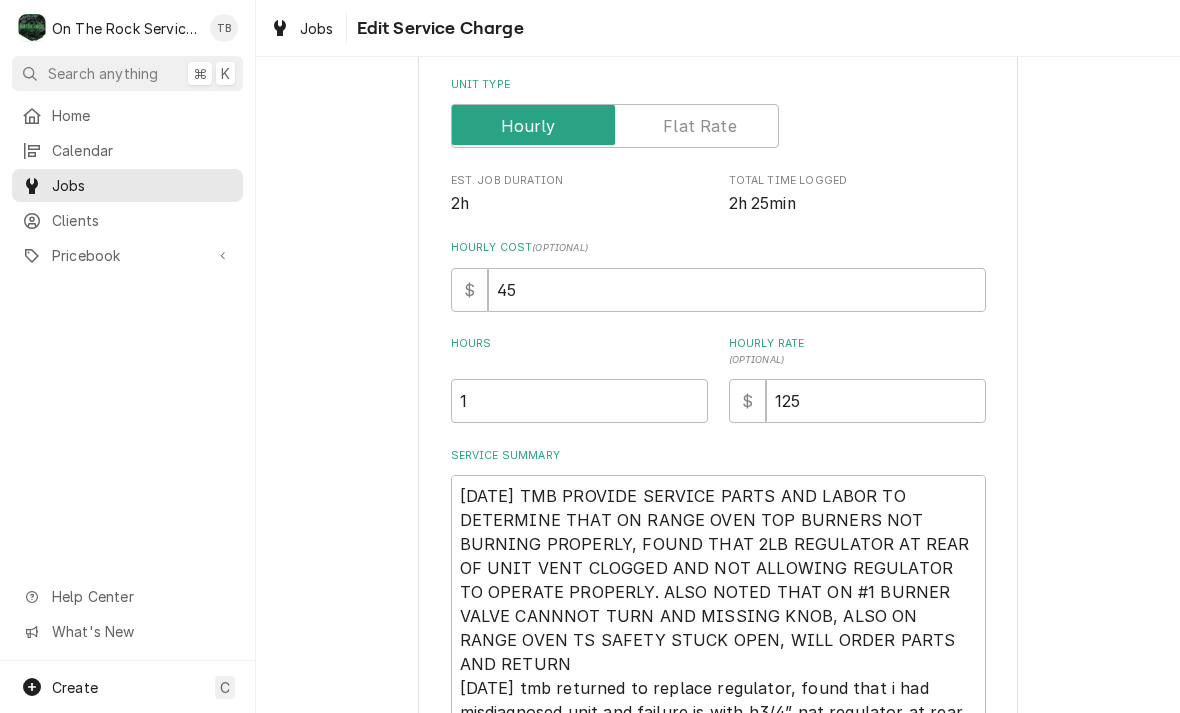 type on "x" 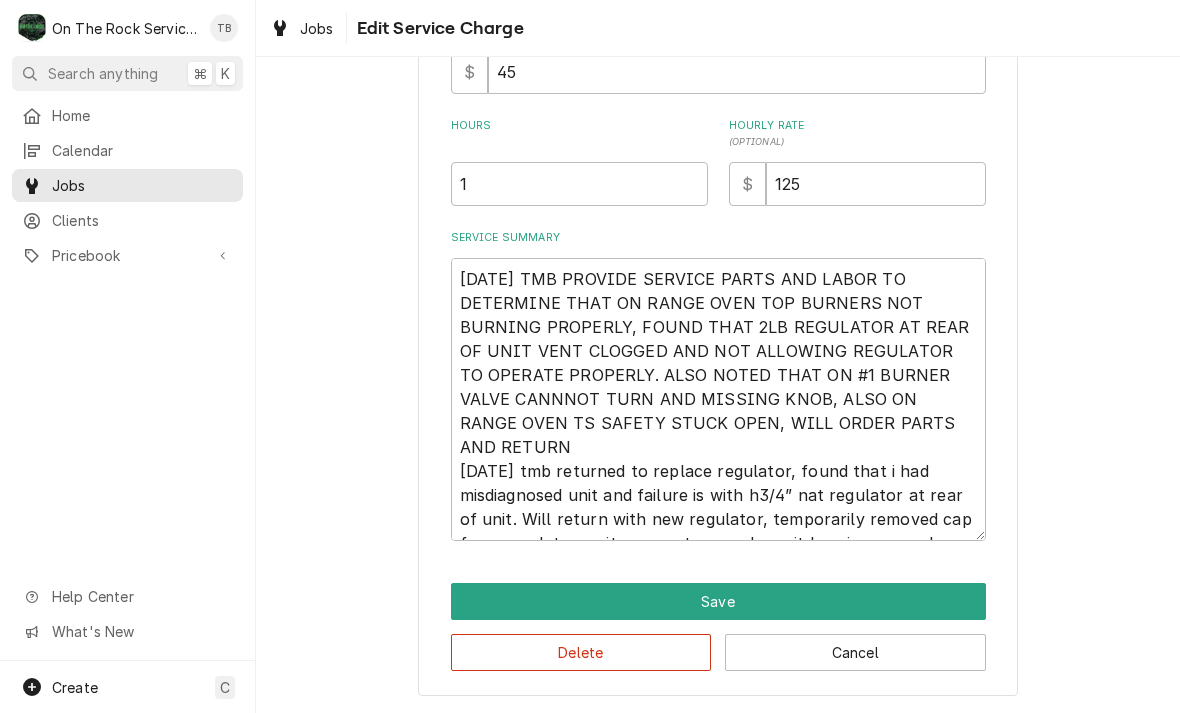 scroll, scrollTop: 581, scrollLeft: 0, axis: vertical 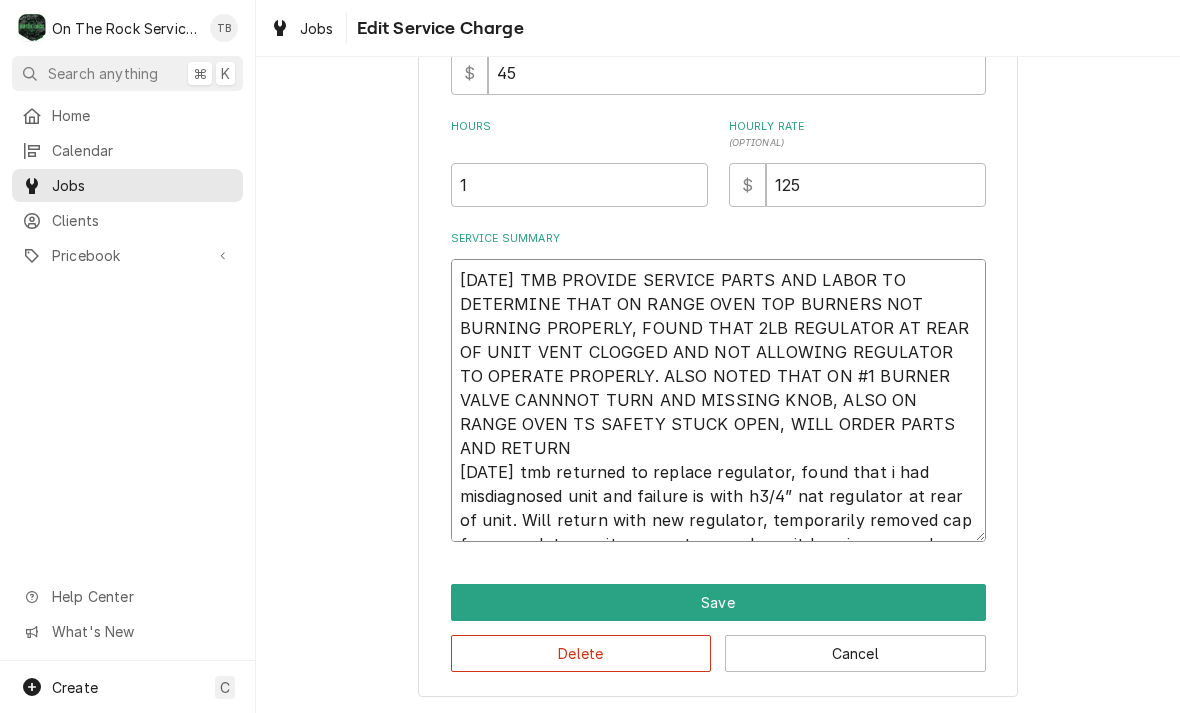click on "[DATE] TMB PROVIDE SERVICE PARTS AND LABOR TO DETERMINE THAT ON RANGE OVEN TOP BURNERS NOT BURNING PROPERLY, FOUND THAT 2LB REGULATOR AT REAR OF UNIT VENT CLOGGED AND NOT ALLOWING REGULATOR TO OPERATE PROPERLY. ALSO NOTED THAT ON #1 BURNER VALVE CANNNOT TURN AND MISSING KNOB, ALSO ON RANGE OVEN TS SAFETY STUCK OPEN, WILL ORDER PARTS AND RETURN
[DATE] tmb returned to replace regulator, found that i had misdiagnosed unit and failure is with h3/4” nat regulator at rear of unit. Will return with new regulator, temporarily removed cap from regulator so it can vent properly, unit burning properly." at bounding box center [718, 400] 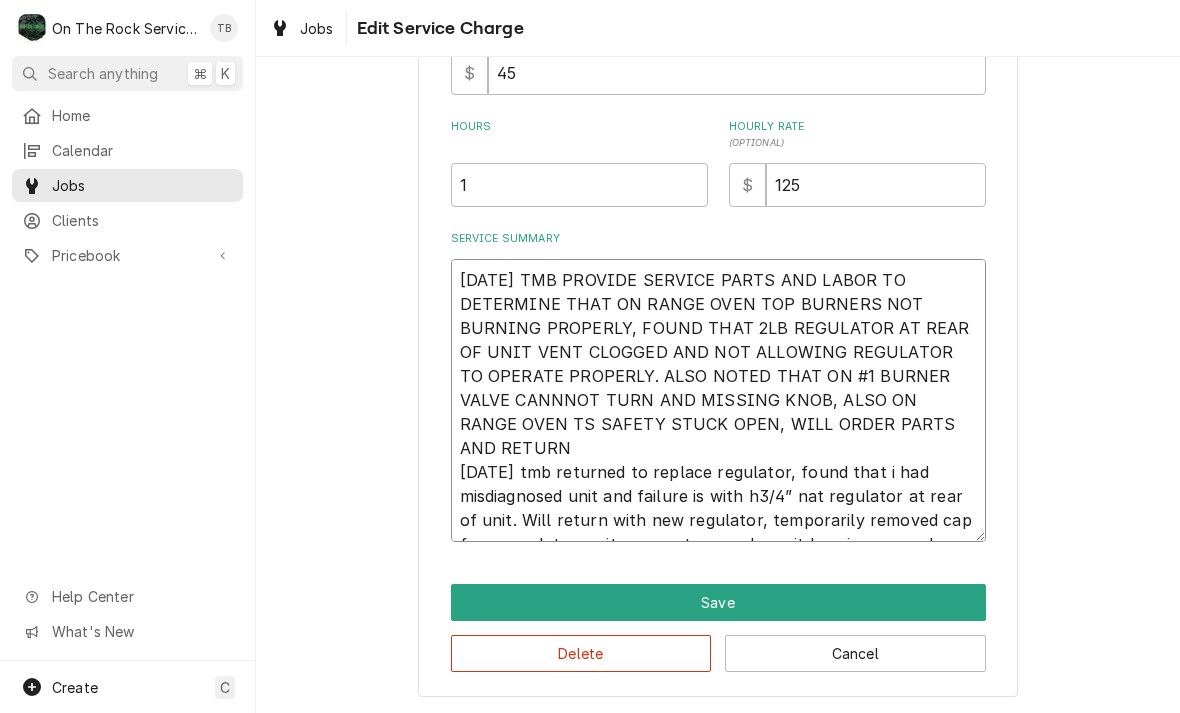 type on "[DATE] TMB PROVIDE SERVICE PARTS AND LABOR TO DETERMINE THAT ON RANGE OVEN TOP BURNERS NOT BURNING PROPERLY, FOUND THAT 2LB REGULATOR AT REAR OF UNIT VENT CLOGGED AND NOT ALLOWING REGULATOR TO OPERATE PROPERLY. ALSO NOTED THAT ON #1 BURNER VALVE CANNNOT TURN AND MISSING KNOB, ALSO ON RANGE OVEN TS SAFETY STUCK OPEN, WILL ORDER PARTS AND RETURN
[DATE] tmb returned to replace regulator, found that i had misdiagnosed unit and failure is with h3/4” nat regulator at rear of unit. Will return with new regulator, temporarily removed cap from regulator so it can vent properly, unit burning properly." 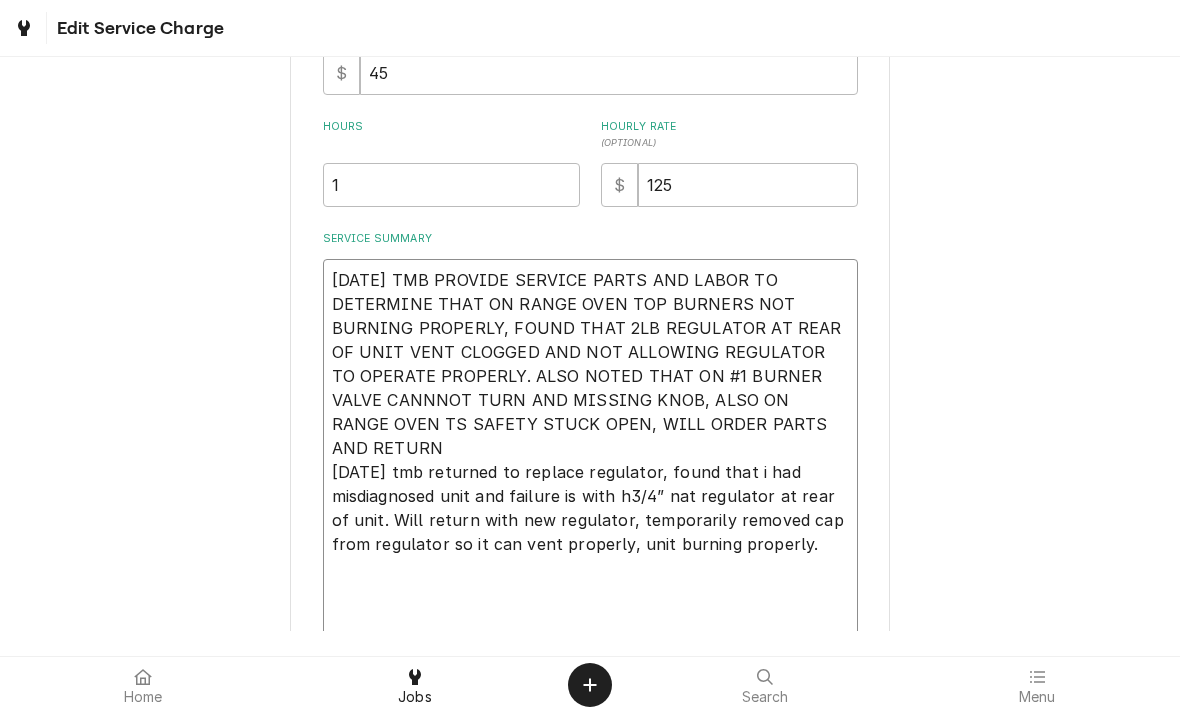 type on "x" 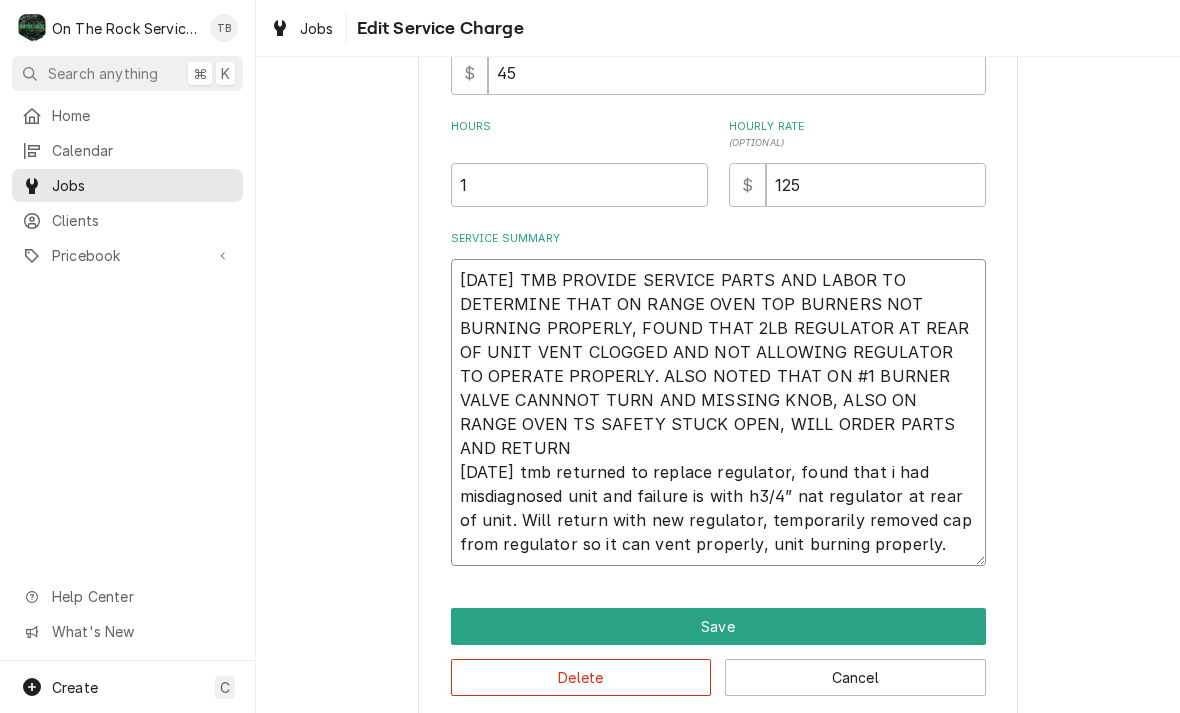type on "[MM]/[DD]/[YY] TMB PROVIDE SERVICE PARTS AND LABOR TO DETERMINE THAT ON RANGE OVEN TOP BURNERS NOT BURNING PROPERLY, FOUND THAT 2LB REGULATOR AT REAR OF UNIT VENT CLOGGED AND NOT ALLOWING REGULATOR TO OPERATE PROPERLY. ALSO NOTED THAT ON #1 BURNER VALVE CANNNOT TURN AND MISSING KNOB, ALSO ON RANGE OVEN TS SAFETY STUCK OPEN, WILL ORDER PARTS AND RETURN
[MM]/[DD]/[YY] tmb returned to replace regulator, found that i had misdiagnosed unit and failure is with h3/4” nat regulator at rear of unit. Will return with new regulator, temporarily removed cap from regulator so it can vent properly, unit burning properly.
[MM]" 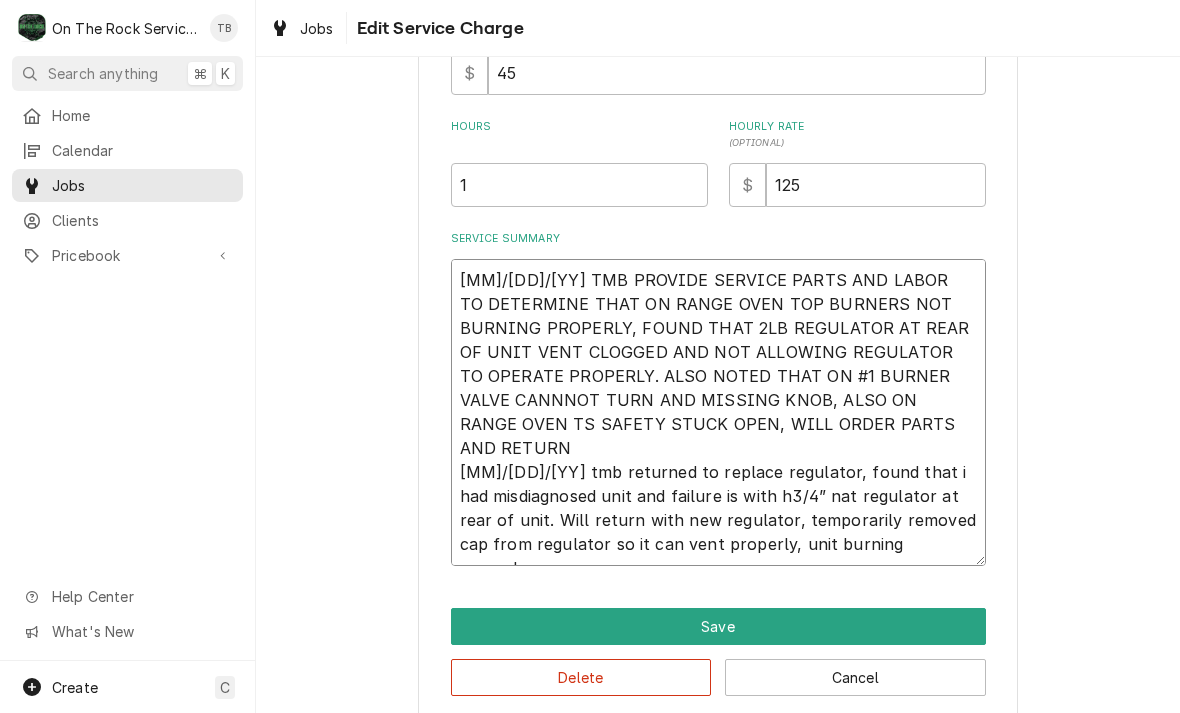 type on "x" 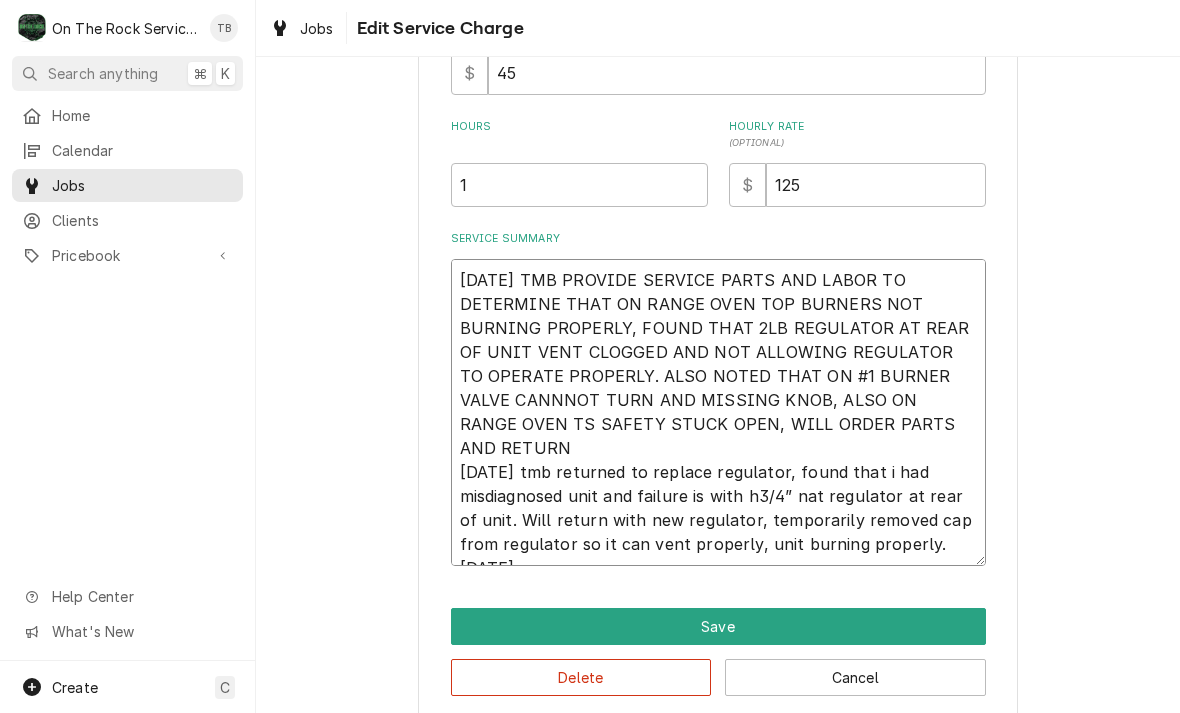 type on "x" 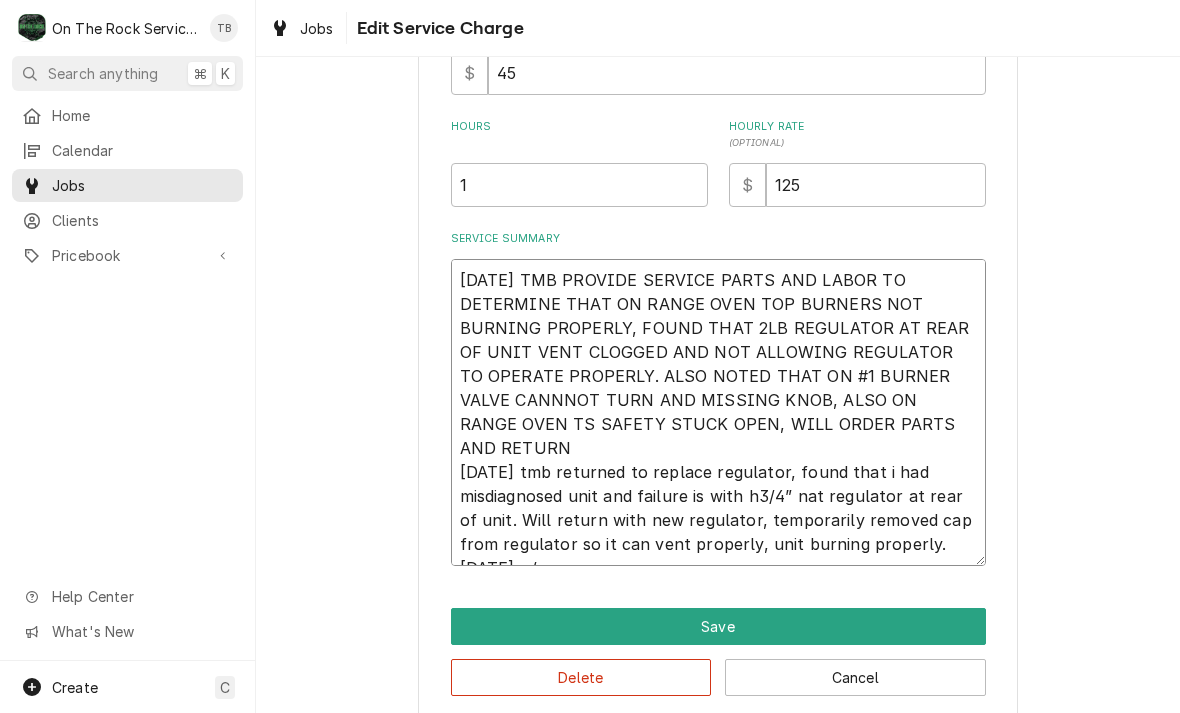 type on "[DATE] TMB PROVIDE SERVICE PARTS AND LABOR TO DETERMINE THAT ON RANGE OVEN TOP BURNERS NOT BURNING PROPERLY, FOUND THAT 2LB REGULATOR AT REAR OF UNIT VENT CLOGGED AND NOT ALLOWING REGULATOR TO OPERATE PROPERLY. ALSO NOTED THAT ON #1 BURNER VALVE CANNNOT TURN AND MISSING KNOB, ALSO ON RANGE OVEN TS SAFETY STUCK OPEN, WILL ORDER PARTS AND RETURN
[DATE] tmb returned to replace regulator, found that i had misdiagnosed unit and failure is with h3/4” nat regulator at rear of unit. Will return with new regulator, temporarily removed cap from regulator so it can vent properly, unit burning properly.
8=/4" 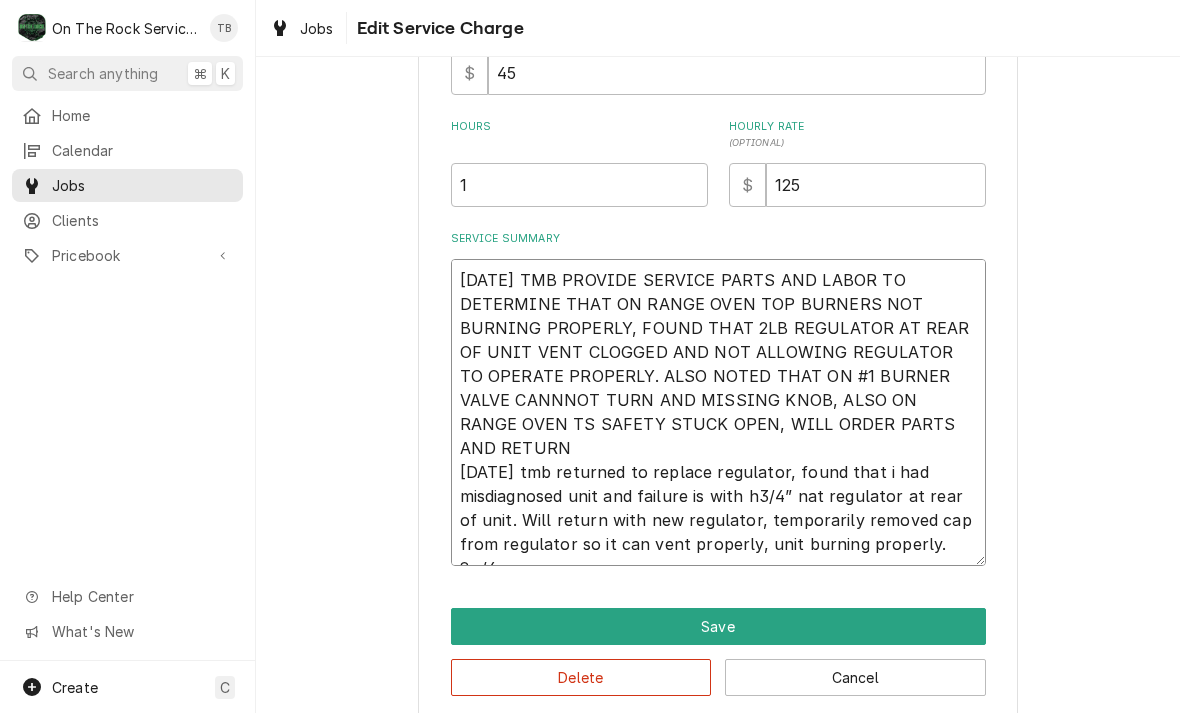 type on "x" 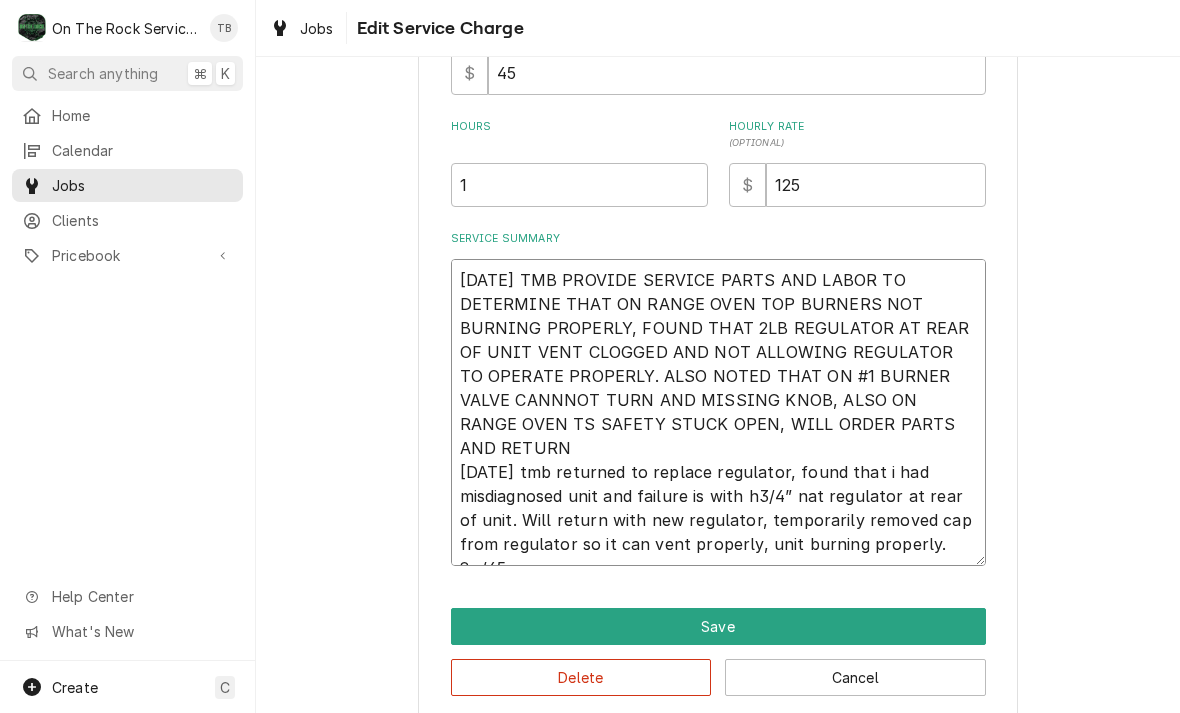type on "x" 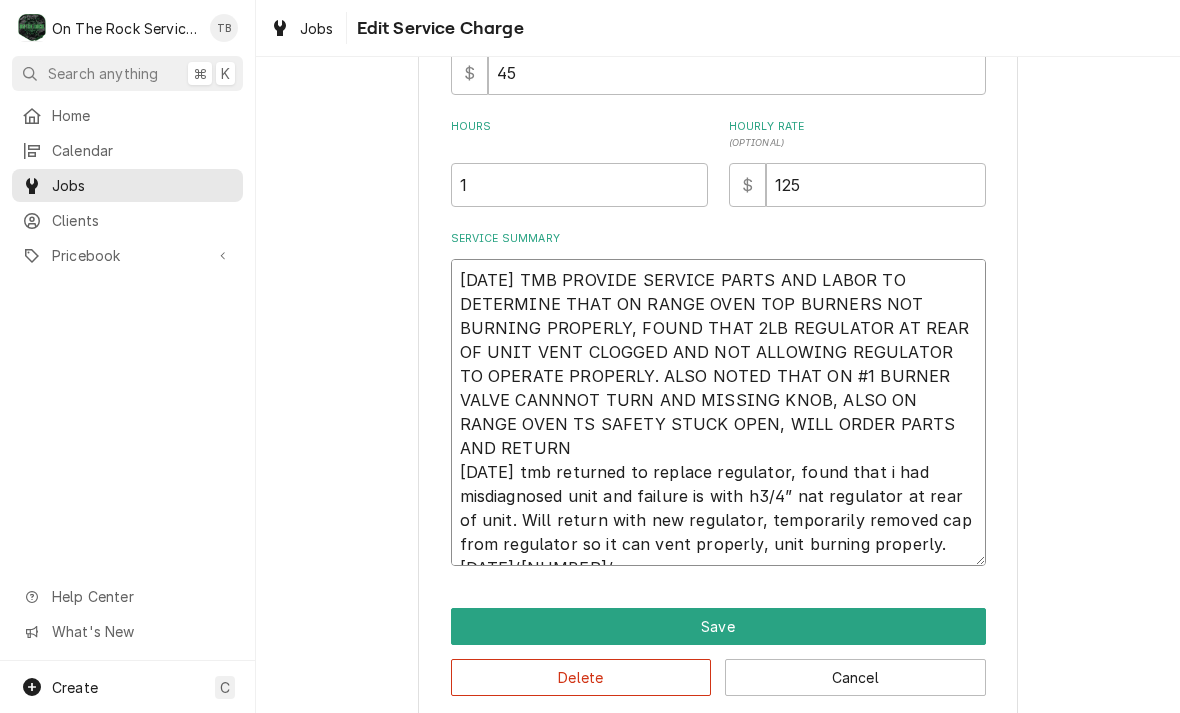 type on "x" 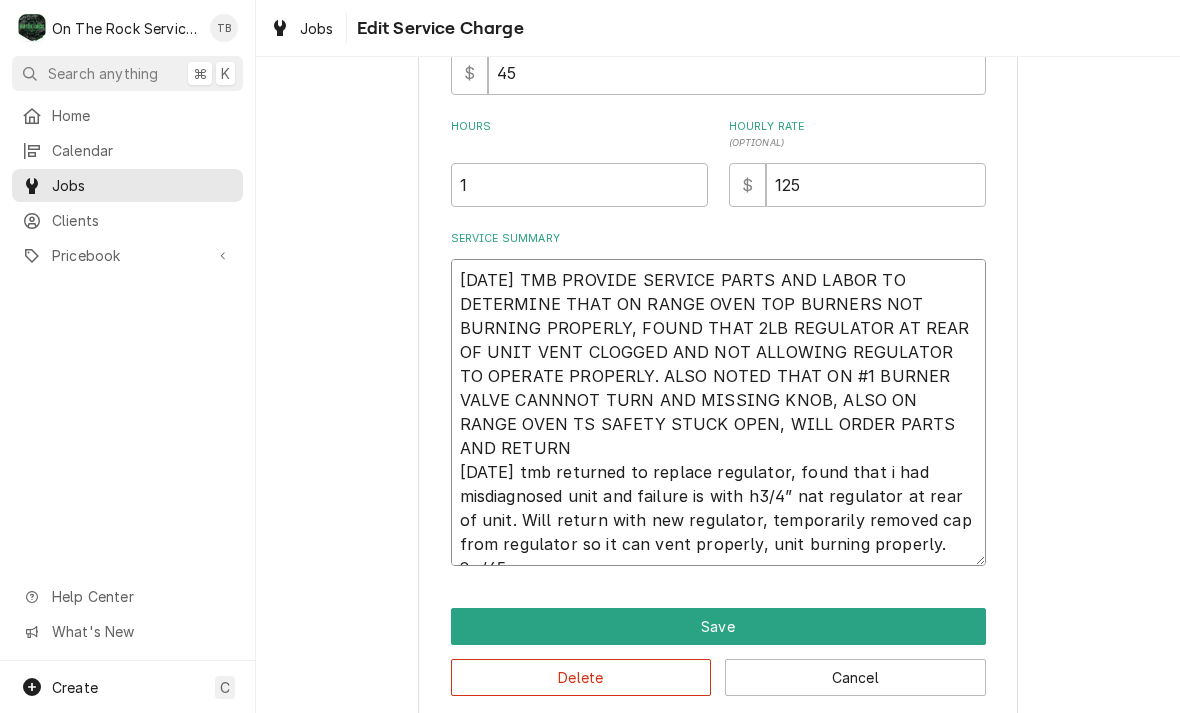 type on "x" 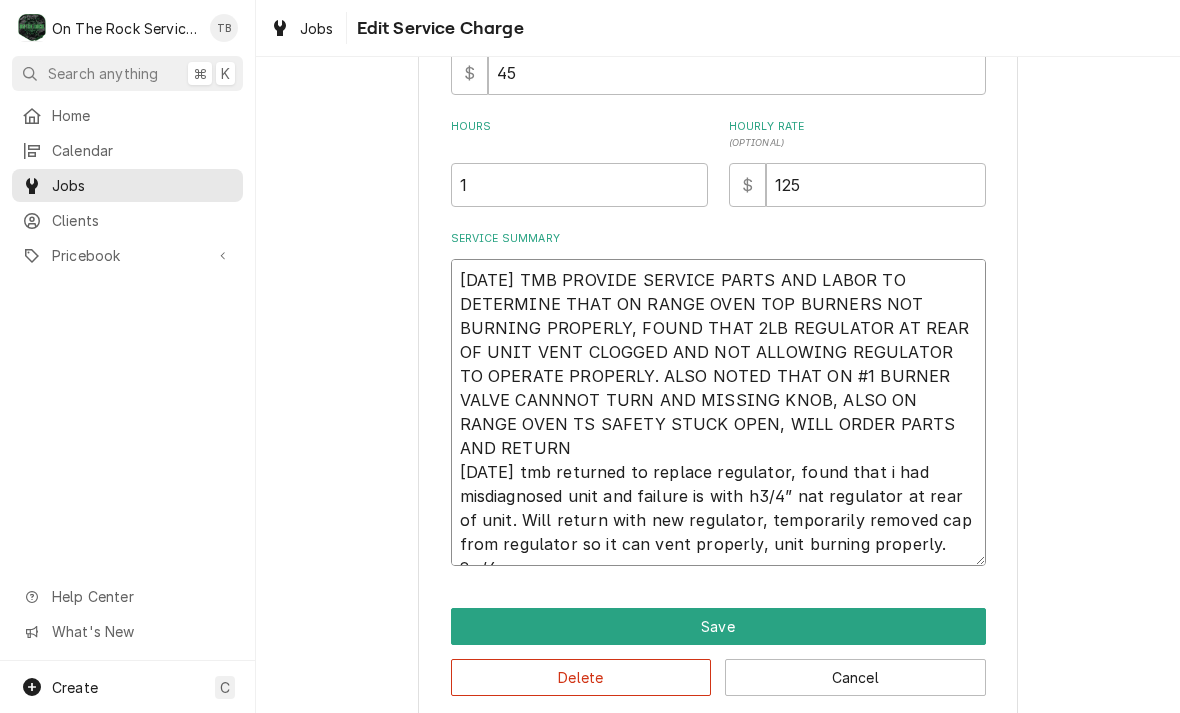 type on "x" 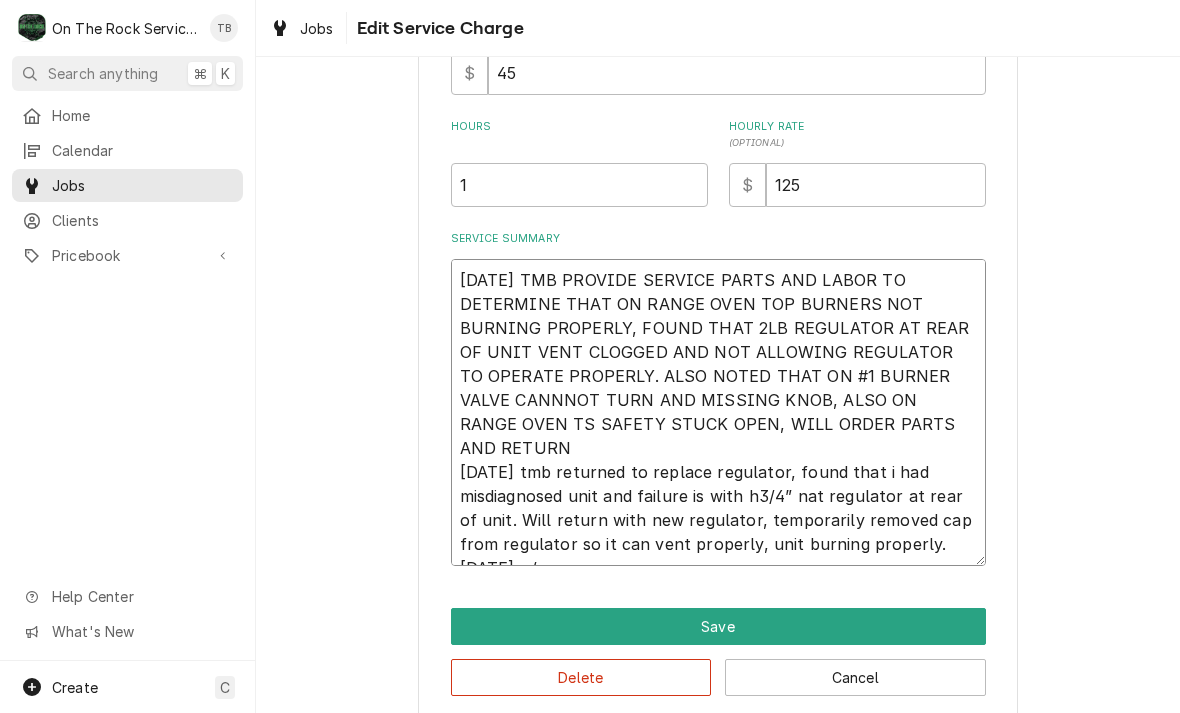 type on "x" 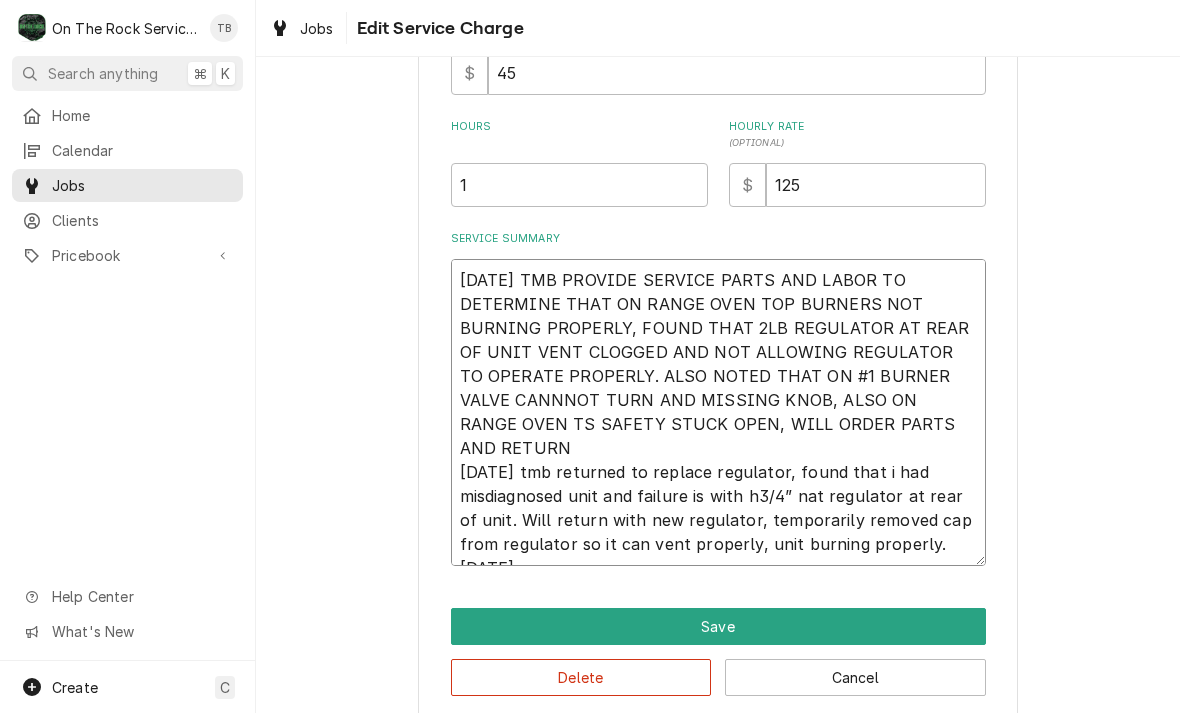 type on "x" 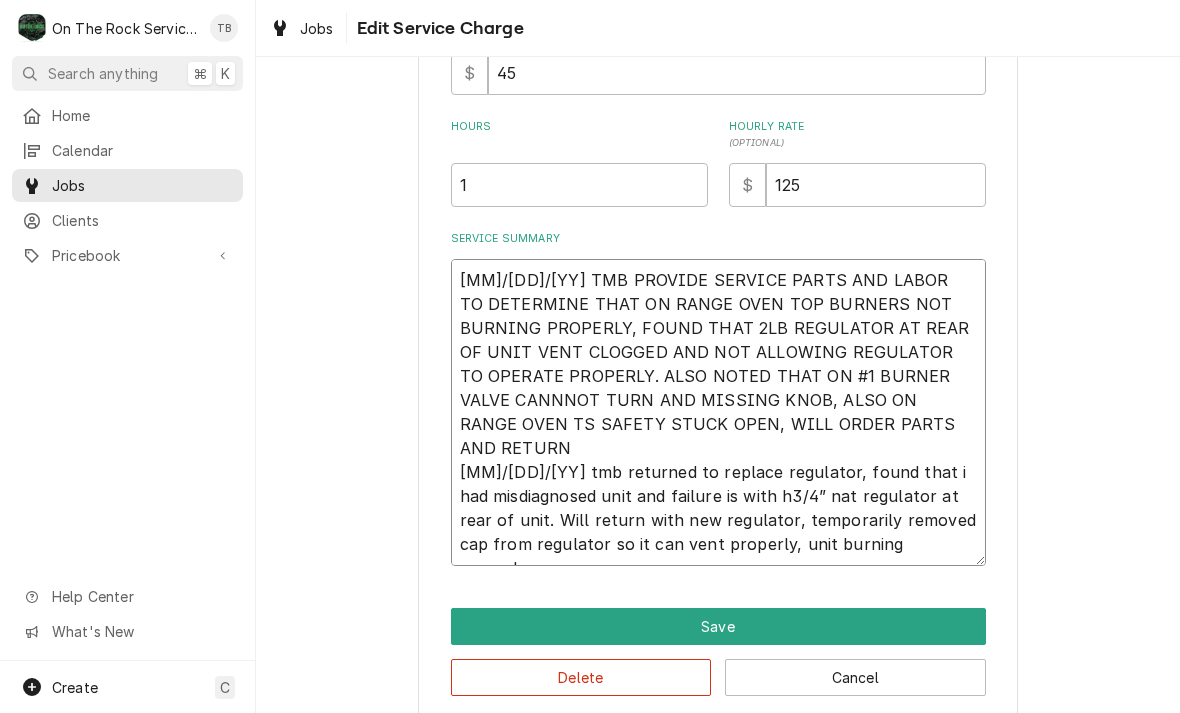 type on "x" 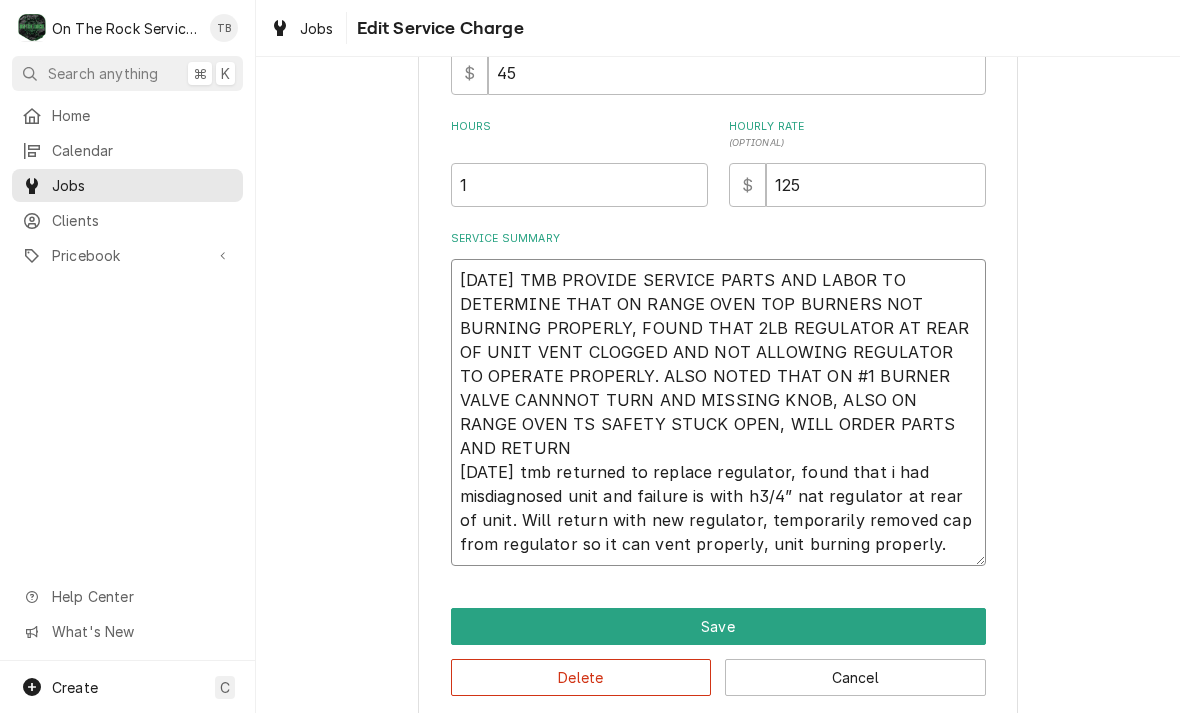 type on "x" 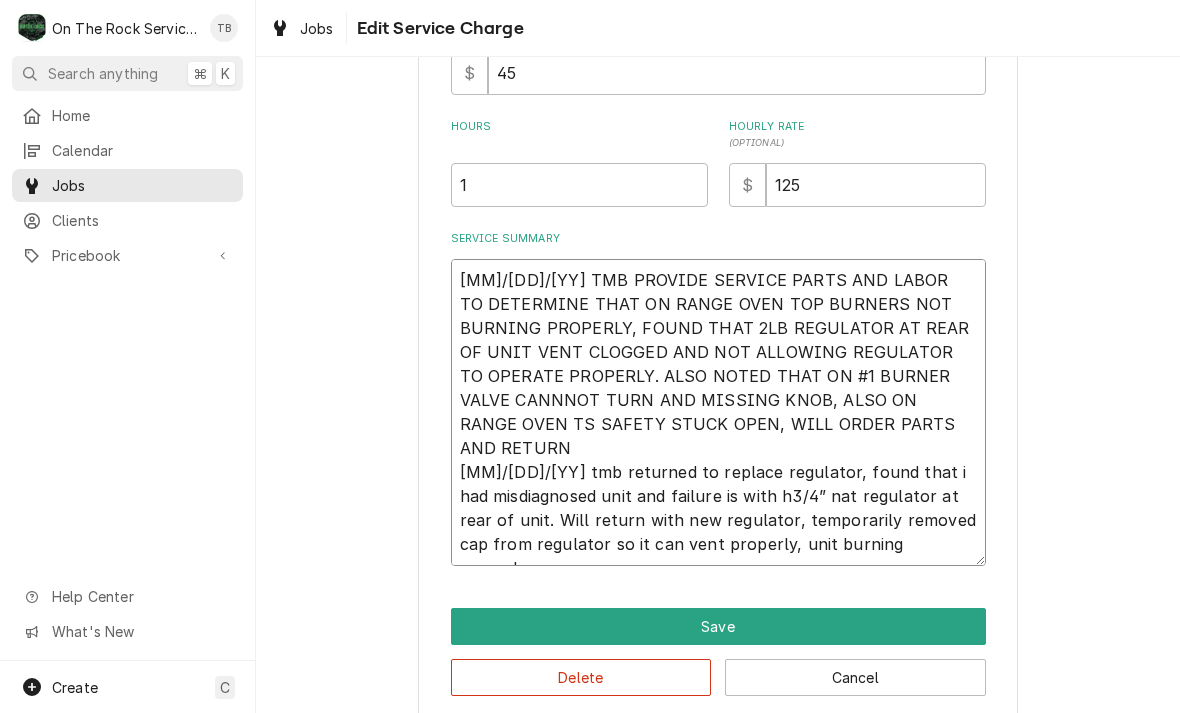 type on "x" 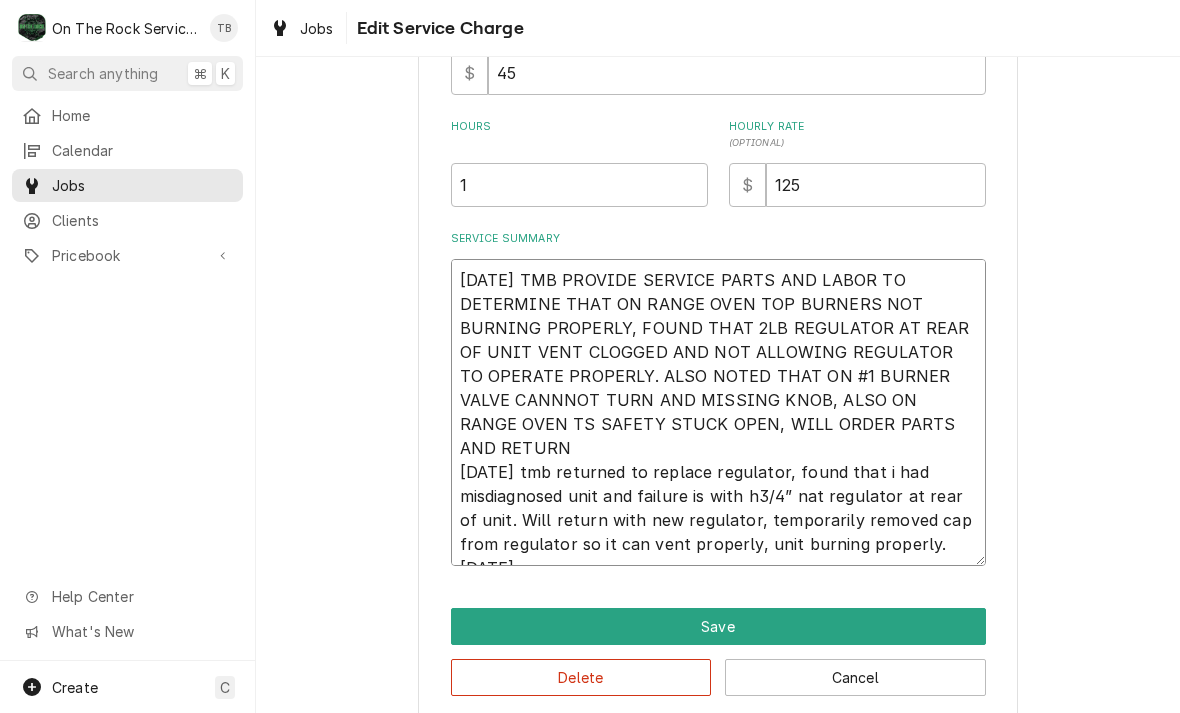 type on "x" 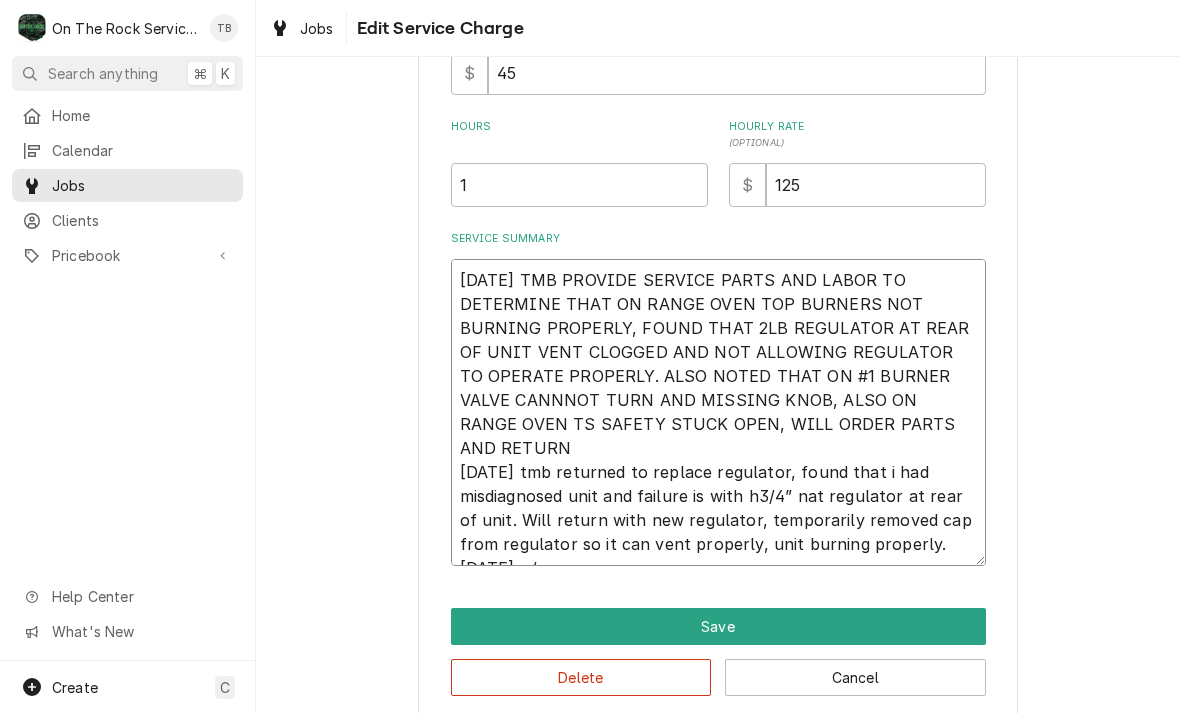 type on "[DATE] TMB PROVIDE SERVICE PARTS AND LABOR TO DETERMINE THAT ON RANGE OVEN TOP BURNERS NOT BURNING PROPERLY, FOUND THAT 2LB REGULATOR AT REAR OF UNIT VENT CLOGGED AND NOT ALLOWING REGULATOR TO OPERATE PROPERLY. ALSO NOTED THAT ON #1 BURNER VALVE CANNNOT TURN AND MISSING KNOB, ALSO ON RANGE OVEN TS SAFETY STUCK OPEN, WILL ORDER PARTS AND RETURN
[DATE] tmb returned to replace regulator, found that i had misdiagnosed unit and failure is with h3/4” nat regulator at rear of unit. Will return with new regulator, temporarily removed cap from regulator so it can vent properly, unit burning properly.
8=/4" 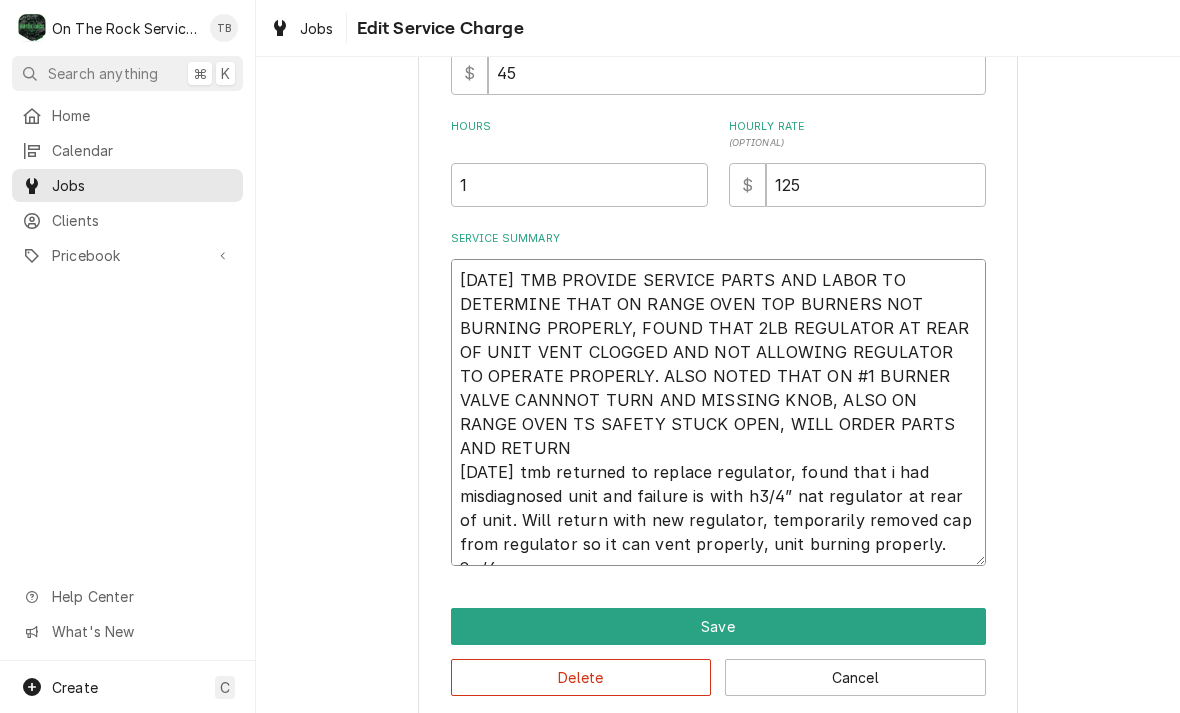 type on "x" 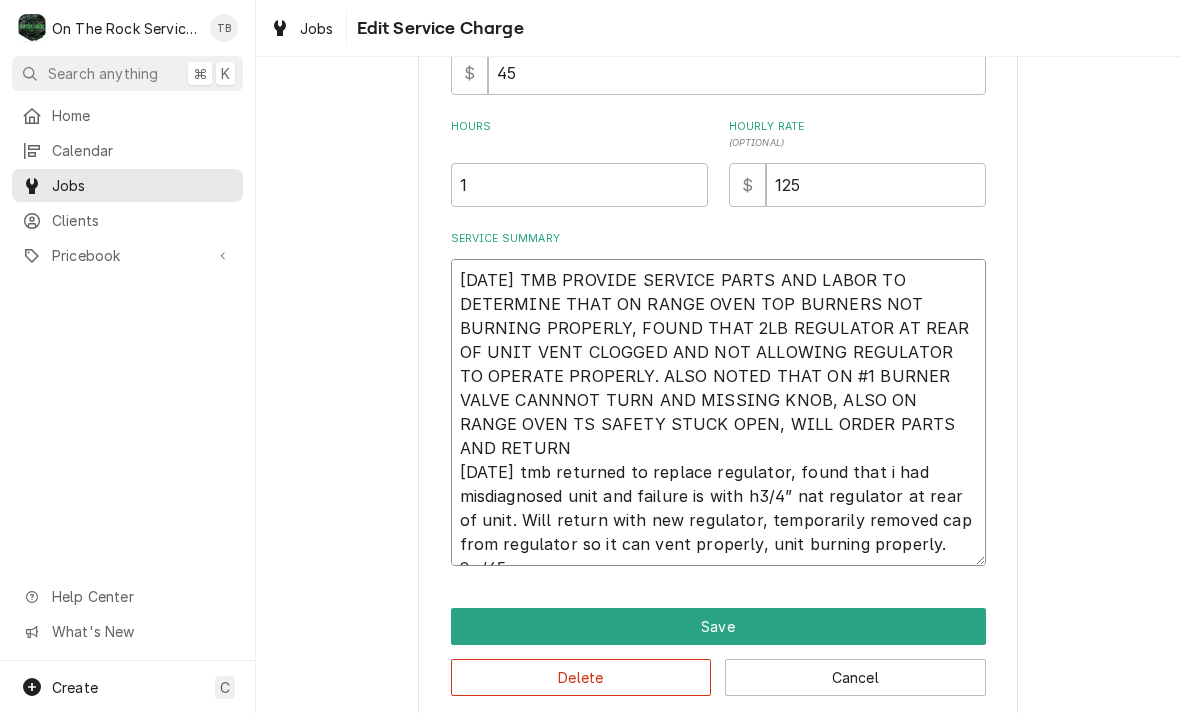 type on "x" 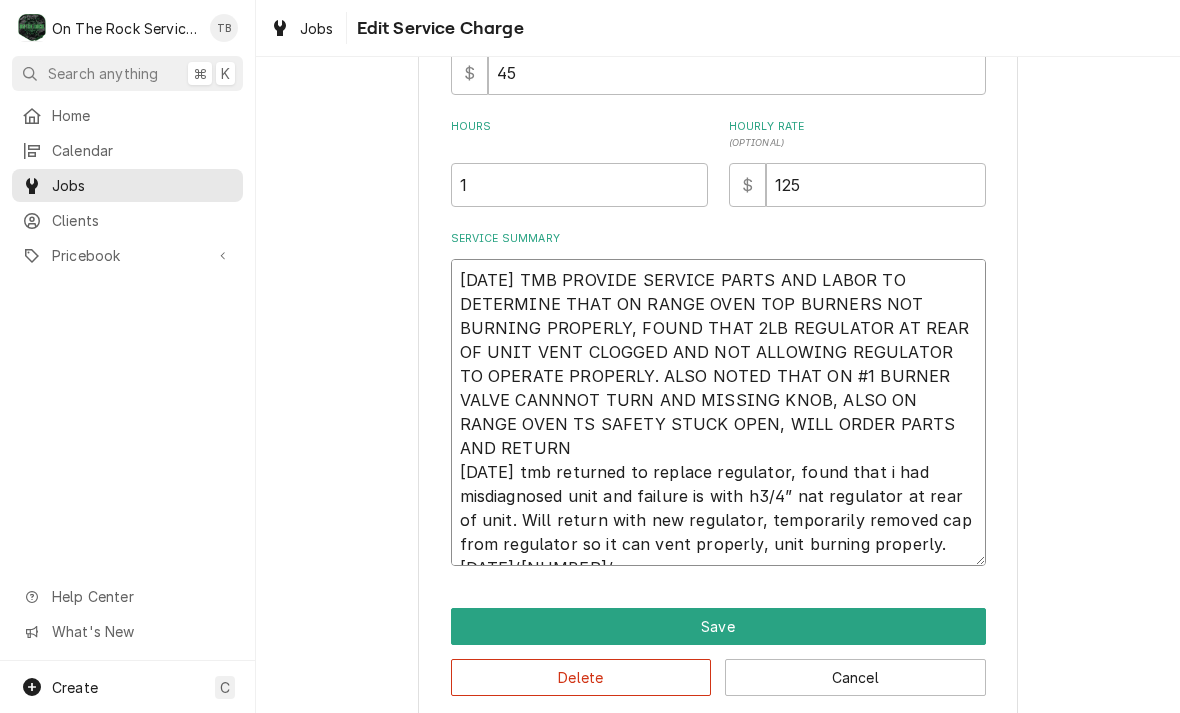 type on "x" 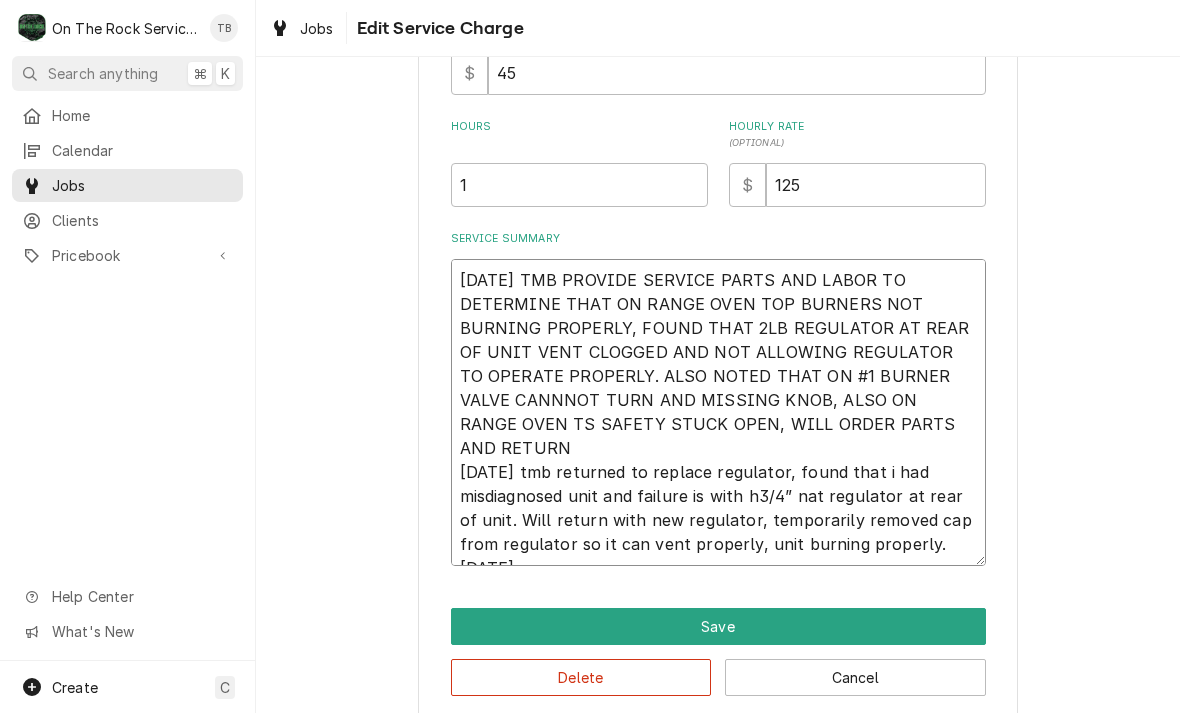 type on "x" 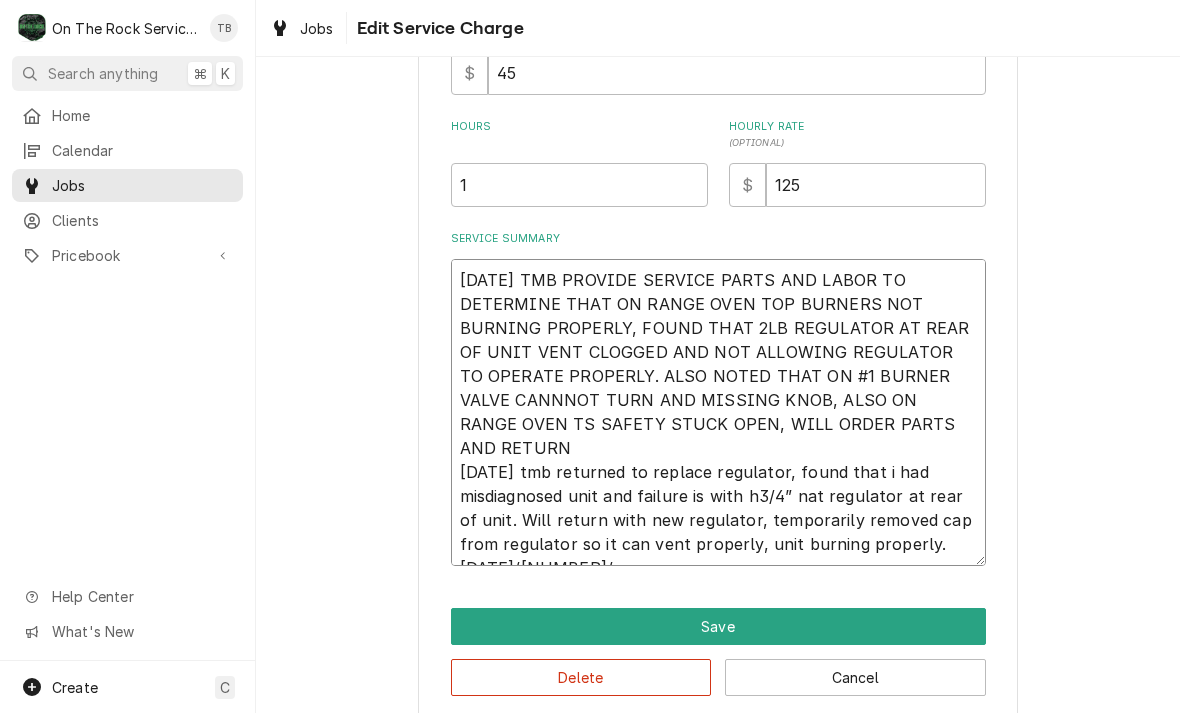 type on "x" 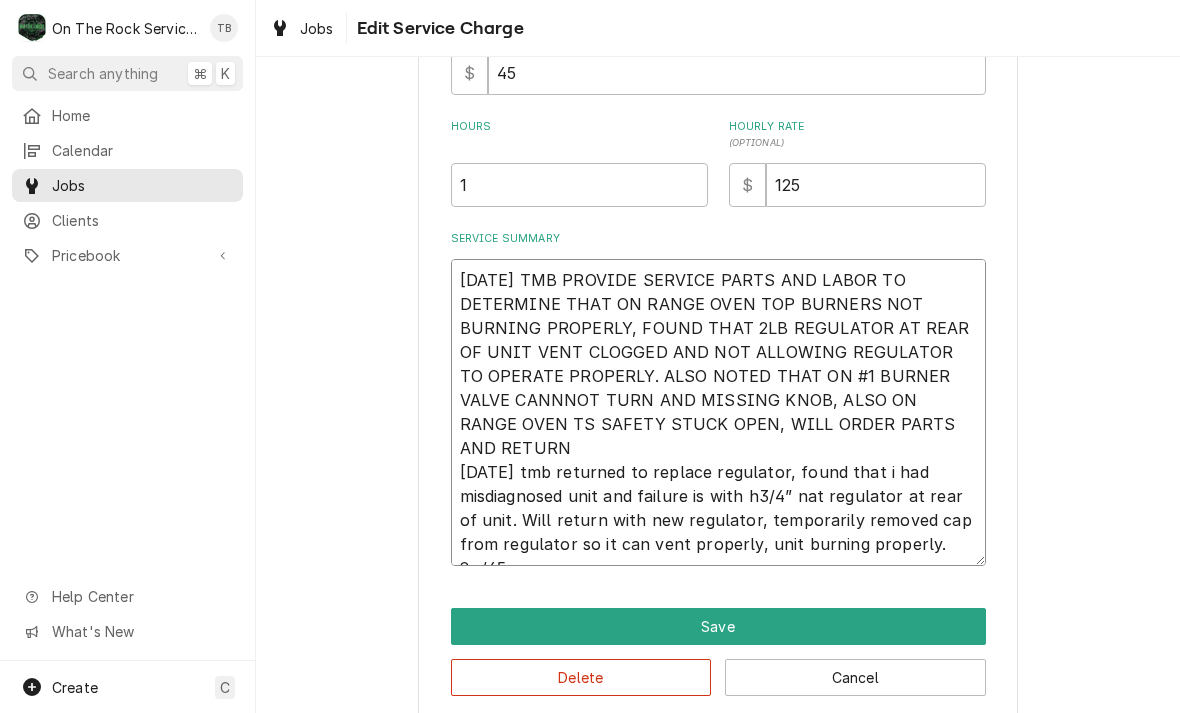 type on "x" 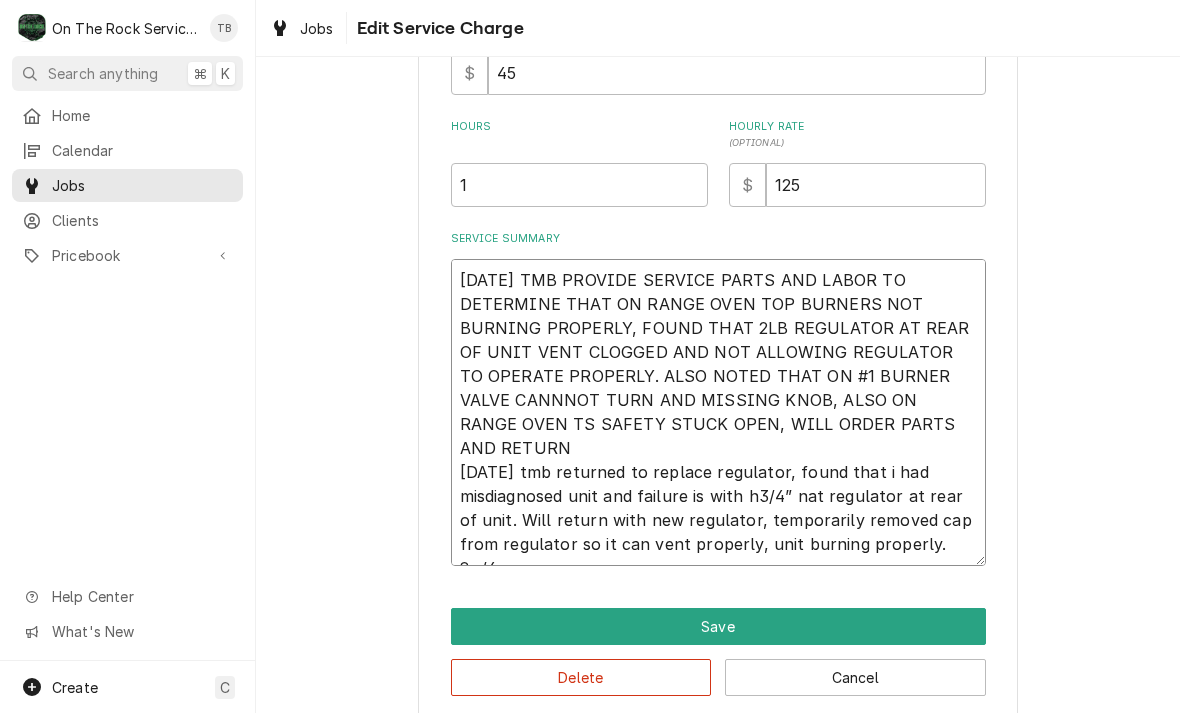 type on "x" 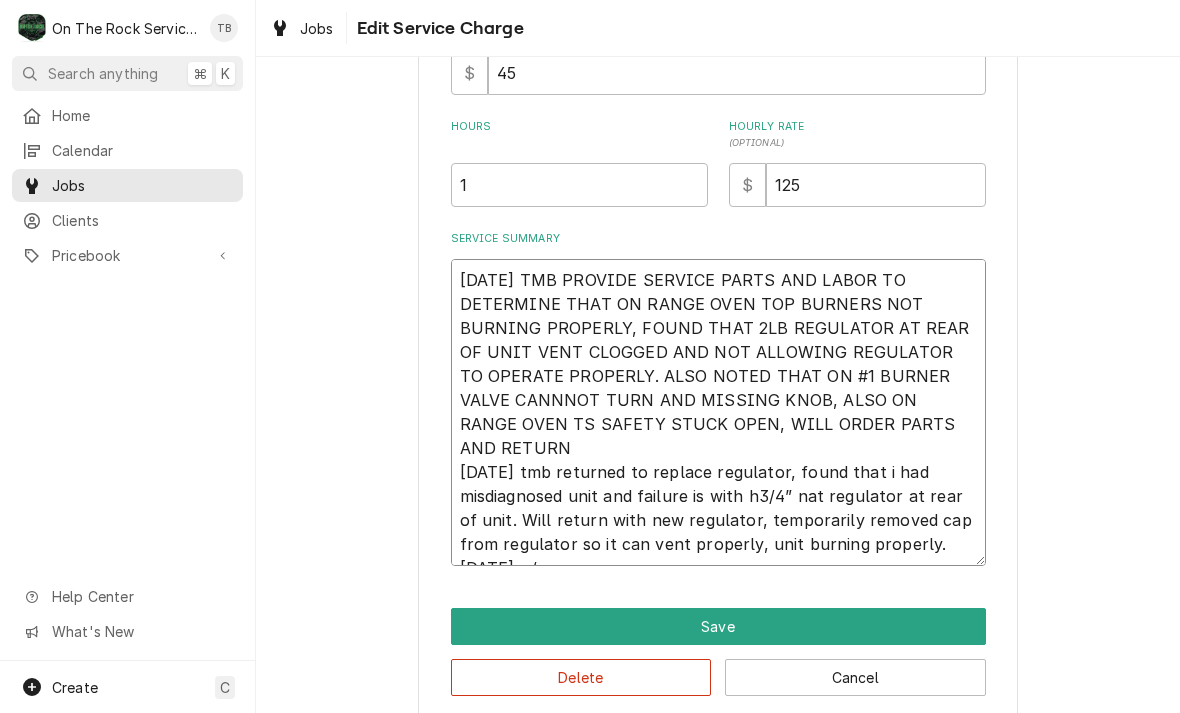 type on "x" 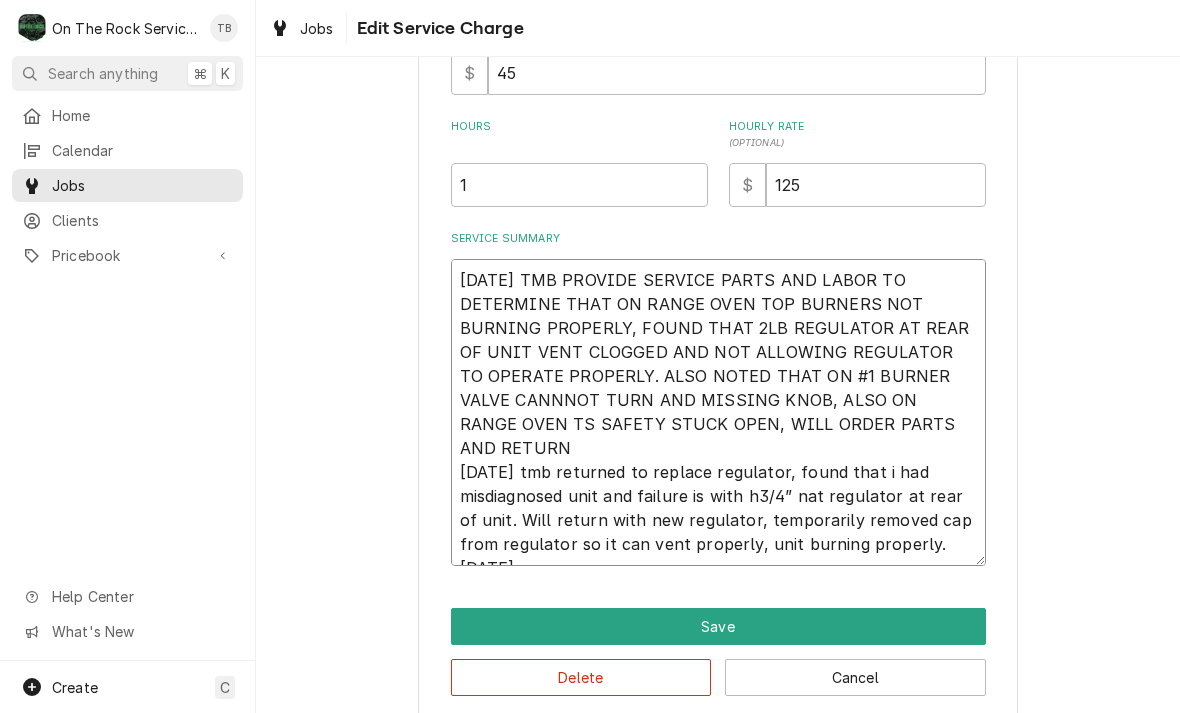 type on "x" 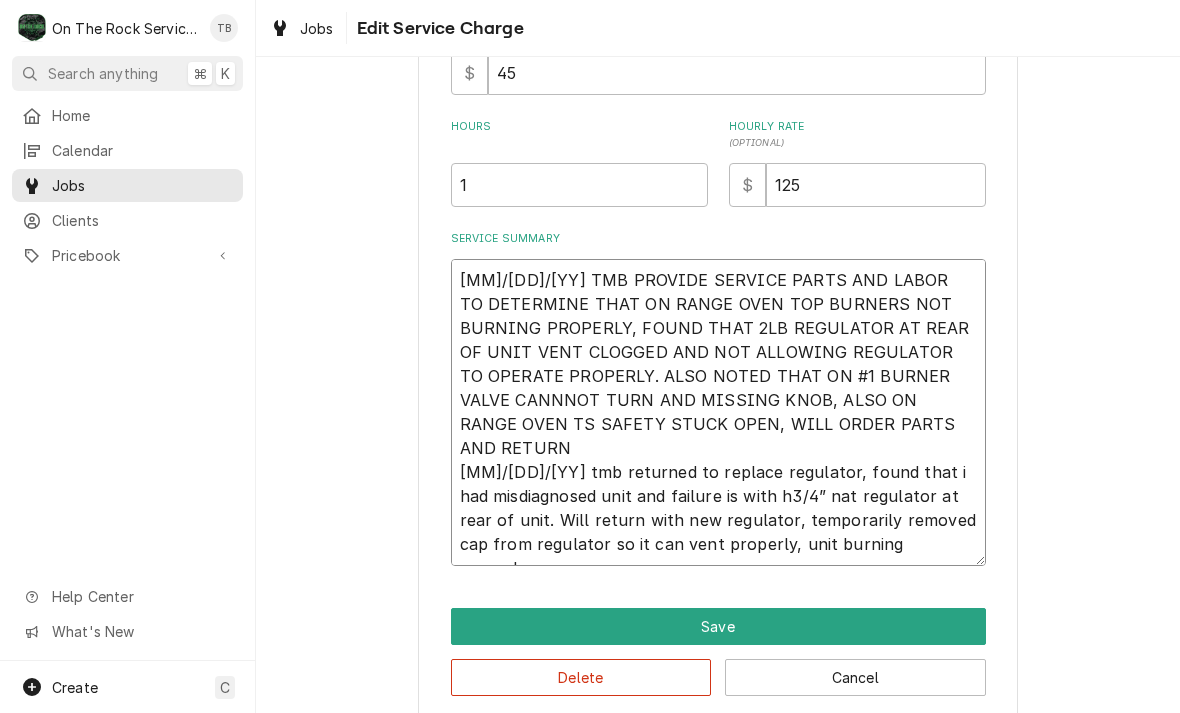 type on "x" 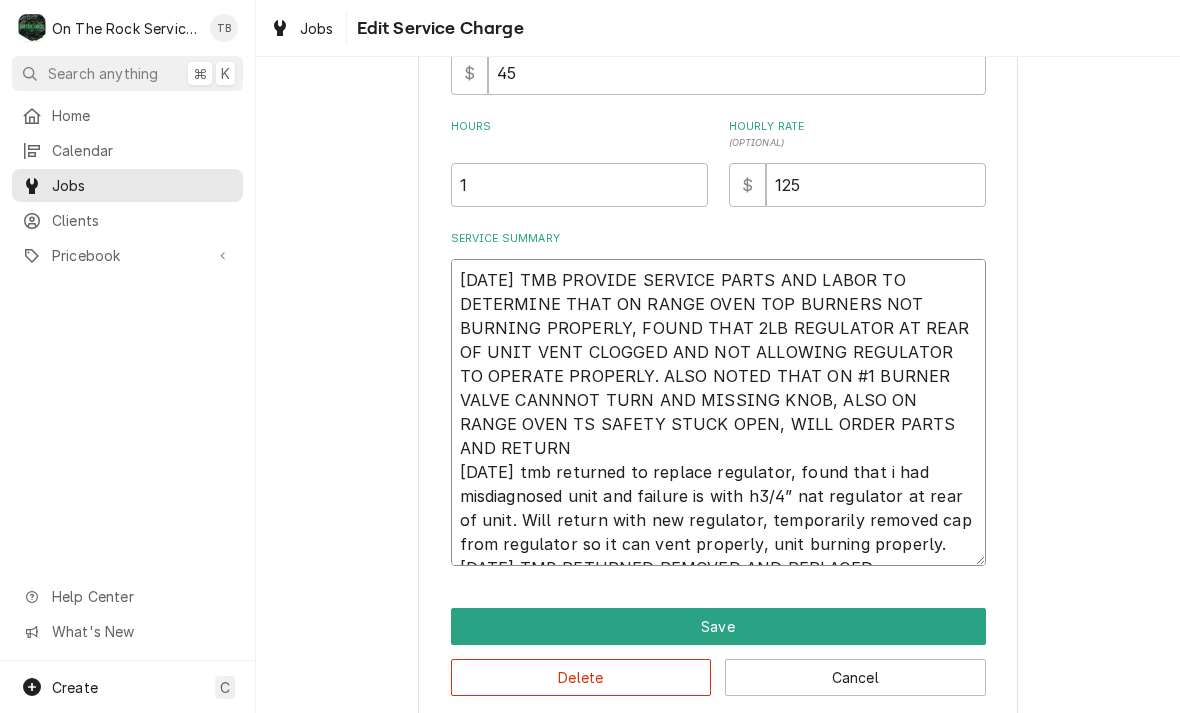 type on "[DATE] TMB PROVIDE SERVICE PARTS AND LABOR TO DETERMINE THAT ON RANGE OVEN TOP BURNERS NOT BURNING PROPERLY, FOUND THAT 2LB REGULATOR AT REAR OF UNIT VENT CLOGGED AND NOT ALLOWING REGULATOR TO OPERATE PROPERLY. ALSO NOTED THAT ON #1 BURNER VALVE CANNNOT TURN AND MISSING KNOB, ALSO ON RANGE OVEN TS SAFETY STUCK OPEN, WILL ORDER PARTS AND RETURN
[DATE] tmb returned to replace regulator, found that i had misdiagnosed unit and failure is with h3/4” nat regulator at rear of unit. Will return with new regulator, temporarily removed cap from regulator so it can vent properly, unit burning properly.
[DATE] 4" 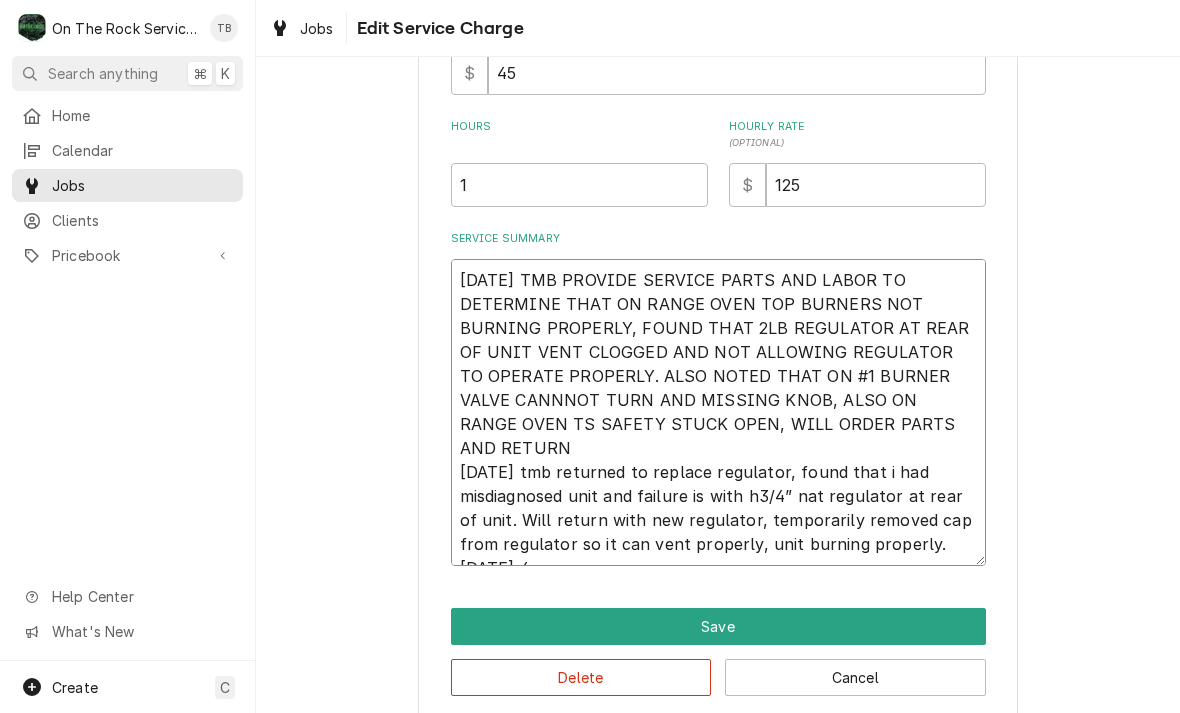 type on "x" 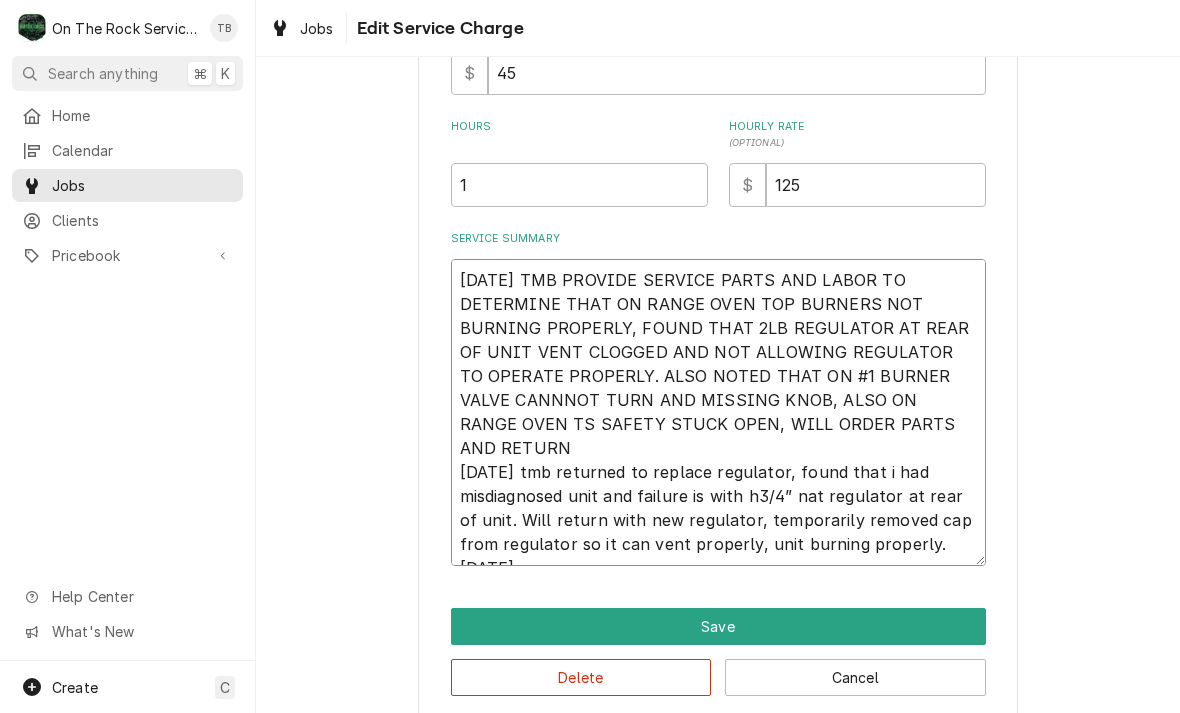 type on "x" 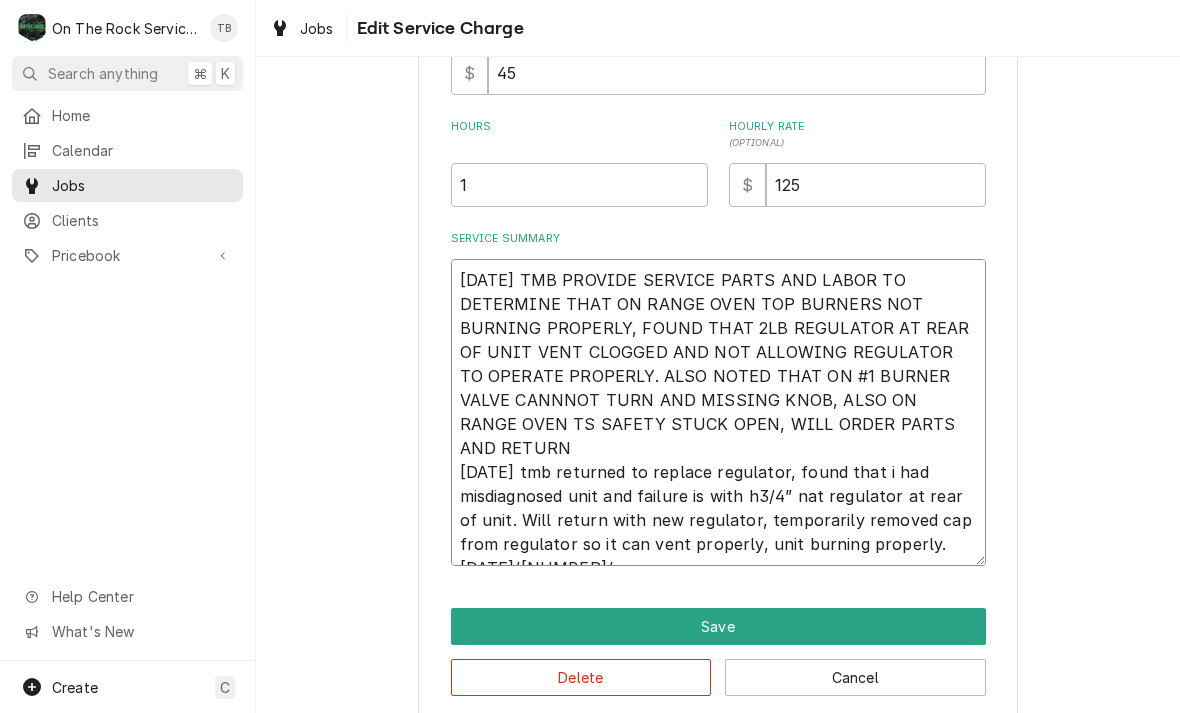 type on "x" 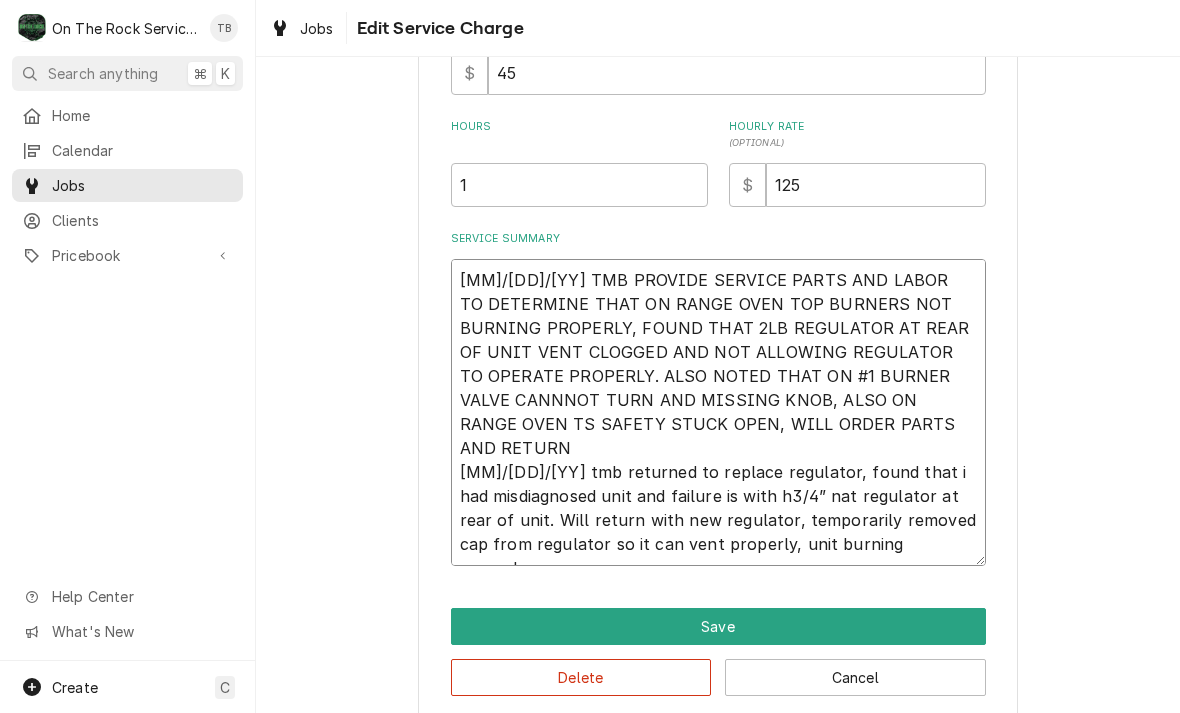 type on "[DATE] TMB PROVIDE SERVICE PARTS AND LABOR TO DETERMINE THAT ON RANGE OVEN TOP BURNERS NOT BURNING PROPERLY, FOUND THAT 2LB REGULATOR AT REAR OF UNIT VENT CLOGGED AND NOT ALLOWING REGULATOR TO OPERATE PROPERLY. ALSO NOTED THAT ON #1 BURNER VALVE CANNNOT TURN AND MISSING KNOB, ALSO ON RANGE OVEN TS SAFETY STUCK OPEN, WILL ORDER PARTS AND RETURN
[DATE] tmb returned to replace regulator, found that i had misdiagnosed unit and failure is with h3/4” nat regulator at rear of unit. Will return with new regulator, temporarily removed cap from regulator so it can vent properly, unit burning properly.
[DATE]" 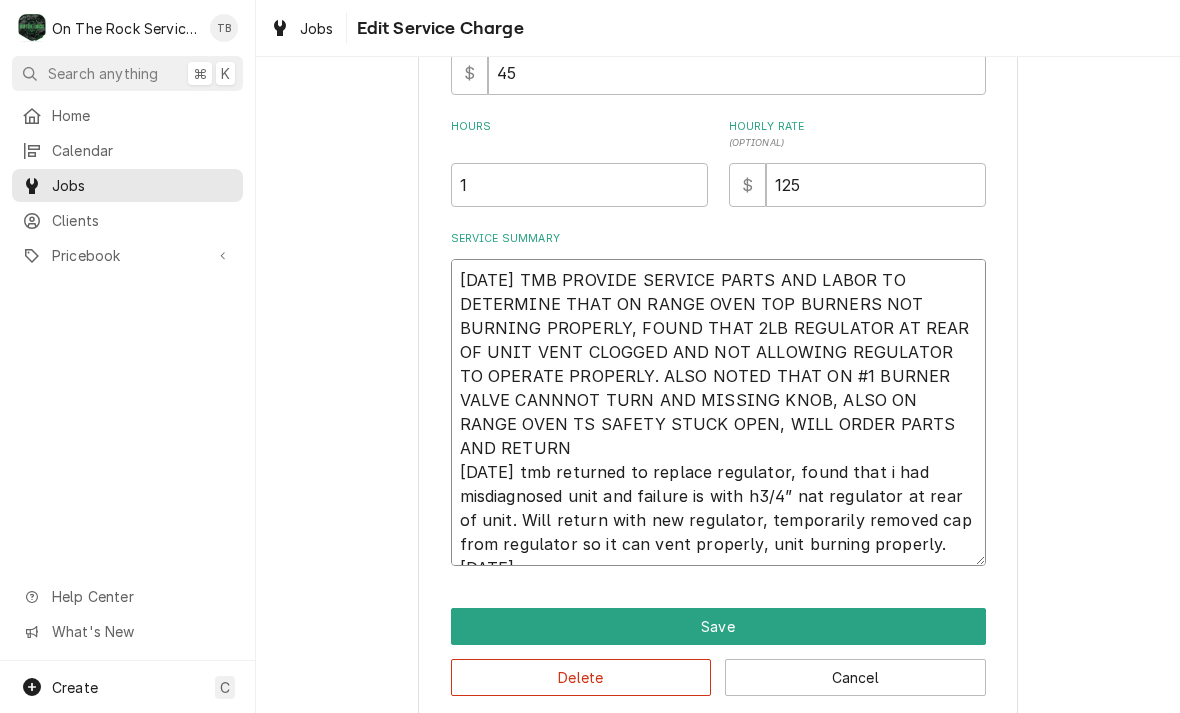 type on "x" 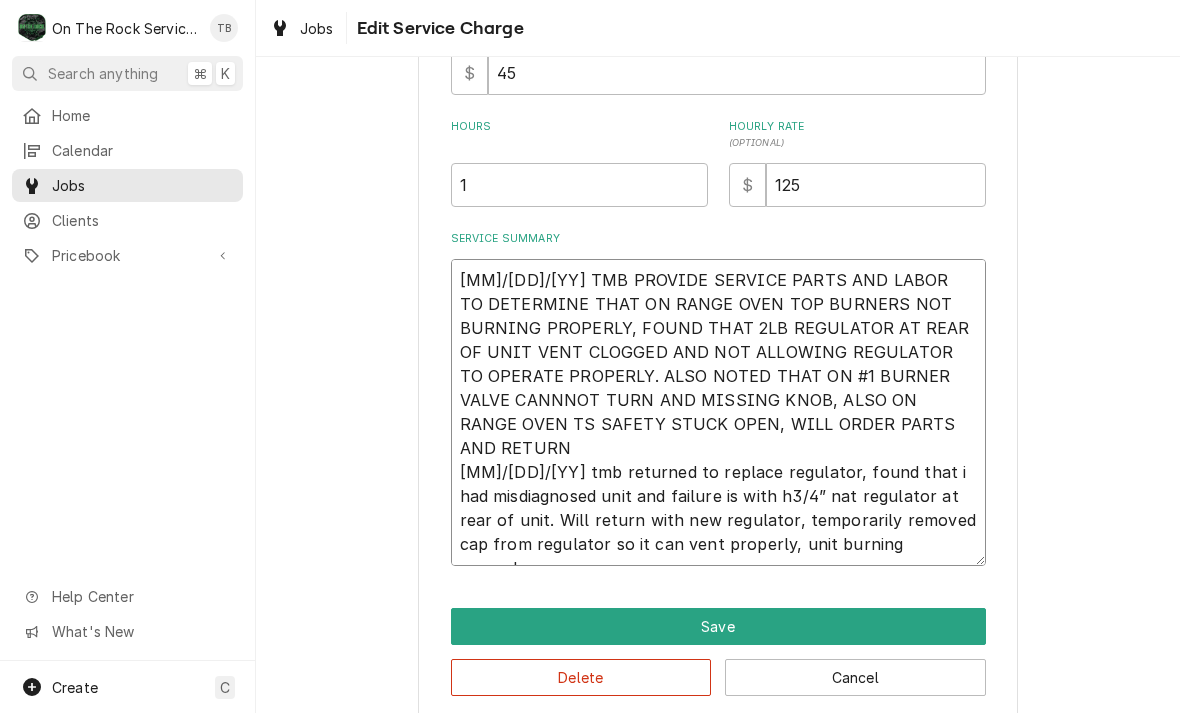 type on "x" 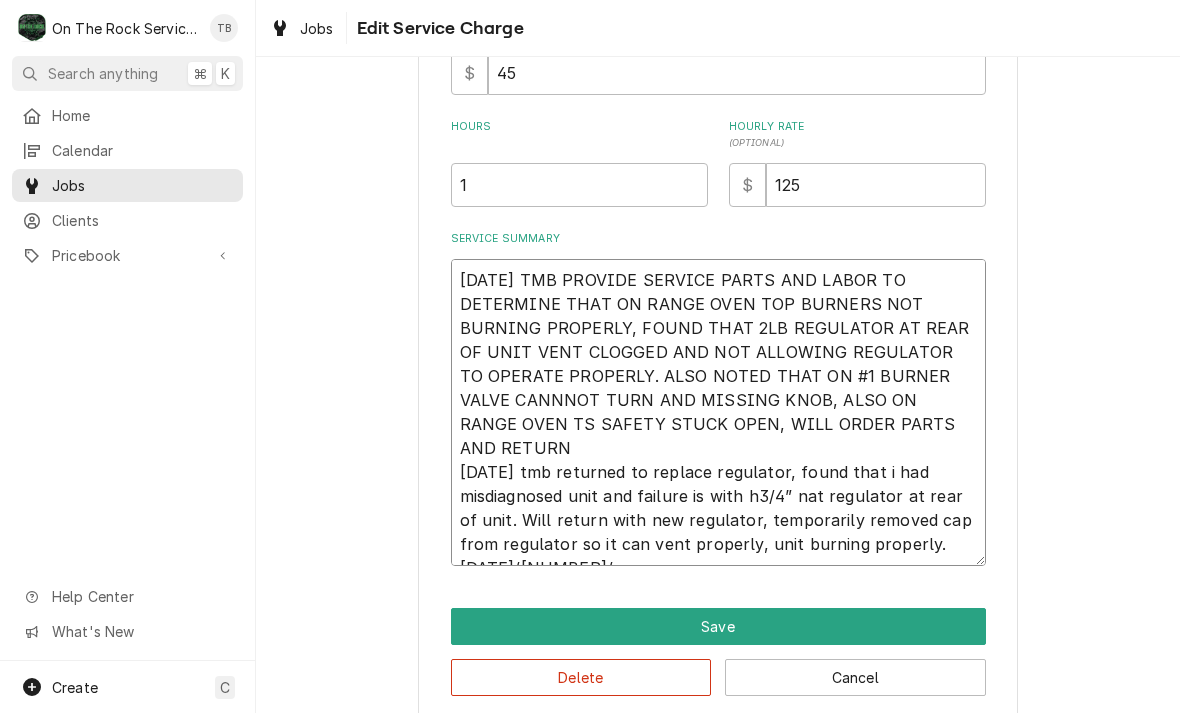 type on "x" 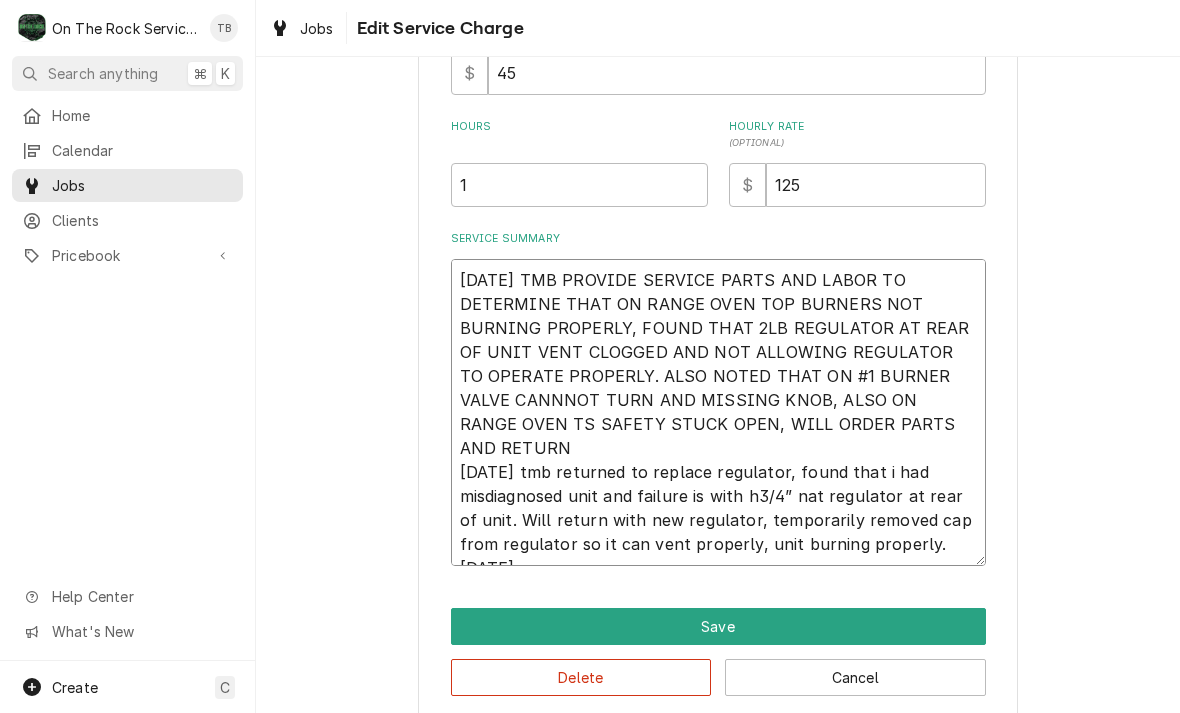 type on "x" 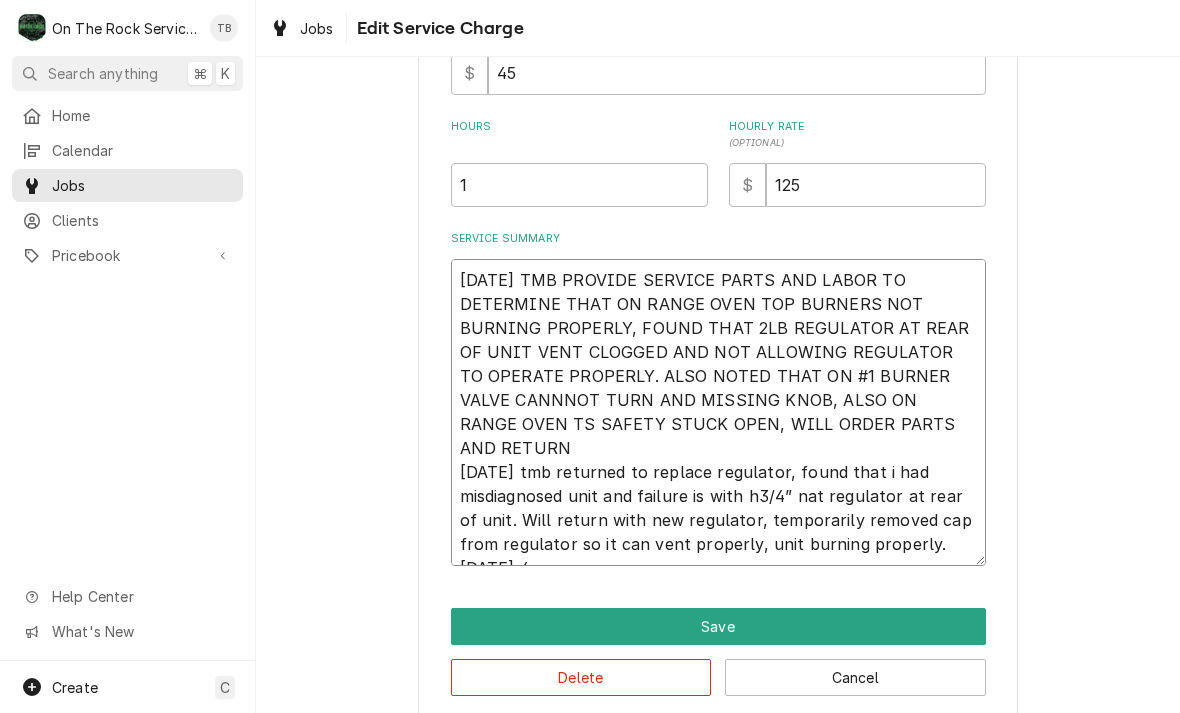 type on "x" 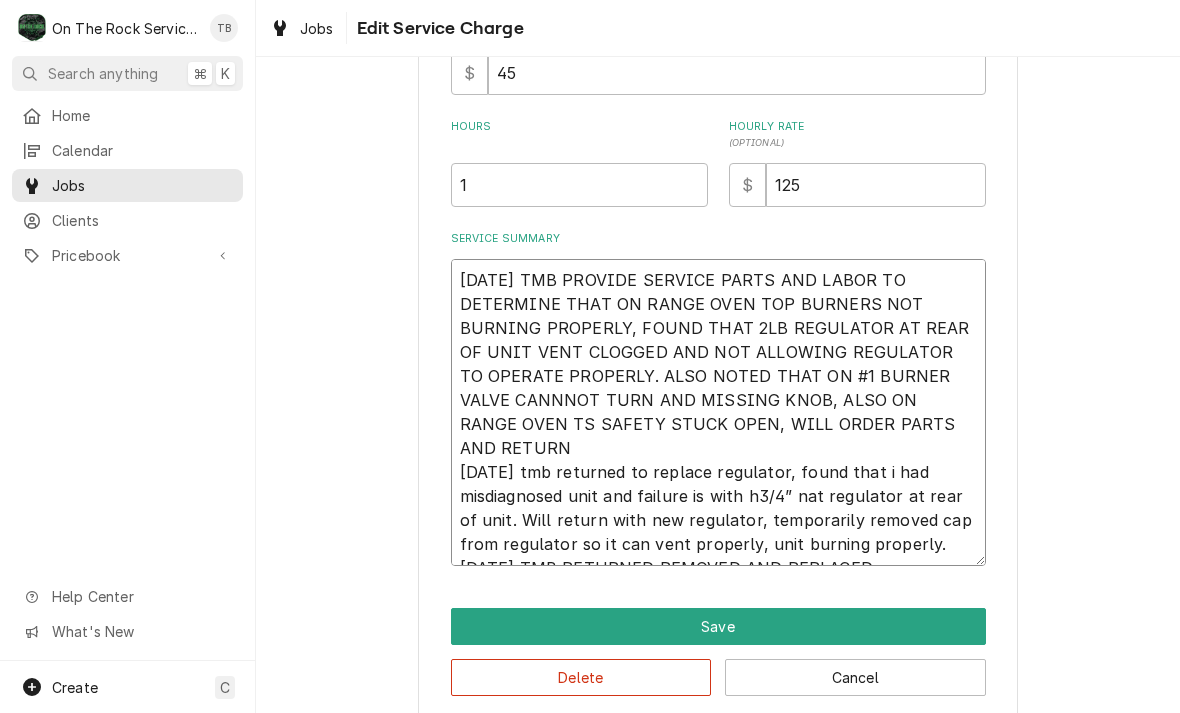 type on "[DATE] TMB PROVIDE SERVICE PARTS AND LABOR TO DETERMINE THAT ON RANGE OVEN TOP BURNERS NOT BURNING PROPERLY, FOUND THAT 2LB REGULATOR AT REAR OF UNIT VENT CLOGGED AND NOT ALLOWING REGULATOR TO OPERATE PROPERLY. ALSO NOTED THAT ON #1 BURNER VALVE CANNNOT TURN AND MISSING KNOB, ALSO ON RANGE OVEN TS SAFETY STUCK OPEN, WILL ORDER PARTS AND RETURN
[DATE] tmb returned to replace regulator, found that i had misdiagnosed unit and failure is with h3/4” nat regulator at rear of unit. Will return with new regulator, temporarily removed cap from regulator so it can vent properly, unit burning properly.
[DATE] 4" 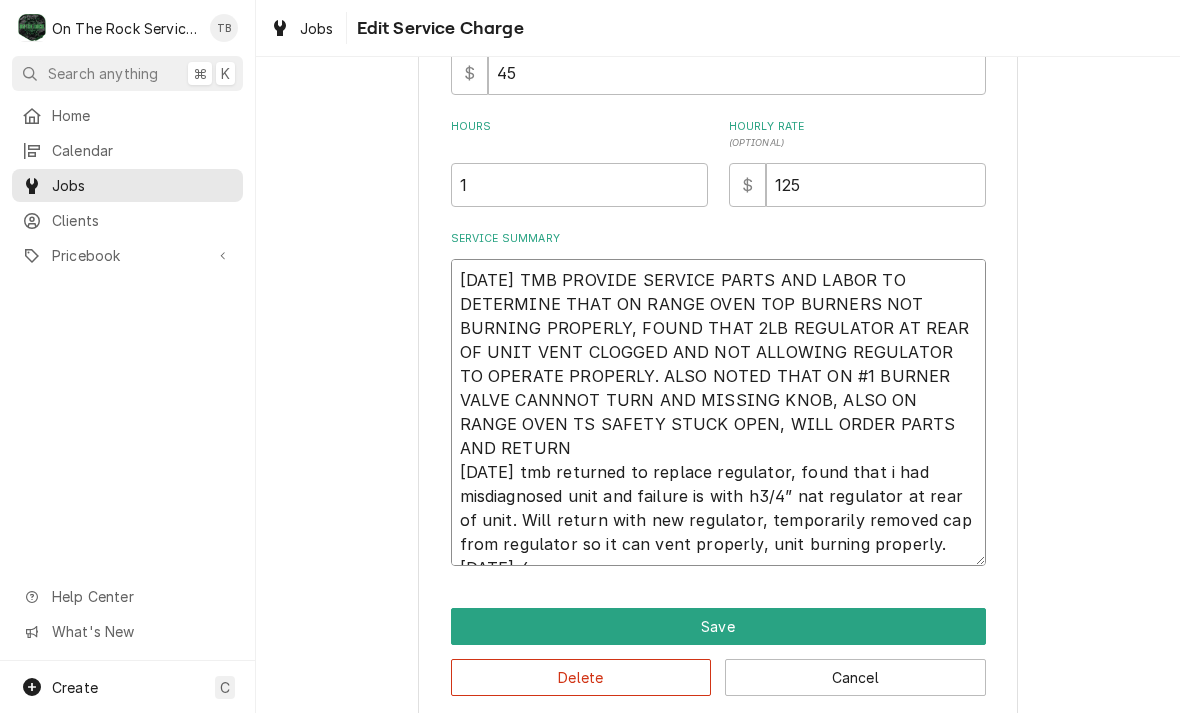 type on "x" 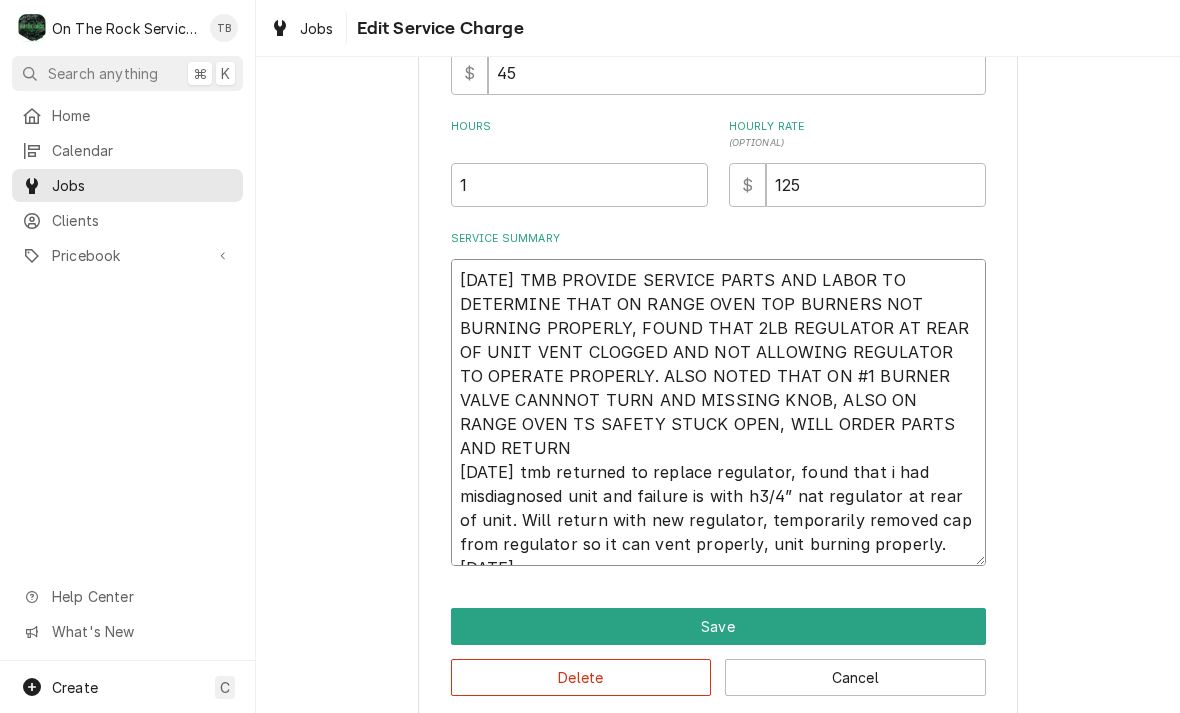 type on "x" 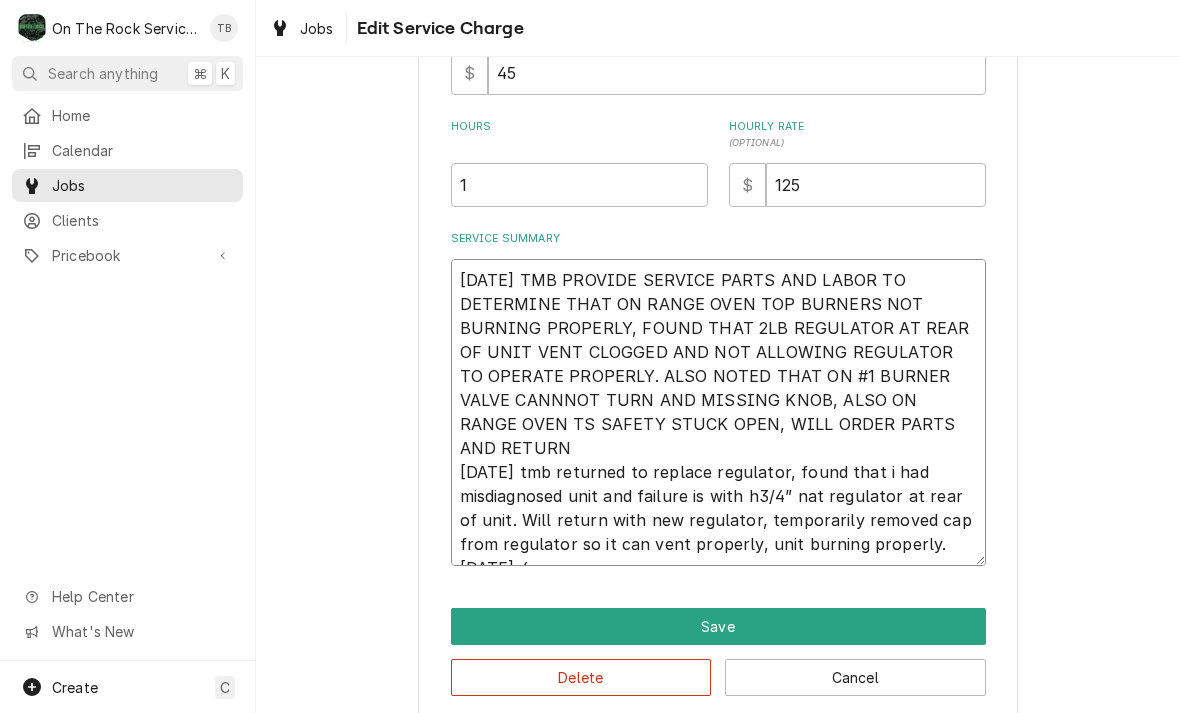 type on "x" 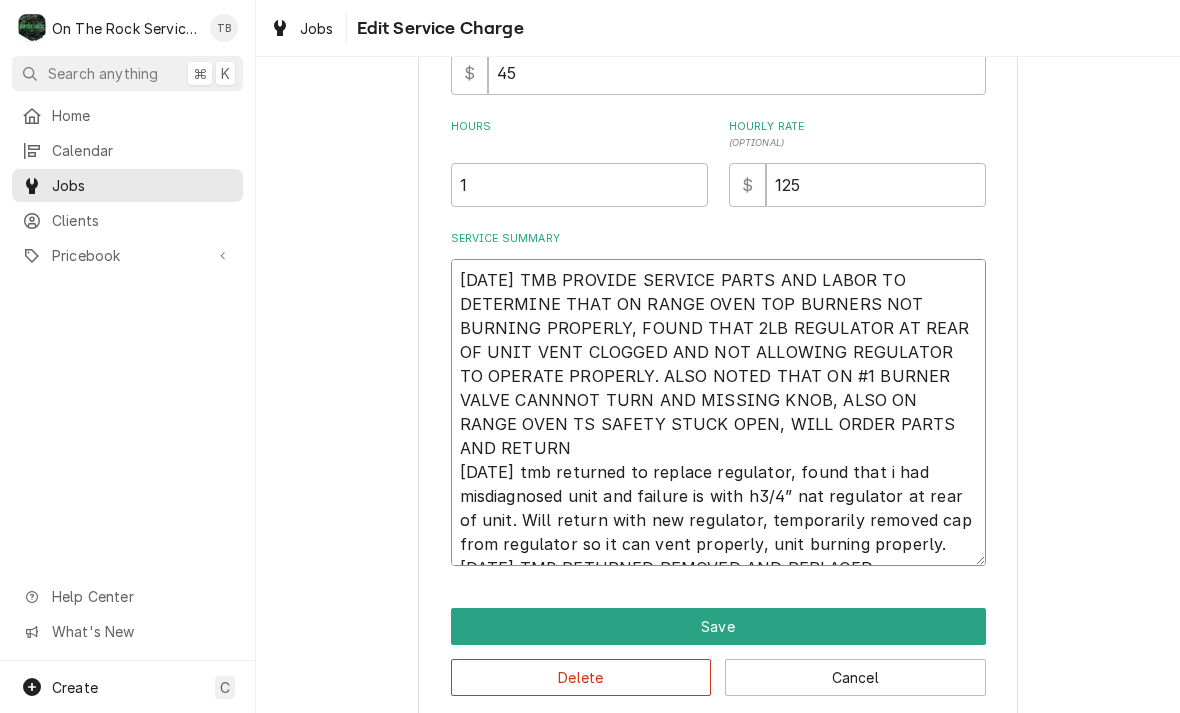 type on "[DATE] TMB PROVIDE SERVICE PARTS AND LABOR TO DETERMINE THAT ON RANGE OVEN TOP BURNERS NOT BURNING PROPERLY, FOUND THAT 2LB REGULATOR AT REAR OF UNIT VENT CLOGGED AND NOT ALLOWING REGULATOR TO OPERATE PROPERLY. ALSO NOTED THAT ON #1 BURNER VALVE CANNNOT TURN AND MISSING KNOB, ALSO ON RANGE OVEN TS SAFETY STUCK OPEN, WILL ORDER PARTS AND RETURN
[DATE] tmb returned to replace regulator, found that i had misdiagnosed unit and failure is with h3/4” nat regulator at rear of unit. Will return with new regulator, temporarily removed cap from regulator so it can vent properly, unit burning properly.
[DATE] 4" 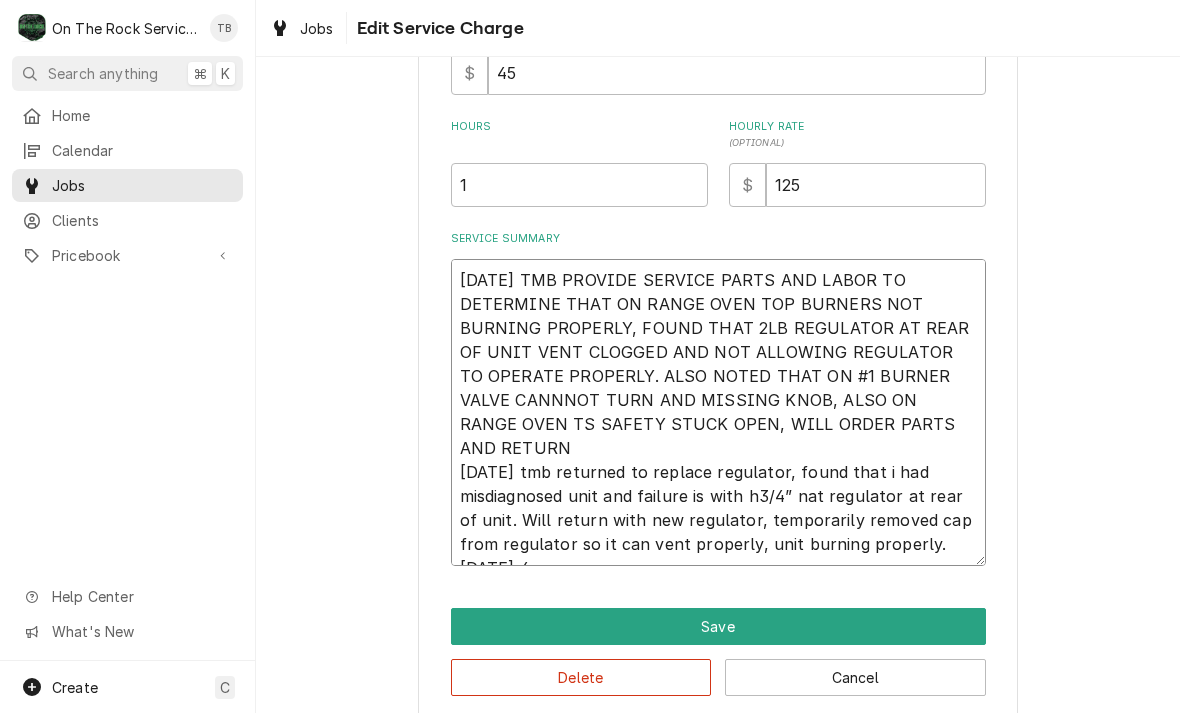 type on "x" 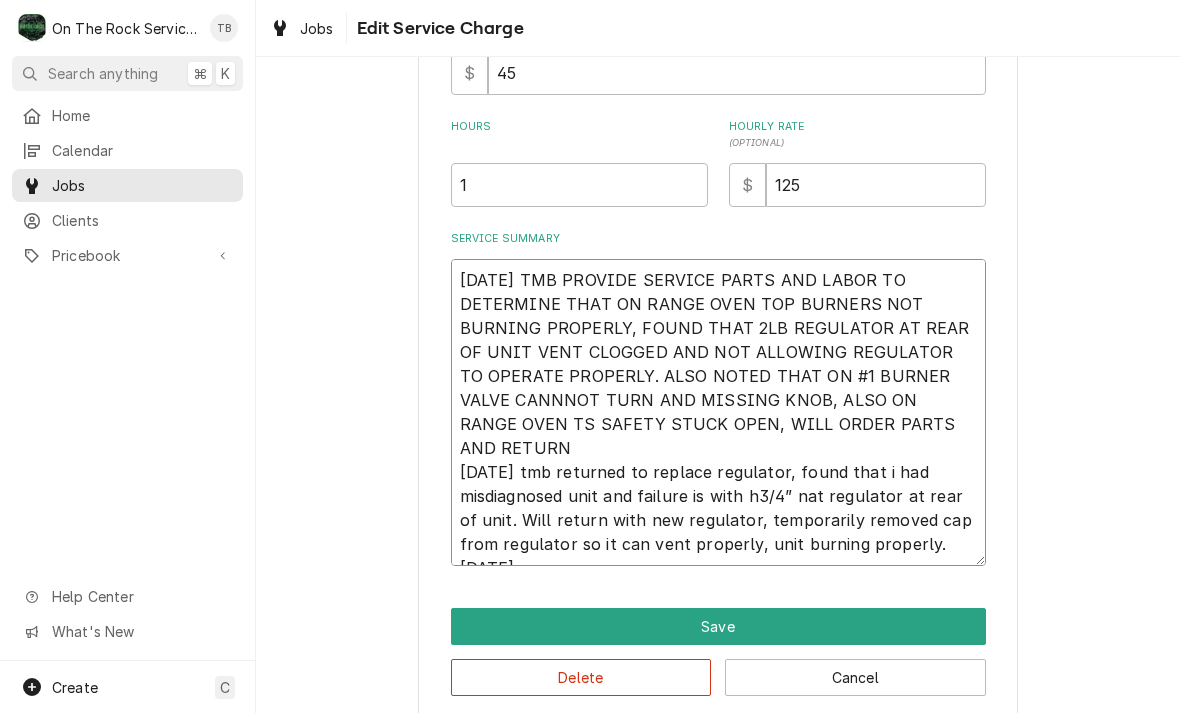 type on "x" 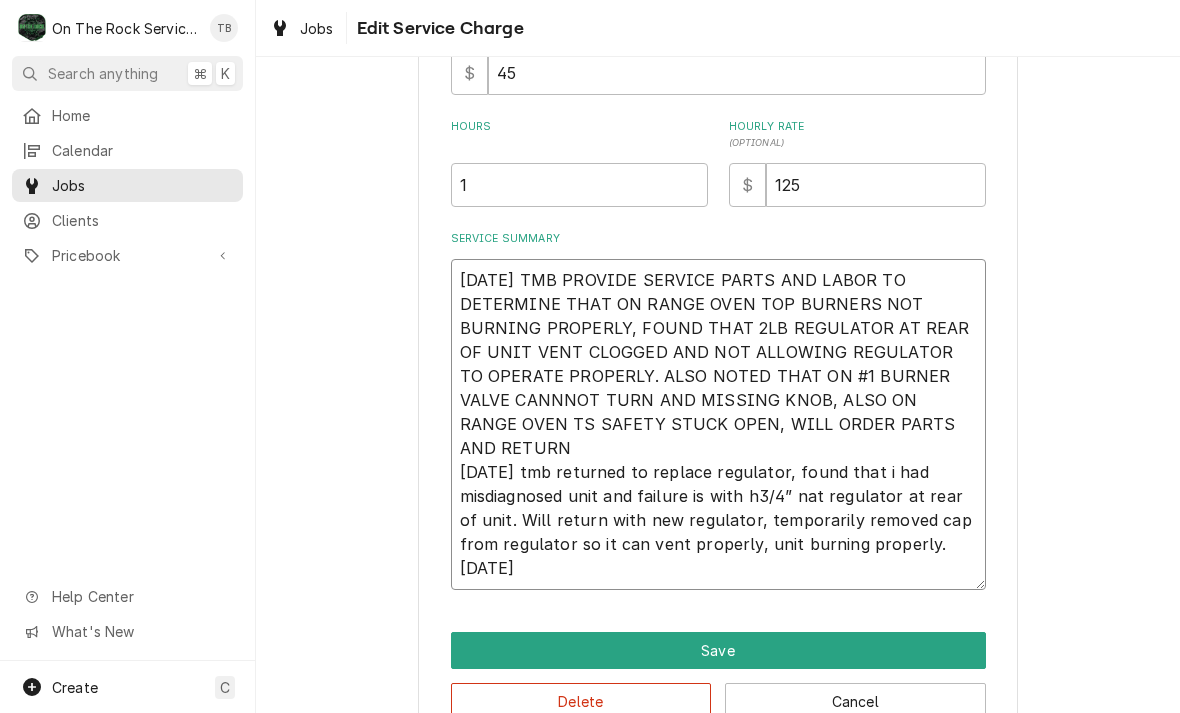 click on "[DATE] TMB PROVIDE SERVICE PARTS AND LABOR TO DETERMINE THAT ON RANGE OVEN TOP BURNERS NOT BURNING PROPERLY, FOUND THAT 2LB REGULATOR AT REAR OF UNIT VENT CLOGGED AND NOT ALLOWING REGULATOR TO OPERATE PROPERLY. ALSO NOTED THAT ON #1 BURNER VALVE CANNNOT TURN AND MISSING KNOB, ALSO ON RANGE OVEN TS SAFETY STUCK OPEN, WILL ORDER PARTS AND RETURN
[DATE] tmb returned to replace regulator, found that i had misdiagnosed unit and failure is with h3/4” nat regulator at rear of unit. Will return with new regulator, temporarily removed cap from regulator so it can vent properly, unit burning properly.
[DATE]" at bounding box center (718, 424) 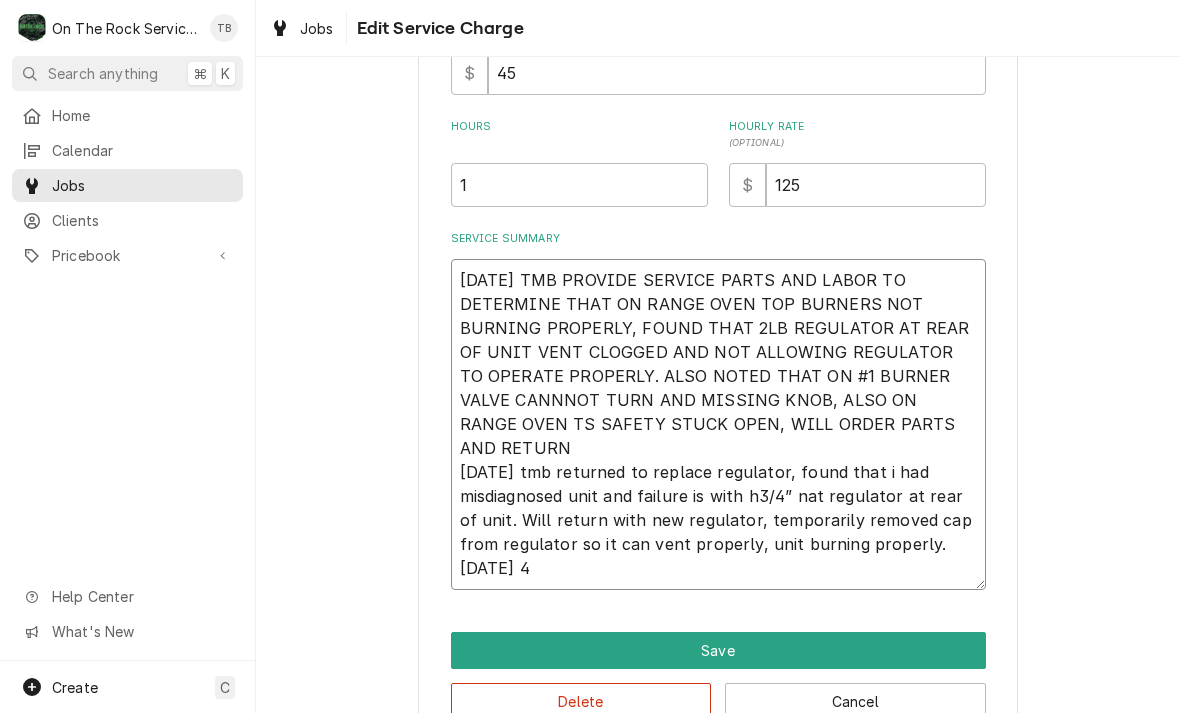 type on "[DATE] TMB PROVIDE SERVICE PARTS AND LABOR TO DETERMINE THAT ON RANGE OVEN TOP BURNERS NOT BURNING PROPERLY, FOUND THAT 2LB REGULATOR AT REAR OF UNIT VENT CLOGGED AND NOT ALLOWING REGULATOR TO OPERATE PROPERLY. ALSO NOTED THAT ON #1 BURNER VALVE CANNNOT TURN AND MISSING KNOB, ALSO ON RANGE OVEN TS SAFETY STUCK OPEN, WILL ORDER PARTS AND RETURN
[DATE] tmb returned to replace regulator, found that i had misdiagnosed unit and failure is with h3/4” nat regulator at rear of unit. Will return with new regulator, temporarily removed cap from regulator so it can vent properly, unit burning properly.
[DATE] TMB RETURNED REMOVED AND REPLACED REGULATOR,ZONE 1 BURNE" 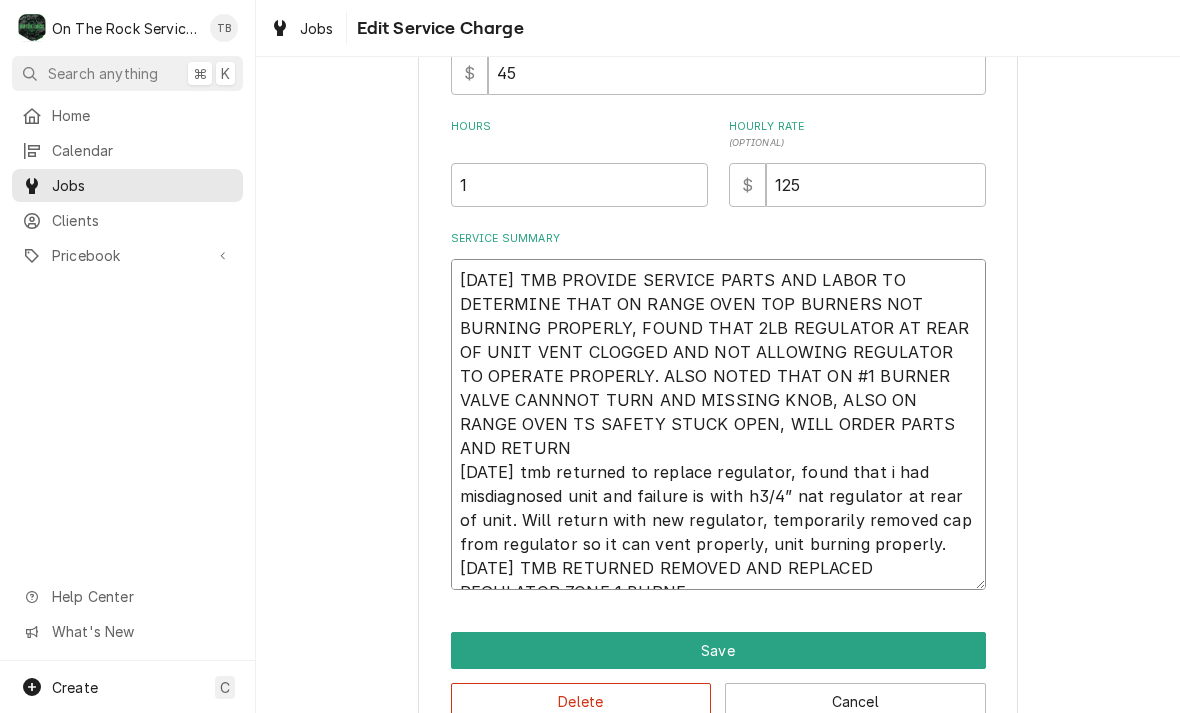 type on "x" 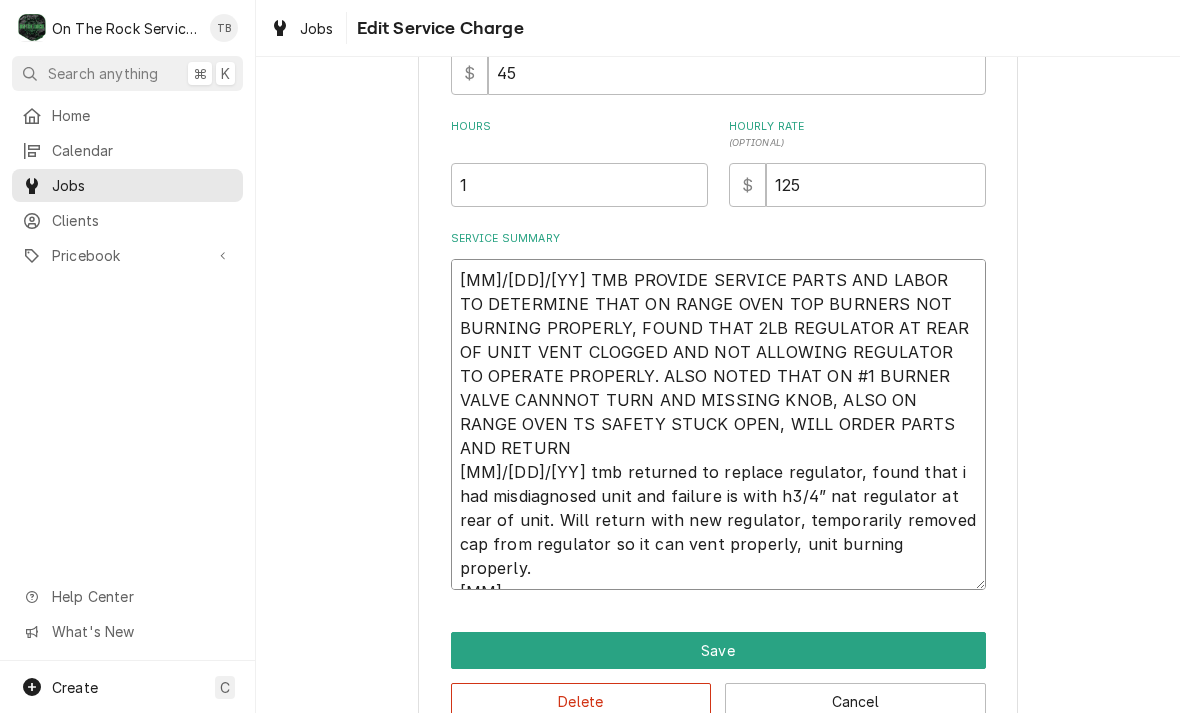 type on "x" 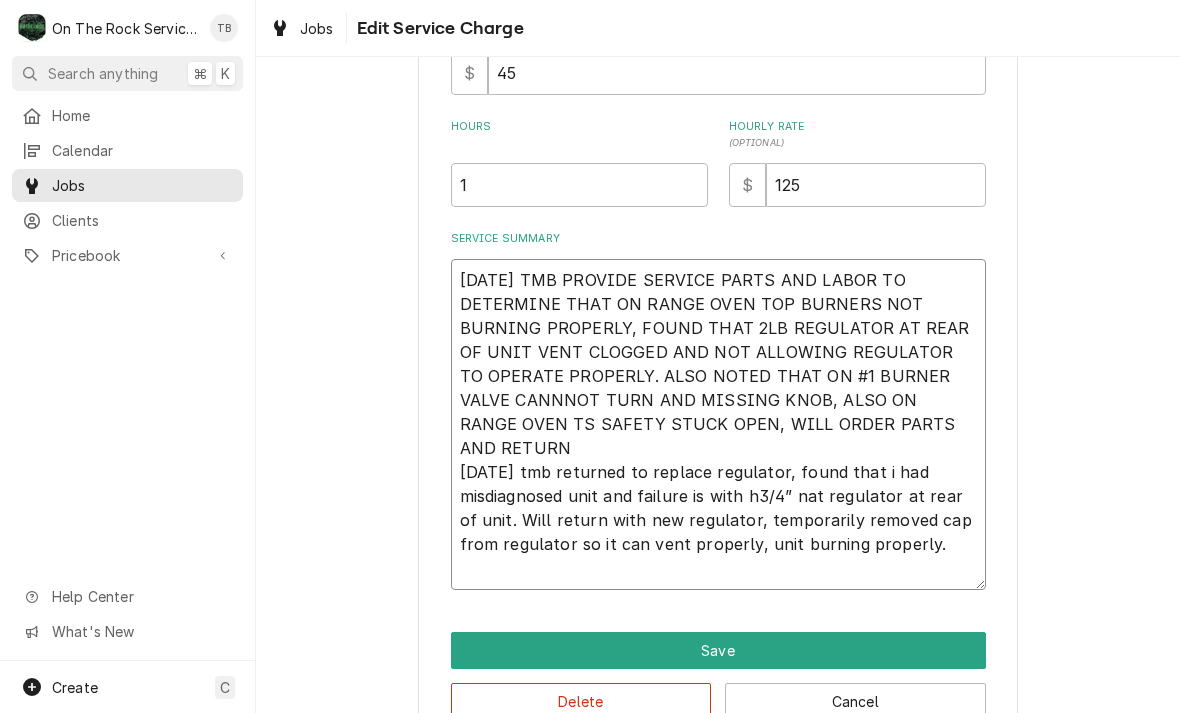 type on "[MM]/[DD]/[YY] TMB PROVIDE SERVICE PARTS AND LABOR TO DETERMINE THAT ON RANGE OVEN TOP BURNERS NOT BURNING PROPERLY, FOUND THAT 2LB REGULATOR AT REAR OF UNIT VENT CLOGGED AND NOT ALLOWING REGULATOR TO OPERATE PROPERLY. ALSO NOTED THAT ON #1 BURNER VALVE CANNNOT TURN AND MISSING KNOB, ALSO ON RANGE OVEN TS SAFETY STUCK OPEN, WILL ORDER PARTS AND RETURN
[MM]/[DD]/[YY] tmb returned to replace regulator, found that i had misdiagnosed unit and failure is with h3/4” nat regulator at rear of unit. Will return with new regulator, temporarily removed cap from regulator so it can vent properly, unit burning properly.
[MM]" 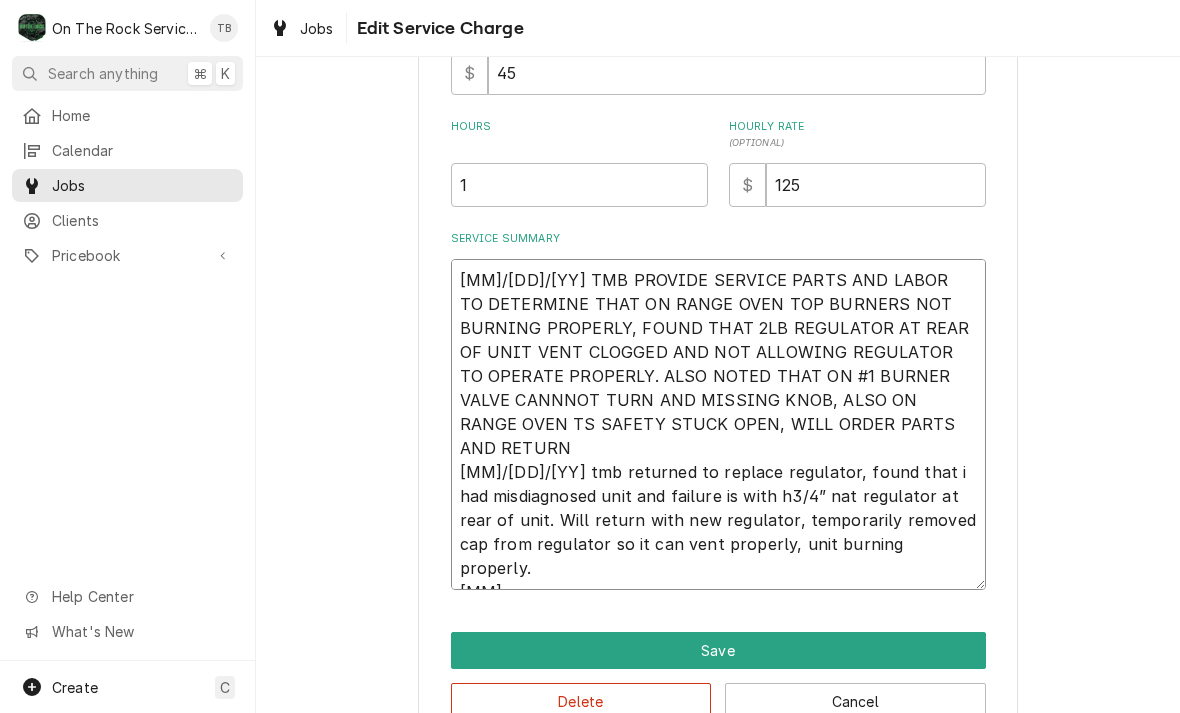 type on "x" 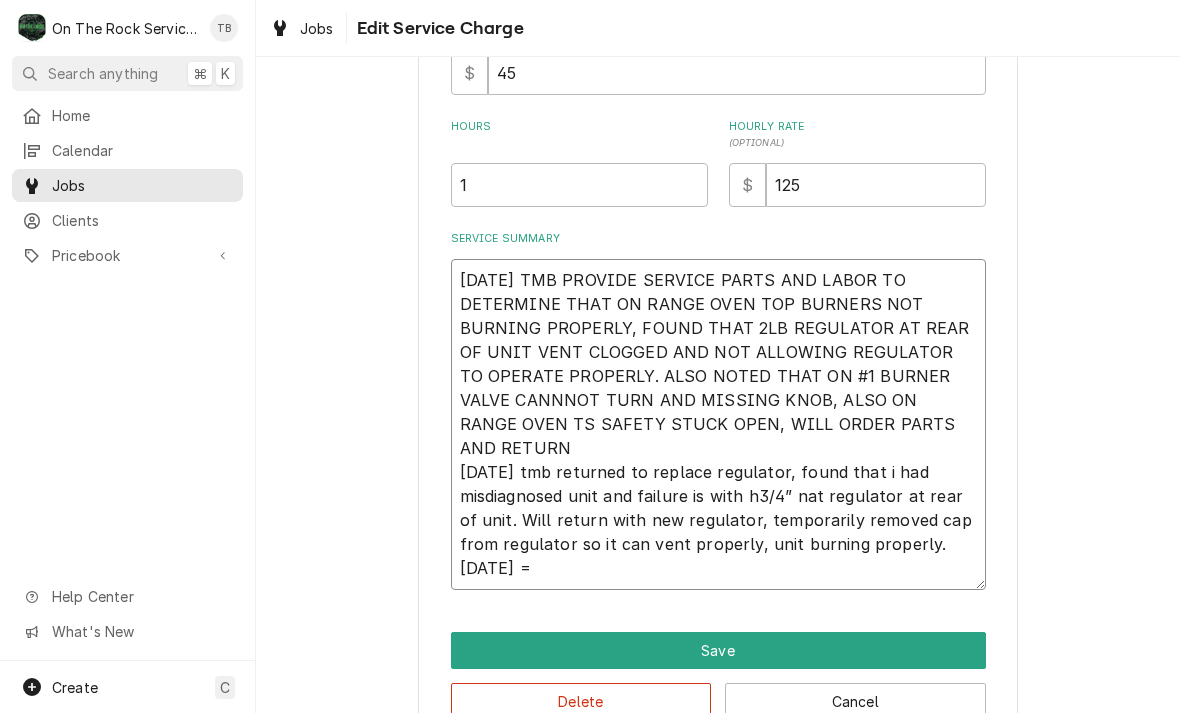 type on "x" 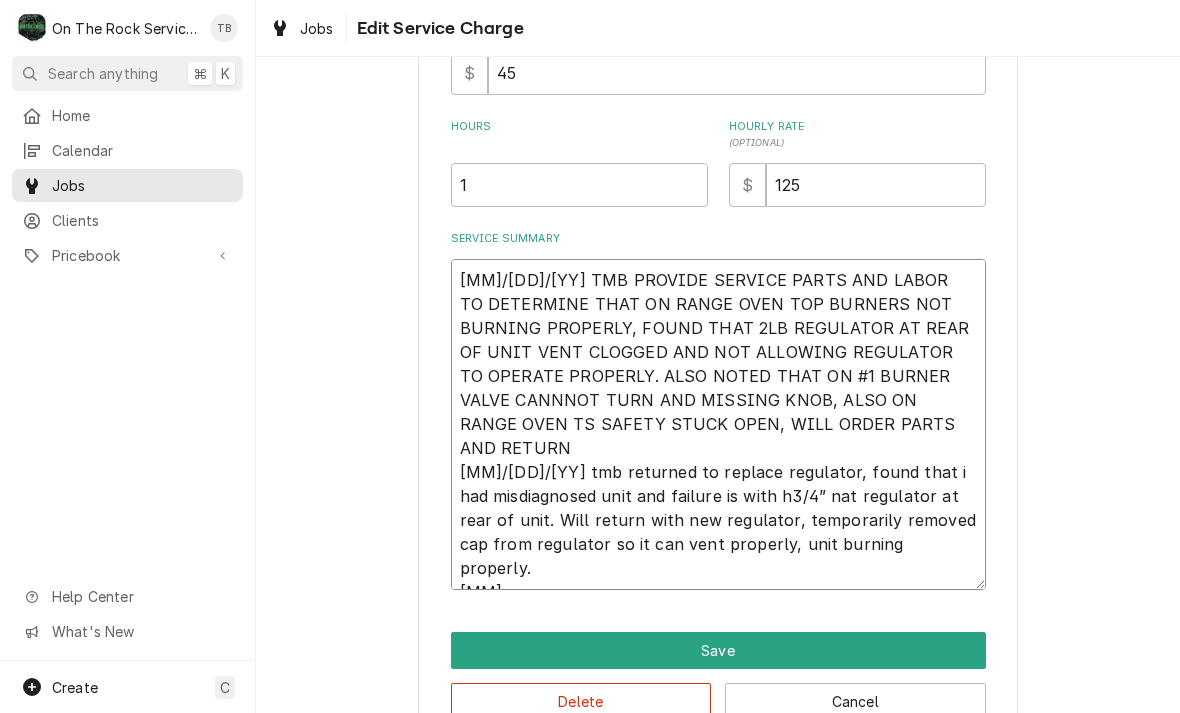 type on "x" 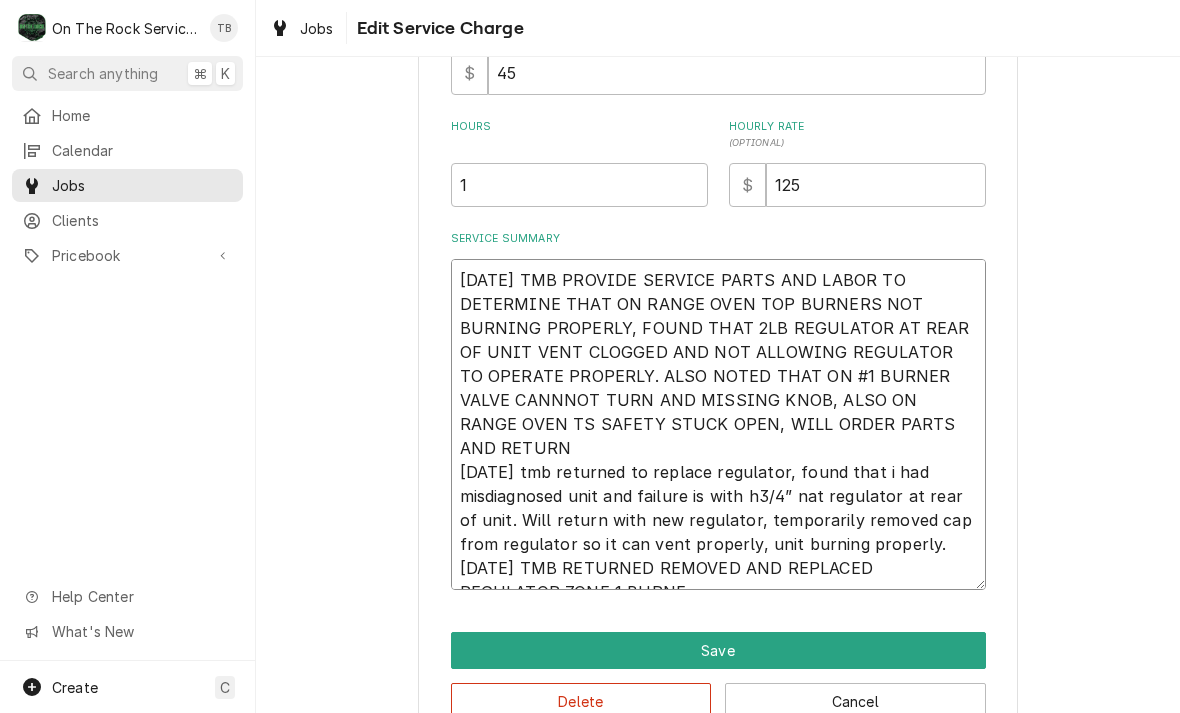 type on "[DATE] TMB PROVIDE SERVICE PARTS AND LABOR TO DETERMINE THAT ON RANGE OVEN TOP BURNERS NOT BURNING PROPERLY, FOUND THAT 2LB REGULATOR AT REAR OF UNIT VENT CLOGGED AND NOT ALLOWING REGULATOR TO OPERATE PROPERLY. ALSO NOTED THAT ON #1 BURNER VALVE CANNNOT TURN AND MISSING KNOB, ALSO ON RANGE OVEN TS SAFETY STUCK OPEN, WILL ORDER PARTS AND RETURN
[DATE] tmb returned to replace regulator, found that i had misdiagnosed unit and failure is with h3/4” nat regulator at rear of unit. Will return with new regulator, temporarily removed cap from regulator so it can vent properly, unit burning properly.
[DATE] 4" 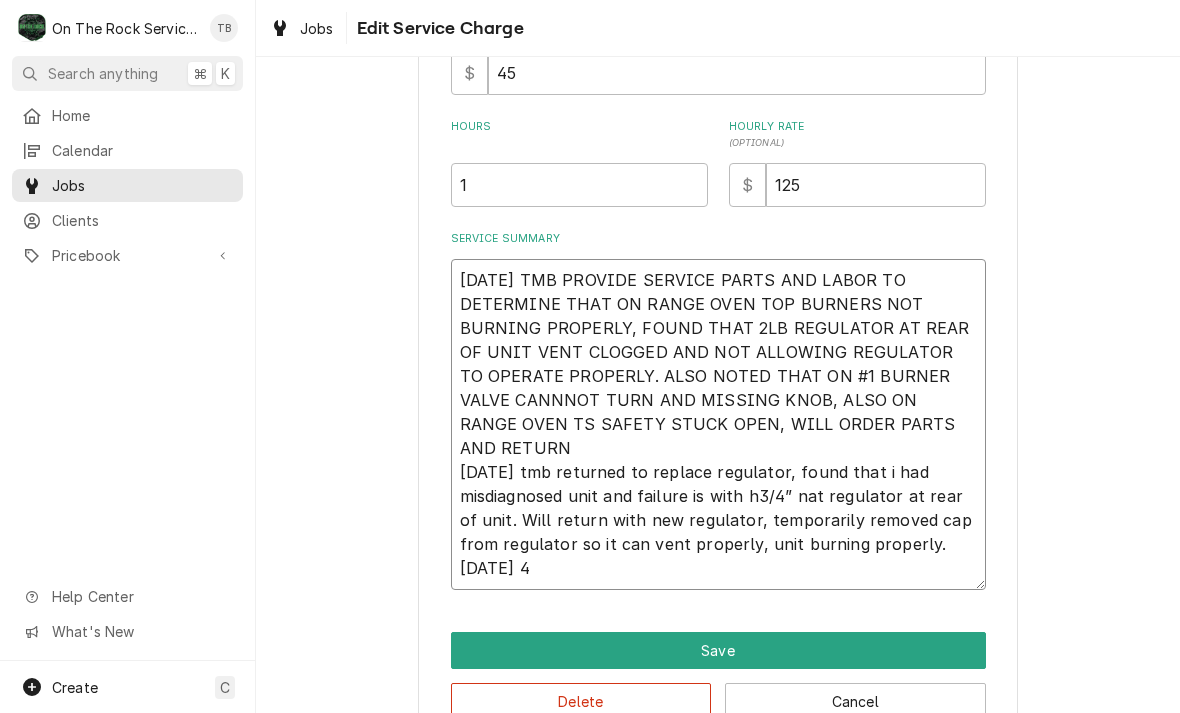 type on "x" 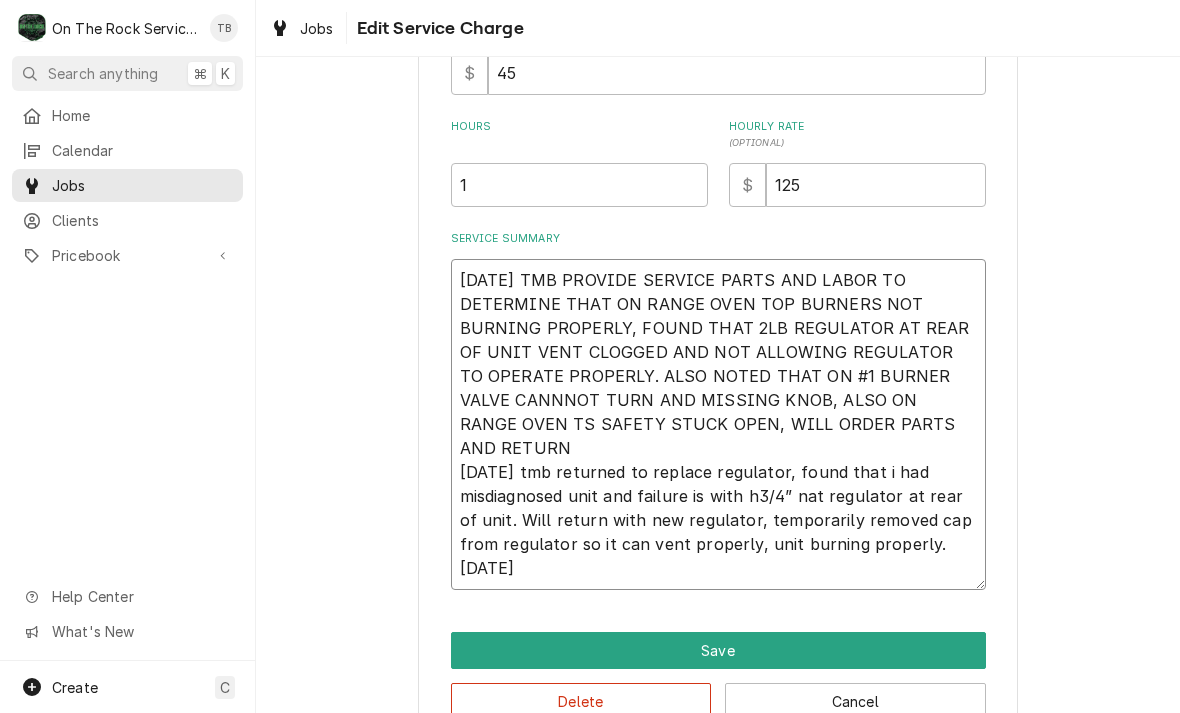 type on "x" 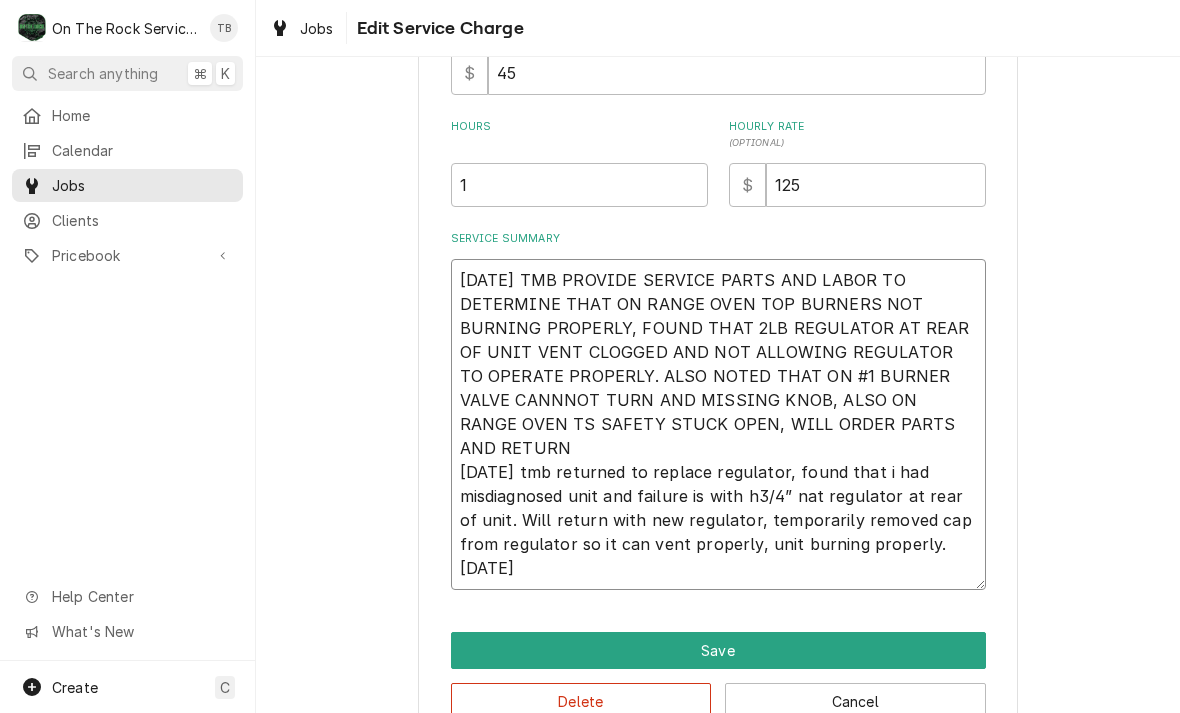 type on "[DATE] TMB PROVIDE SERVICE PARTS AND LABOR TO DETERMINE THAT ON RANGE OVEN TOP BURNERS NOT BURNING PROPERLY, FOUND THAT 2LB REGULATOR AT REAR OF UNIT VENT CLOGGED AND NOT ALLOWING REGULATOR TO OPERATE PROPERLY. ALSO NOTED THAT ON #1 BURNER VALVE CANNNOT TURN AND MISSING KNOB, ALSO ON RANGE OVEN TS SAFETY STUCK OPEN, WILL ORDER PARTS AND RETURN
[DATE] tmb returned to replace regulator, found that i had misdiagnosed unit and failure is with h3/4” nat regulator at rear of unit. Will return with new regulator, temporarily removed cap from regulator so it can vent properly, unit burning properly.
8/454" 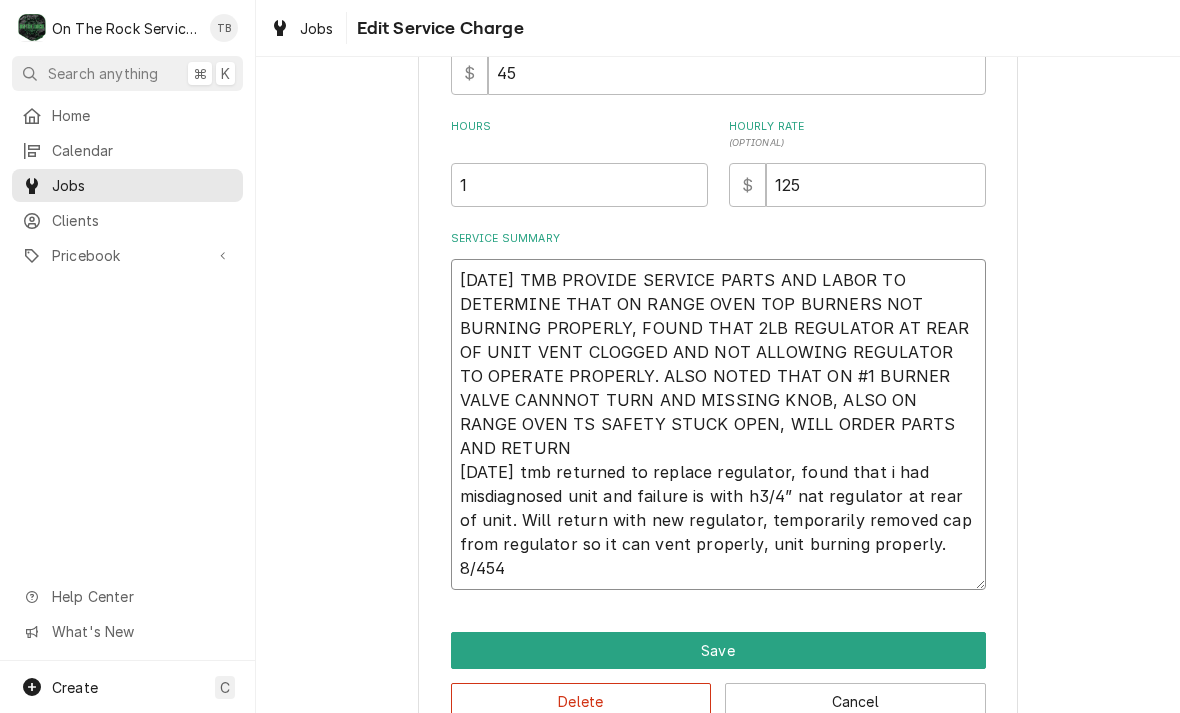 type on "x" 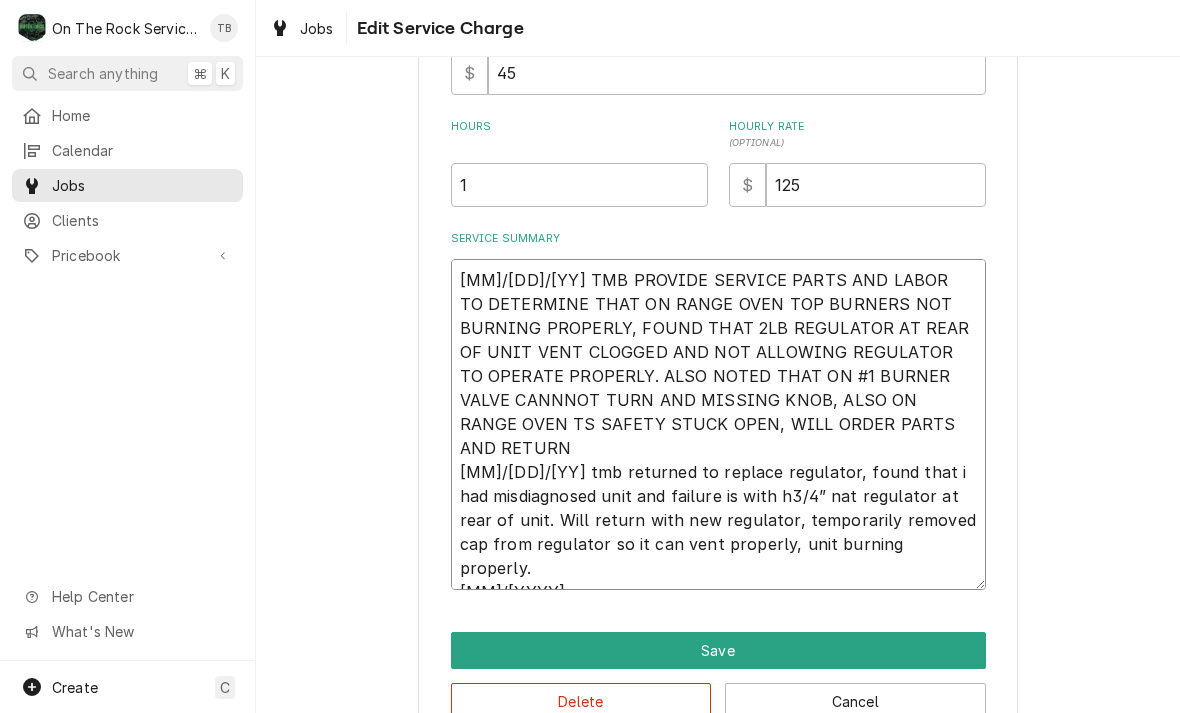 type on "[DATE] TMB PROVIDE SERVICE PARTS AND LABOR TO DETERMINE THAT ON RANGE OVEN TOP BURNERS NOT BURNING PROPERLY, FOUND THAT 2LB REGULATOR AT REAR OF UNIT VENT CLOGGED AND NOT ALLOWING REGULATOR TO OPERATE PROPERLY. ALSO NOTED THAT ON #1 BURNER VALVE CANNNOT TURN AND MISSING KNOB, ALSO ON RANGE OVEN TS SAFETY STUCK OPEN, WILL ORDER PARTS AND RETURN
[DATE] tmb returned to replace regulator, found that i had misdiagnosed unit and failure is with h3/4” nat regulator at rear of unit. Will return with new regulator, temporarily removed cap from regulator so it can vent properly, unit burning properly.
[DATE]" 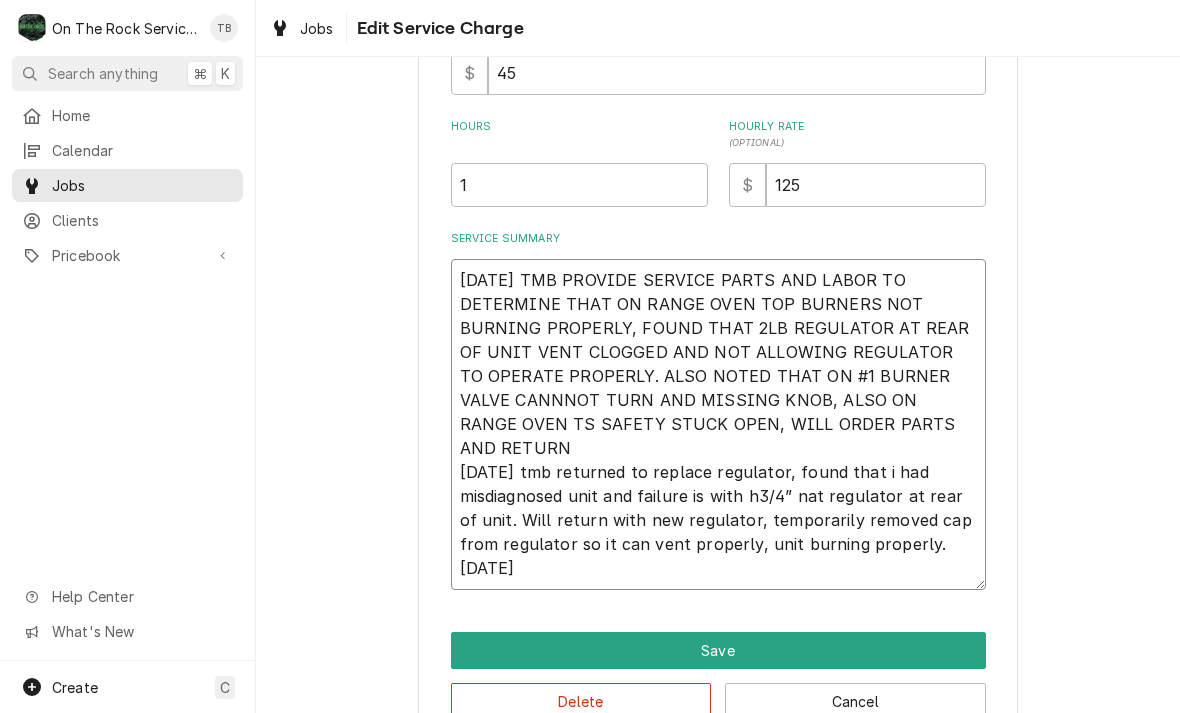 type on "x" 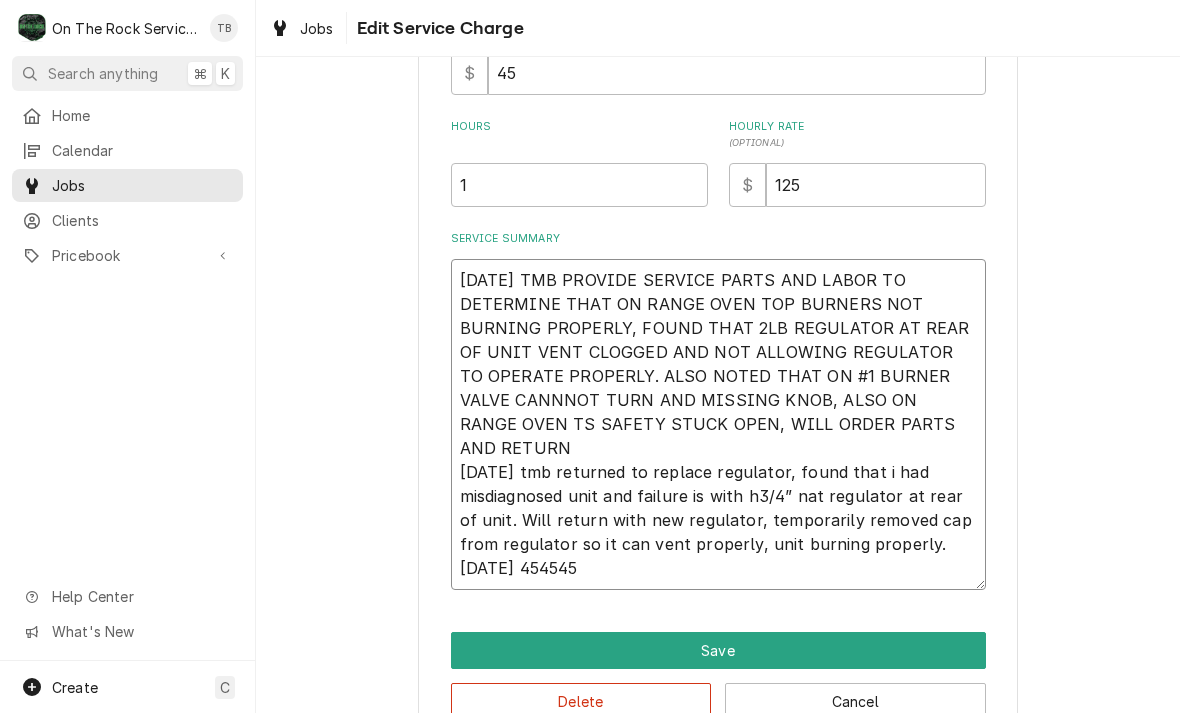 type on "[MM]/[DD]/[YY] TMB PROVIDE SERVICE PARTS AND LABOR TO DETERMINE THAT ON RANGE OVEN TOP BURNERS NOT BURNING PROPERLY, FOUND THAT 2LB REGULATOR AT REAR OF UNIT VENT CLOGGED AND NOT ALLOWING REGULATOR TO OPERATE PROPERLY. ALSO NOTED THAT ON #1 BURNER VALVE CANNNOT TURN AND MISSING KNOB, ALSO ON RANGE OVEN TS SAFETY STUCK OPEN, WILL ORDER PARTS AND RETURN
[MM]/[DD]/[YY] tmb returned to replace regulator, found that i had misdiagnosed unit and failure is with h3/4” nat regulator at rear of unit. Will return with new regulator, temporarily removed cap from regulator so it can vent properly, unit burning properly.
[YYYYYYYYYYYYYYYYYYYYYYYYYYYYYYYYYYYYYYYYYYYYYYYYYYYYYYYYYYYYYYYY]" 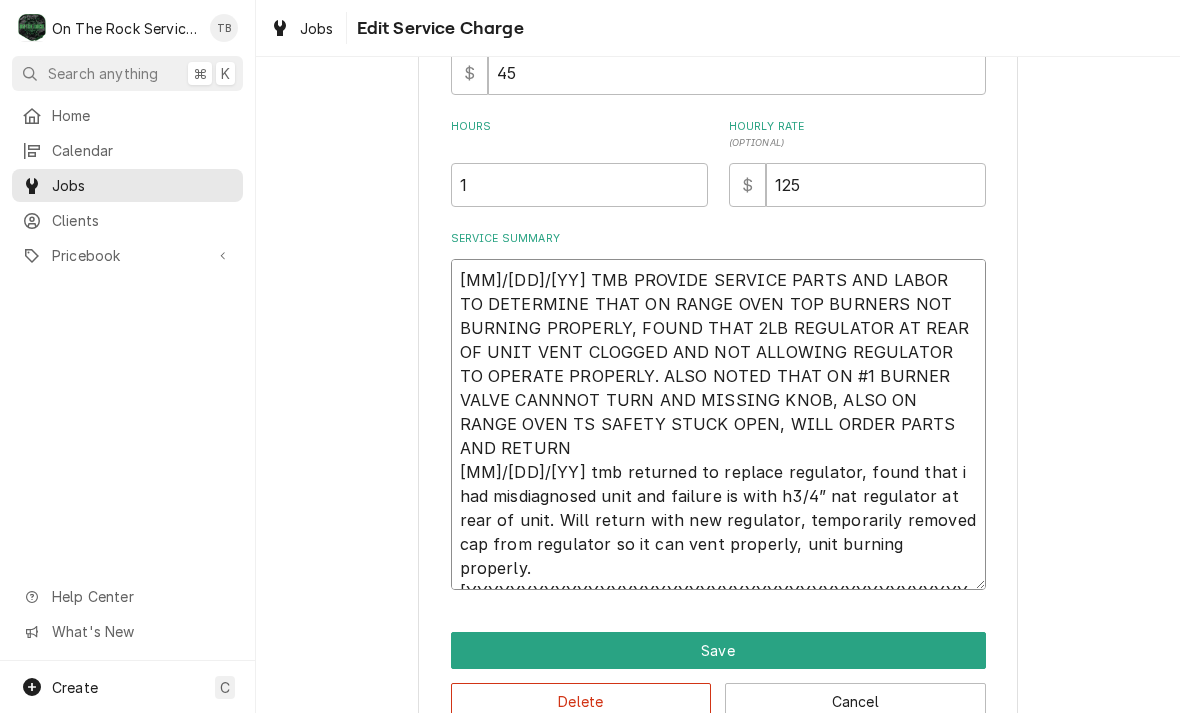 type on "x" 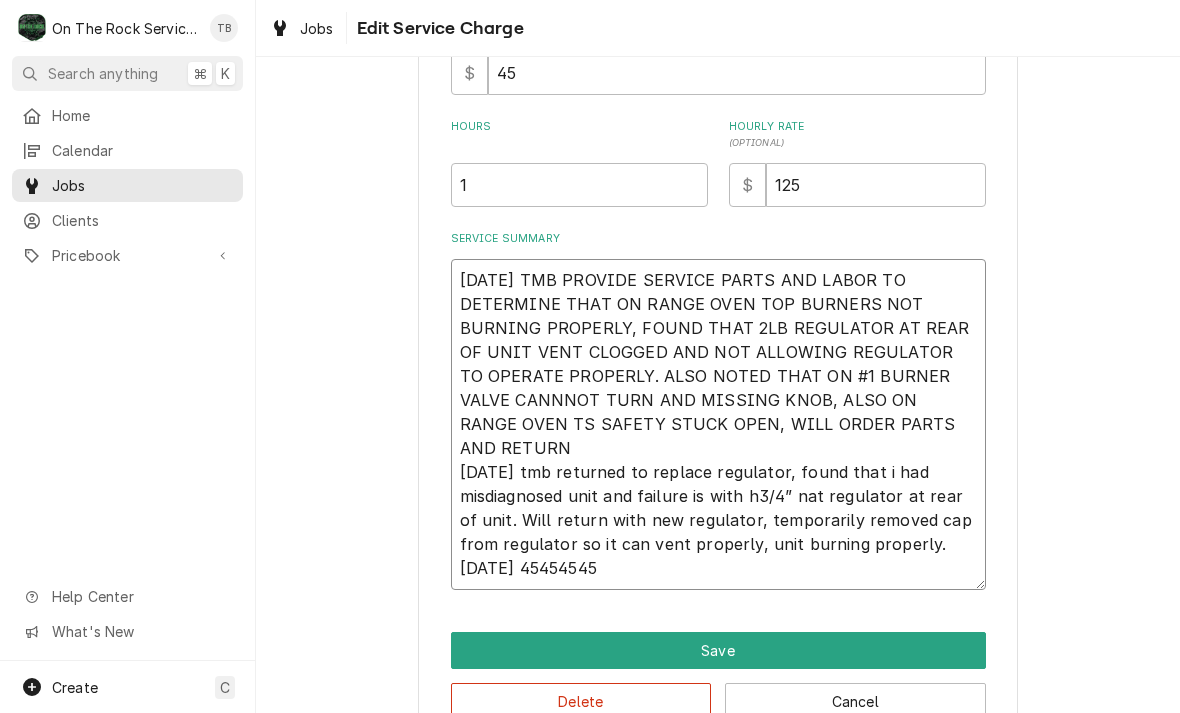 type on "[DATE] TMB PROVIDE SERVICE PARTS AND LABOR TO DETERMINE THAT ON RANGE OVEN TOP BURNERS NOT BURNING PROPERLY, FOUND THAT 2LB REGULATOR AT REAR OF UNIT VENT CLOGGED AND NOT ALLOWING REGULATOR TO OPERATE PROPERLY. ALSO NOTED THAT ON #1 BURNER VALVE CANNNOT TURN AND MISSING KNOB, ALSO ON RANGE OVEN TS SAFETY STUCK OPEN, WILL ORDER PARTS AND RETURN
[DATE] tmb returned to replace regulator, found that i had misdiagnosed unit and failure is with h3/4” nat regulator at rear of unit. Will return with new regulator, temporarily removed cap from regulator so it can vent properly, unit burning properly.
[DATE] 454545454" 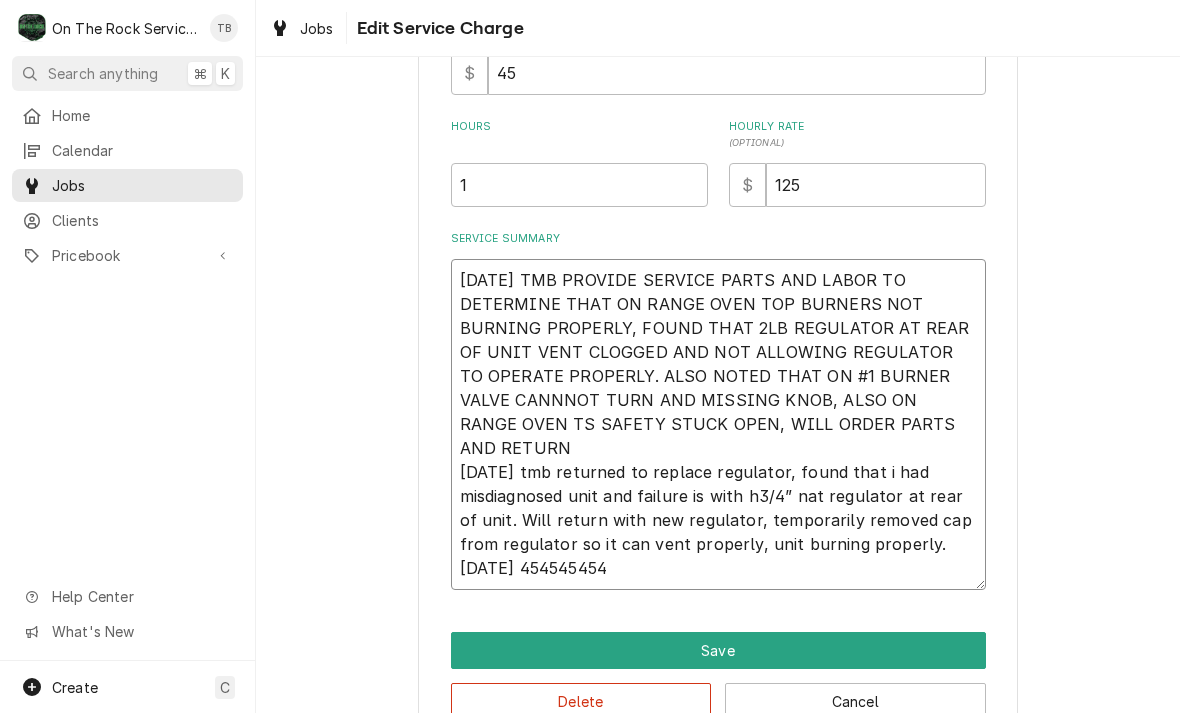 type on "x" 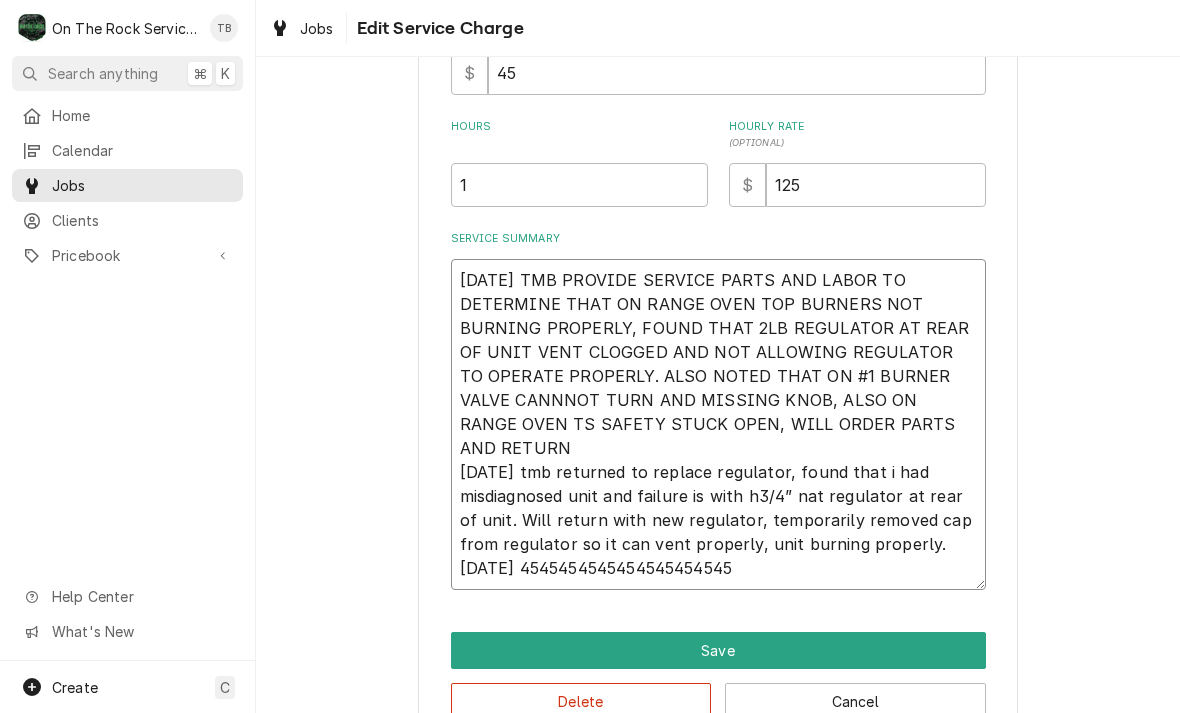 type on "[DATE] TMB PROVIDE SERVICE PARTS AND LABOR TO DETERMINE THAT ON RANGE OVEN TOP BURNERS NOT BURNING PROPERLY, FOUND THAT 2LB REGULATOR AT REAR OF UNIT VENT CLOGGED AND NOT ALLOWING REGULATOR TO OPERATE PROPERLY. ALSO NOTED THAT ON #1 BURNER VALVE CANNNOT TURN AND MISSING KNOB, ALSO ON RANGE OVEN TS SAFETY STUCK OPEN, WILL ORDER PARTS AND RETURN
[DATE] tmb returned to replace regulator, found that i had misdiagnosed unit and failure is with h3/4” nat regulator at rear of unit. Will return with new regulator, temporarily removed cap from regulator so it can vent properly, unit burning properly.
[DATE] 4545454545454545454545" 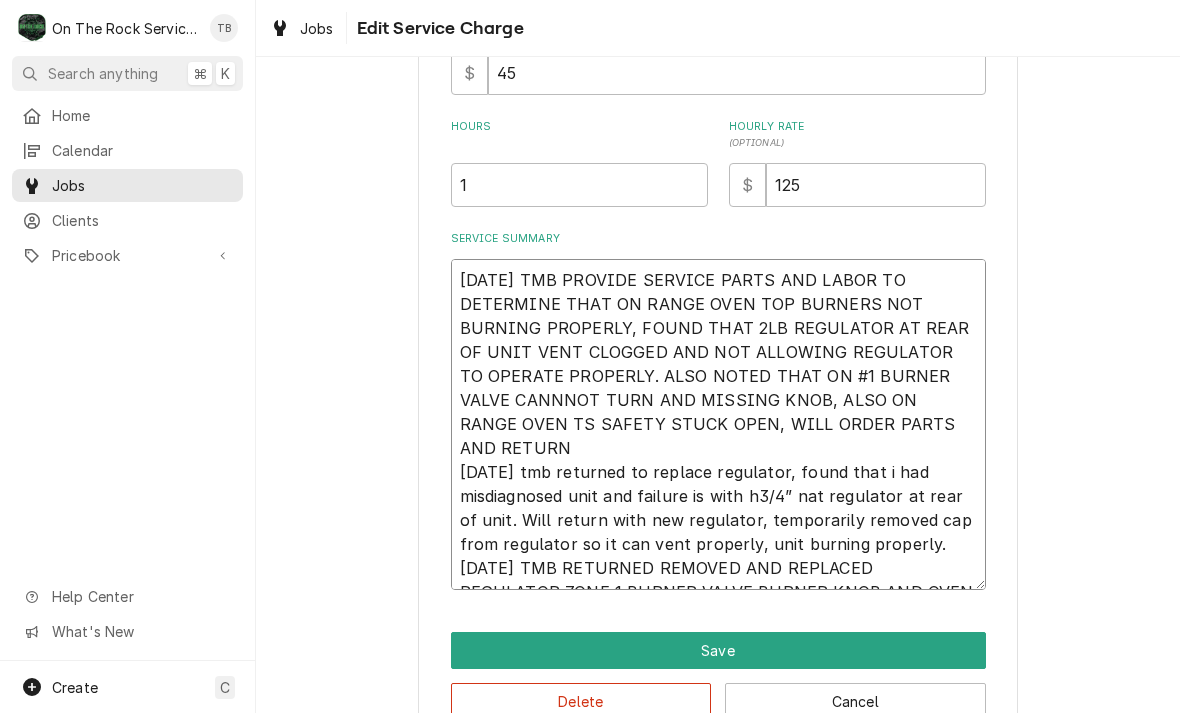 type on "x" 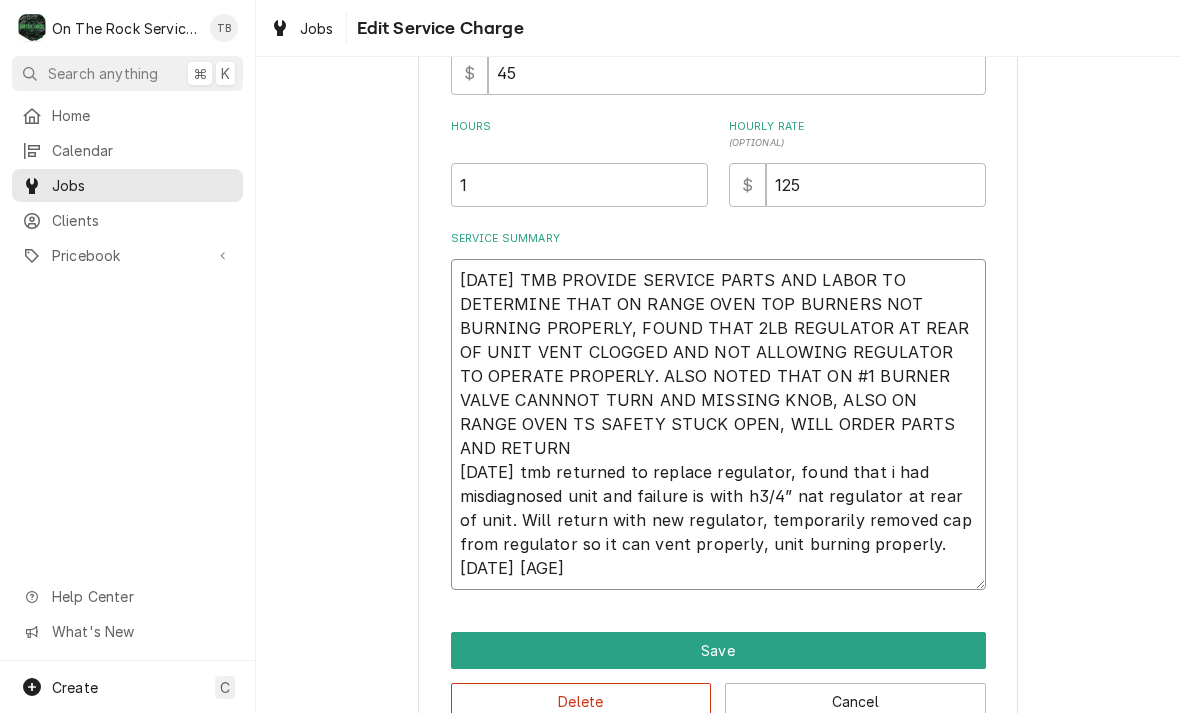 type on "x" 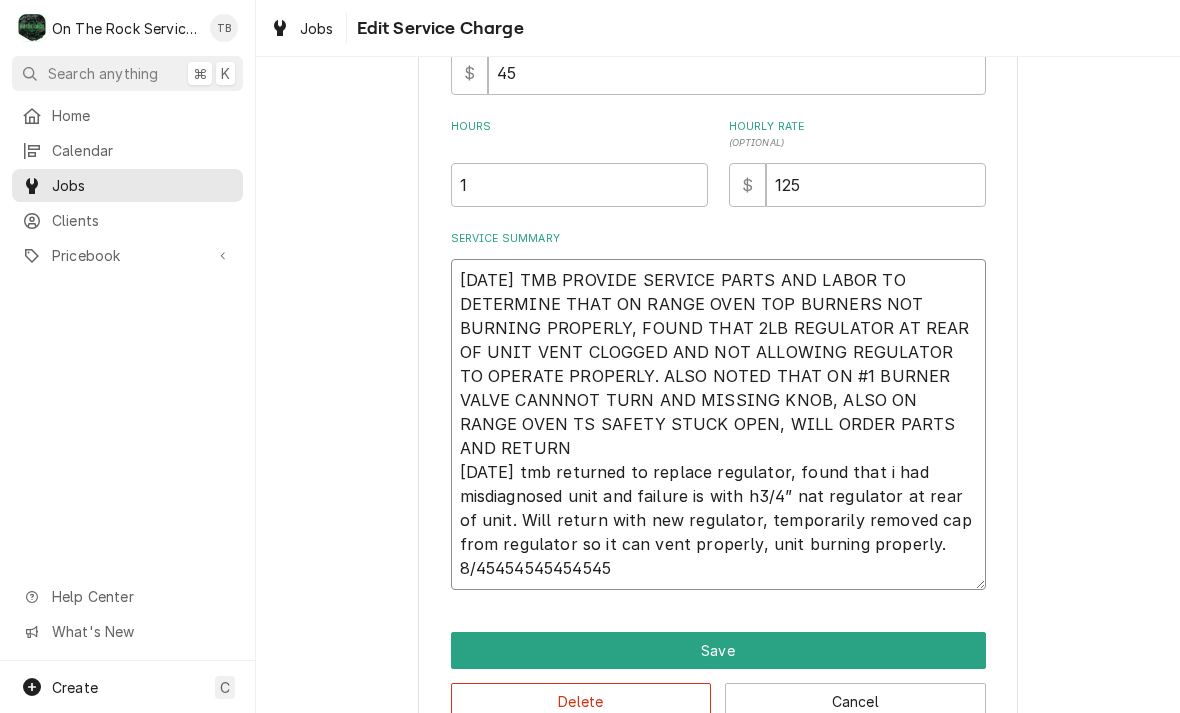type on "[DATE] TMB PROVIDE SERVICE PARTS AND LABOR TO DETERMINE THAT ON RANGE OVEN TOP BURNERS NOT BURNING PROPERLY, FOUND THAT 2LB REGULATOR AT REAR OF UNIT VENT CLOGGED AND NOT ALLOWING REGULATOR TO OPERATE PROPERLY. ALSO NOTED THAT ON #1 BURNER VALVE CANNNOT TURN AND MISSING KNOB, ALSO ON RANGE OVEN TS SAFETY STUCK OPEN, WILL ORDER PARTS AND RETURN
[DATE] tmb returned to replace regulator, found that i had misdiagnosed unit and failure is with h3/4” nat regulator at rear of unit. Will return with new regulator, temporarily removed cap from regulator so it can vent properly, unit burning properly.
[DATE]/[NUMBER]" 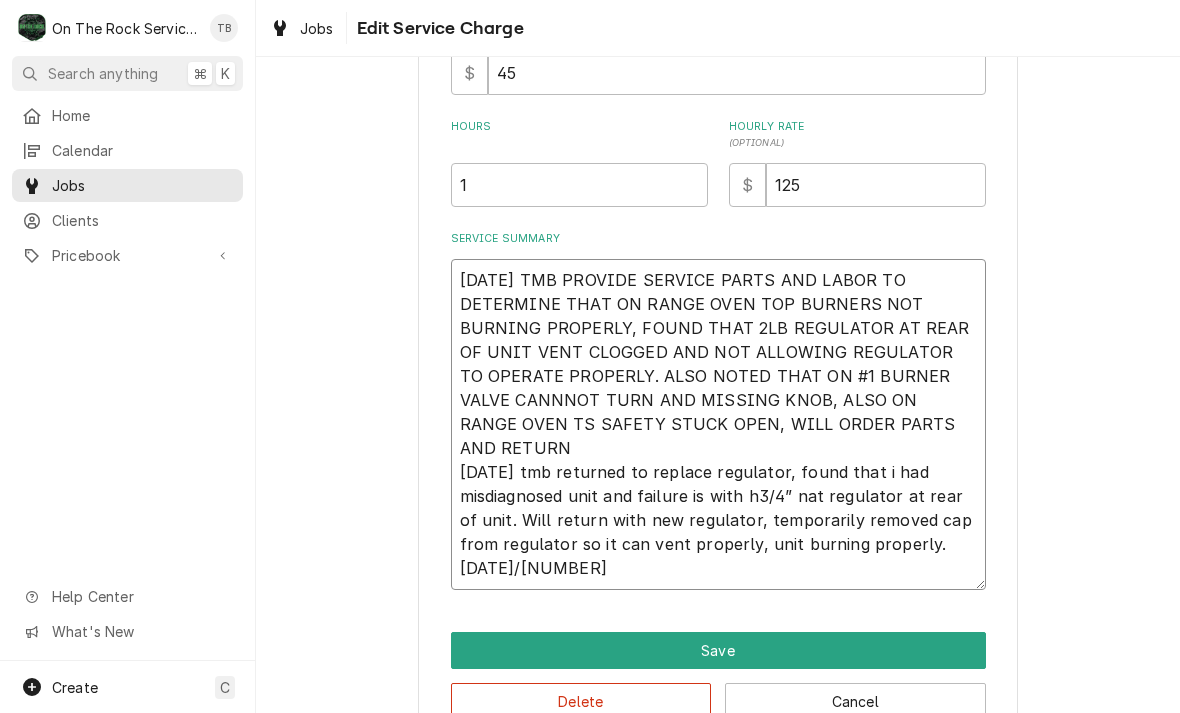 type on "x" 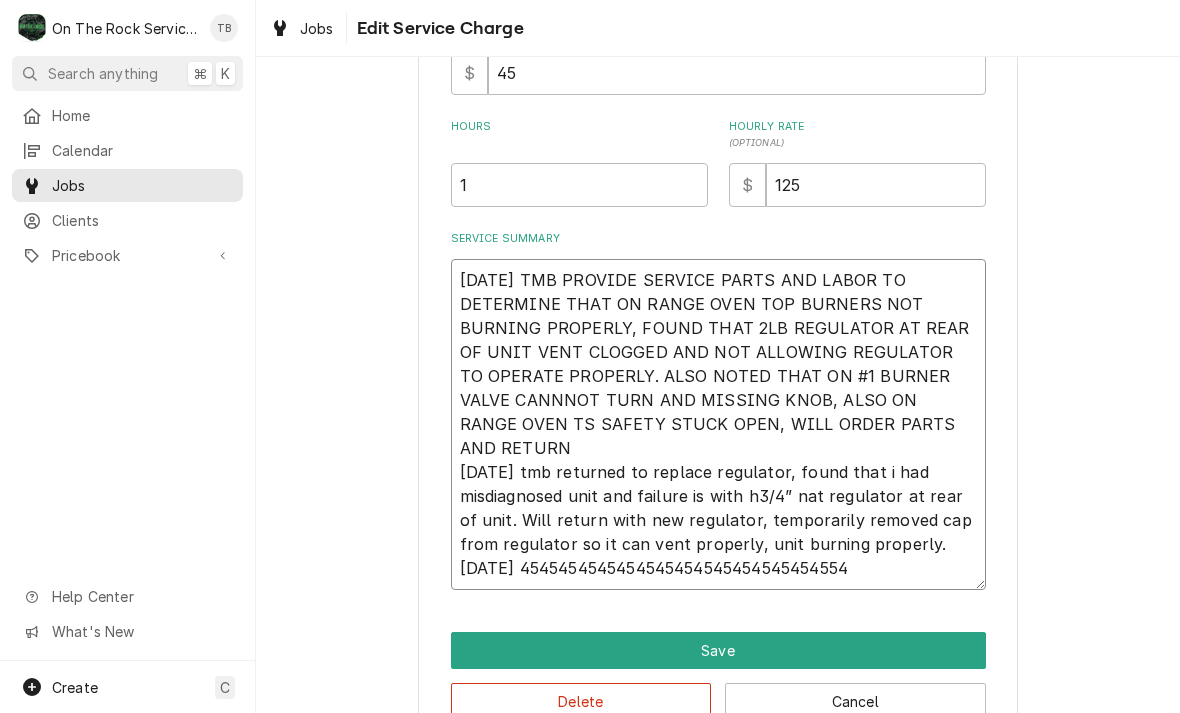 type on "x" 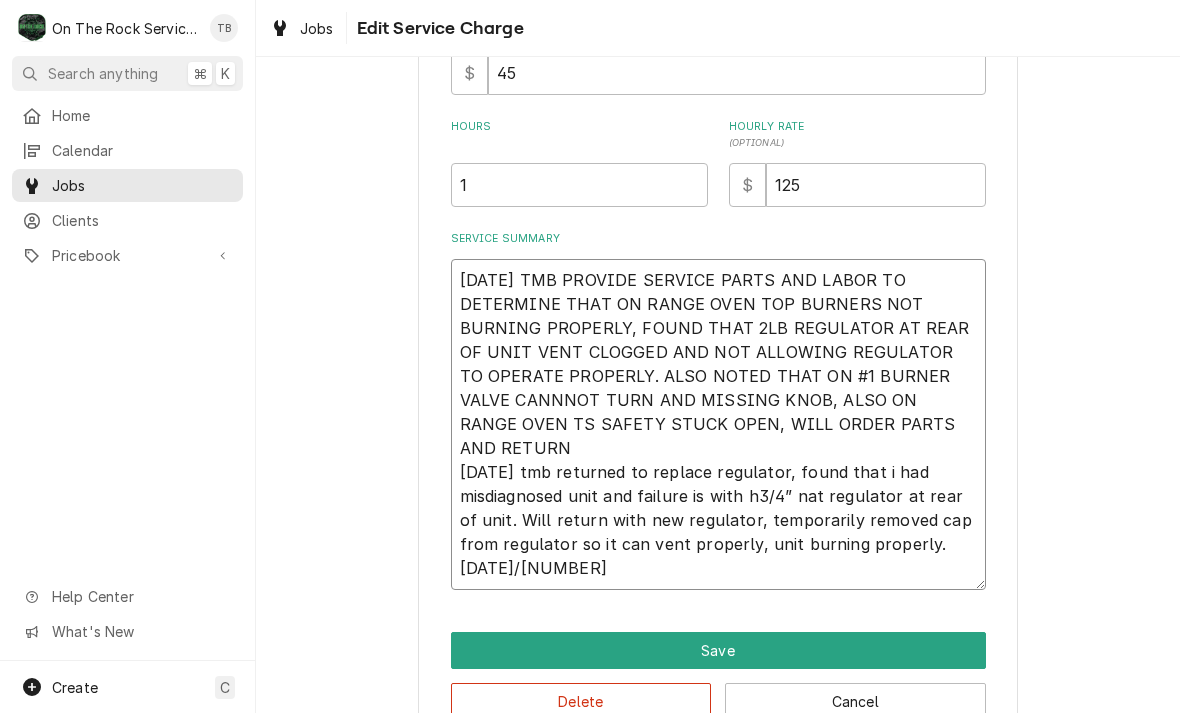 type on "x" 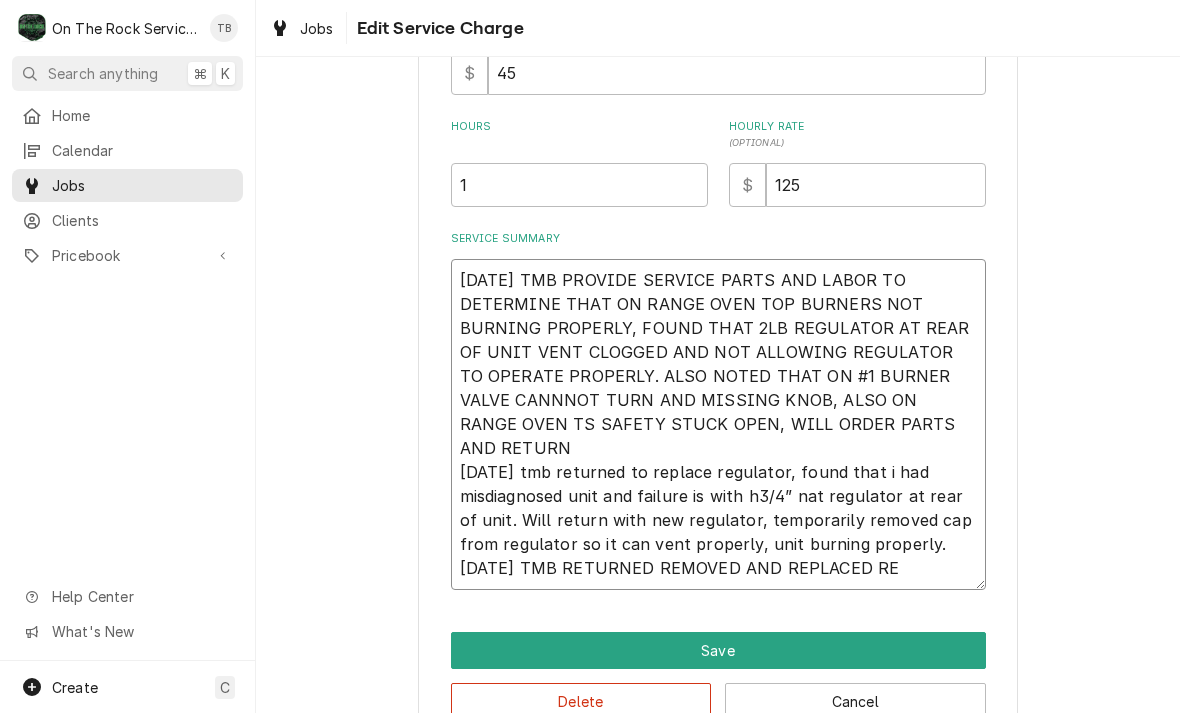 type on "[DATE] TMB PROVIDE SERVICE PARTS AND LABOR TO DETERMINE THAT ON RANGE OVEN TOP BURNERS NOT BURNING PROPERLY, FOUND THAT 2LB REGULATOR AT REAR OF UNIT VENT CLOGGED AND NOT ALLOWING REGULATOR TO OPERATE PROPERLY. ALSO NOTED THAT ON #1 BURNER VALVE CANNNOT TURN AND MISSING KNOB, ALSO ON RANGE OVEN TS SAFETY STUCK OPEN, WILL ORDER PARTS AND RETURN
[DATE] tmb returned to replace regulator, found that i had misdiagnosed unit and failure is with h3/4” nat regulator at rear of unit. Will return with new regulator, temporarily removed cap from regulator so it can vent properly, unit burning properly.
[DATE] [AGE]" 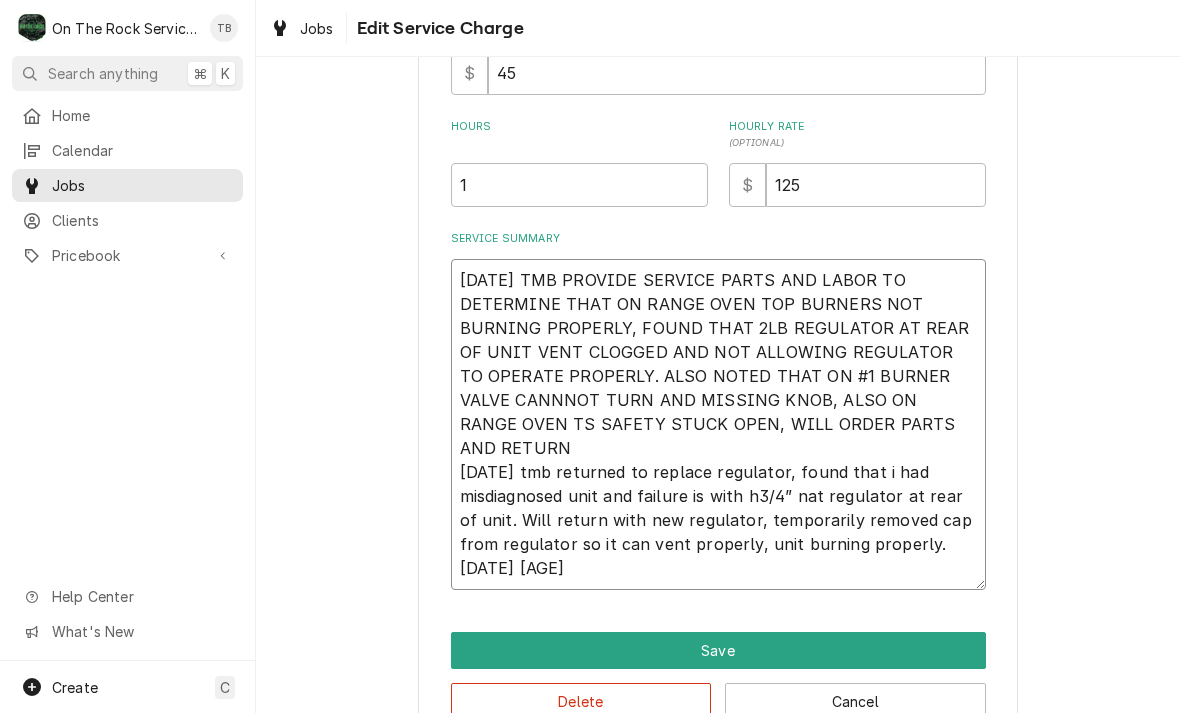 type on "x" 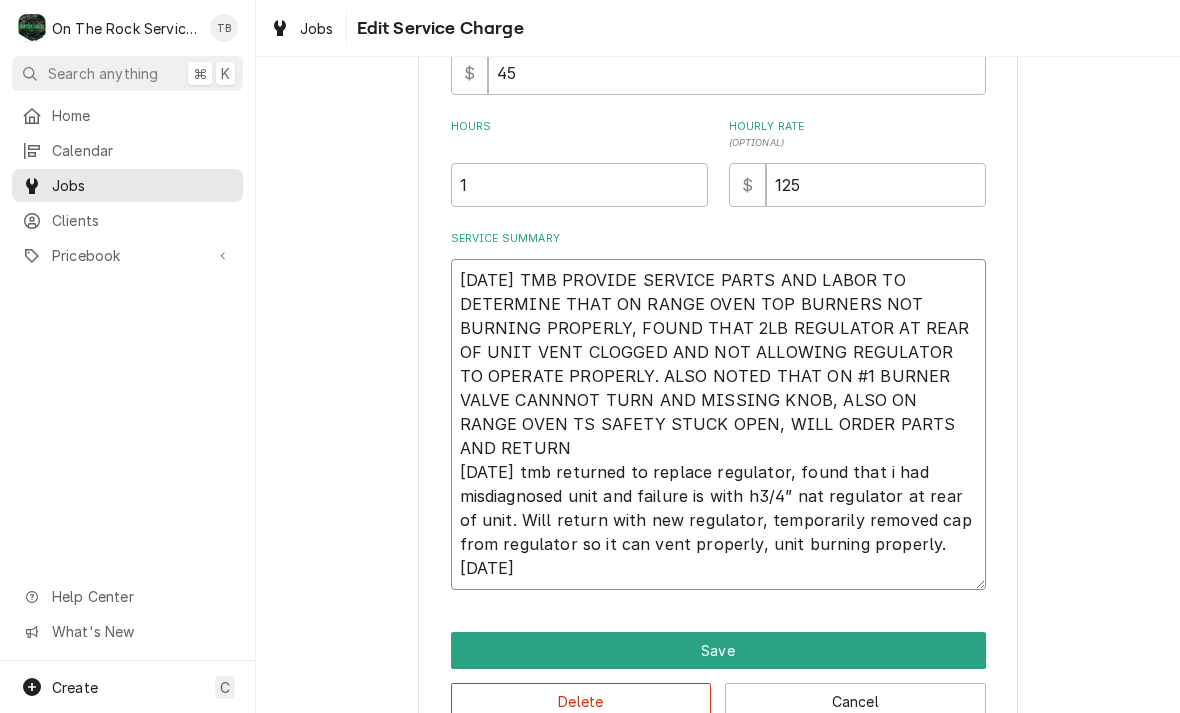 type on "[DATE] TMB PROVIDE SERVICE PARTS AND LABOR TO DETERMINE THAT ON RANGE OVEN TOP BURNERS NOT BURNING PROPERLY, FOUND THAT 2LB REGULATOR AT REAR OF UNIT VENT CLOGGED AND NOT ALLOWING REGULATOR TO OPERATE PROPERLY. ALSO NOTED THAT ON #1 BURNER VALVE CANNNOT TURN AND MISSING KNOB, ALSO ON RANGE OVEN TS SAFETY STUCK OPEN, WILL ORDER PARTS AND RETURN
[DATE] tmb returned to replace regulator, found that i had misdiagnosed unit and failure is with h3/4” nat regulator at rear of unit. Will return with new regulator, temporarily removed cap from regulator so it can vent properly, unit burning properly.
[DATE]/[NUMBER]" 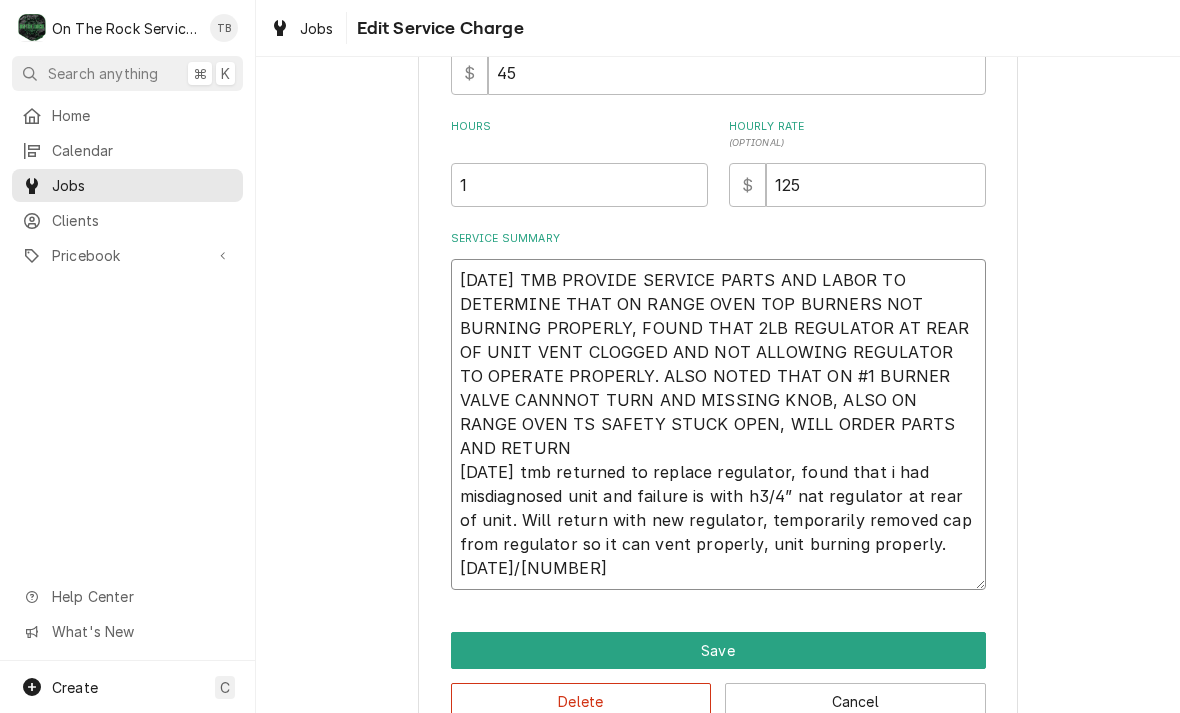 type on "x" 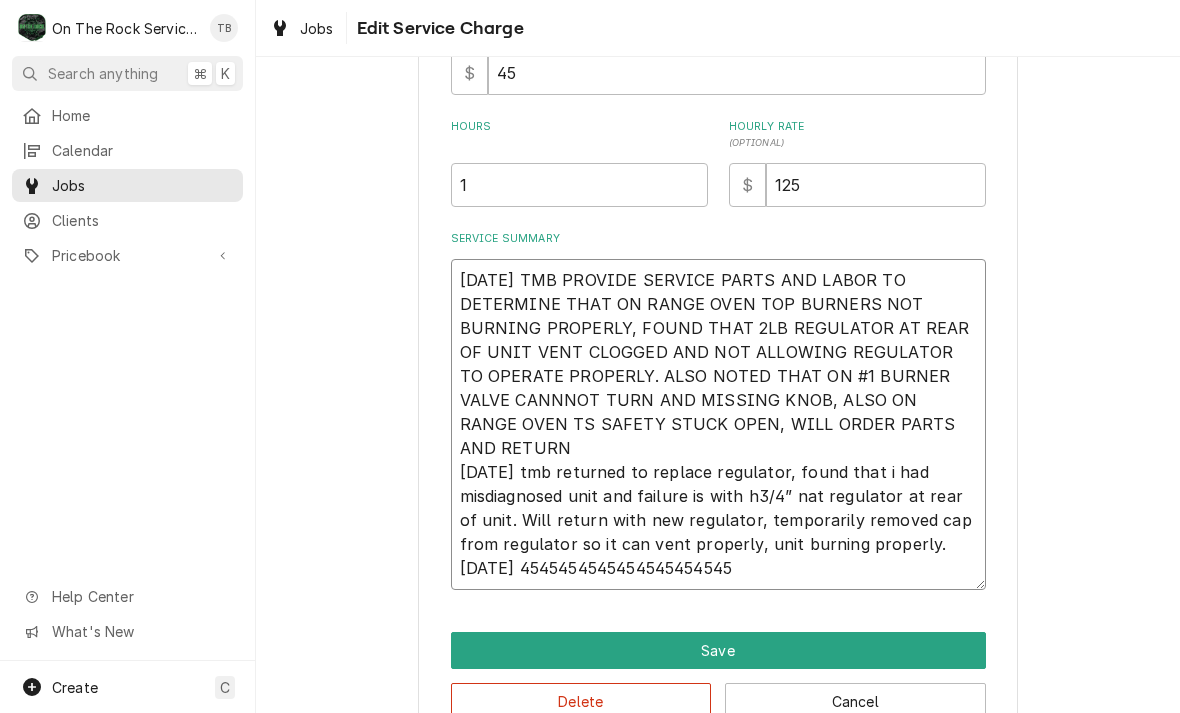type on "[DATE] TMB PROVIDE SERVICE PARTS AND LABOR TO DETERMINE THAT ON RANGE OVEN TOP BURNERS NOT BURNING PROPERLY, FOUND THAT 2LB REGULATOR AT REAR OF UNIT VENT CLOGGED AND NOT ALLOWING REGULATOR TO OPERATE PROPERLY. ALSO NOTED THAT ON #1 BURNER VALVE CANNNOT TURN AND MISSING KNOB, ALSO ON RANGE OVEN TS SAFETY STUCK OPEN, WILL ORDER PARTS AND RETURN
[DATE] tmb returned to replace regulator, found that i had misdiagnosed unit and failure is with h3/4” nat regulator at rear of unit. Will return with new regulator, temporarily removed cap from regulator so it can vent properly, unit burning properly.
[INVALID DATE]" 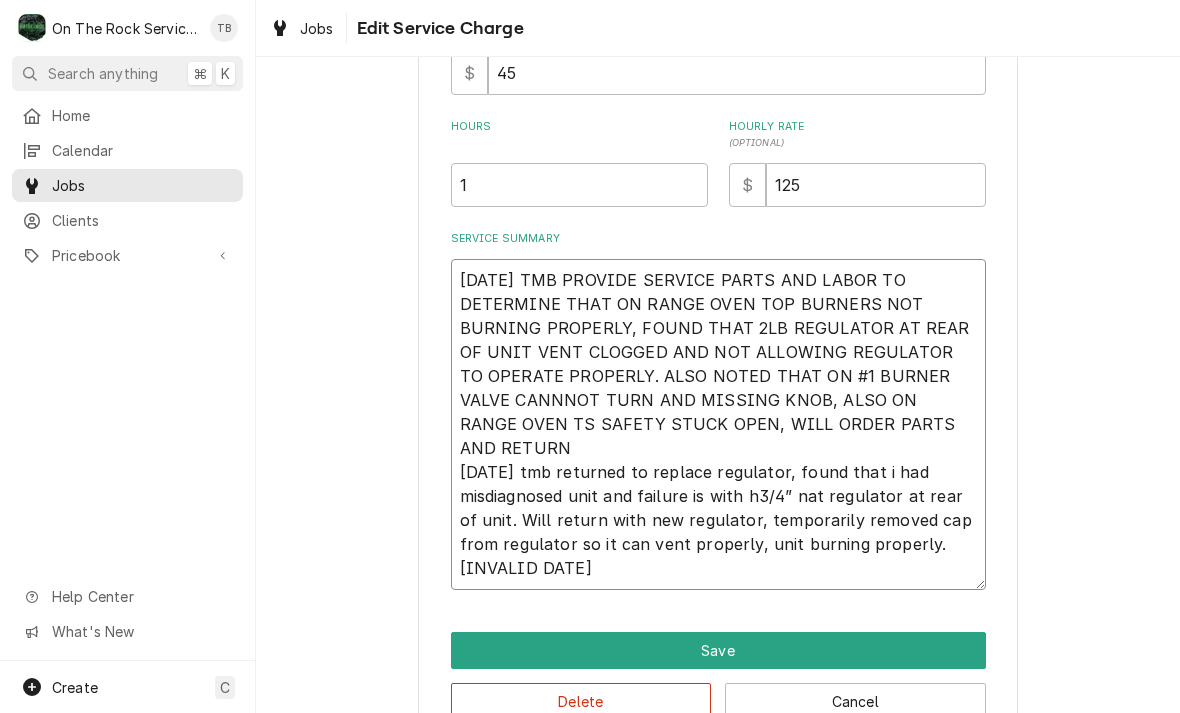 type on "x" 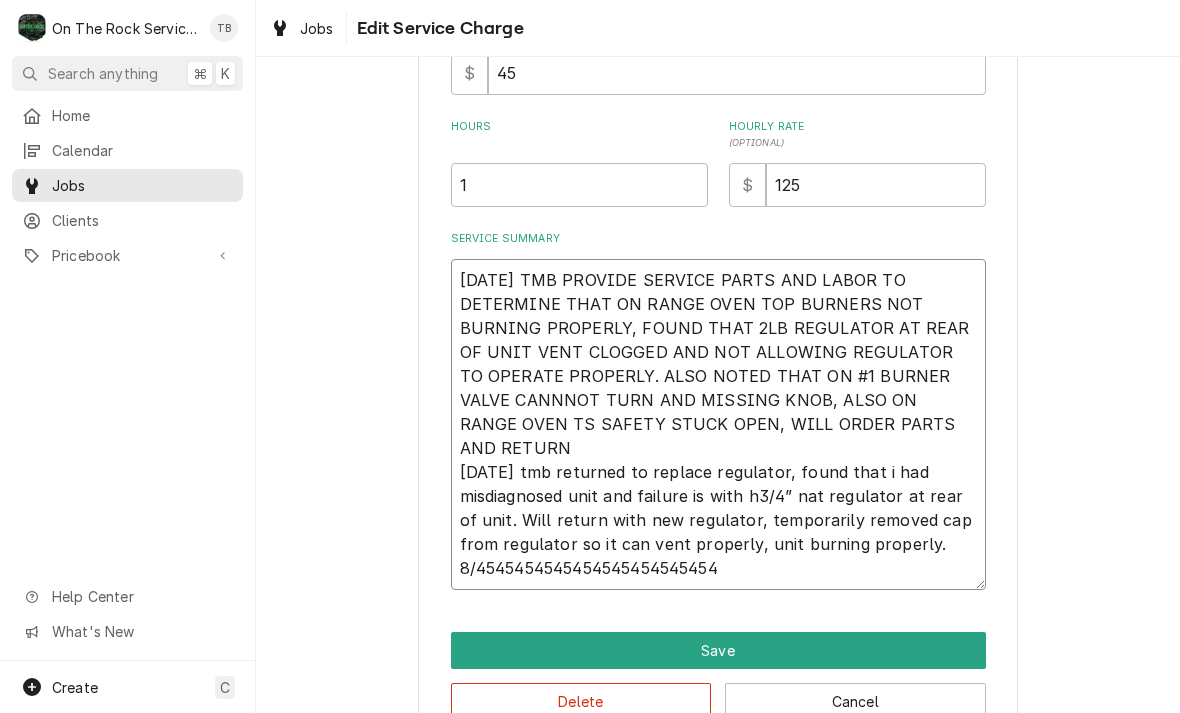 type on "x" 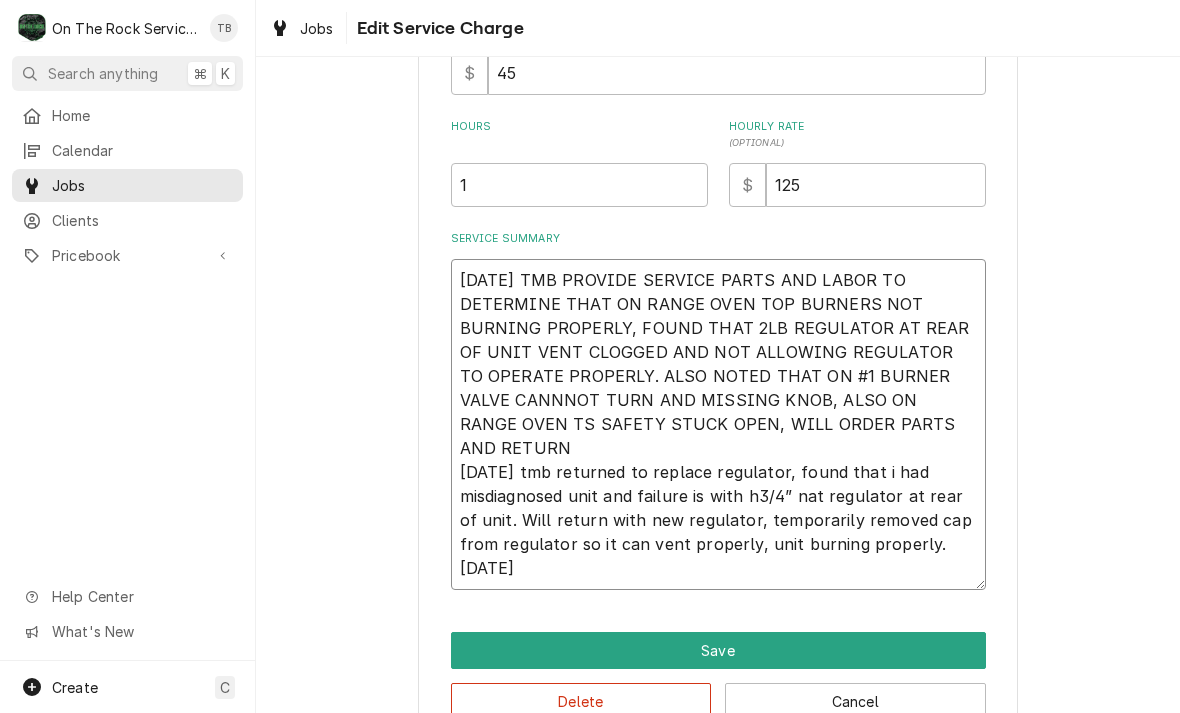 type on "[DATE] TMB PROVIDE SERVICE PARTS AND LABOR TO DETERMINE THAT ON RANGE OVEN TOP BURNERS NOT BURNING PROPERLY, FOUND THAT 2LB REGULATOR AT REAR OF UNIT VENT CLOGGED AND NOT ALLOWING REGULATOR TO OPERATE PROPERLY. ALSO NOTED THAT ON #1 BURNER VALVE CANNNOT TURN AND MISSING KNOB, ALSO ON RANGE OVEN TS SAFETY STUCK OPEN, WILL ORDER PARTS AND RETURN
[DATE] tmb returned to replace regulator, found that i had misdiagnosed unit and failure is with h3/4” nat regulator at rear of unit. Will return with new regulator, temporarily removed cap from regulator so it can vent properly, unit burning properly.
[DATE] 454545454545454545454545454" 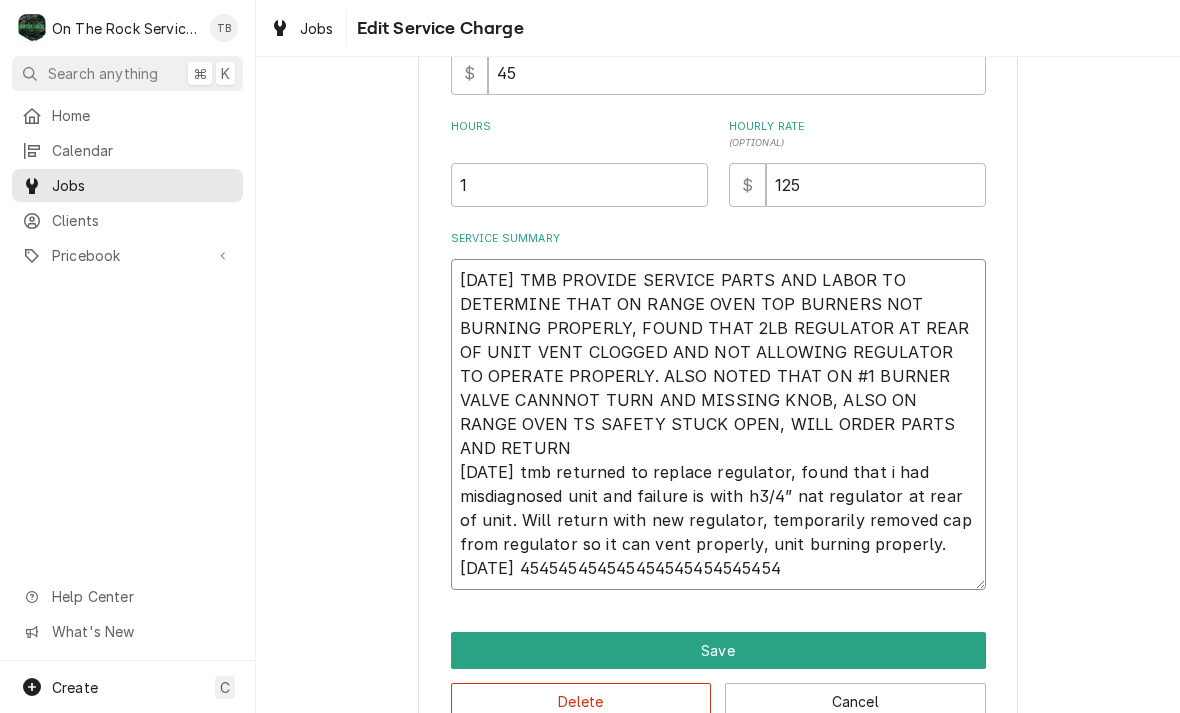type on "x" 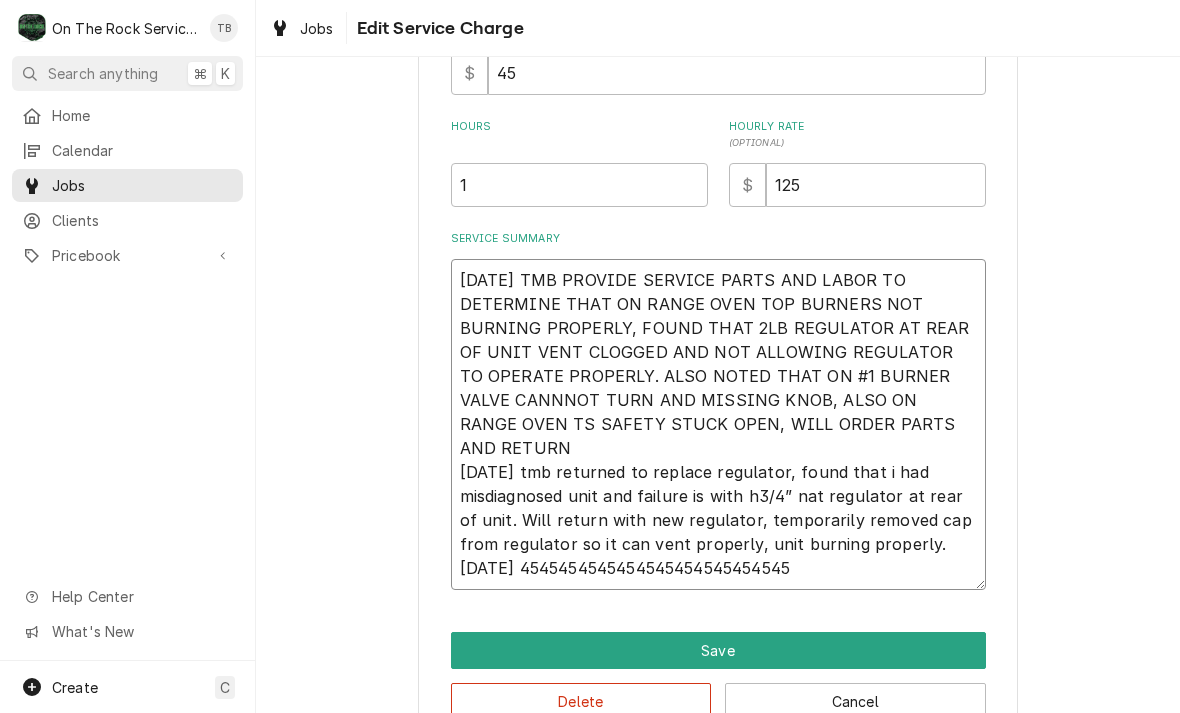 type on "x" 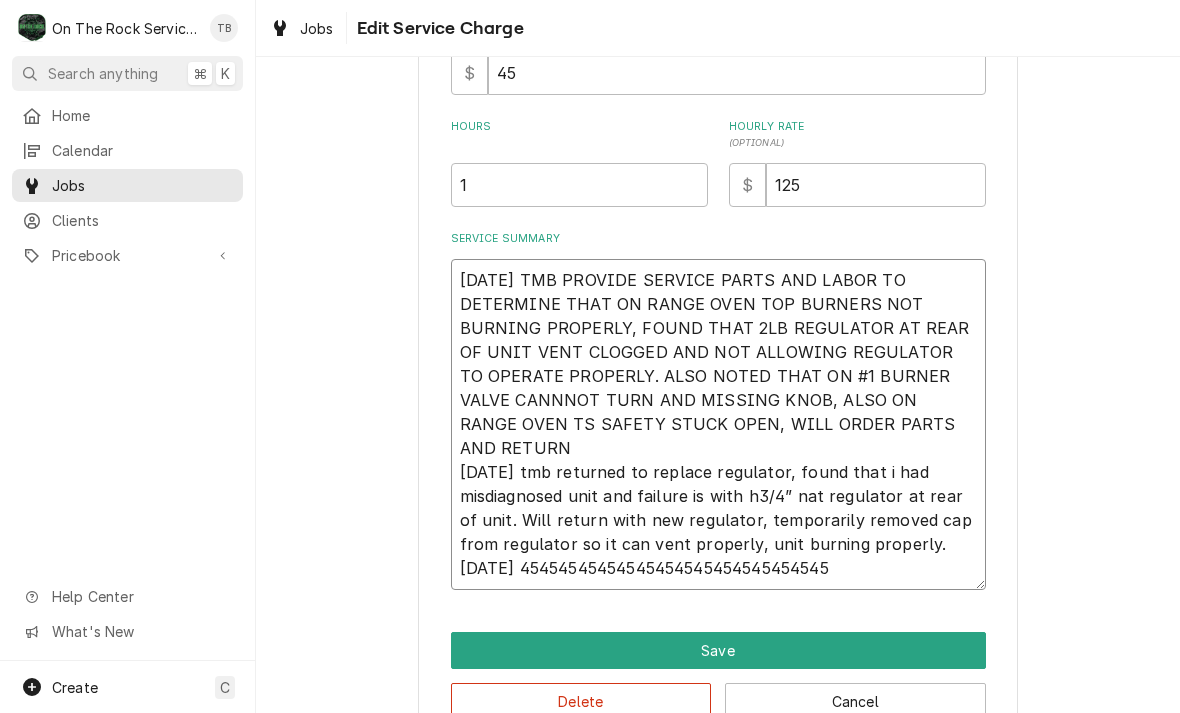 type on "x" 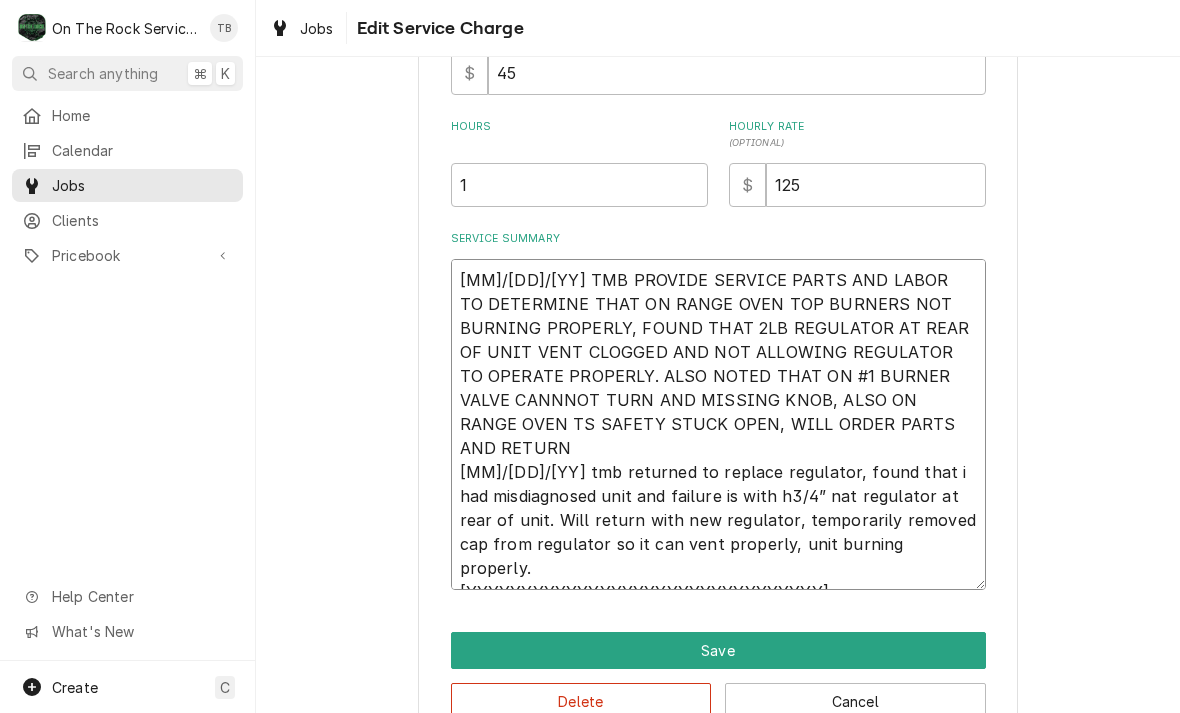 type on "[DATE] TMB PROVIDE SERVICE PARTS AND LABOR TO DETERMINE THAT ON RANGE OVEN TOP BURNERS NOT BURNING PROPERLY, FOUND THAT 2LB REGULATOR AT REAR OF UNIT VENT CLOGGED AND NOT ALLOWING REGULATOR TO OPERATE PROPERLY. ALSO NOTED THAT ON #1 BURNER VALVE CANNNOT TURN AND MISSING KNOB, ALSO ON RANGE OVEN TS SAFETY STUCK OPEN, WILL ORDER PARTS AND RETURN
[DATE] tmb returned to replace regulator, found that i had misdiagnosed unit and failure is with h3/4” nat regulator at rear of unit. Will return with new regulator, temporarily removed cap from regulator so it can vent properly, unit burning properly.
8/45454545454545454545454545454545" 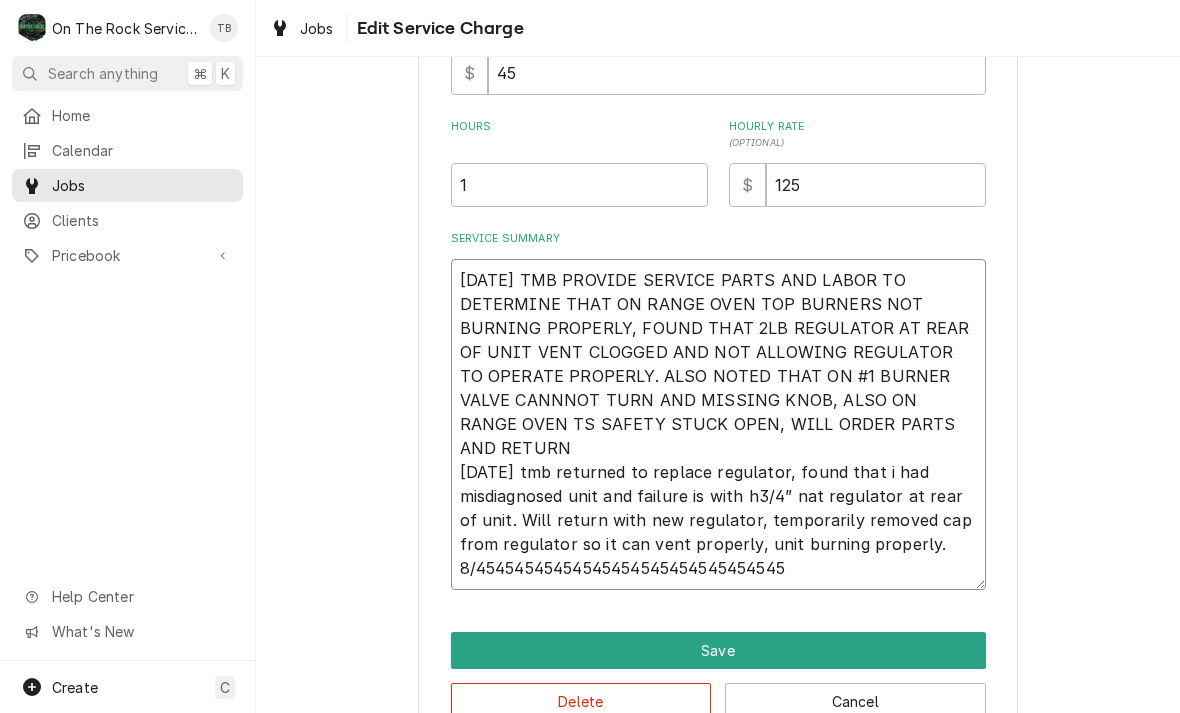 type on "x" 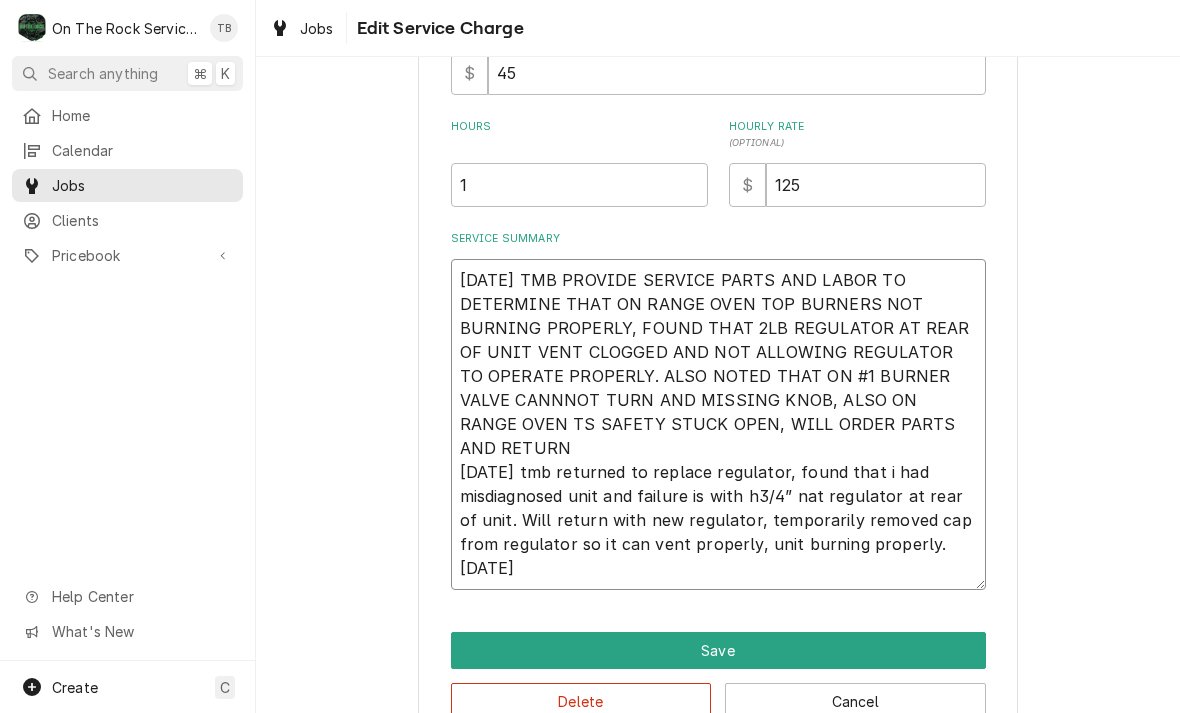 type on "[DATE] TMB PROVIDE SERVICE PARTS AND LABOR TO DETERMINE THAT ON RANGE OVEN TOP BURNERS NOT BURNING PROPERLY, FOUND THAT 2LB REGULATOR AT REAR OF UNIT VENT CLOGGED AND NOT ALLOWING REGULATOR TO OPERATE PROPERLY. ALSO NOTED THAT ON #1 BURNER VALVE CANNNOT TURN AND MISSING KNOB, ALSO ON RANGE OVEN TS SAFETY STUCK OPEN, WILL ORDER PARTS AND RETURN
[DATE] tmb returned to replace regulator, found that i had misdiagnosed unit and failure is with h3/4” nat regulator at rear of unit. Will return with new regulator, temporarily removed cap from regulator so it can vent properly, unit burning properly.
[DATE] 4545454545454545454545454545454554" 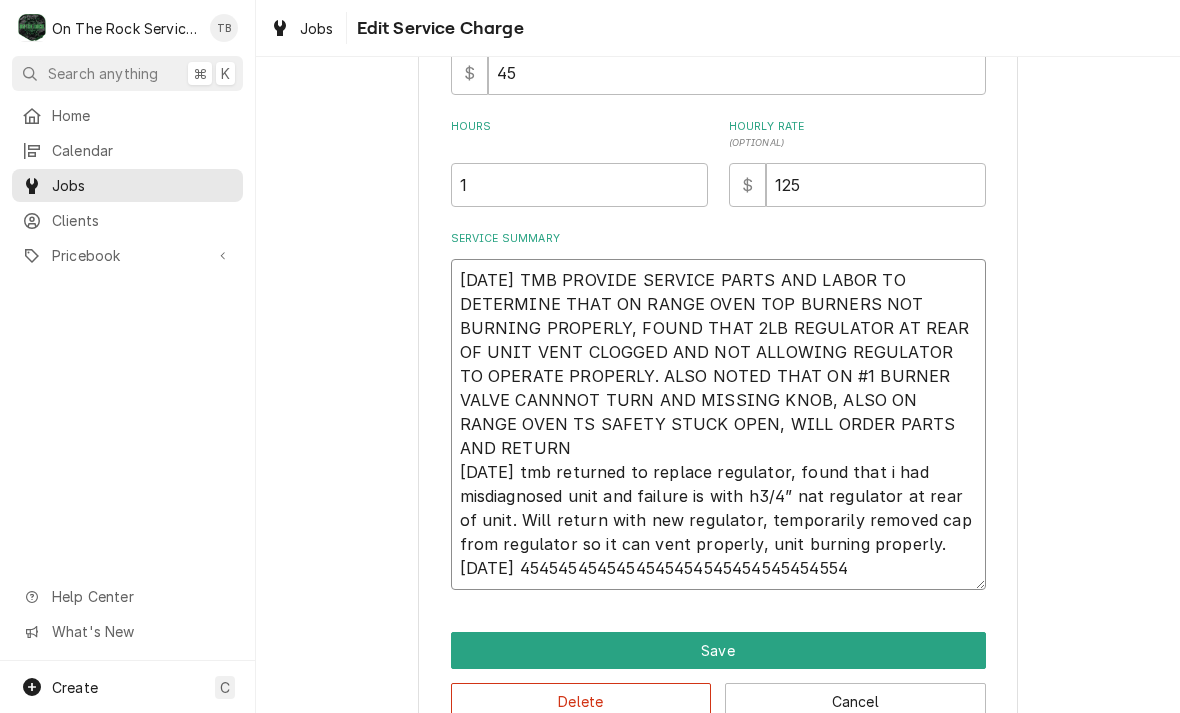 type on "x" 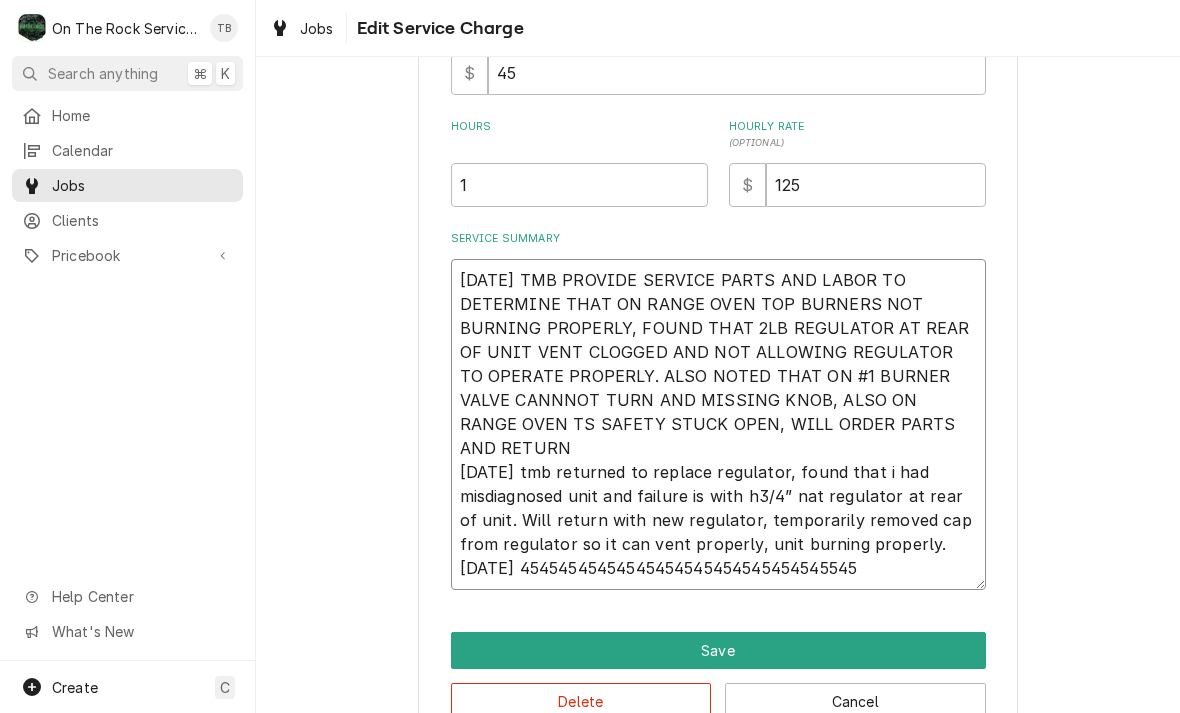 type on "x" 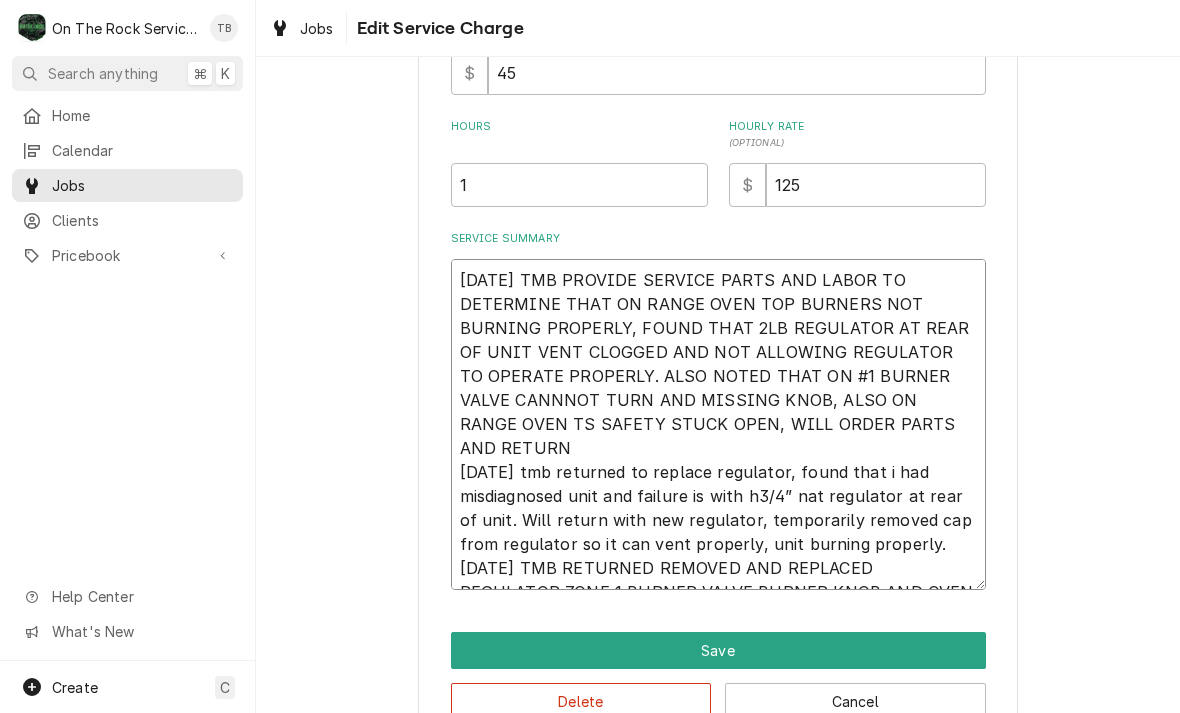 type on "x" 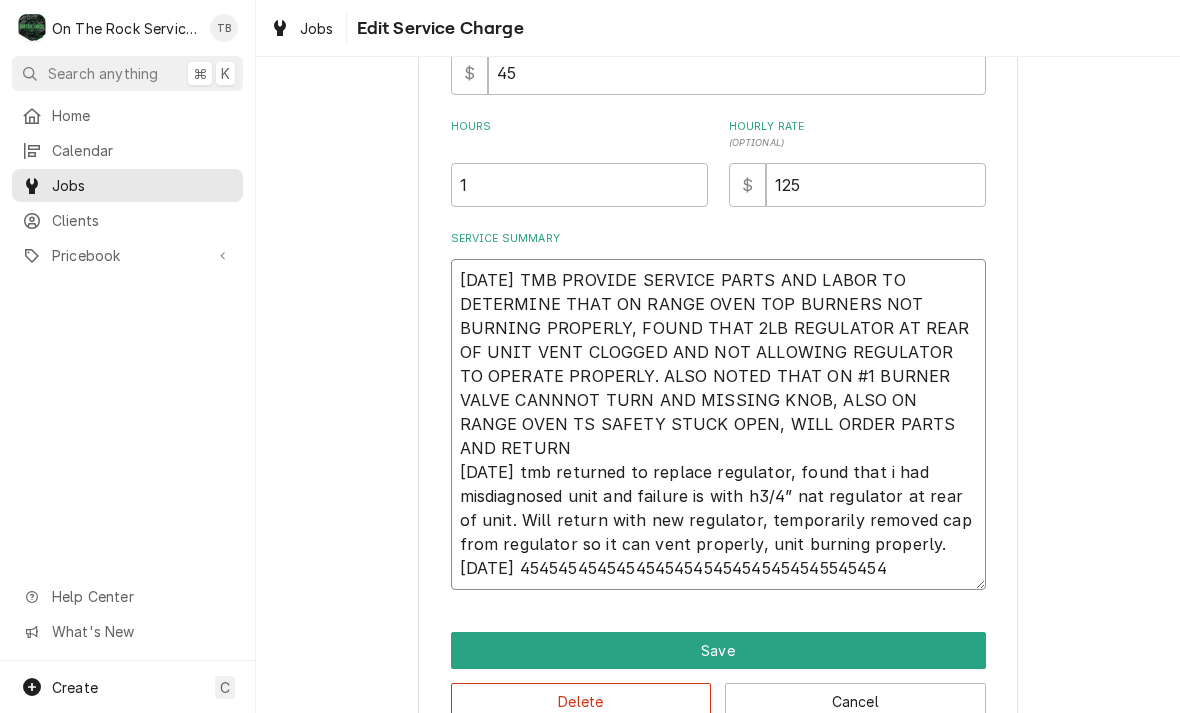 type on "x" 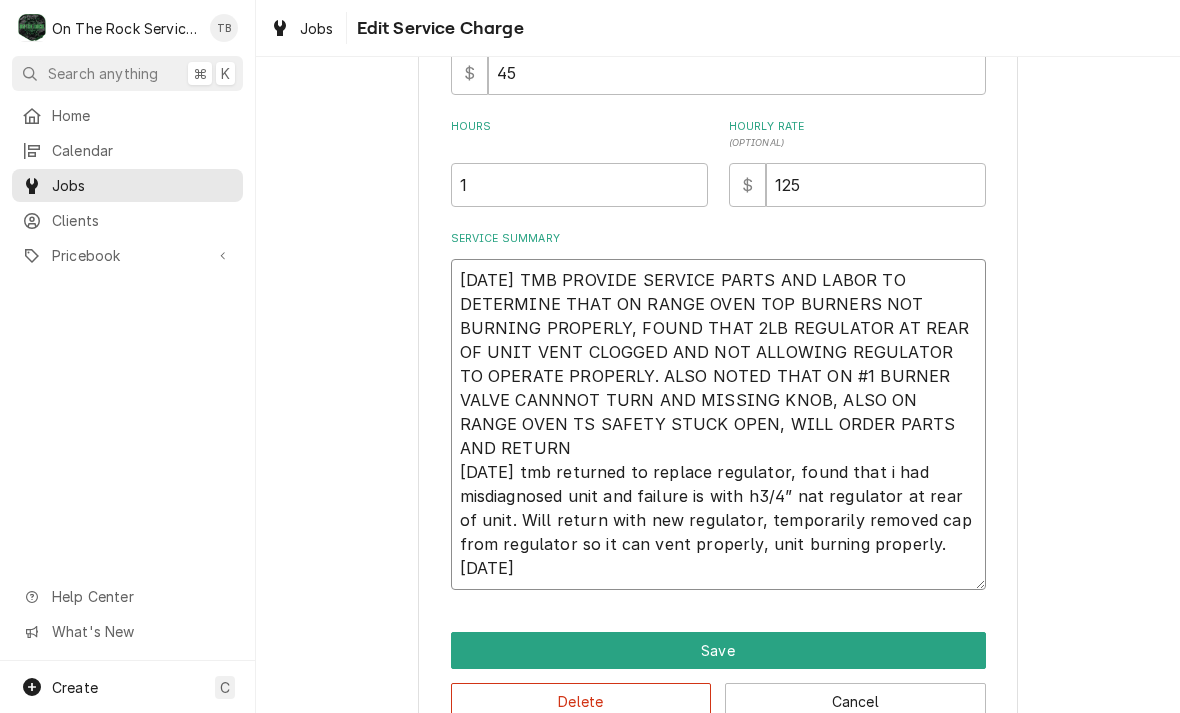 type on "[DATE] TMB PROVIDE SERVICE PARTS AND LABOR TO DETERMINE THAT ON RANGE OVEN TOP BURNERS NOT BURNING PROPERLY, FOUND THAT 2LB REGULATOR AT REAR OF UNIT VENT CLOGGED AND NOT ALLOWING REGULATOR TO OPERATE PROPERLY. ALSO NOTED THAT ON #1 BURNER VALVE CANNNOT TURN AND MISSING KNOB, ALSO ON RANGE OVEN TS SAFETY STUCK OPEN, WILL ORDER PARTS AND RETURN
[DATE] tmb returned to replace regulator, found that i had misdiagnosed unit and failure is with h3/4” nat regulator at rear of unit. Will return with new regulator, temporarily removed cap from regulator so it can vent properly, unit burning properly.
8/45454545454545454545454545454545545454545454" 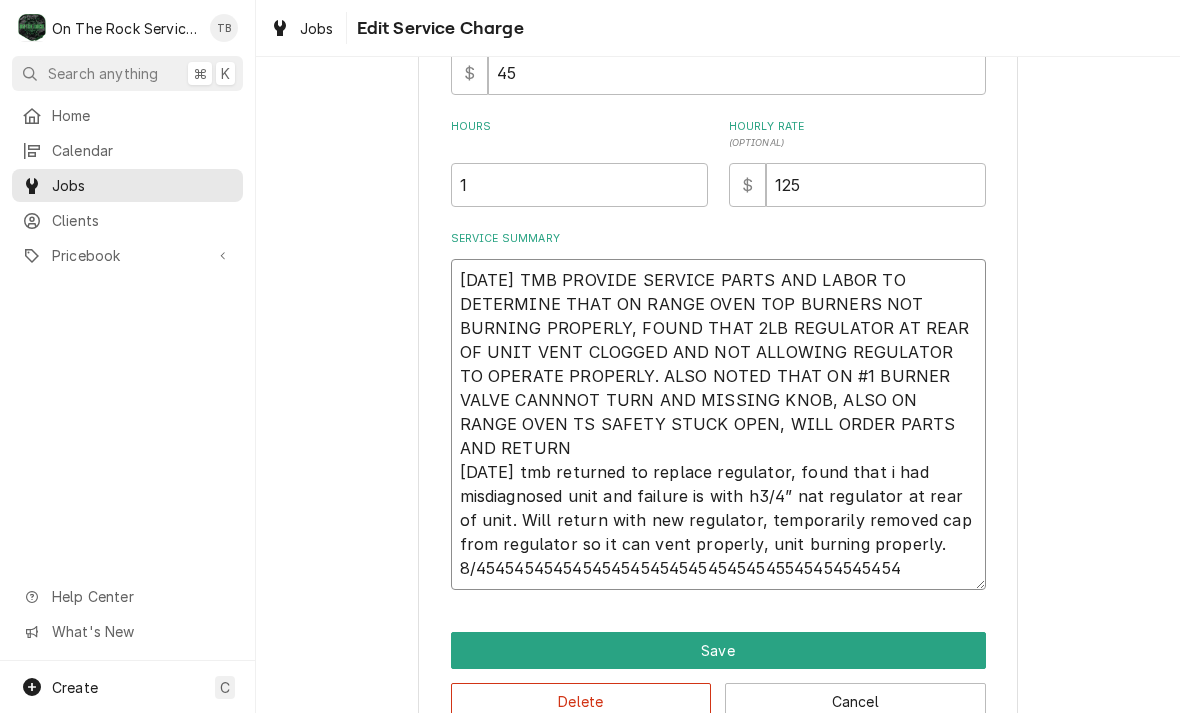 type on "x" 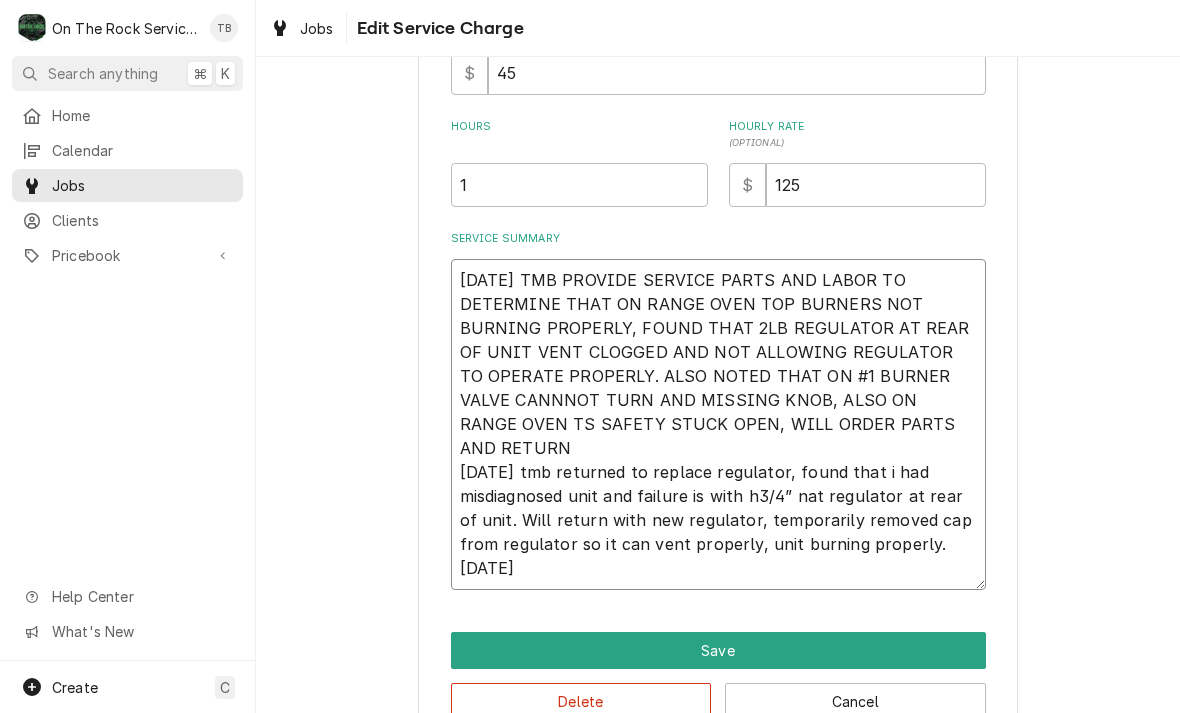 type on "x" 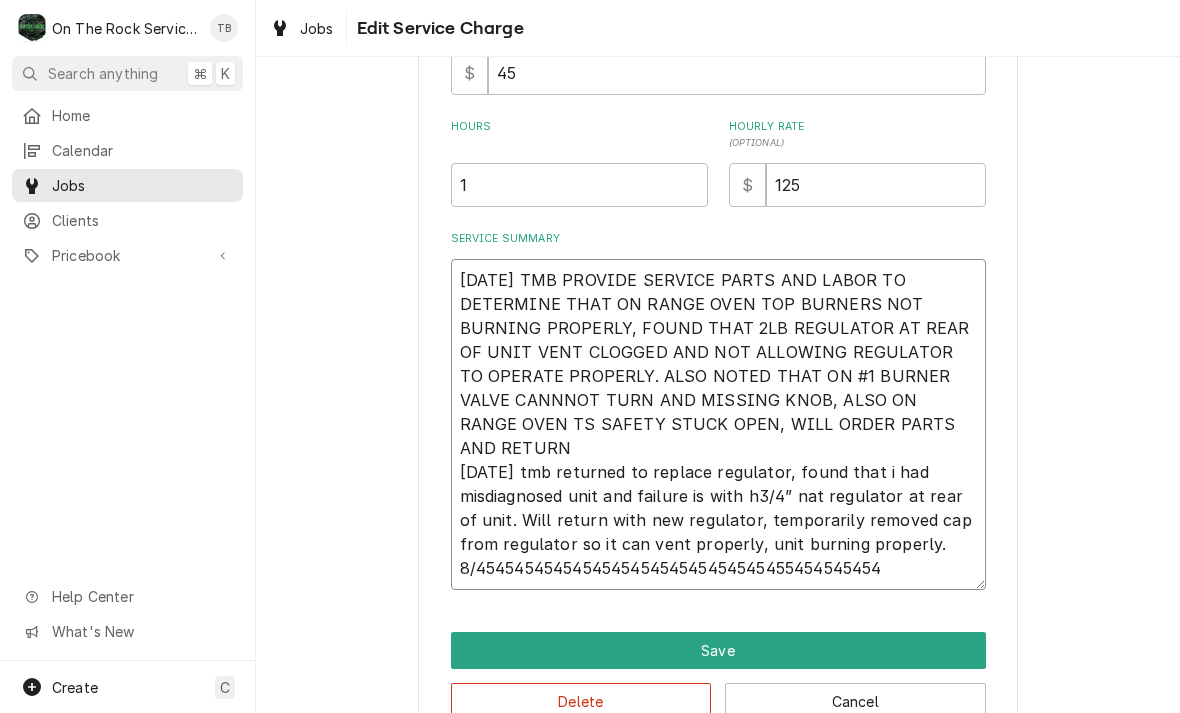 type on "x" 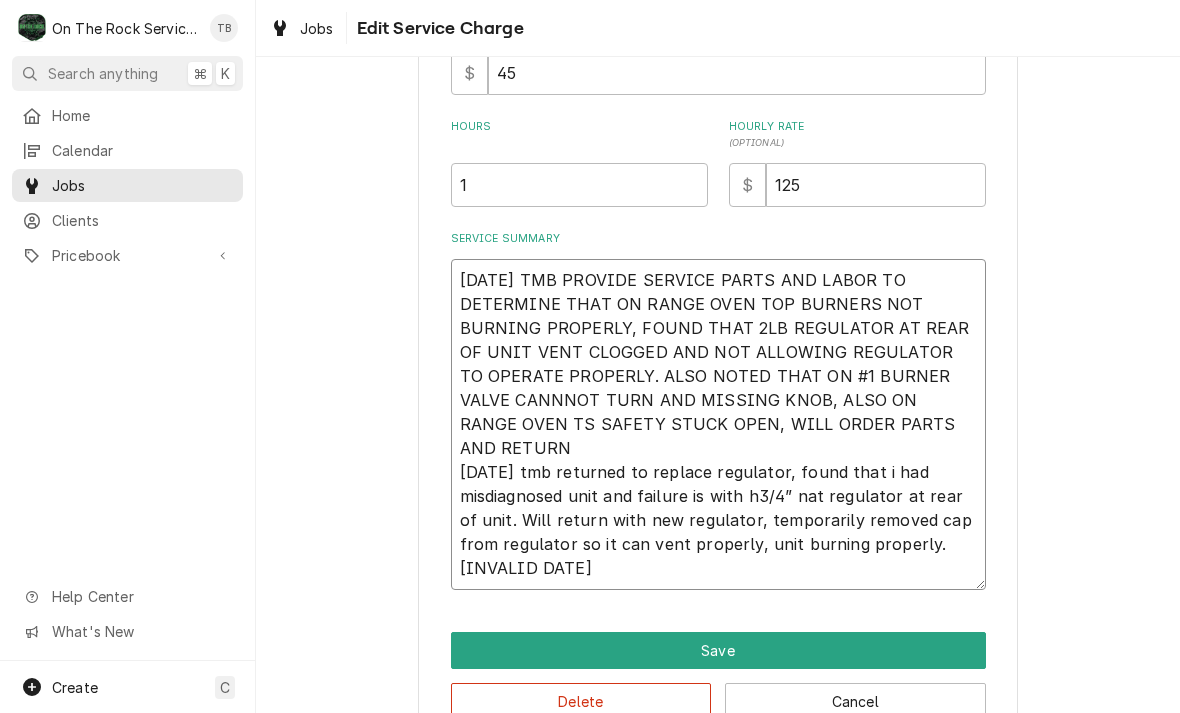 type on "[DATE] TMB PROVIDE SERVICE PARTS AND LABOR TO DETERMINE THAT ON RANGE OVEN TOP BURNERS NOT BURNING PROPERLY, FOUND THAT 2LB REGULATOR AT REAR OF UNIT VENT CLOGGED AND NOT ALLOWING REGULATOR TO OPERATE PROPERLY. ALSO NOTED THAT ON #1 BURNER VALVE CANNNOT TURN AND MISSING KNOB, ALSO ON RANGE OVEN TS SAFETY STUCK OPEN, WILL ORDER PARTS AND RETURN
[DATE] tmb returned to replace regulator, found that i had misdiagnosed unit and failure is with h3/4” nat regulator at rear of unit. Will return with new regulator, temporarily removed cap from regulator so it can vent properly, unit burning properly.
8/45454545454545454545454545454545545454545454" 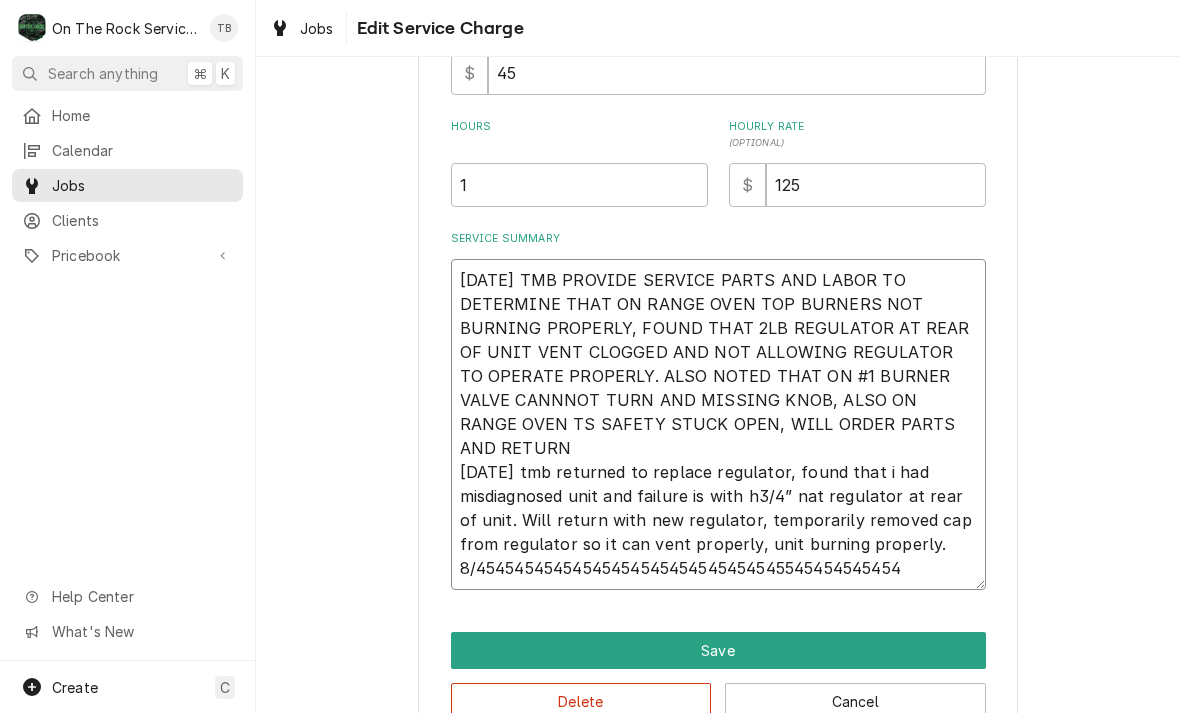 type on "x" 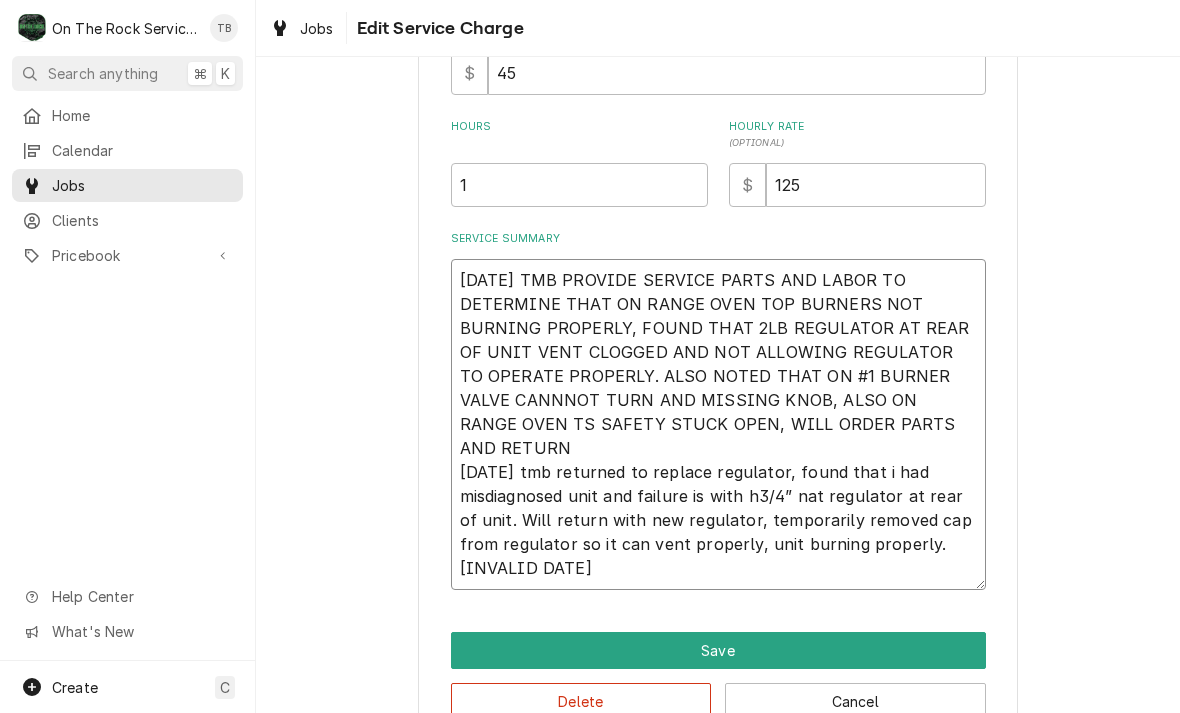 type on "[DATE] TMB PROVIDE SERVICE PARTS AND LABOR TO DETERMINE THAT ON RANGE OVEN TOP BURNERS NOT BURNING PROPERLY, FOUND THAT 2LB REGULATOR AT REAR OF UNIT VENT CLOGGED AND NOT ALLOWING REGULATOR TO OPERATE PROPERLY. ALSO NOTED THAT ON #1 BURNER VALVE CANNNOT TURN AND MISSING KNOB, ALSO ON RANGE OVEN TS SAFETY STUCK OPEN, WILL ORDER PARTS AND RETURN
[DATE] tmb returned to replace regulator, found that i had misdiagnosed unit and failure is with h3/4” nat regulator at rear of unit. Will return with new regulator, temporarily removed cap from regulator so it can vent properly, unit burning properly.
[DATE] 4545454545454545454545454545454554545454545454" 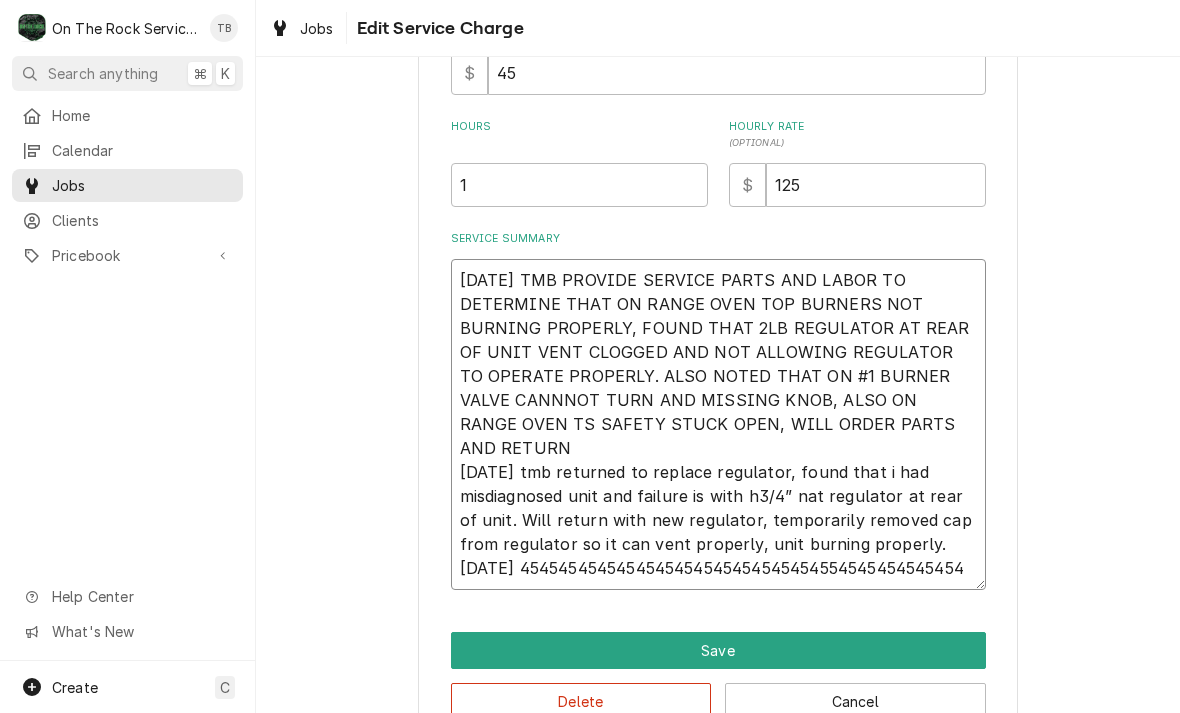 type on "x" 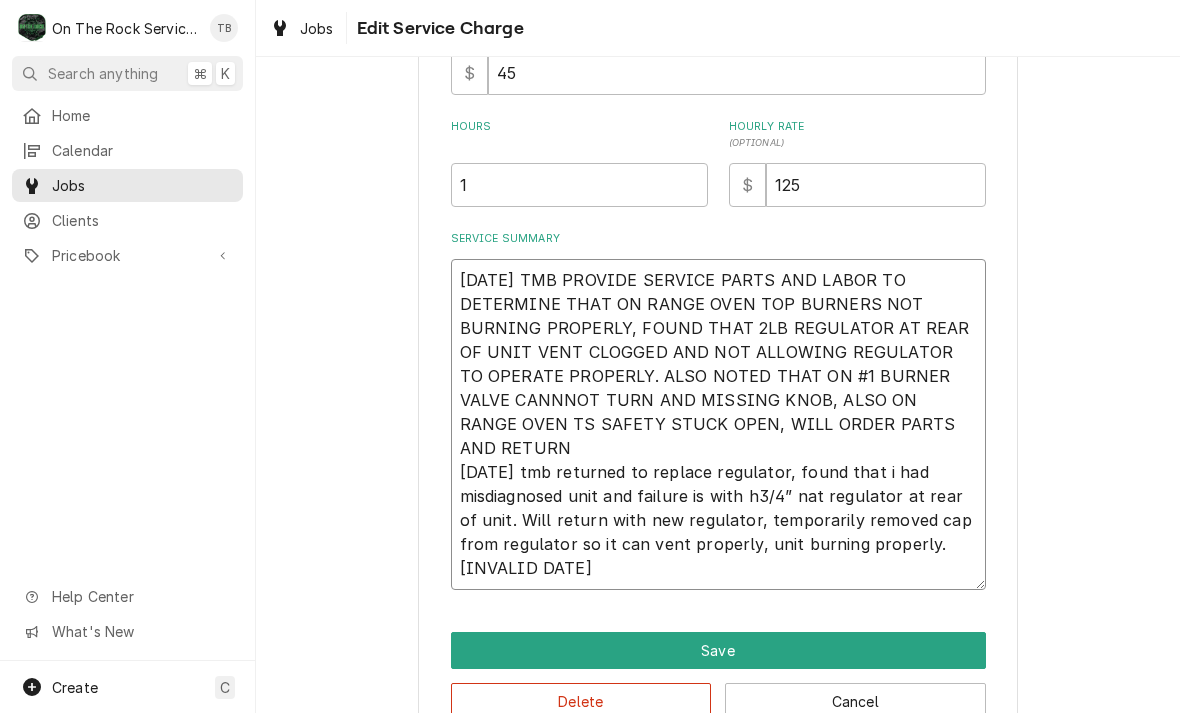 type on "[DATE] TMB PROVIDE SERVICE PARTS AND LABOR TO DETERMINE THAT ON RANGE OVEN TOP BURNERS NOT BURNING PROPERLY, FOUND THAT 2LB REGULATOR AT REAR OF UNIT VENT CLOGGED AND NOT ALLOWING REGULATOR TO OPERATE PROPERLY. ALSO NOTED THAT ON #1 BURNER VALVE CANNNOT TURN AND MISSING KNOB, ALSO ON RANGE OVEN TS SAFETY STUCK OPEN, WILL ORDER PARTS AND RETURN
[DATE] tmb returned to replace regulator, found that i had misdiagnosed unit and failure is with h3/4” nat regulator at rear of unit. Will return with new regulator, temporarily removed cap from regulator so it can vent properly, unit burning properly.
[DATE] 4545454545454545454545454545454554545454545454545454" 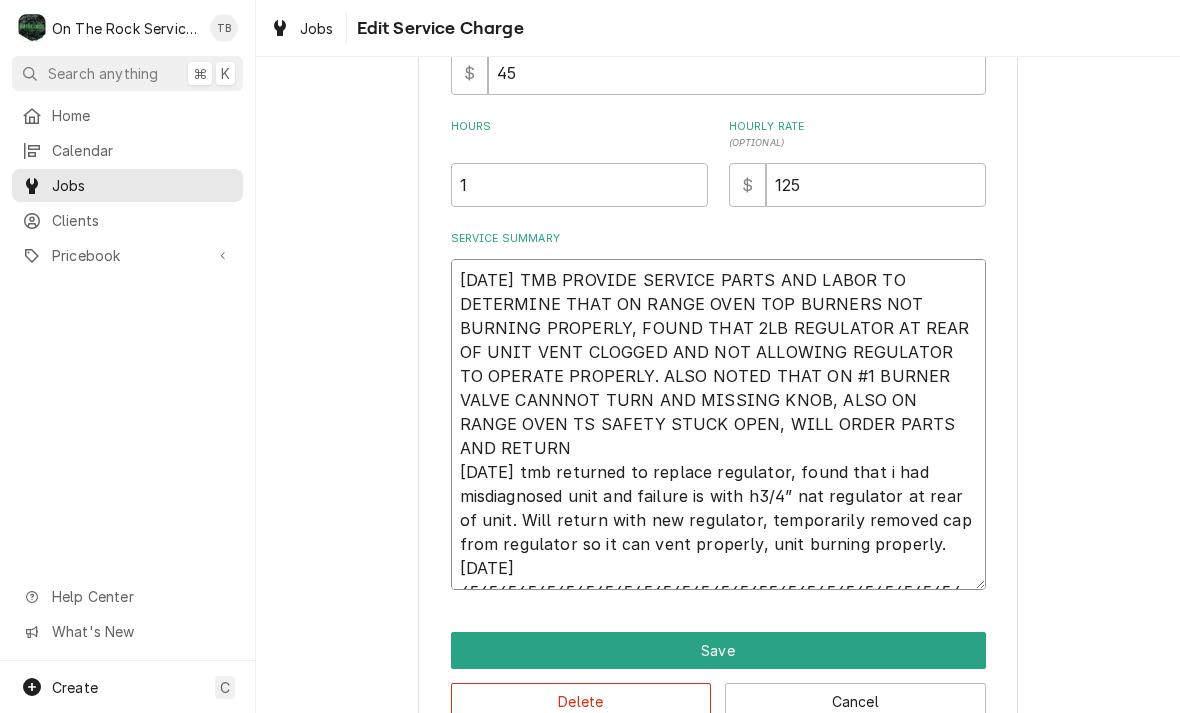 type on "x" 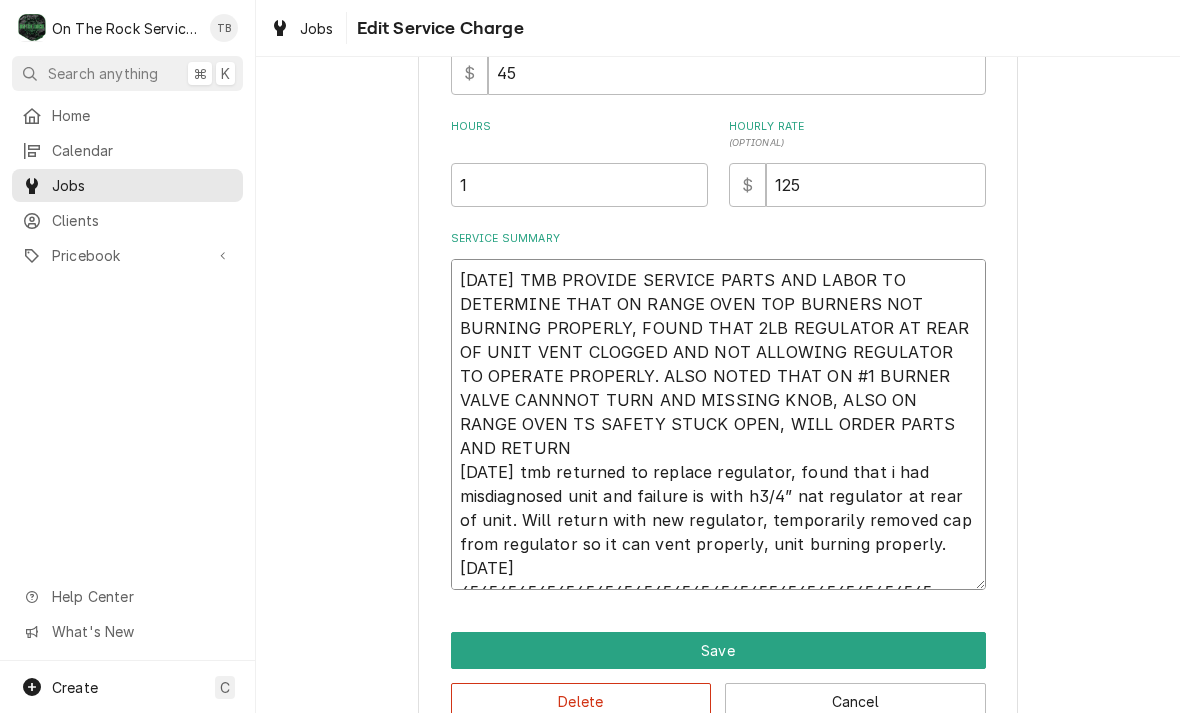 type on "[MM]/[DD]/[YY] TMB PROVIDE SERVICE PARTS AND LABOR TO DETERMINE THAT ON RANGE OVEN TOP BURNERS NOT BURNING PROPERLY, FOUND THAT 2LB REGULATOR AT REAR OF UNIT VENT CLOGGED AND NOT ALLOWING REGULATOR TO OPERATE PROPERLY. ALSO NOTED THAT ON #1 BURNER VALVE CANNNOT TURN AND MISSING KNOB, ALSO ON RANGE OVEN TS SAFETY STUCK OPEN, WILL ORDER PARTS AND RETURN
[MM]/[DD]/[YY] tmb returned to replace regulator, found that i had misdiagnosed unit and failure is with h3/4” nat regulator at rear of unit. Will return with new regulator, temporarily removed cap from regulator so it can vent properly, unit burning properly.
[YYYYYYYYYYYYYYYYYYYYYYYYYYYYYYYYYYYYYYYYYYYYYYYYYYYYYYYYYYYYYYYYYYYYYYYYYYYYYYYYYYYYYYYYYYYYYYYYYYYYYYYYYYYYYYYYYYYYYYYYYYYYYYYY]" 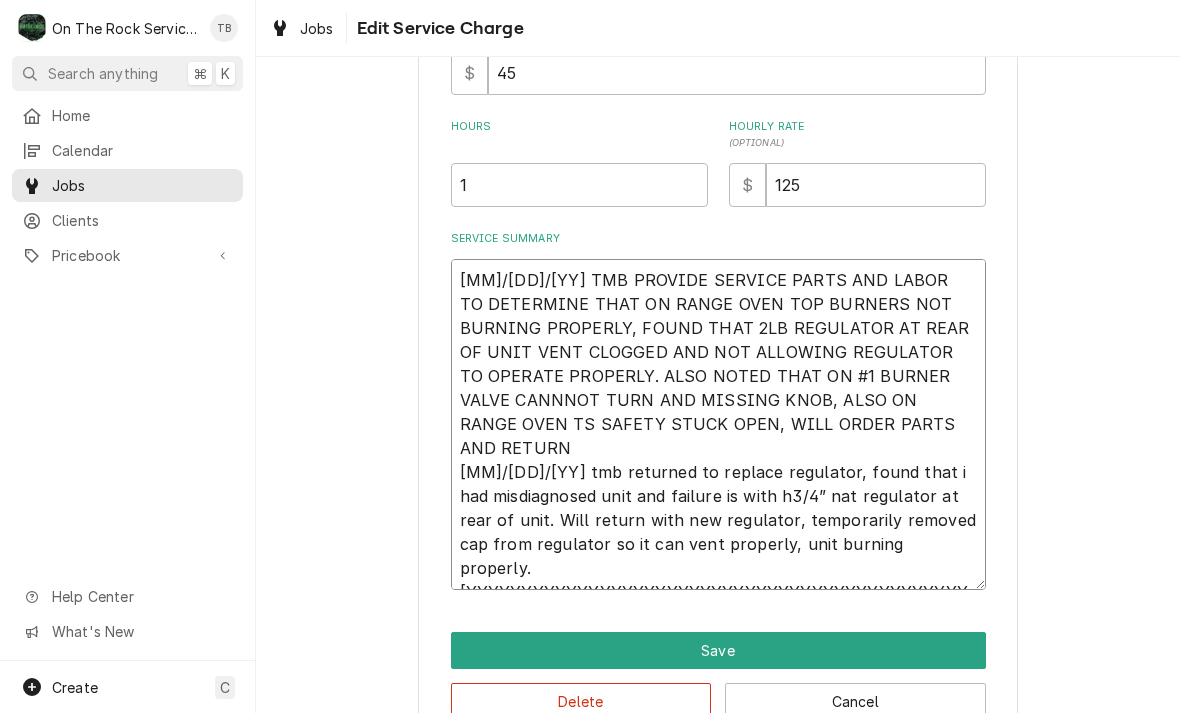 type on "x" 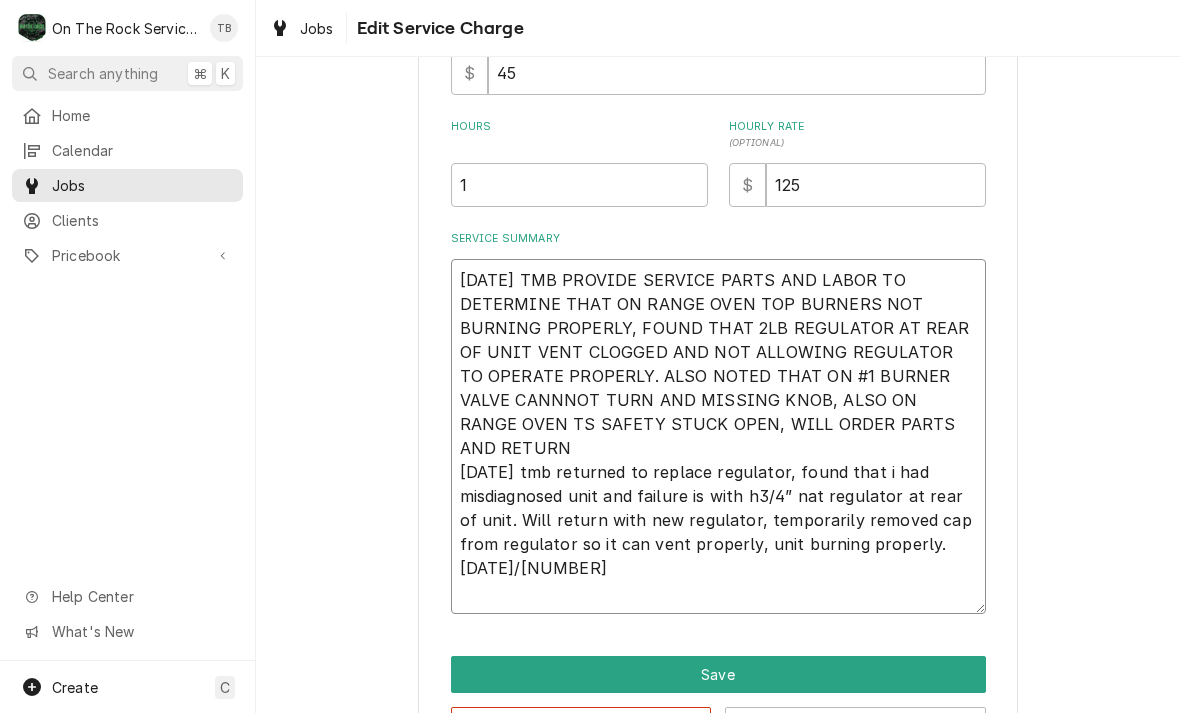 type on "[DATE] TMB PROVIDE SERVICE PARTS AND LABOR TO DETERMINE THAT ON RANGE OVEN TOP BURNERS NOT BURNING PROPERLY, FOUND THAT 2LB REGULATOR AT REAR OF UNIT VENT CLOGGED AND NOT ALLOWING REGULATOR TO OPERATE PROPERLY. ALSO NOTED THAT ON #1 BURNER VALVE CANNNOT TURN AND MISSING KNOB, ALSO ON RANGE OVEN TS SAFETY STUCK OPEN, WILL ORDER PARTS AND RETURN
[DATE] tmb returned to replace regulator, found that i had misdiagnosed unit and failure is with h3/4” nat regulator at rear of unit. Will return with new regulator, temporarily removed cap from regulator so it can vent properly, unit burning properly.
[DATE] 4545454545454545454545454545454554545454545454545454" 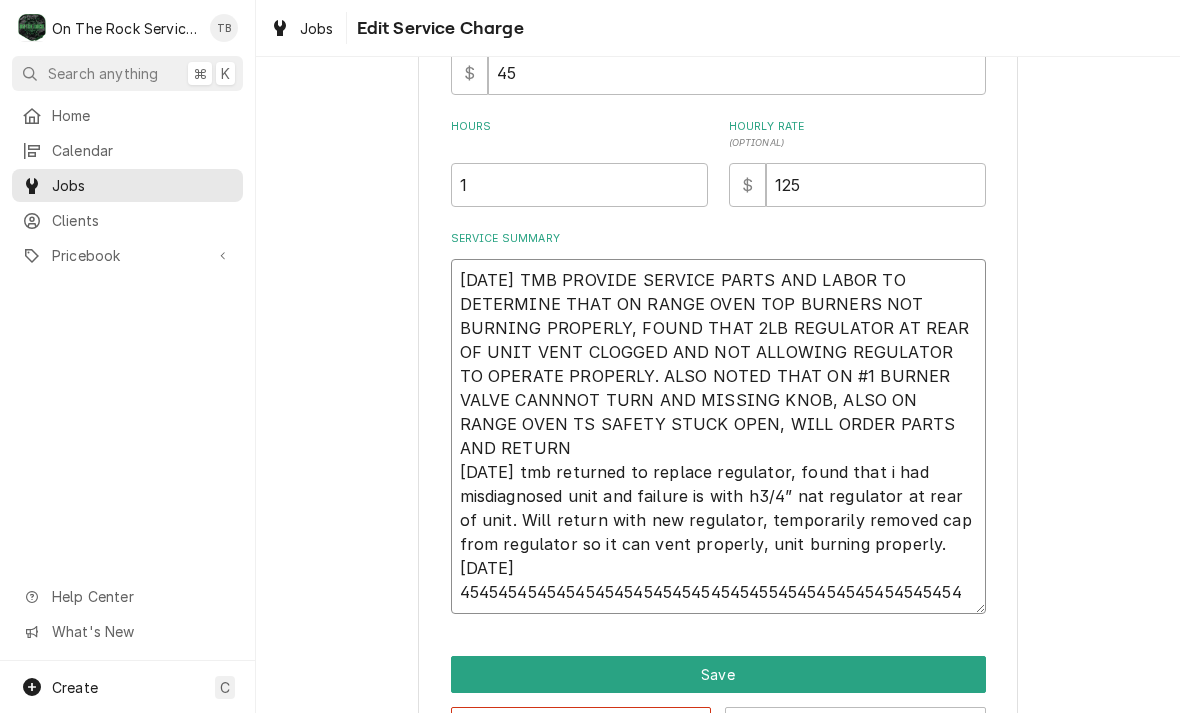 type on "x" 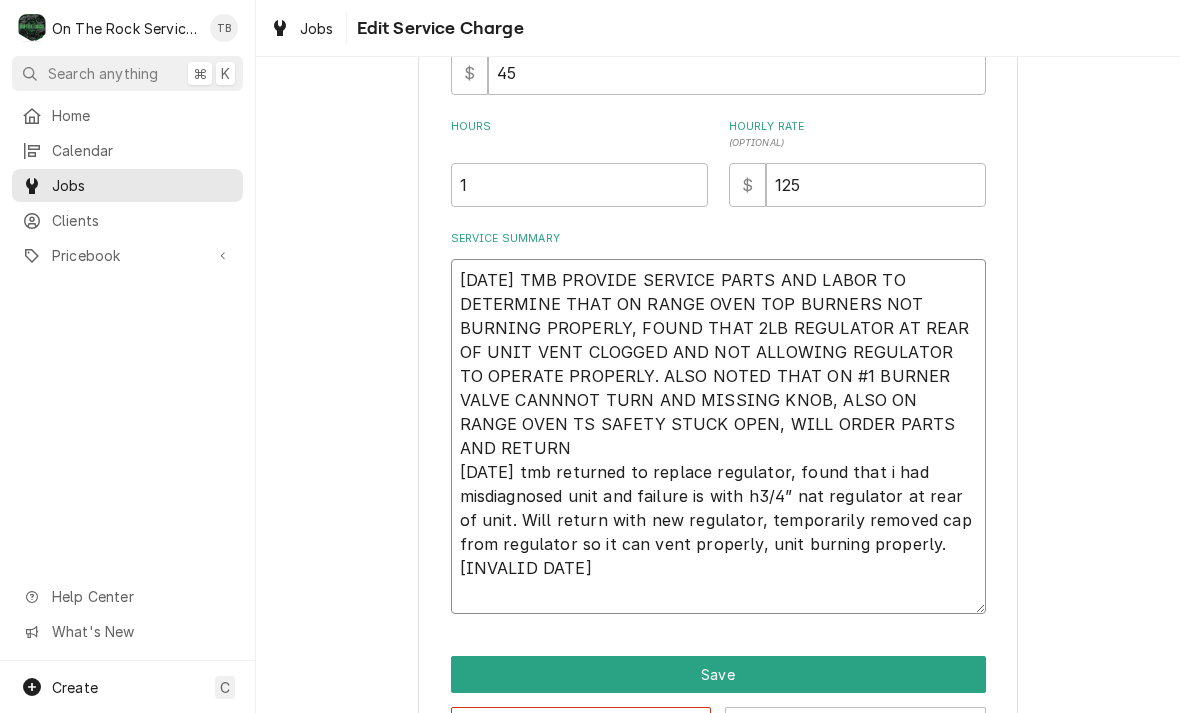 type on "[DATE] TMB PROVIDE SERVICE PARTS AND LABOR TO DETERMINE THAT ON RANGE OVEN TOP BURNERS NOT BURNING PROPERLY, FOUND THAT 2LB REGULATOR AT REAR OF UNIT VENT CLOGGED AND NOT ALLOWING REGULATOR TO OPERATE PROPERLY. ALSO NOTED THAT ON #1 BURNER VALVE CANNNOT TURN AND MISSING KNOB, ALSO ON RANGE OVEN TS SAFETY STUCK OPEN, WILL ORDER PARTS AND RETURN
[DATE] tmb returned to replace regulator, found that i had misdiagnosed unit and failure is with h3/4” nat regulator at rear of unit. Will return with new regulator, temporarily removed cap from regulator so it can vent properly, unit burning properly.
[INVALID DATE]" 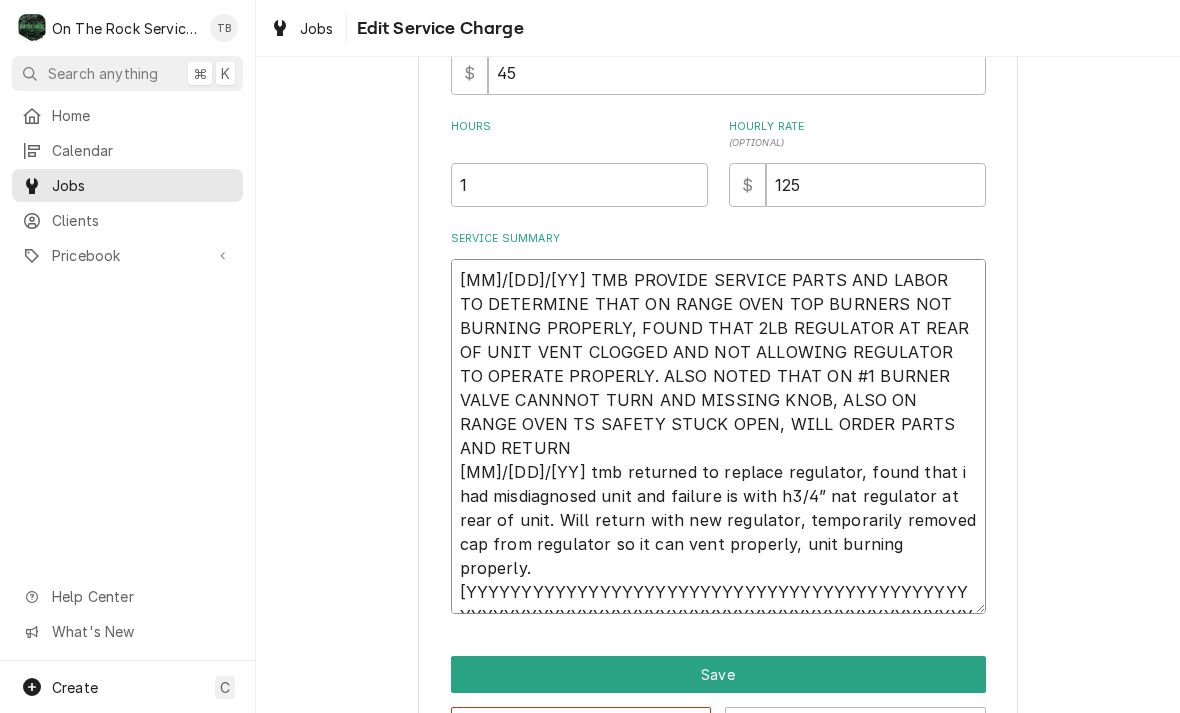 type on "x" 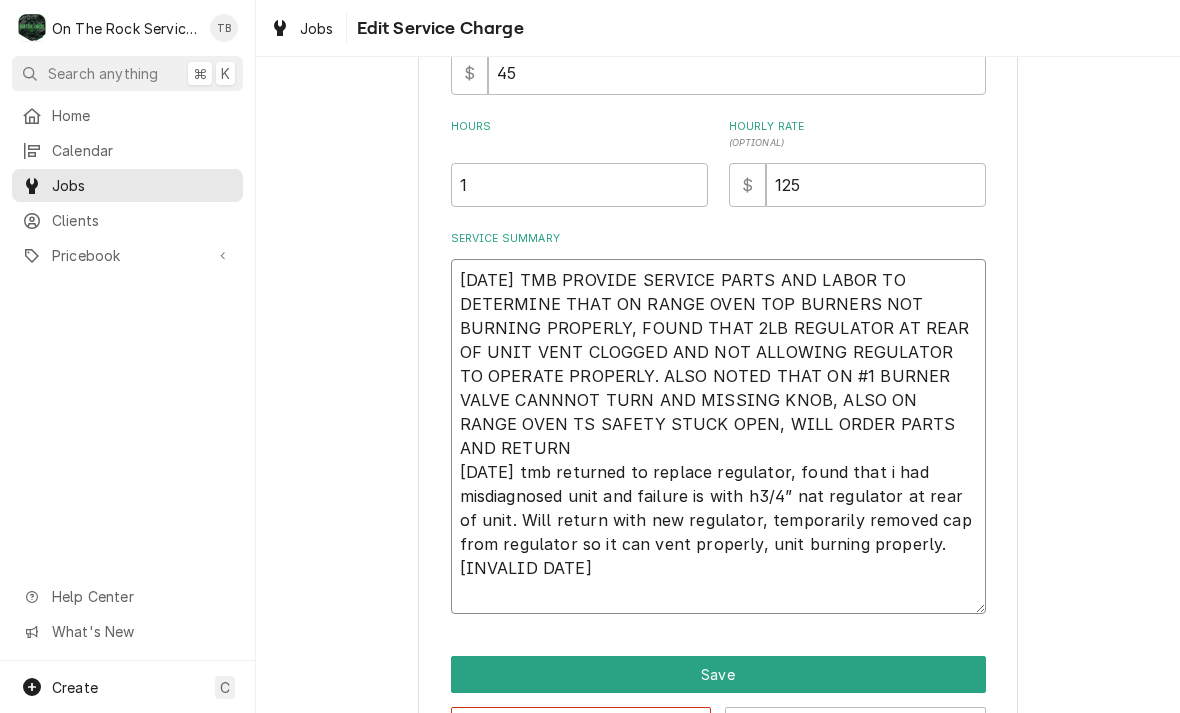 type on "x" 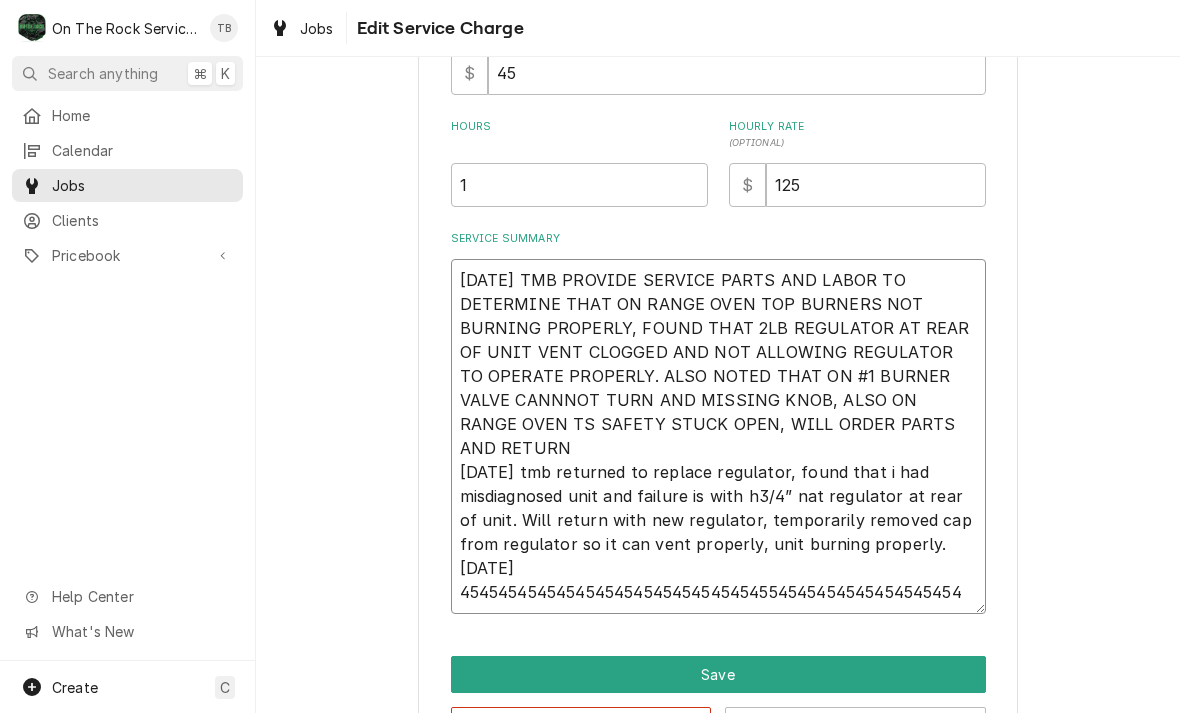 type on "x" 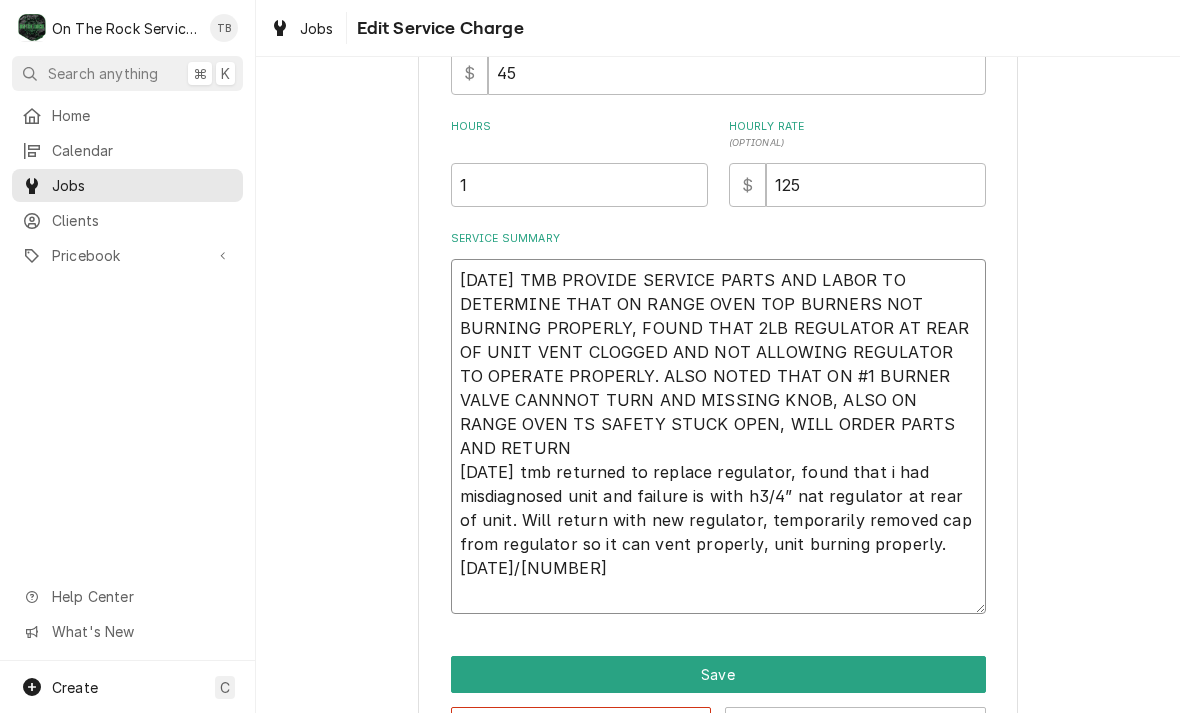 type on "x" 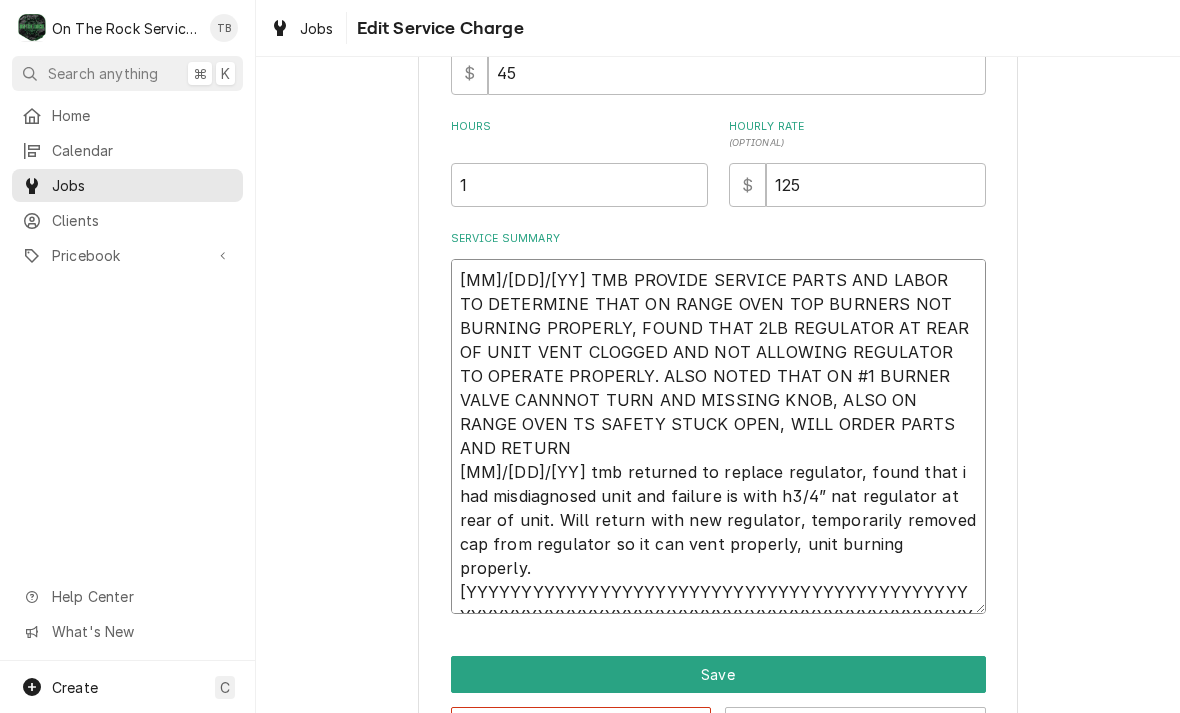 type on "x" 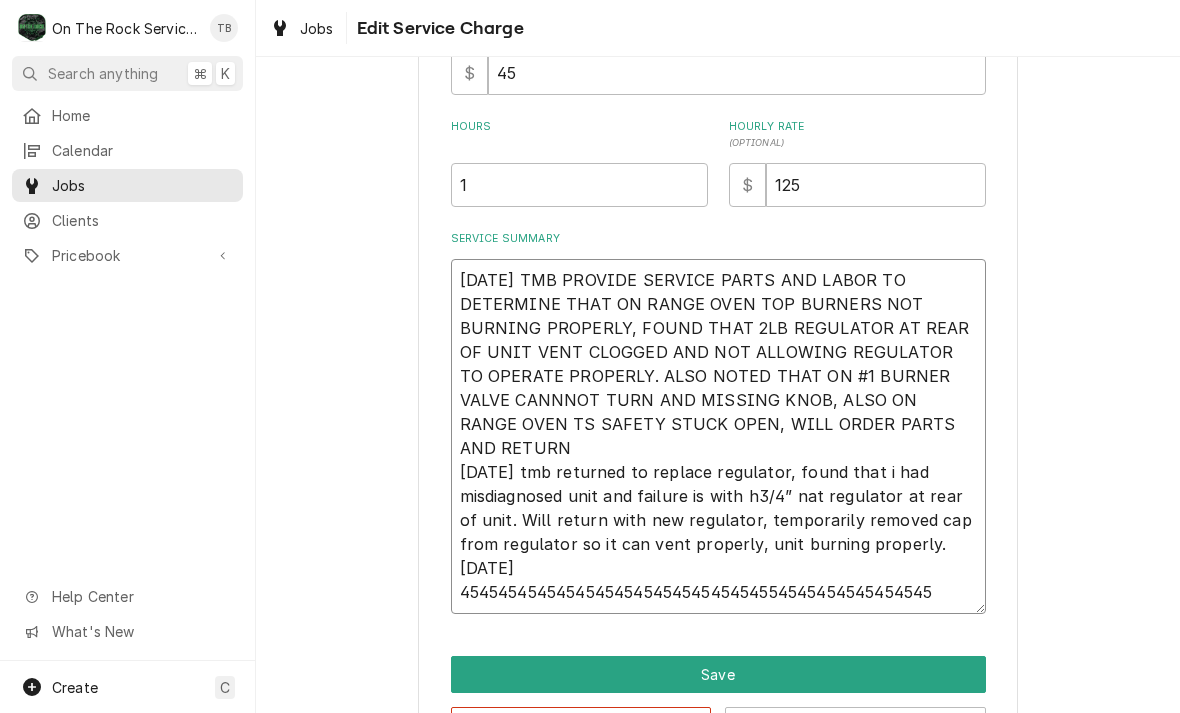 type on "x" 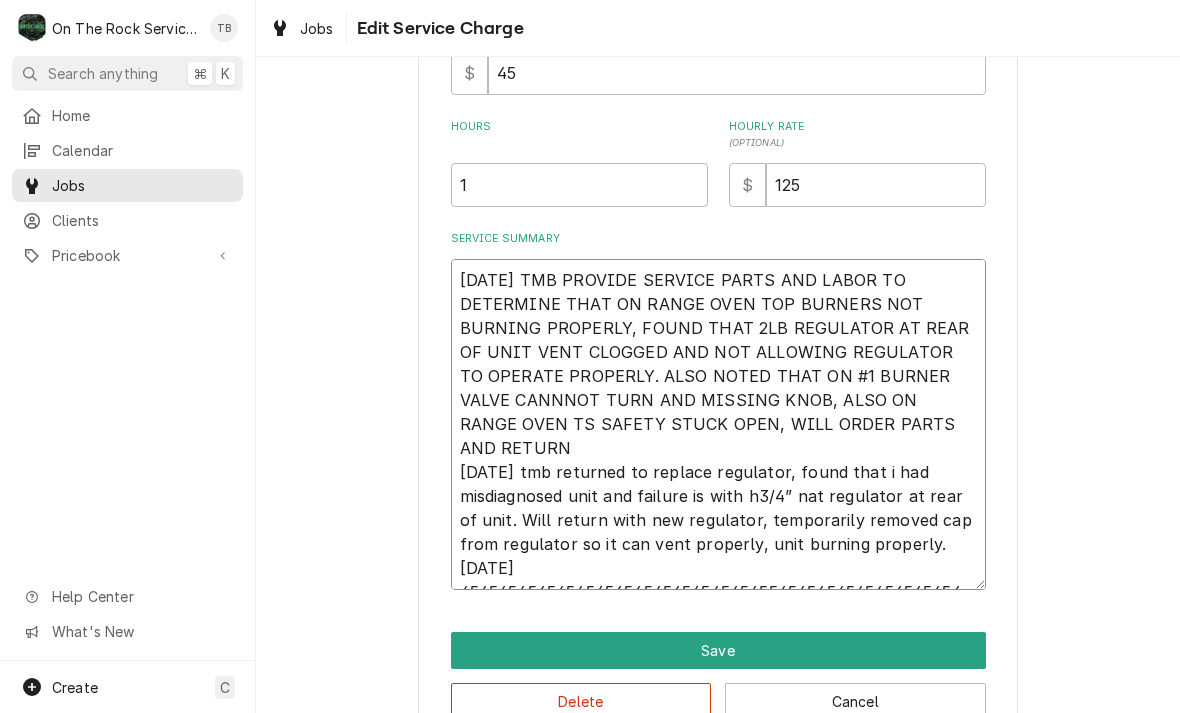 type on "x" 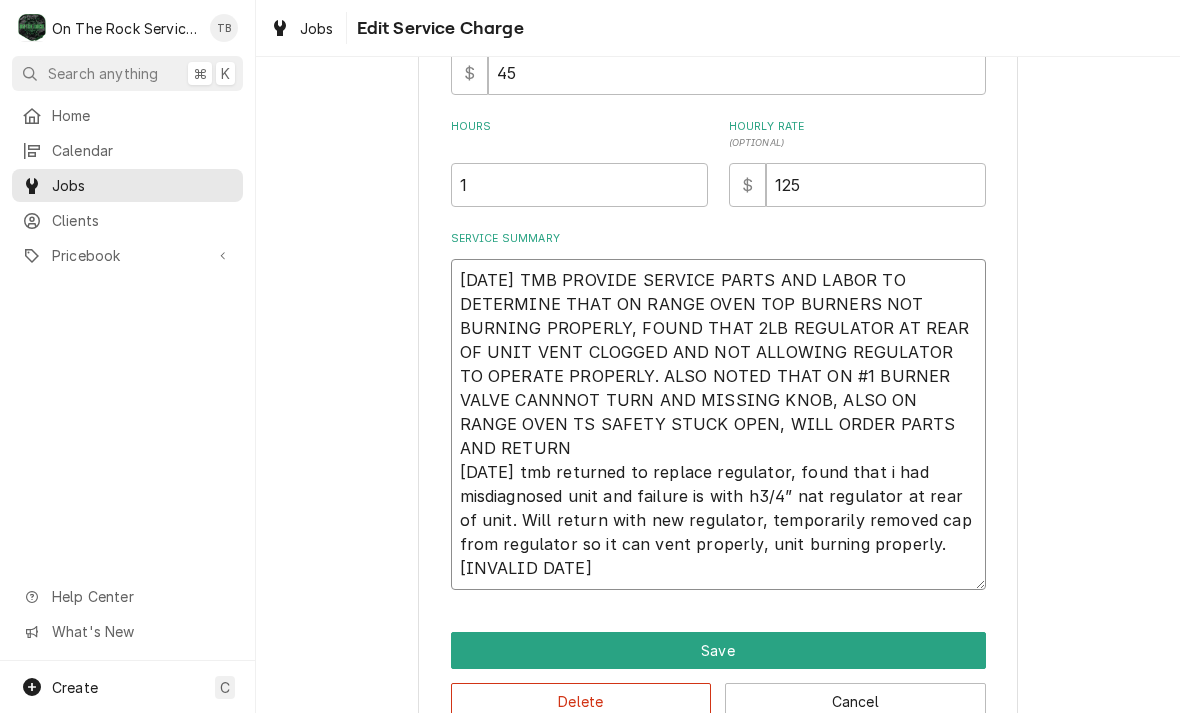 type on "x" 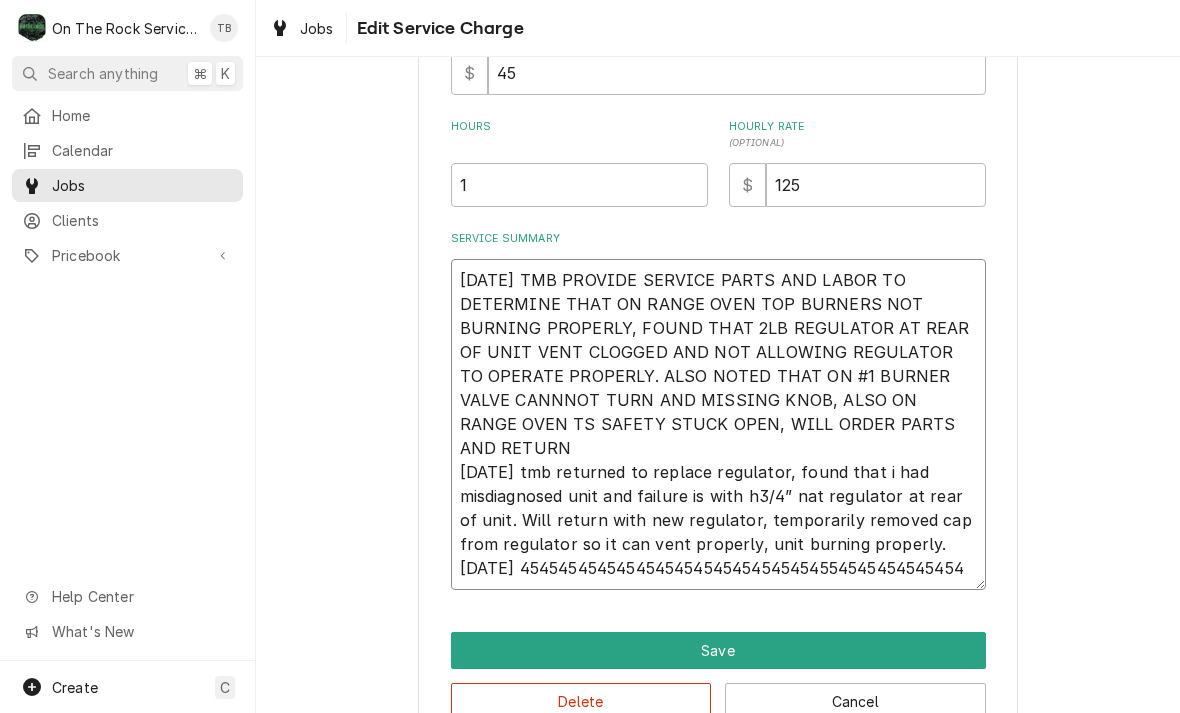 type on "x" 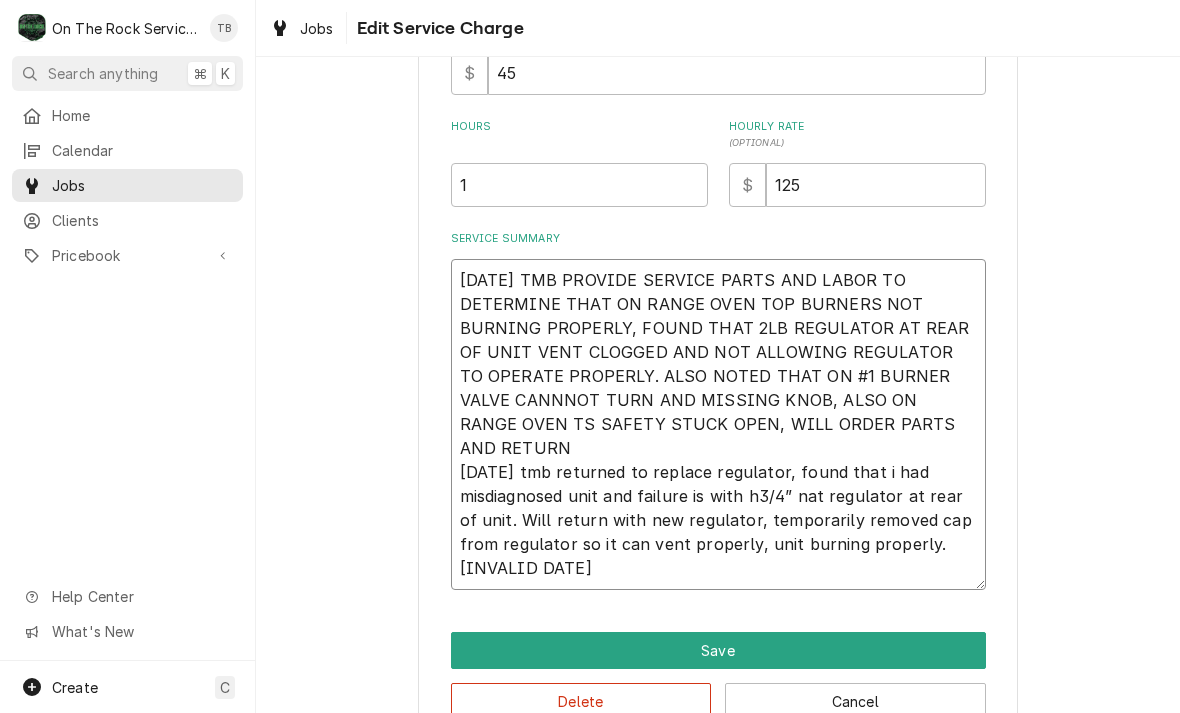 type on "x" 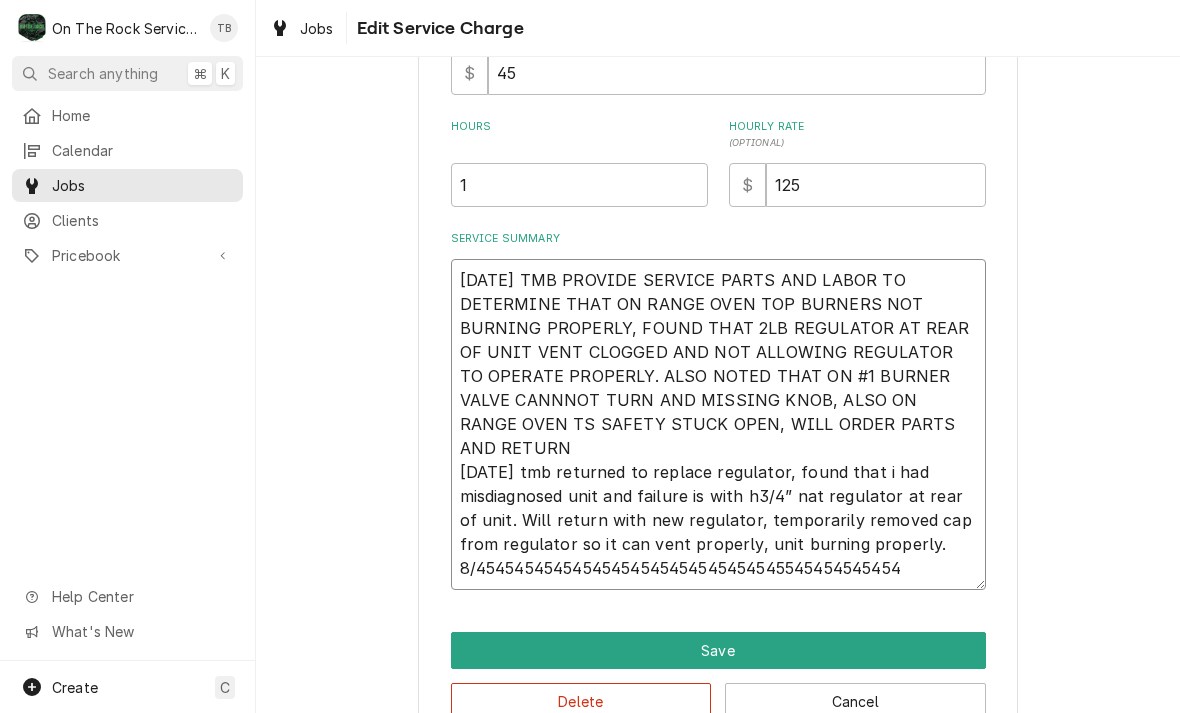 type on "x" 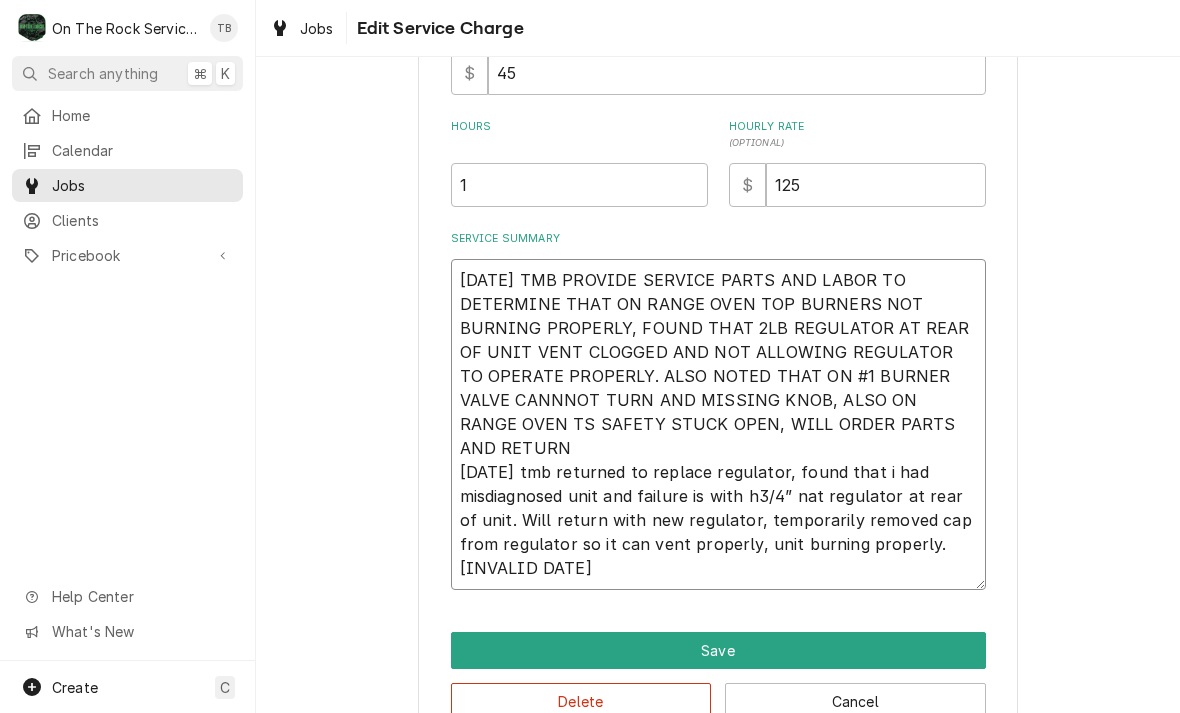 type on "x" 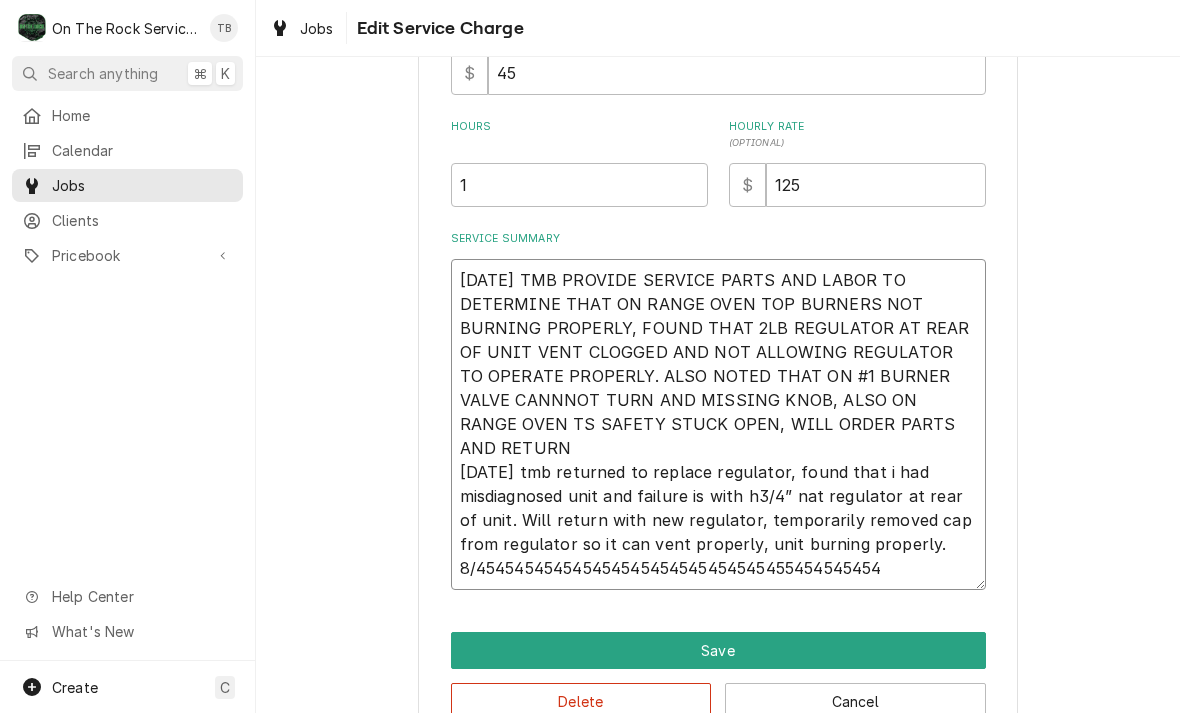 type on "x" 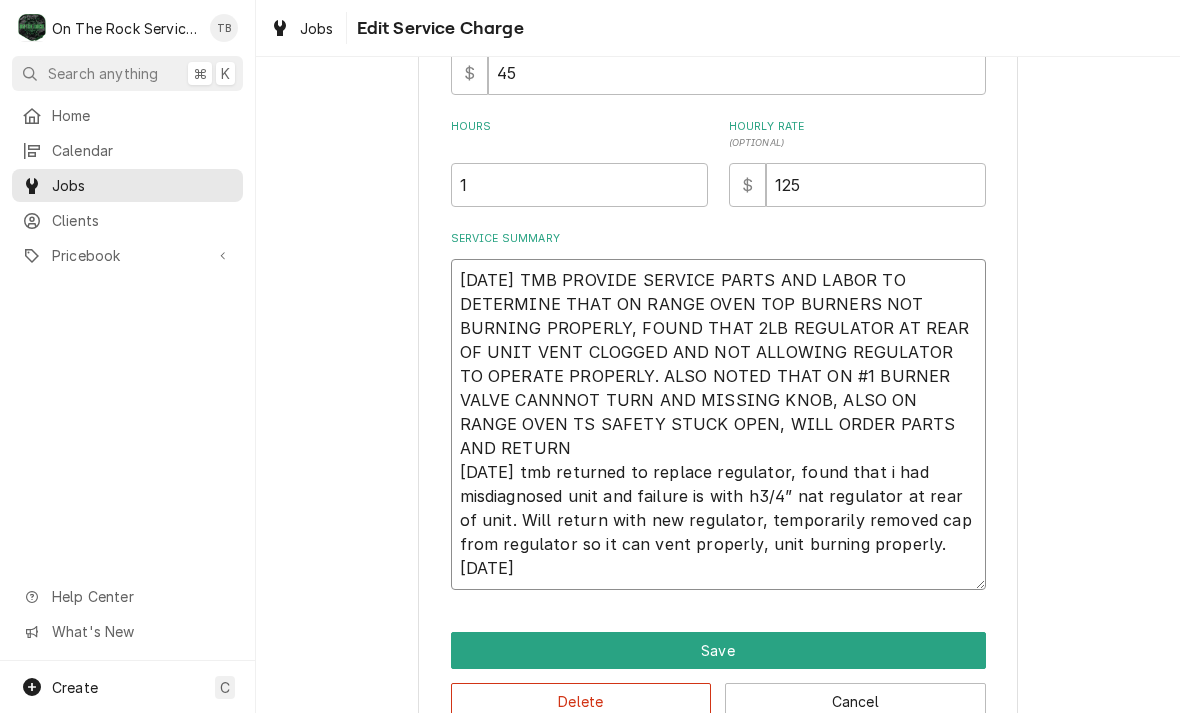 type on "x" 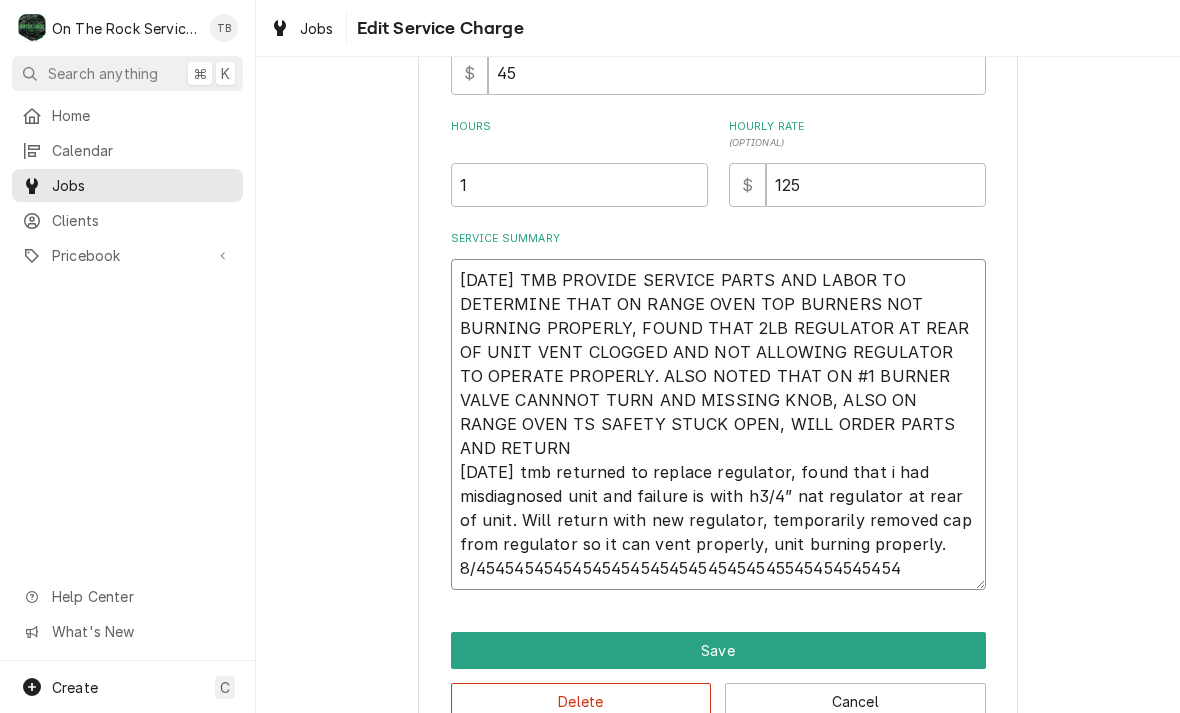 type on "x" 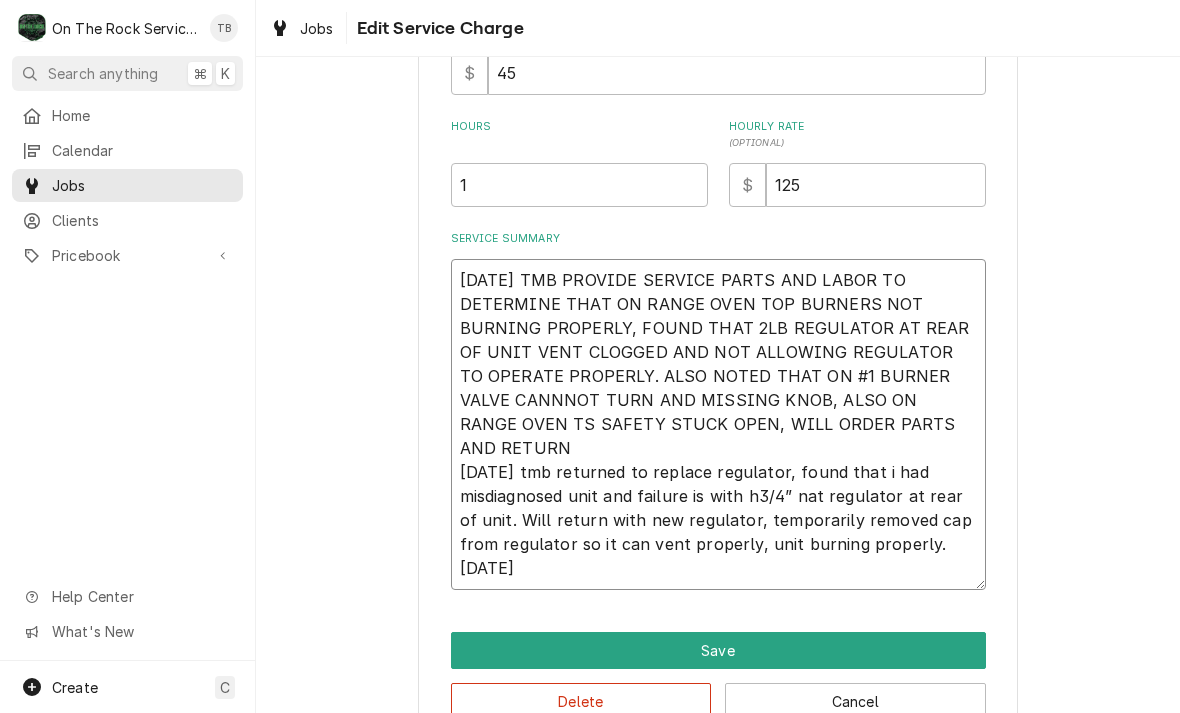 type on "x" 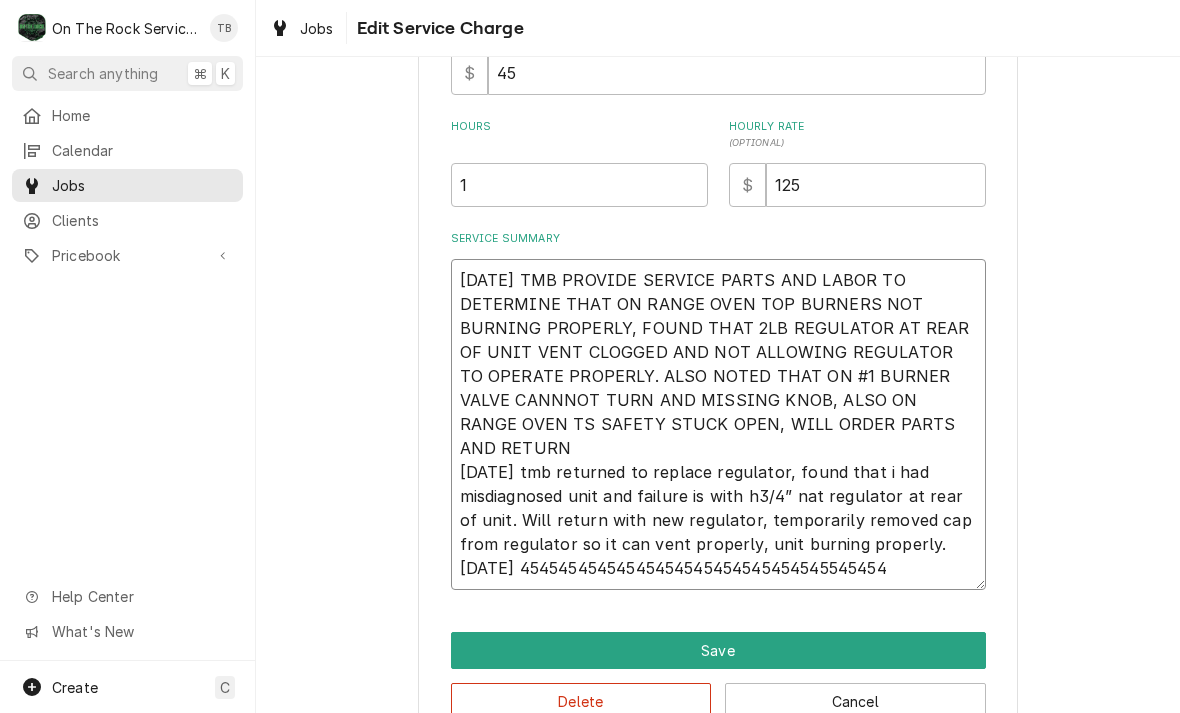 type on "x" 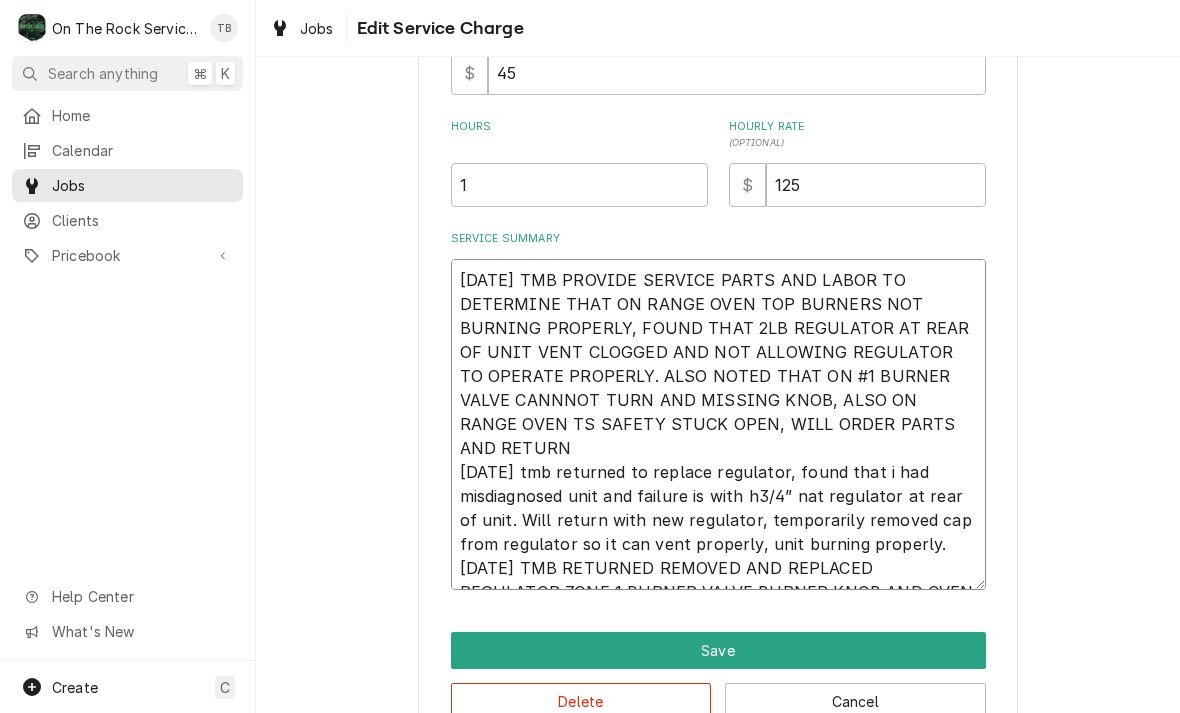 type on "x" 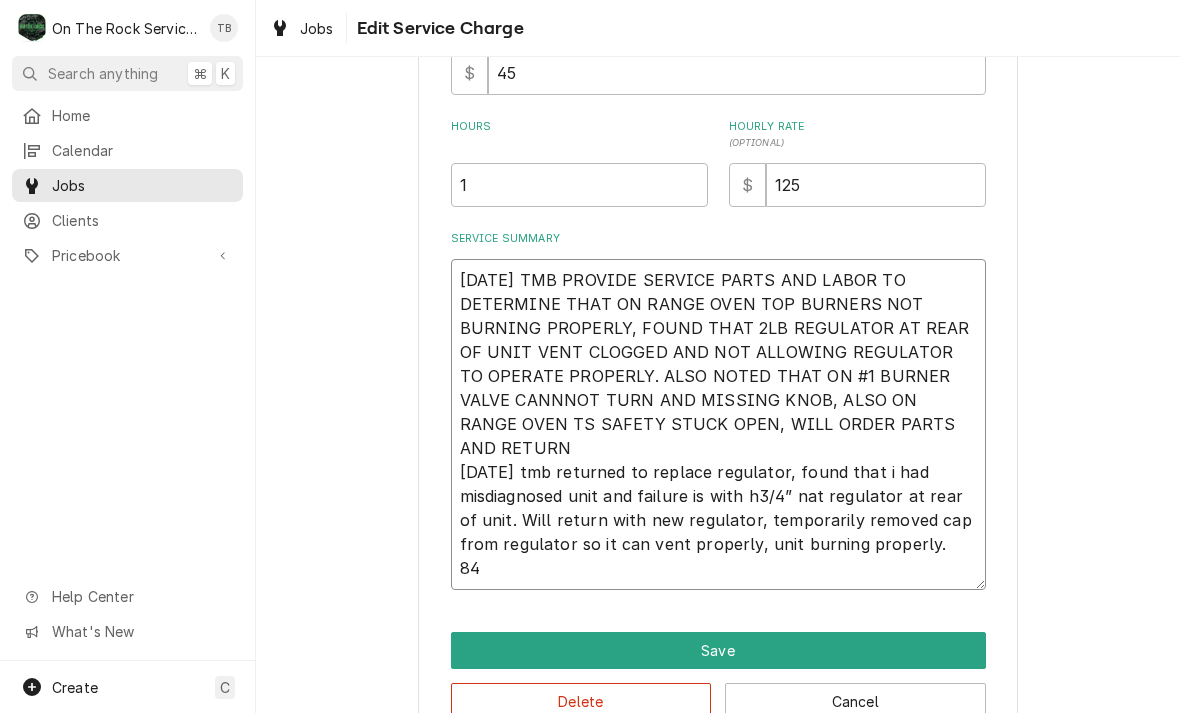 click on "[DATE] TMB PROVIDE SERVICE PARTS AND LABOR TO DETERMINE THAT ON RANGE OVEN TOP BURNERS NOT BURNING PROPERLY, FOUND THAT 2LB REGULATOR AT REAR OF UNIT VENT CLOGGED AND NOT ALLOWING REGULATOR TO OPERATE PROPERLY. ALSO NOTED THAT ON #1 BURNER VALVE CANNNOT TURN AND MISSING KNOB, ALSO ON RANGE OVEN TS SAFETY STUCK OPEN, WILL ORDER PARTS AND RETURN
[DATE] tmb returned to replace regulator, found that i had misdiagnosed unit and failure is with h3/4” nat regulator at rear of unit. Will return with new regulator, temporarily removed cap from regulator so it can vent properly, unit burning properly.
84" at bounding box center [718, 424] 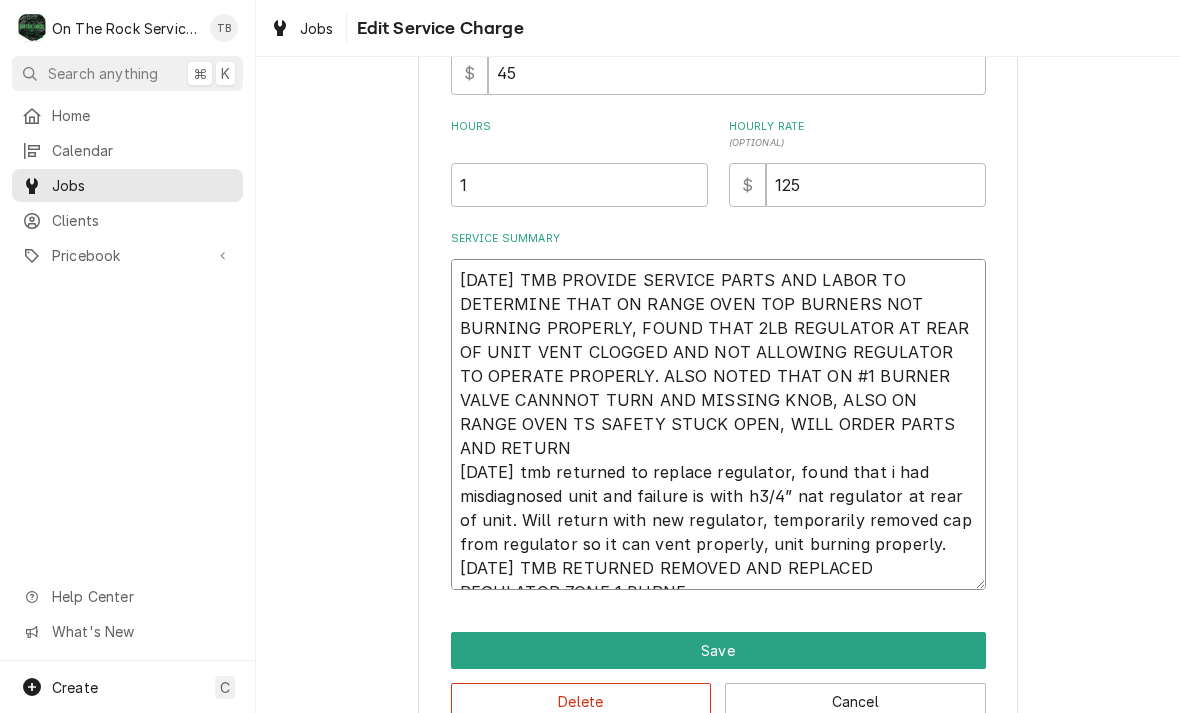 click on "[DATE] TMB PROVIDE SERVICE PARTS AND LABOR TO DETERMINE THAT ON RANGE OVEN TOP BURNERS NOT BURNING PROPERLY, FOUND THAT 2LB REGULATOR AT REAR OF UNIT VENT CLOGGED AND NOT ALLOWING REGULATOR TO OPERATE PROPERLY. ALSO NOTED THAT ON #1 BURNER VALVE CANNNOT TURN AND MISSING KNOB, ALSO ON RANGE OVEN TS SAFETY STUCK OPEN, WILL ORDER PARTS AND RETURN
[DATE] tmb returned to replace regulator, found that i had misdiagnosed unit and failure is with h3/4” nat regulator at rear of unit. Will return with new regulator, temporarily removed cap from regulator so it can vent properly, unit burning properly.
[DATE] TMB RETURNED REMOVED AND REPLACED REGULATOR,ZONE 1 BURNE" at bounding box center [718, 424] 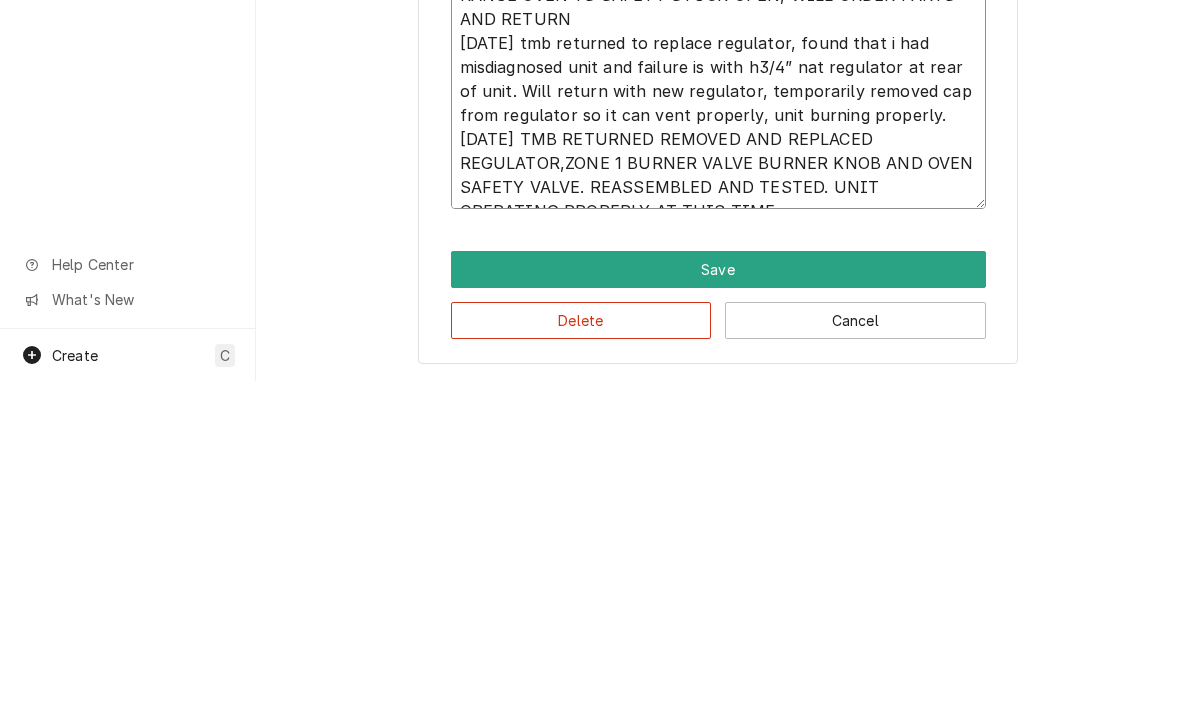 scroll, scrollTop: 677, scrollLeft: 0, axis: vertical 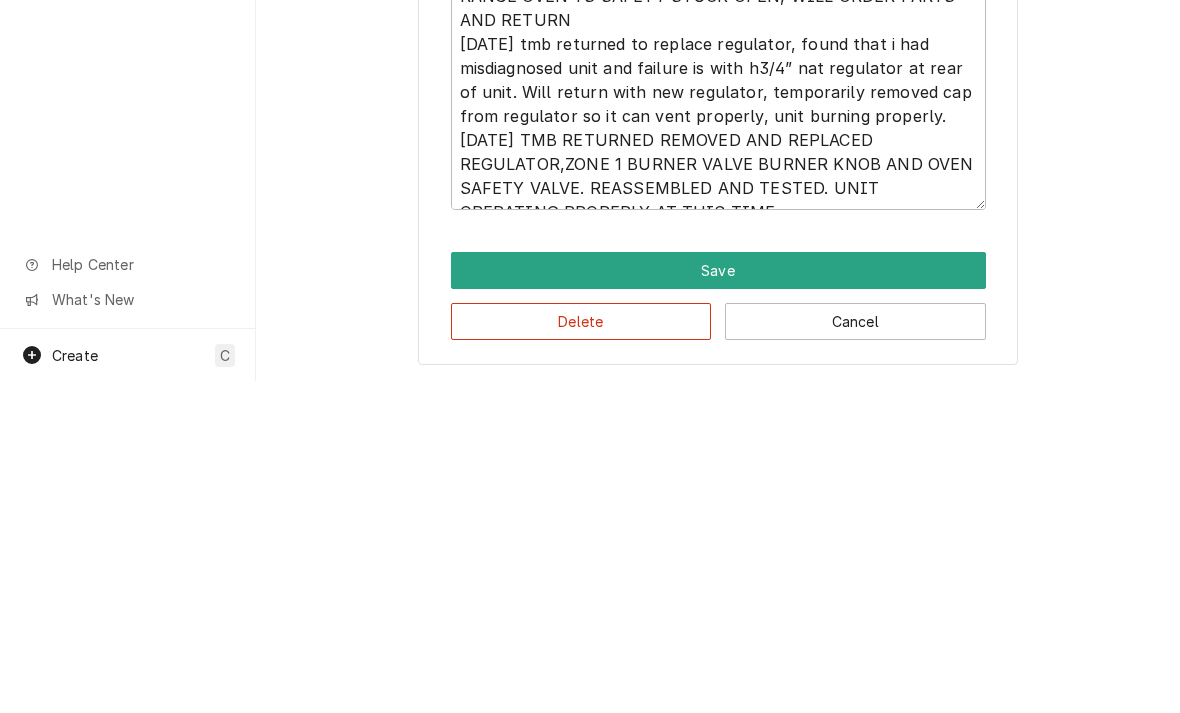 click on "Save" at bounding box center (718, 602) 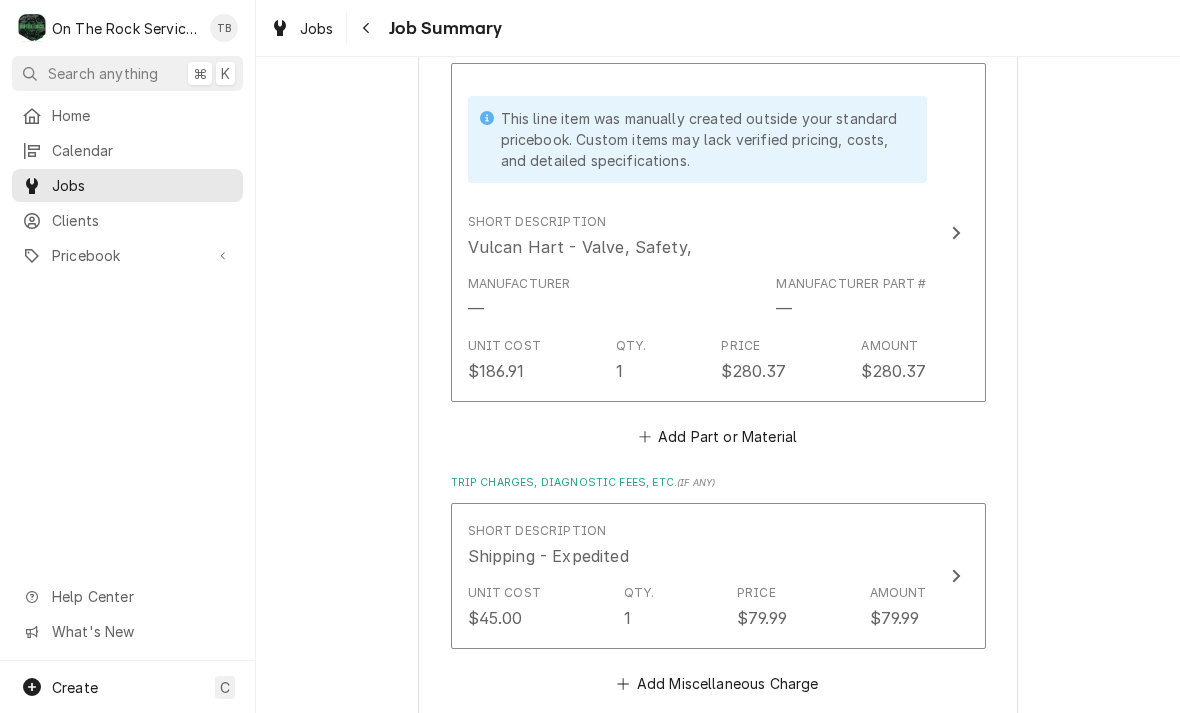 scroll, scrollTop: 2100, scrollLeft: 0, axis: vertical 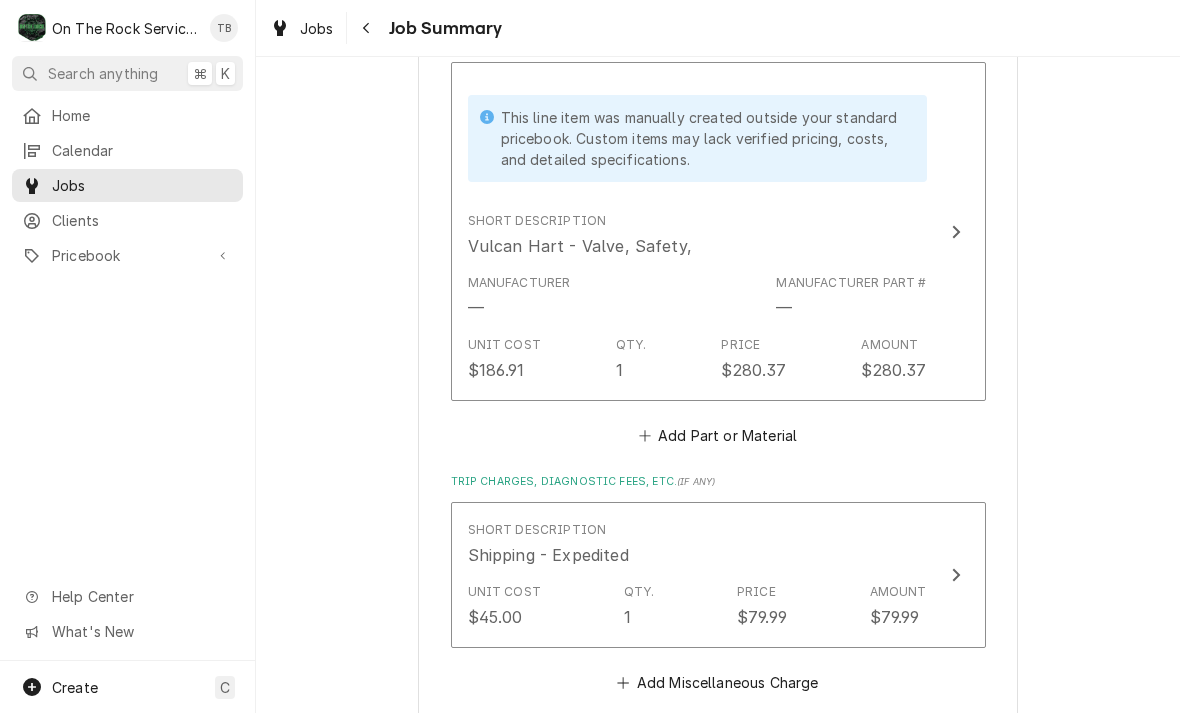 click on "Add Part or Material" at bounding box center [717, 436] 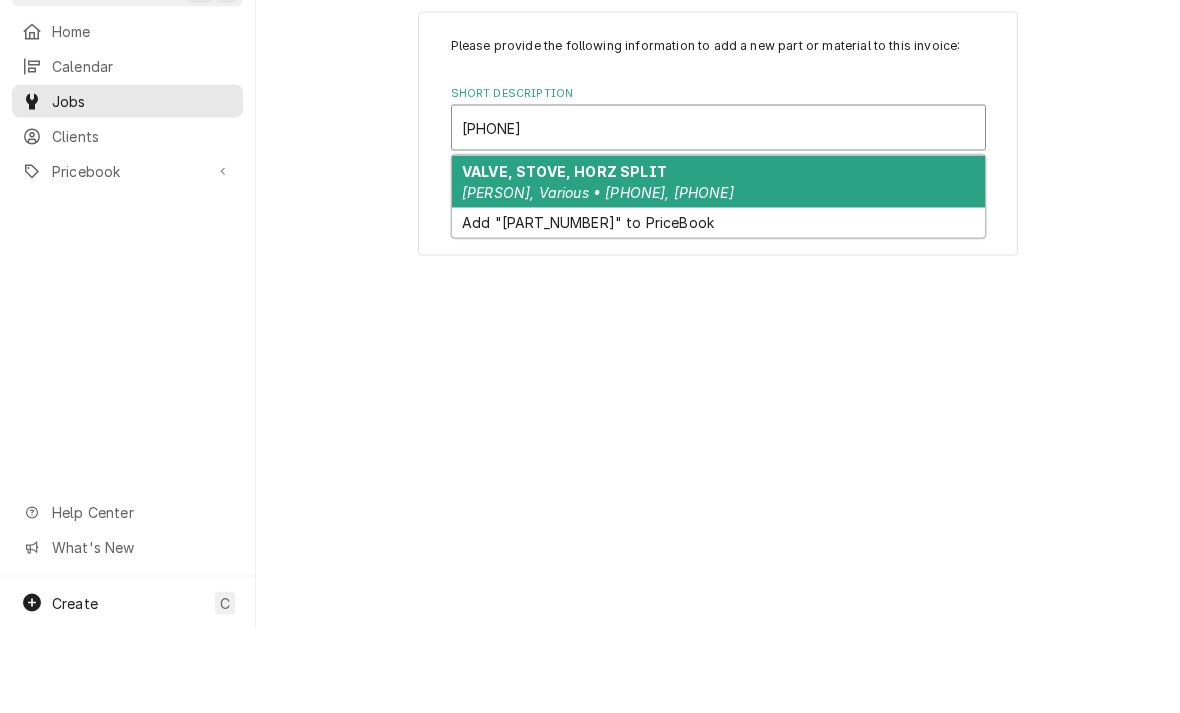 click on "[PERSON], Various • [PHONE], [PHONE]" at bounding box center [598, 276] 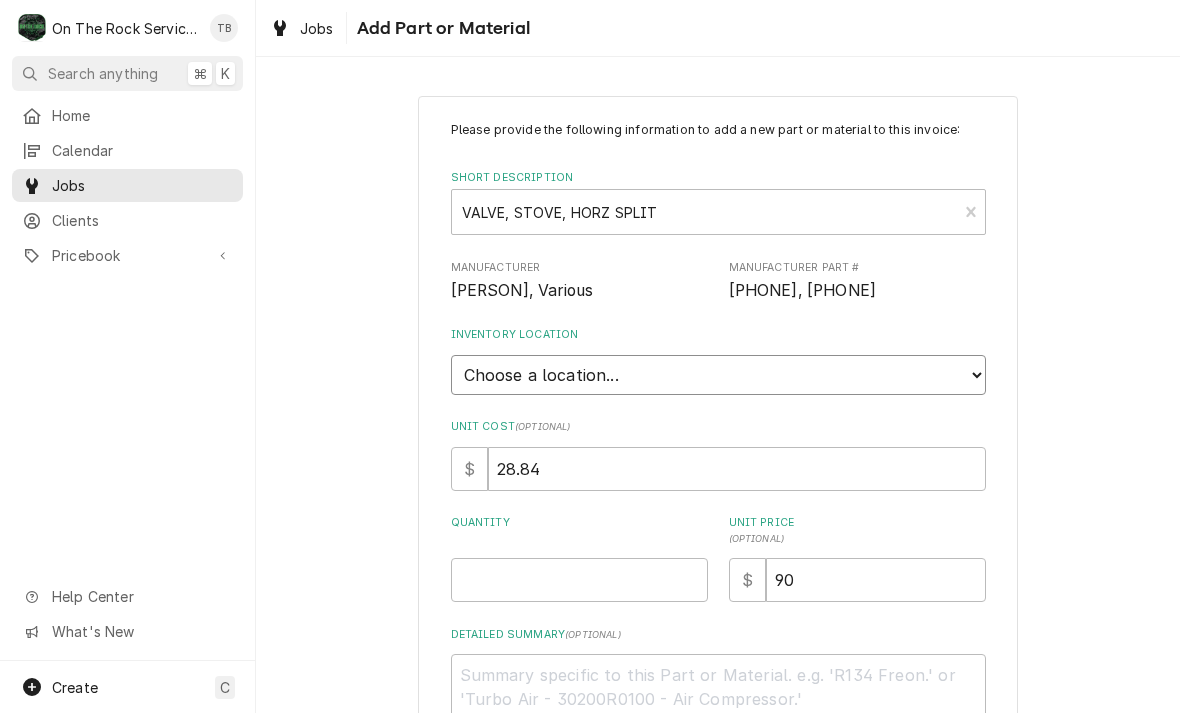 click on "Choose a location... Ray's Truck Rich's Truck Todd's Truck Warehouse" at bounding box center (718, 375) 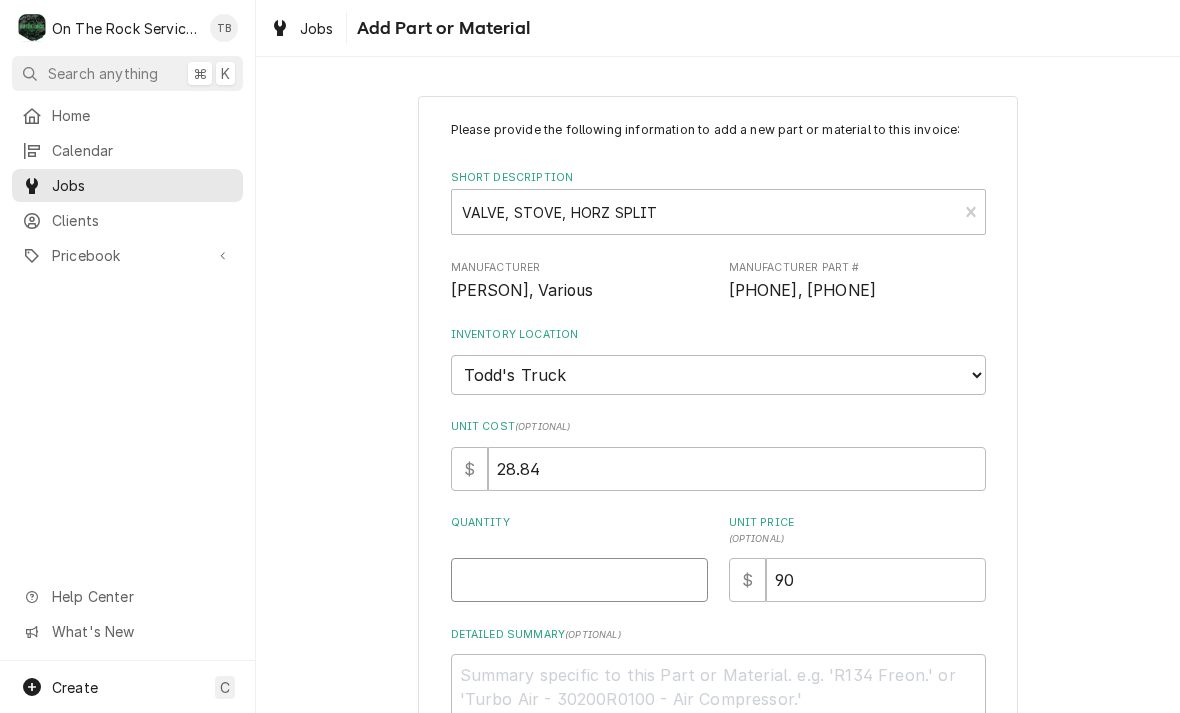 click on "Quantity" at bounding box center (579, 580) 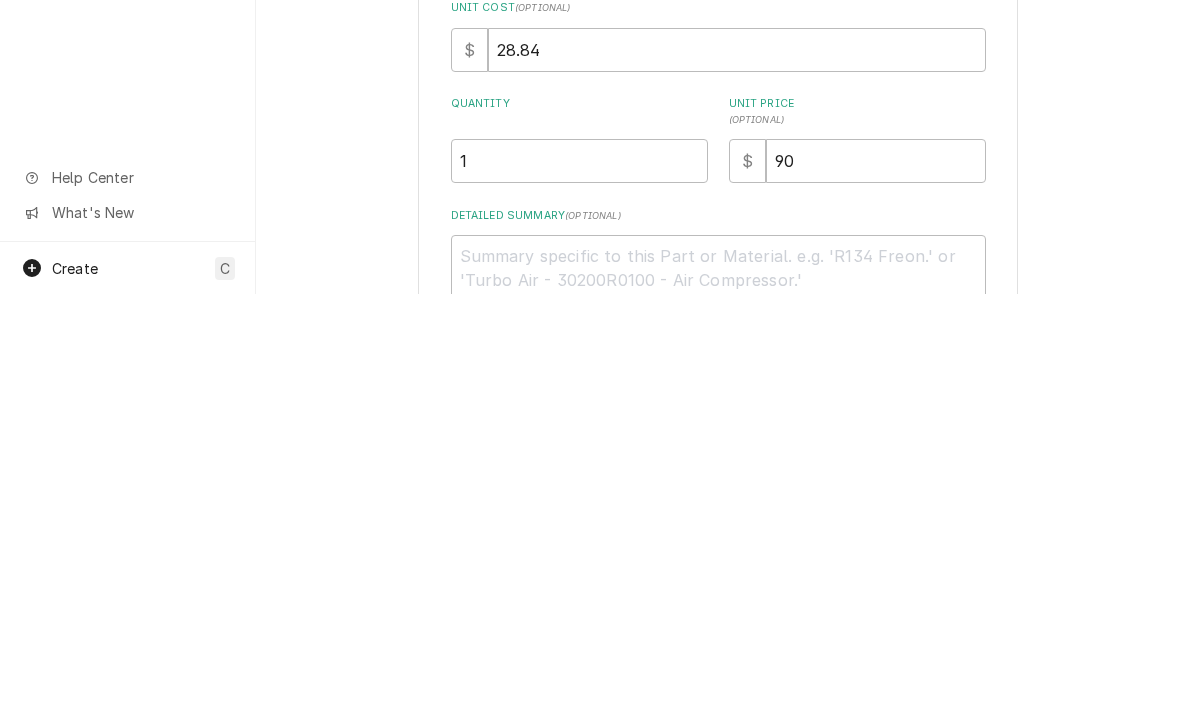 click on "Please provide the following information to add a new part or material to this invoice: Short Description VALVE, STOVE, HORZ SPLIT Mavrik, Various • [PART_NUMBER], [PART_NUMBER] Manufacturer Mavrik, Various Manufacturer Part # [PART_NUMBER], [PART_NUMBER] Inventory Location Choose a location... Ray's Truck Rich's Truck Todd's Truck Warehouse Unit Cost  ( optional ) $ 28.84 Quantity 1 Unit Price  ( optional ) $ 90 Detailed Summary  ( optional ) Add Cancel" at bounding box center (718, 472) 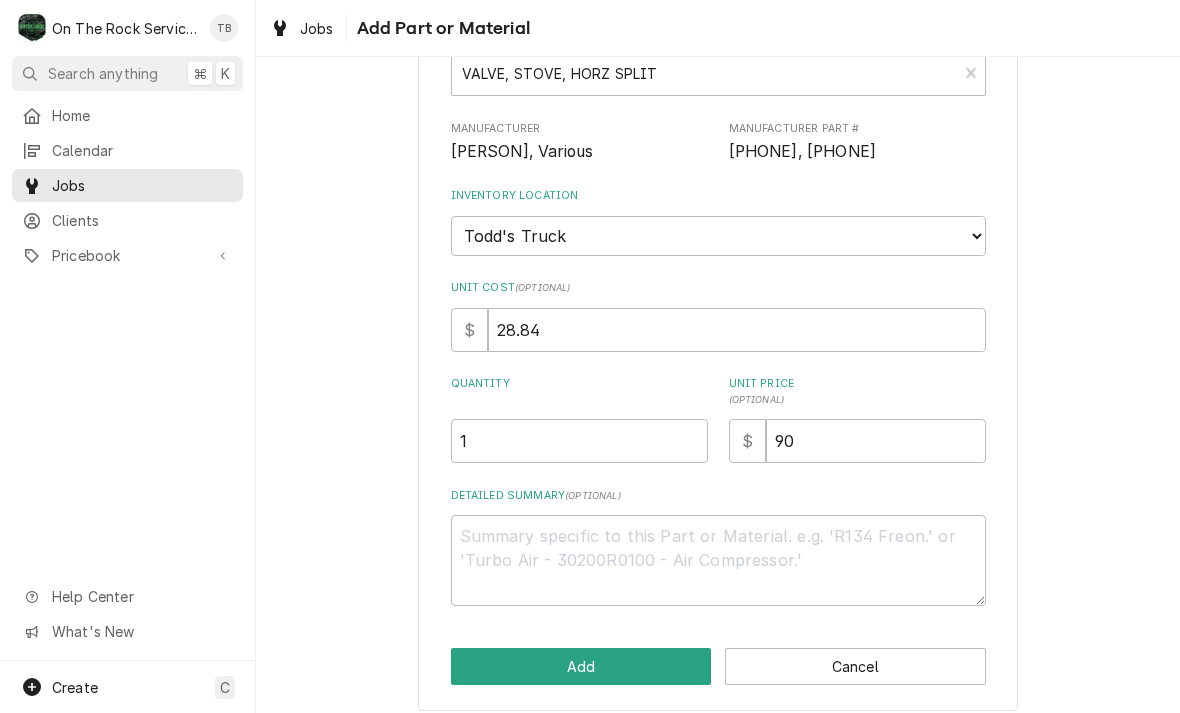 click on "Add" at bounding box center [581, 666] 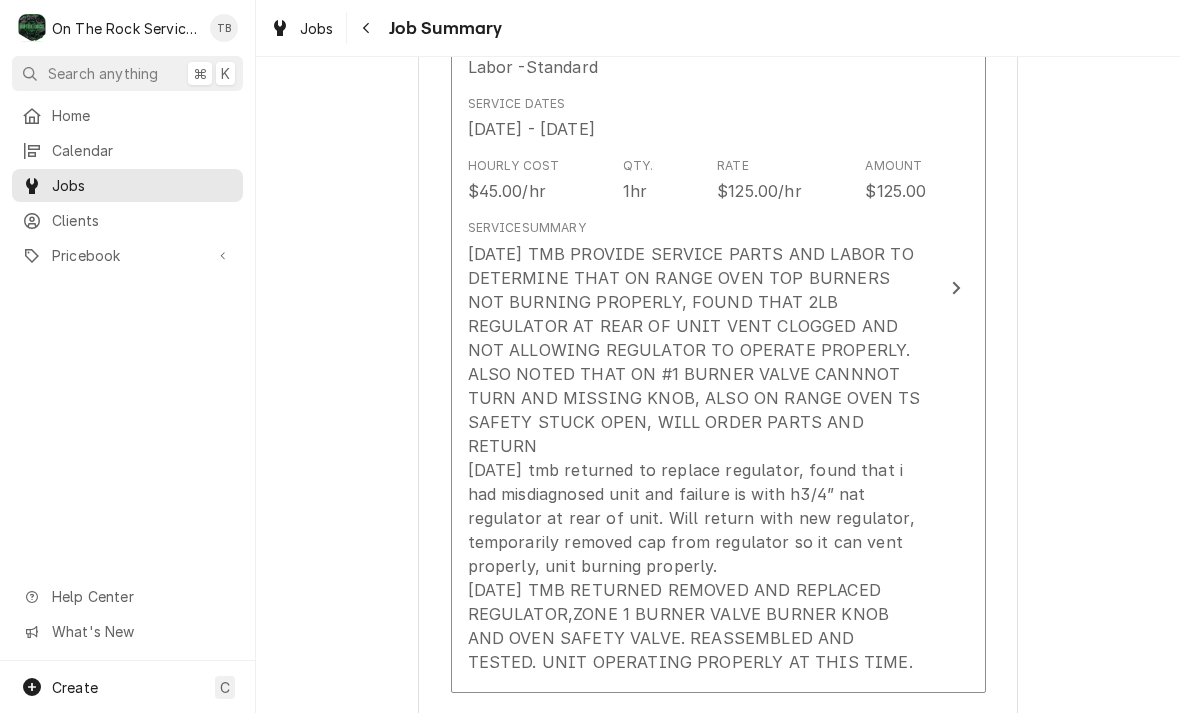 scroll, scrollTop: 692, scrollLeft: 0, axis: vertical 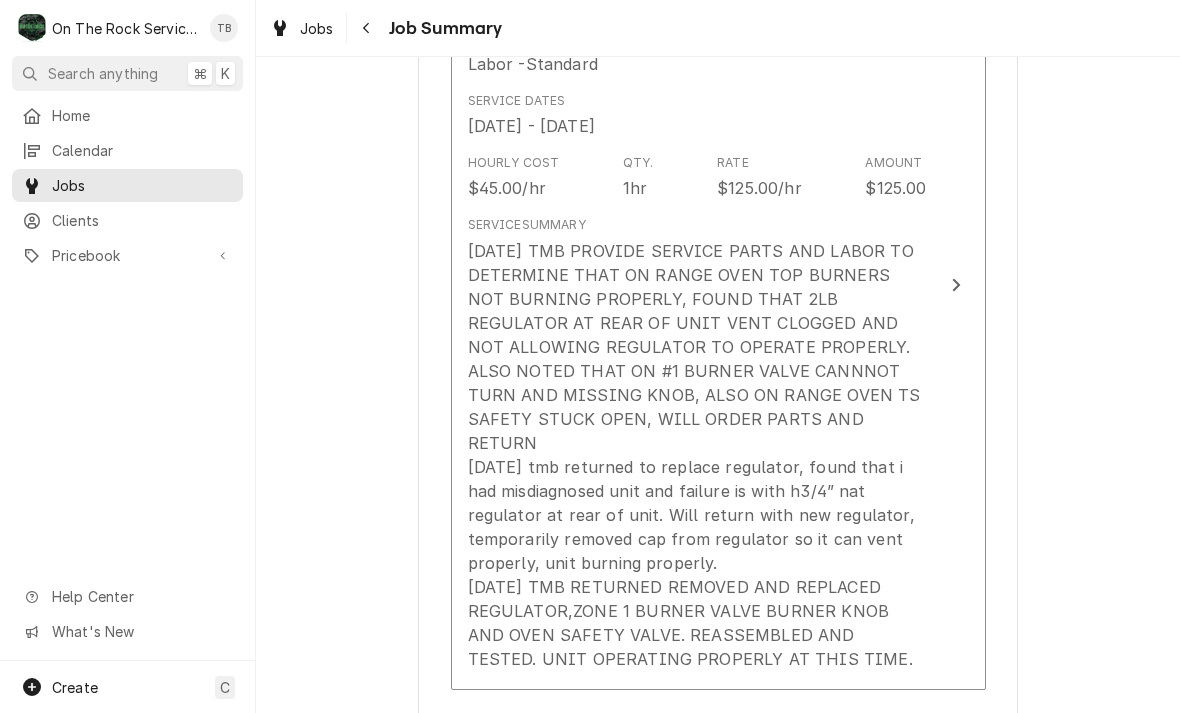 click on "Service  Summary [DATE] TMB PROVIDE SERVICE PARTS AND LABOR TO DETERMINE THAT ON RANGE OVEN TOP BURNERS NOT BURNING PROPERLY, FOUND THAT 2LB REGULATOR AT REAR OF UNIT VENT CLOGGED AND NOT ALLOWING REGULATOR TO OPERATE PROPERLY. ALSO NOTED THAT ON #1 BURNER VALVE CANNNOT TURN AND MISSING KNOB, ALSO ON RANGE OVEN TS SAFETY STUCK OPEN, WILL ORDER PARTS AND RETURN
[DATE] tmb returned to replace regulator, found that i had misdiagnosed unit and failure is with h3/4” nat regulator at rear of unit. Will return with new regulator, temporarily removed cap from regulator so it can vent properly, unit burning properly.
[DATE] TMB RETURNED REMOVED AND REPLACED REGULATOR,ZONE 1 BURNER VALVE BURNER KNOB AND OVEN SAFETY VALVE. REASSEMBLED AND TESTED. UNIT OPERATING PROPERLY AT THIS TIME." at bounding box center (697, 443) 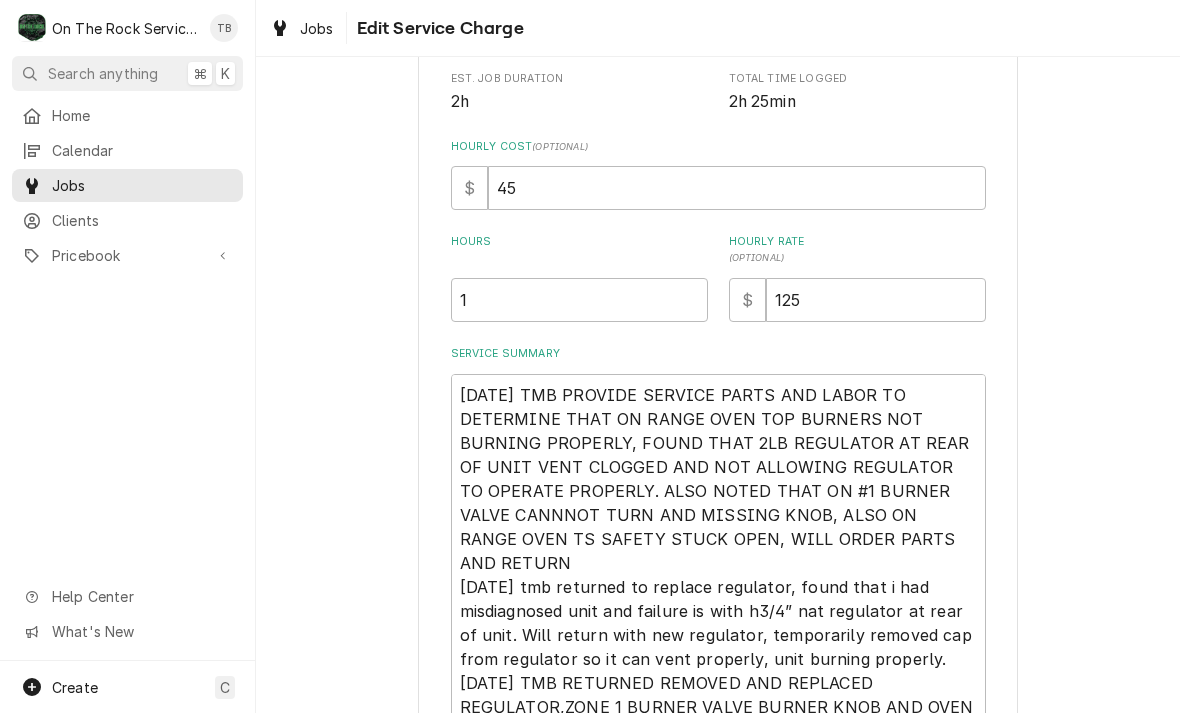 scroll, scrollTop: 467, scrollLeft: 0, axis: vertical 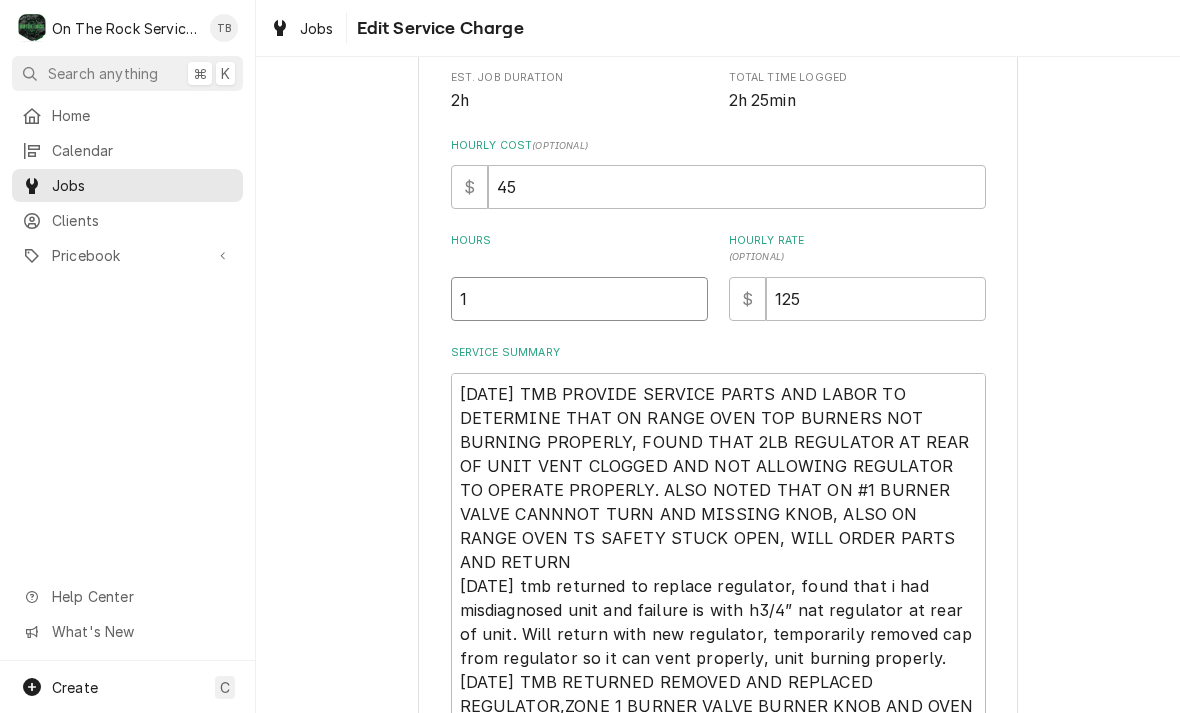 click on "1" at bounding box center (579, 299) 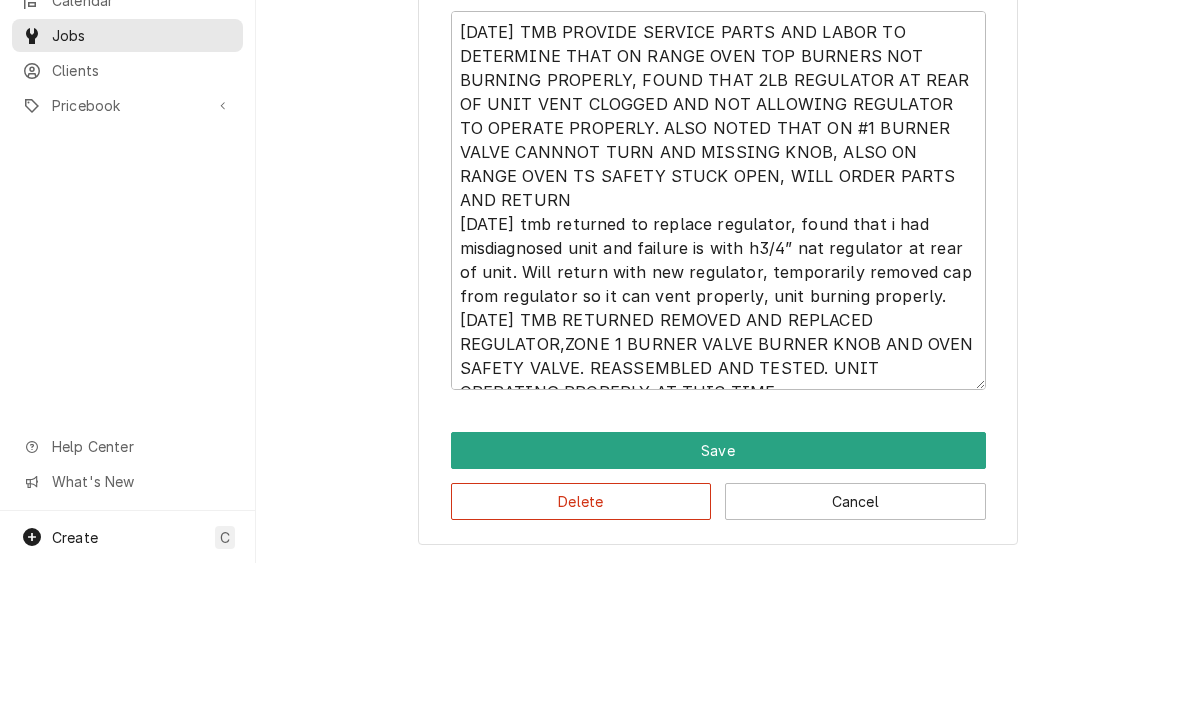scroll, scrollTop: 677, scrollLeft: 0, axis: vertical 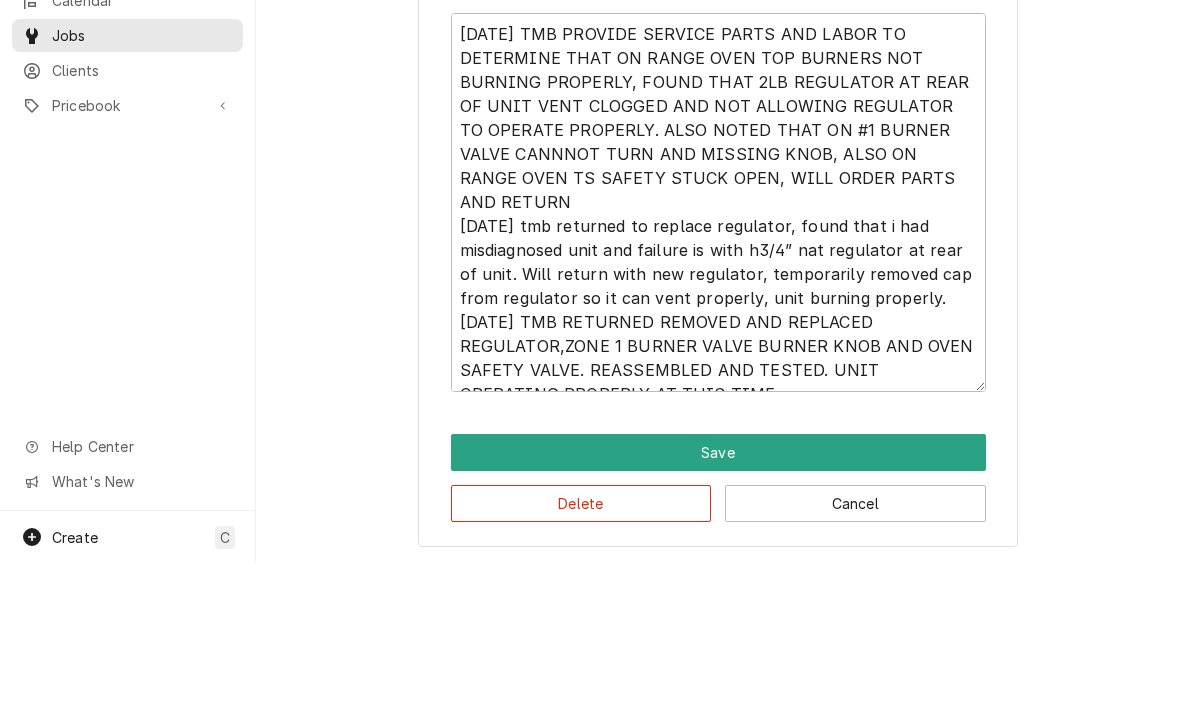 click on "Use the fields below to edit this service charge This line item does not exist in your standard pricebook. Custom items may lack verified pricing, costs, and detailed specifications. Short Description Labor -Standard Start Date [YYYY]-[MM]-[DD] End Date [YYYY]-[MM]-[DD] Unit Type Est. Job Duration 2h Total Time Logged 2h 25min Hourly Cost  ( optional ) $ 45 Hours 2.5 Hourly Rate  ( optional ) $ 125 Service Summary Save Delete Cancel" at bounding box center [718, 58] 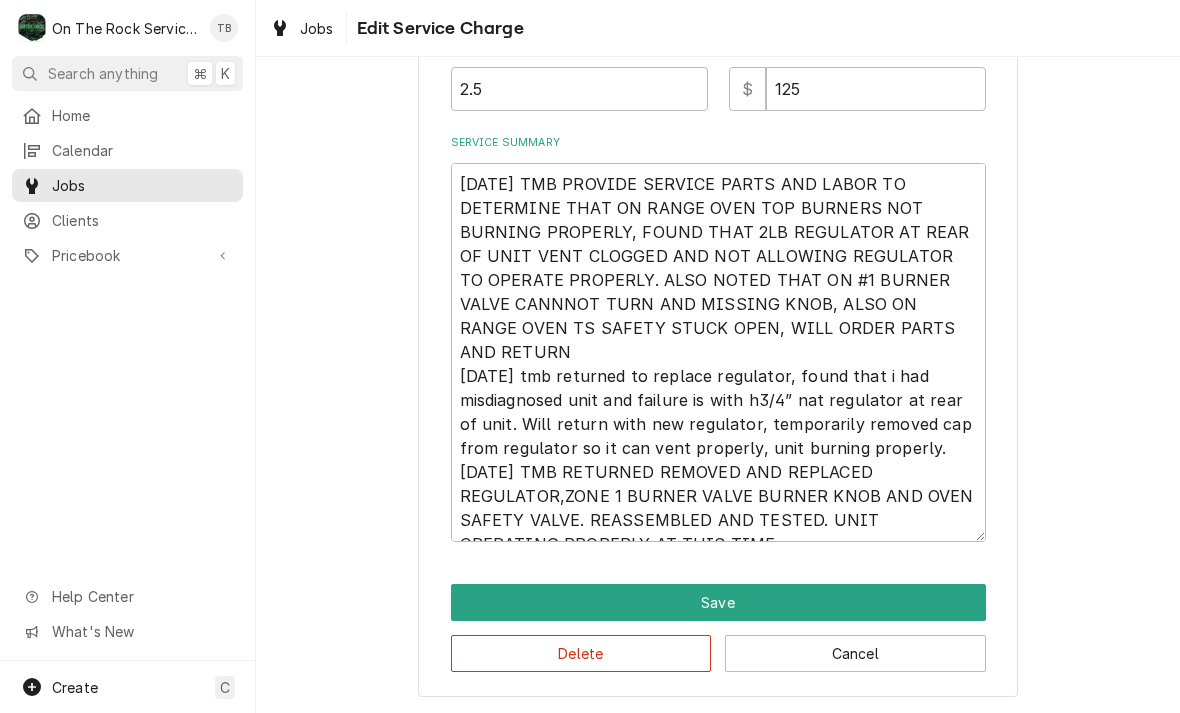 click on "Save" at bounding box center (718, 602) 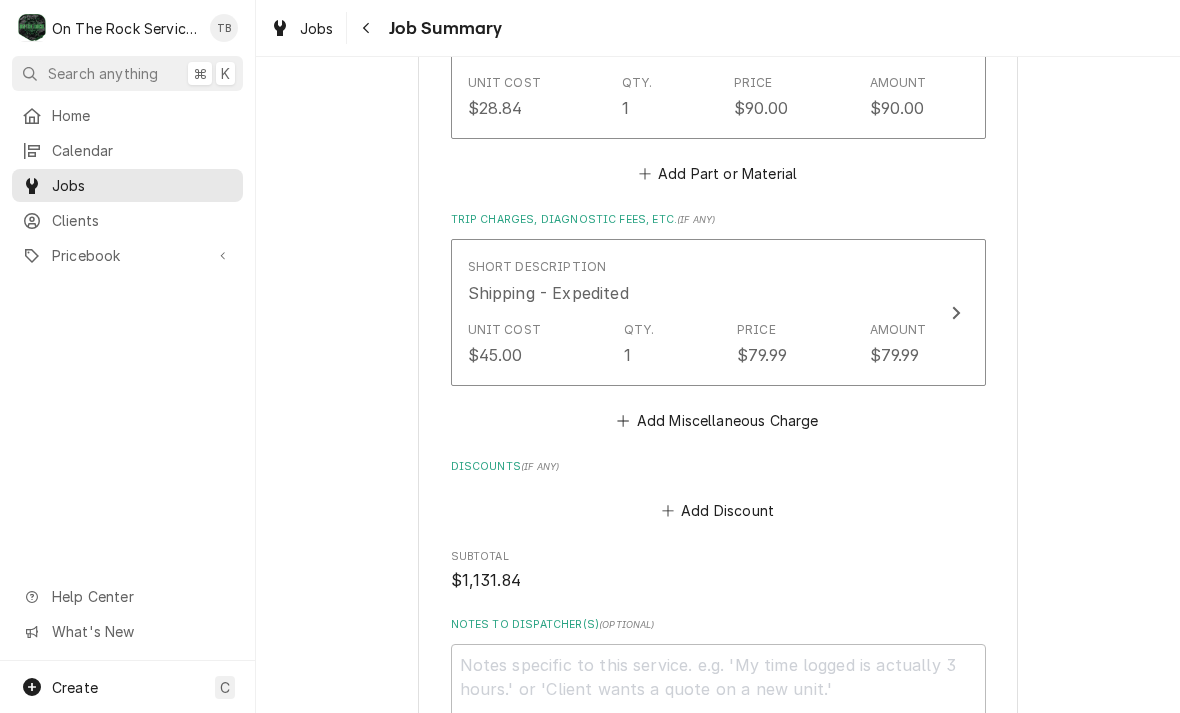scroll, scrollTop: 2510, scrollLeft: 0, axis: vertical 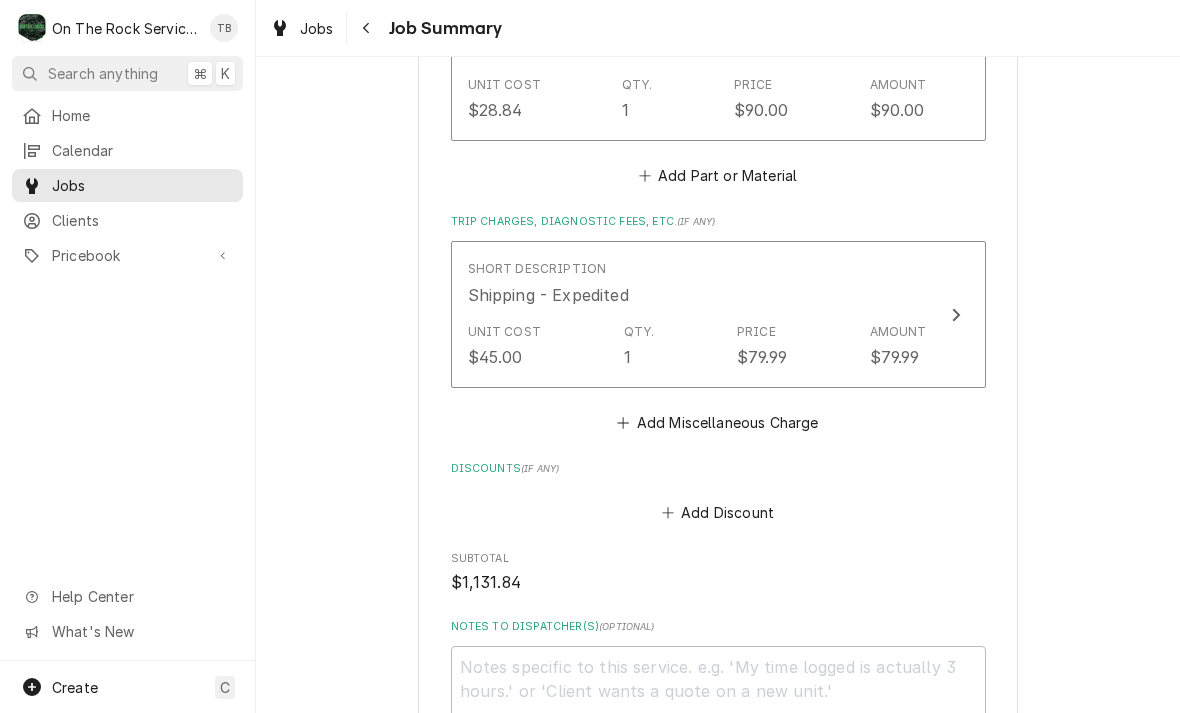 click on "Add Miscellaneous Charge" at bounding box center (718, 422) 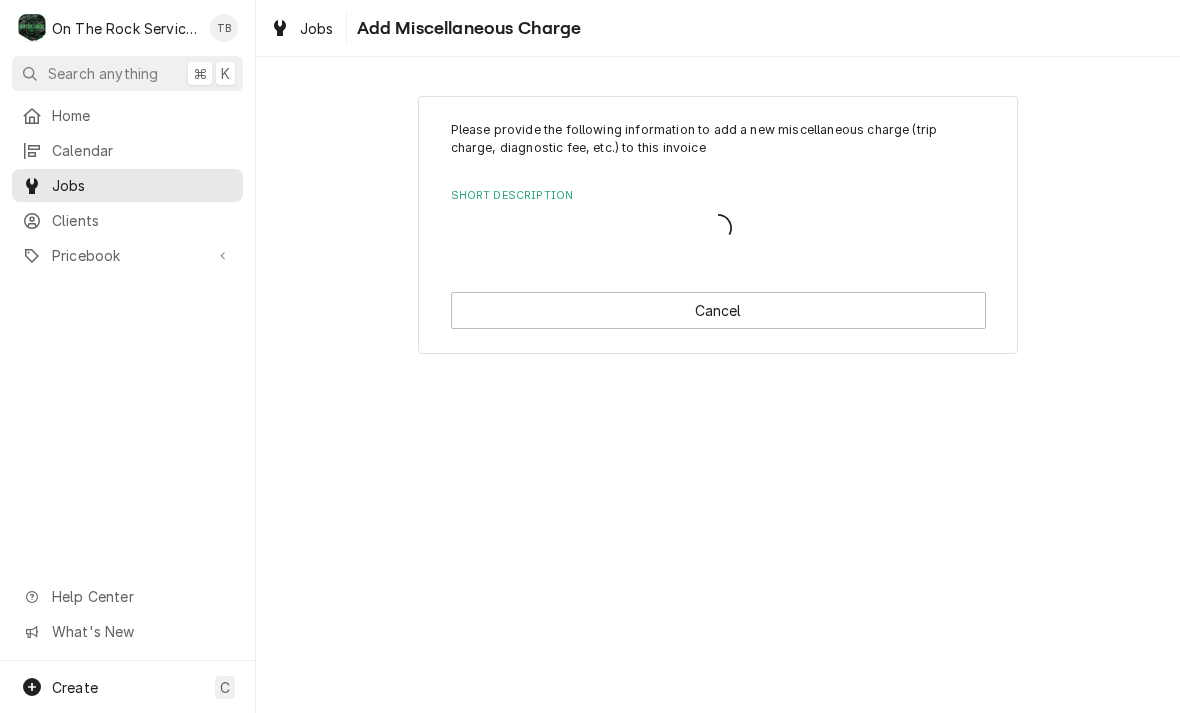 scroll, scrollTop: 0, scrollLeft: 0, axis: both 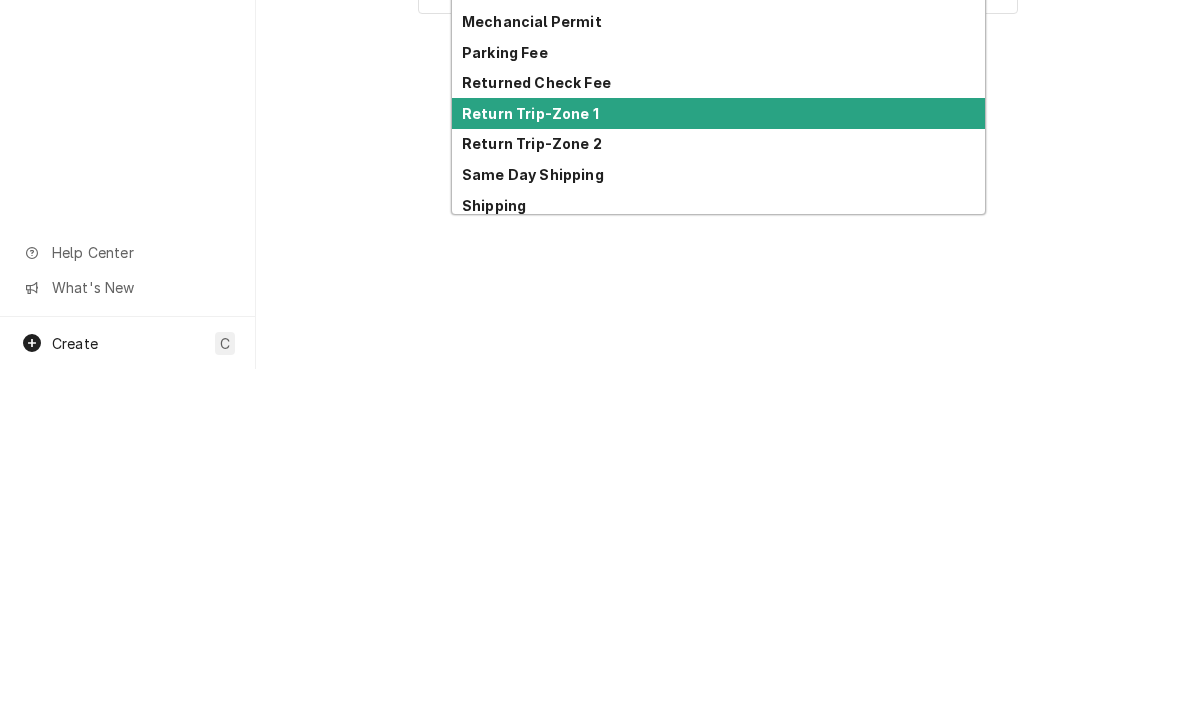 click on "Return Trip-Zone 1" at bounding box center [530, 457] 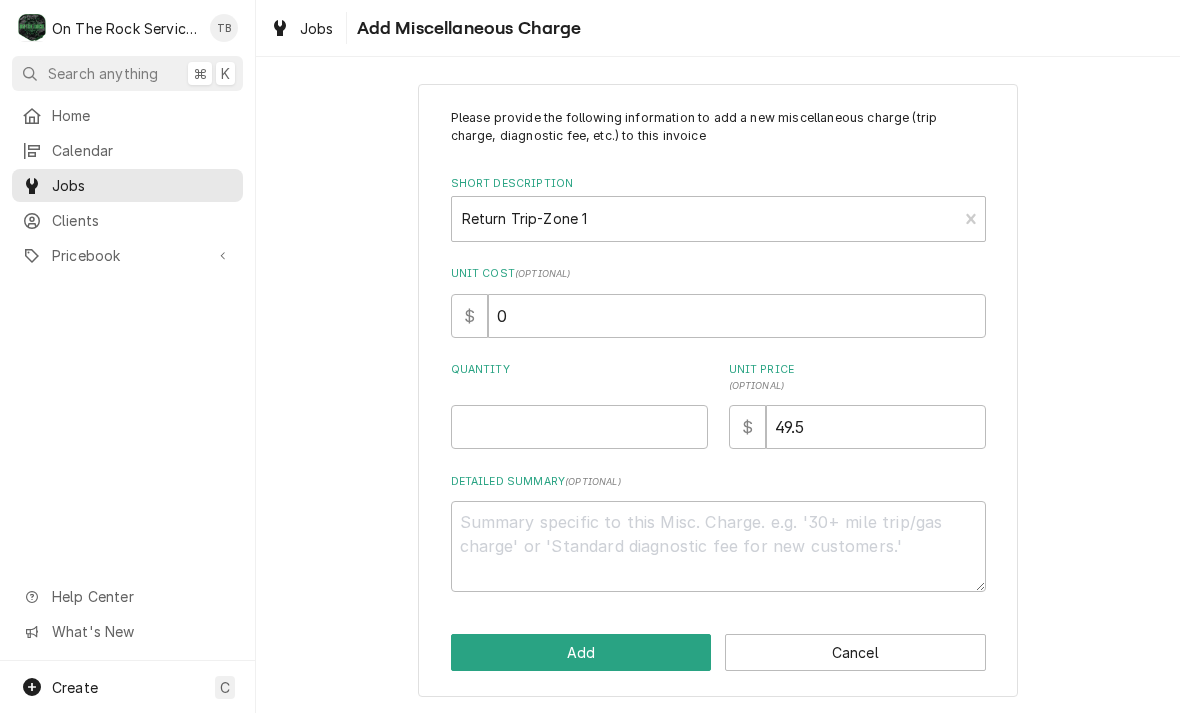 scroll, scrollTop: 11, scrollLeft: 0, axis: vertical 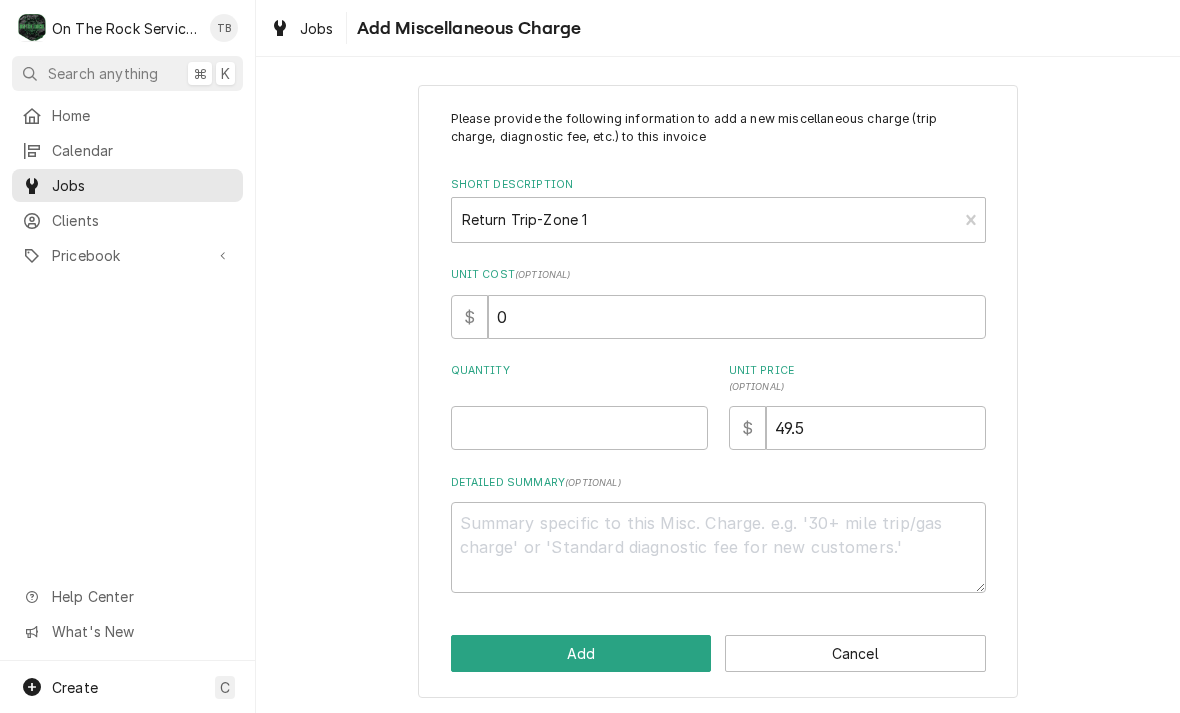 click on "Add" at bounding box center (581, 653) 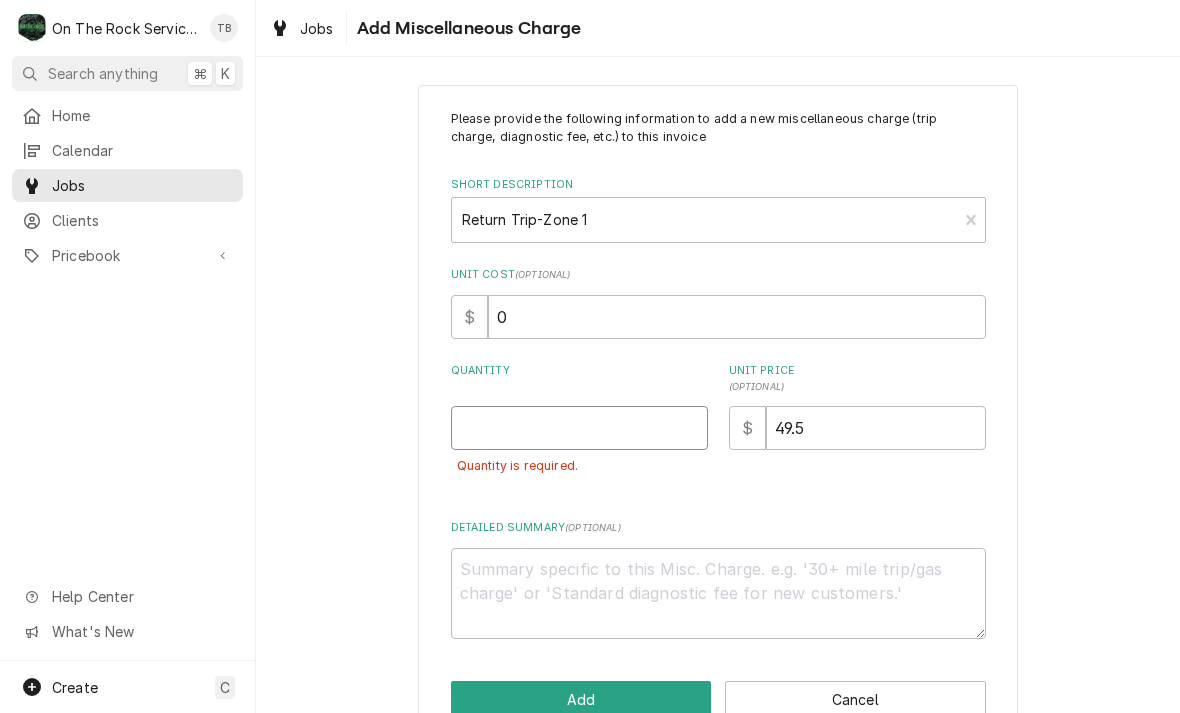 click on "Quantity" at bounding box center (579, 428) 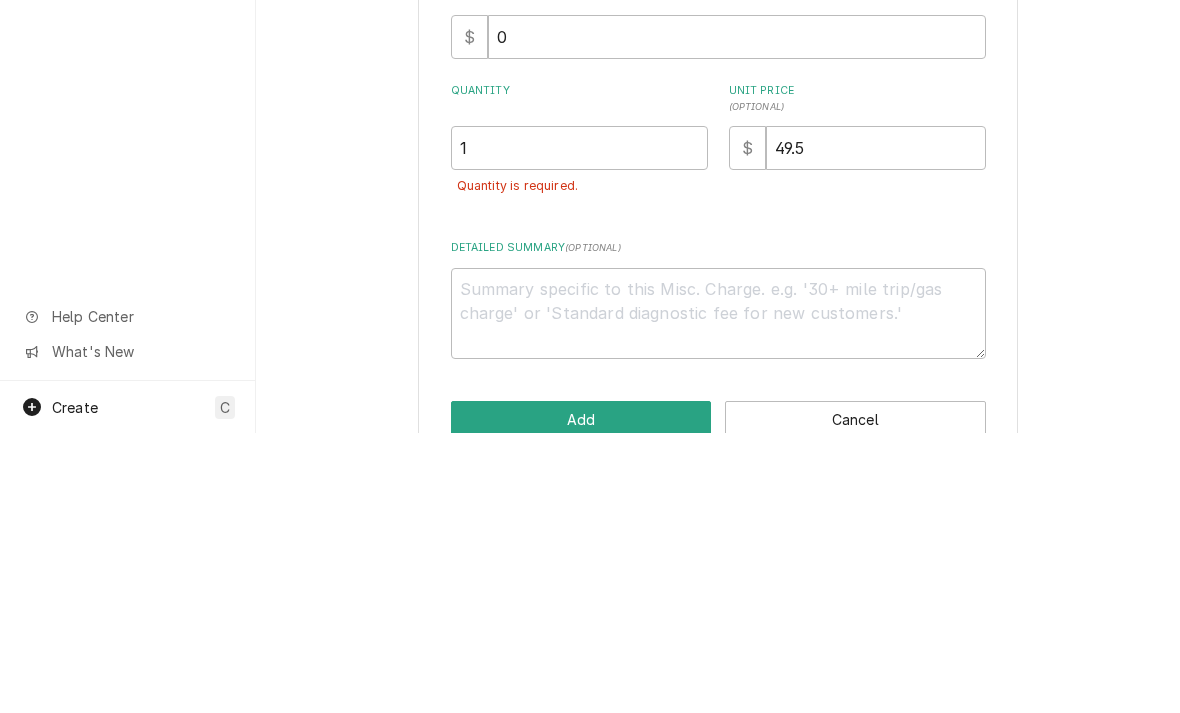 click on "Please provide the following information to add a new miscellaneous charge (trip charge, diagnostic fee, etc.) to this invoice Short Description Return Trip-Zone 1 Unit Cost  ( optional ) $ 0 Quantity 1 Quantity is required. Unit Price  ( optional ) $ 49.5 Detailed Summary  ( optional ) Add Cancel" at bounding box center (718, 414) 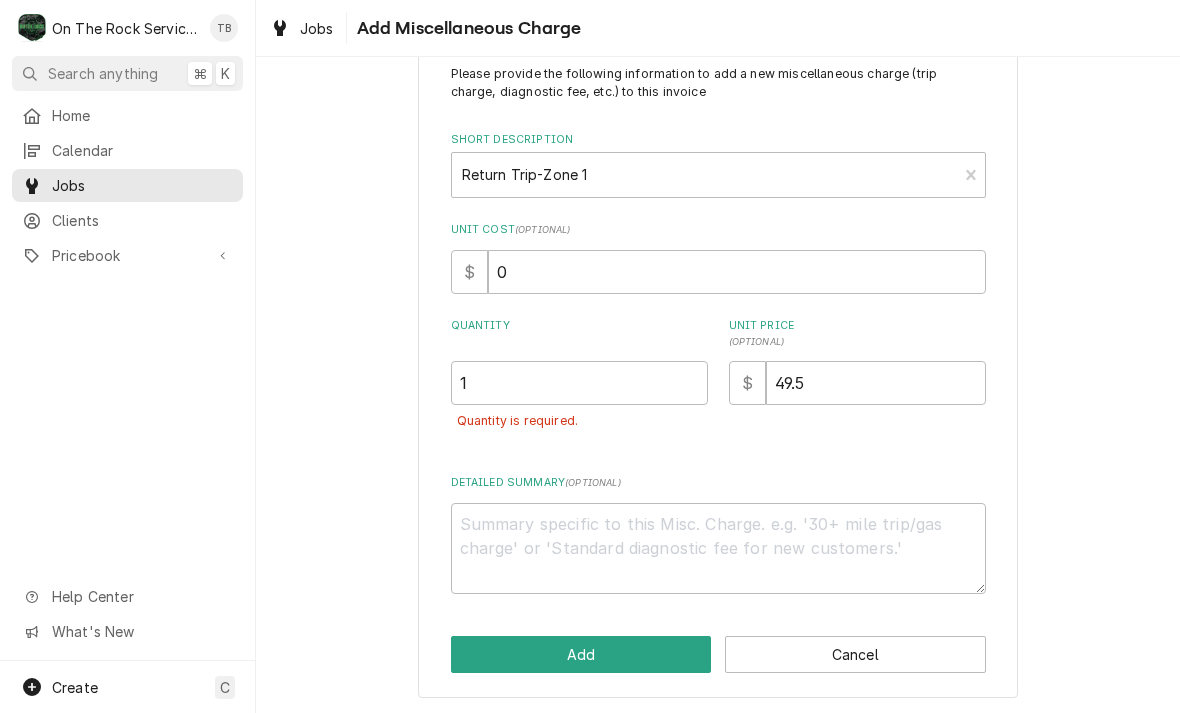 click on "Add" at bounding box center [581, 654] 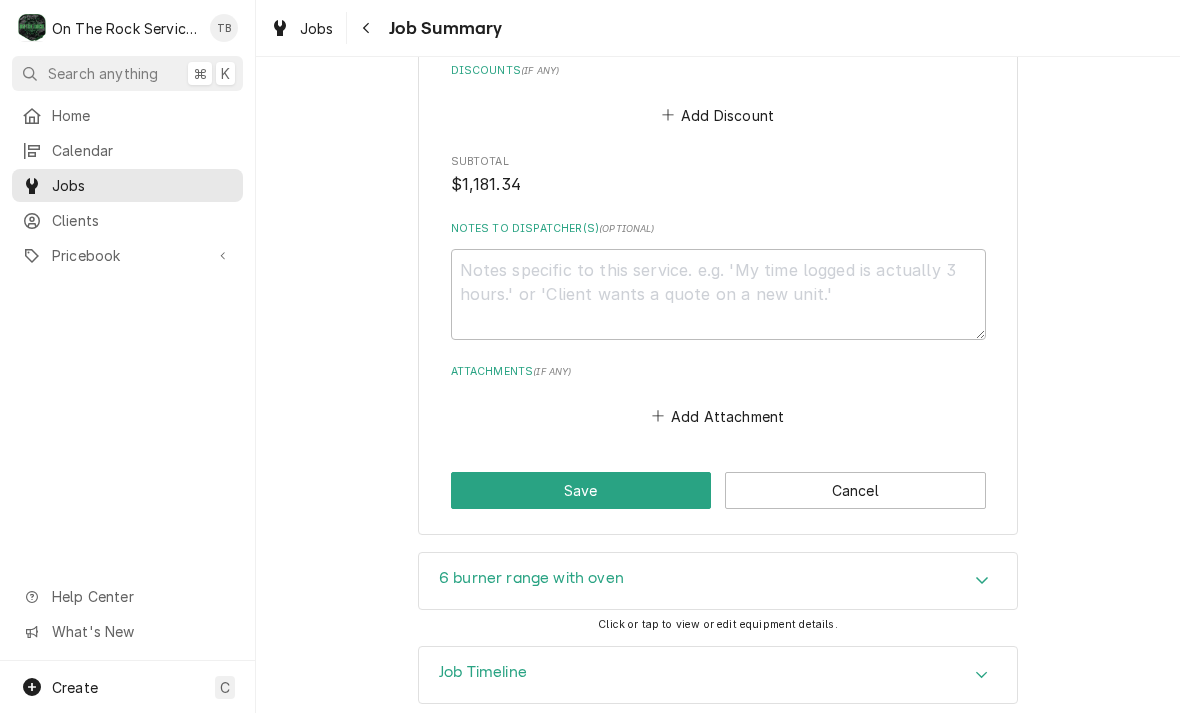 scroll, scrollTop: 3062, scrollLeft: 0, axis: vertical 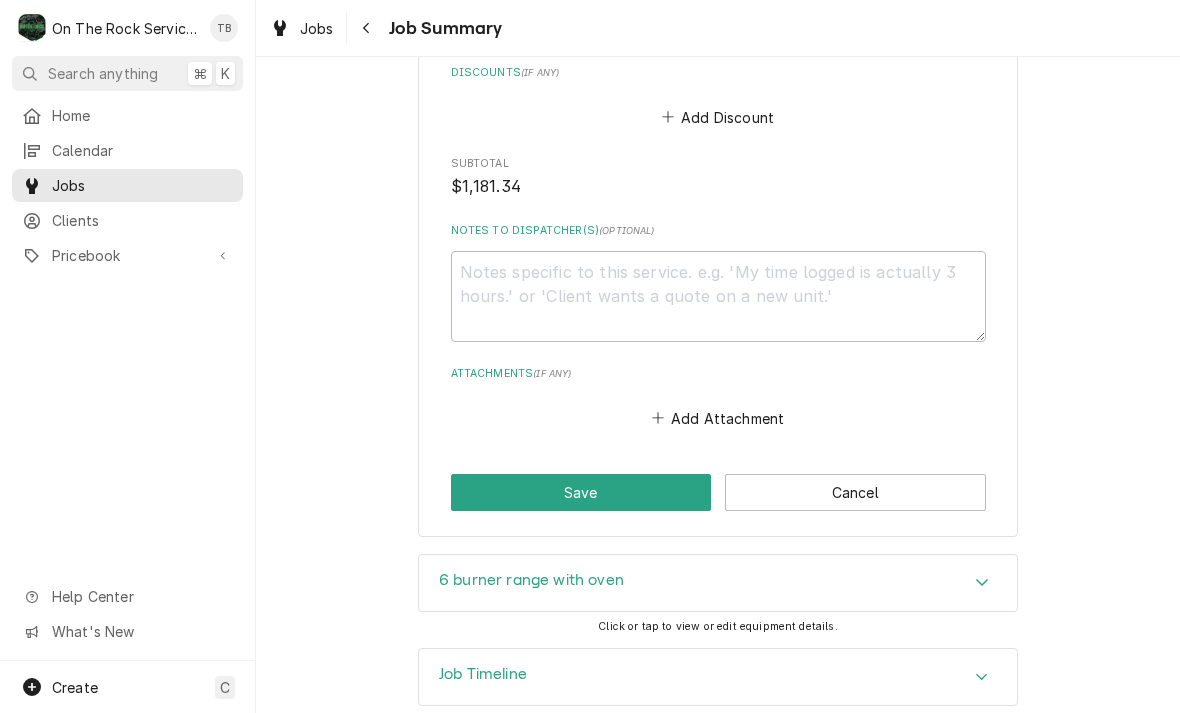 click on "Save" at bounding box center [581, 492] 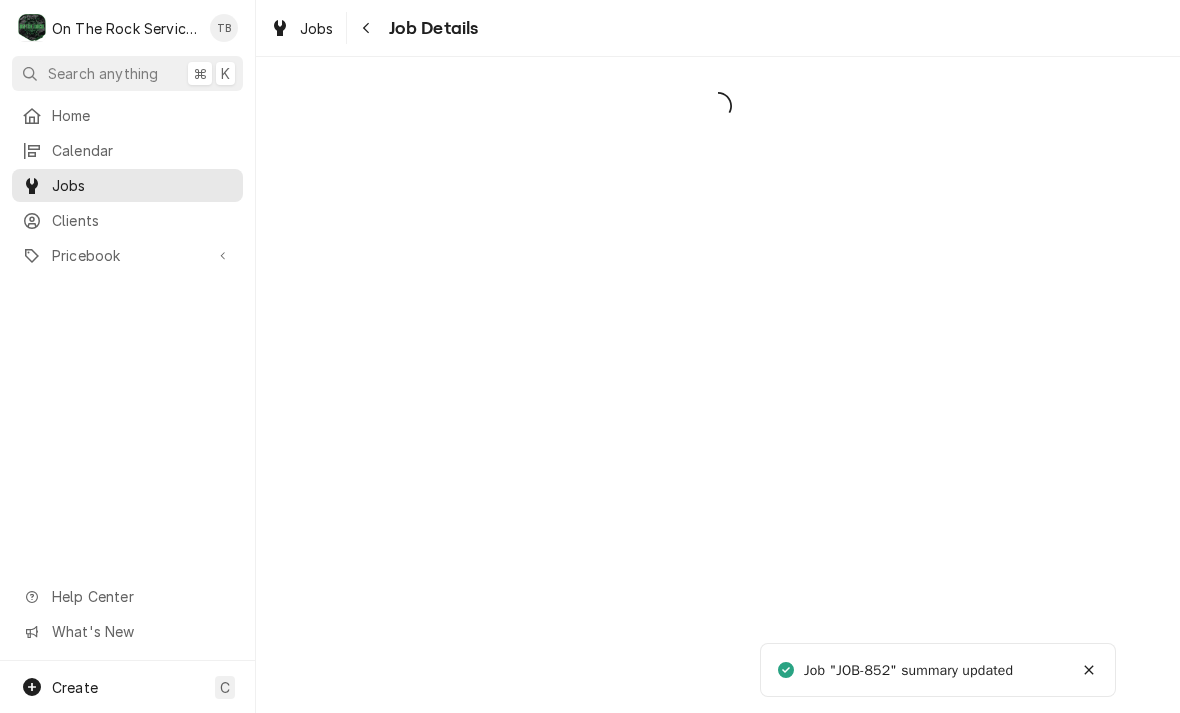 scroll, scrollTop: 0, scrollLeft: 0, axis: both 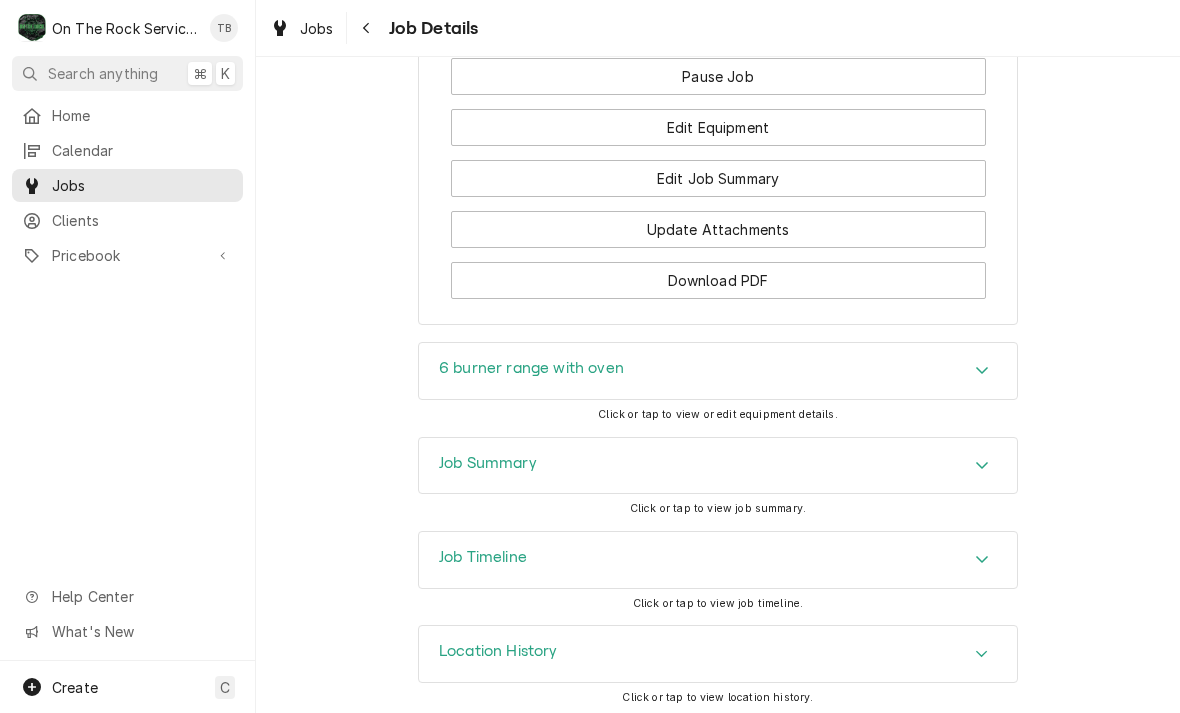 click on "6 burner range with oven" at bounding box center [718, 371] 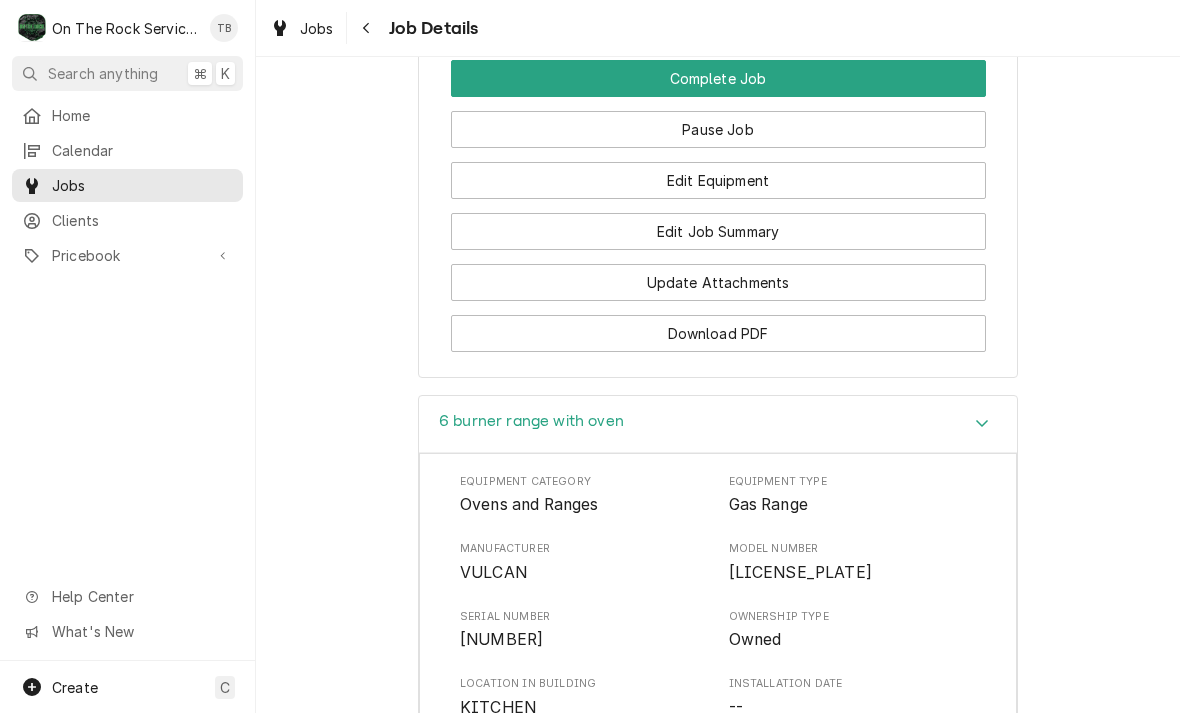 scroll, scrollTop: 2024, scrollLeft: 0, axis: vertical 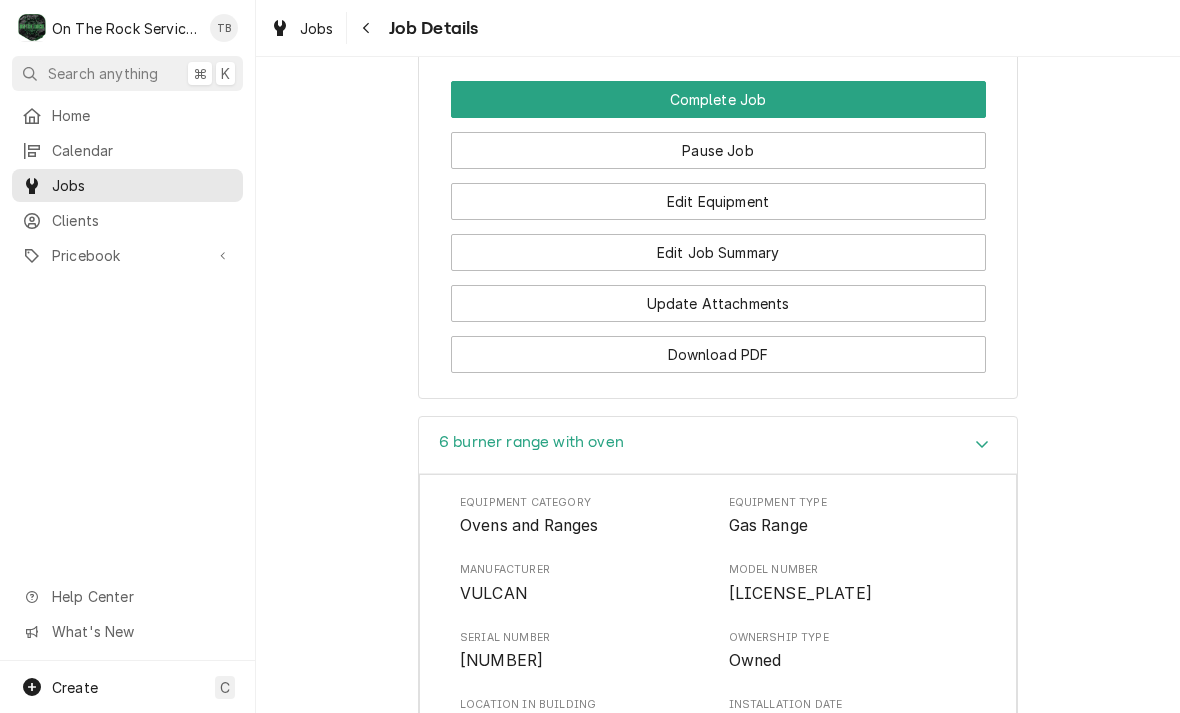 click on "Complete Job" at bounding box center [718, 99] 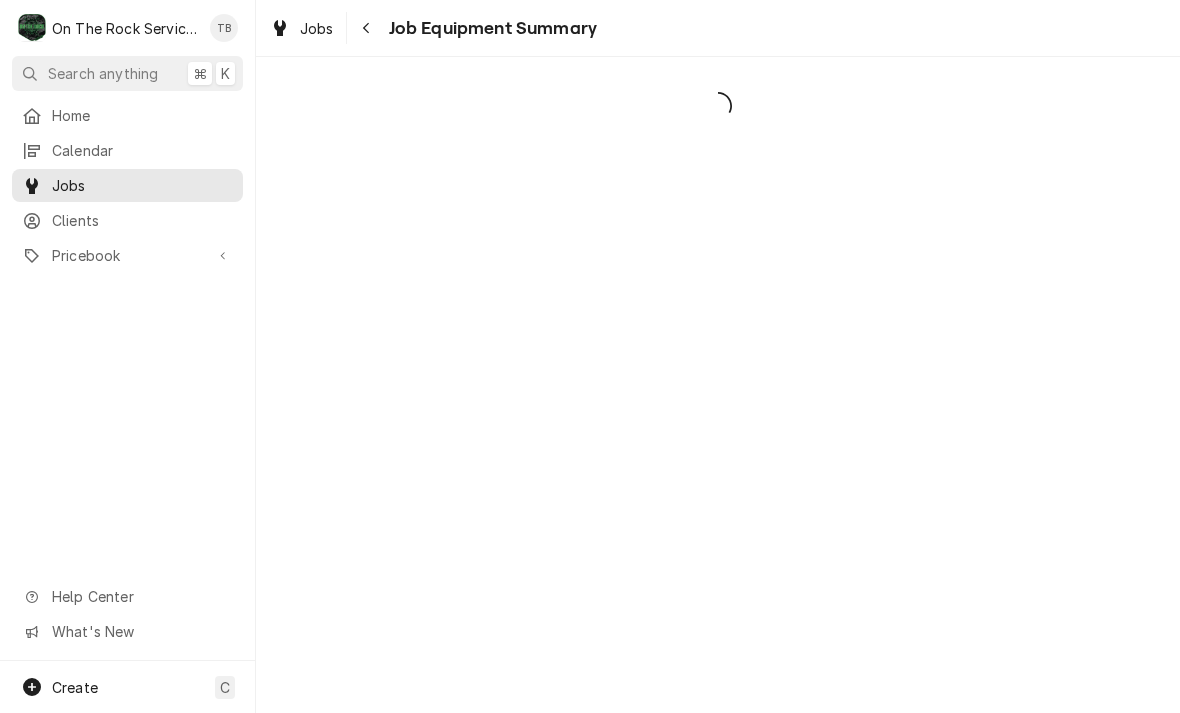 scroll, scrollTop: 0, scrollLeft: 0, axis: both 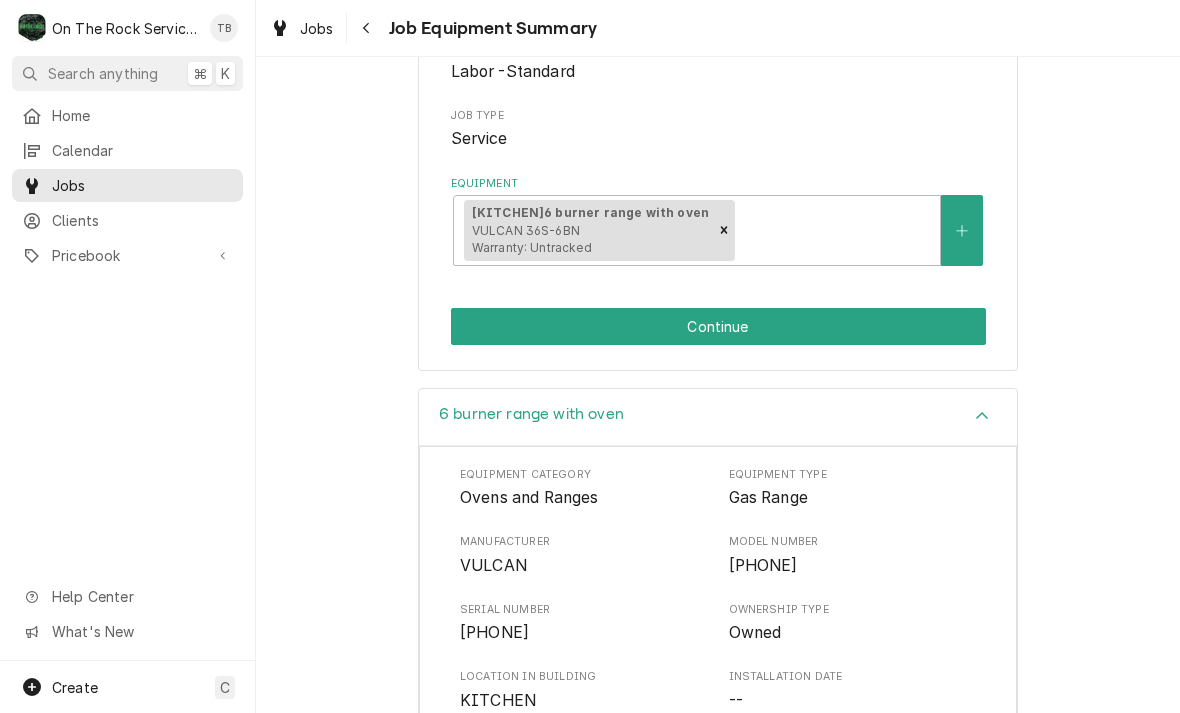 click on "Continue" at bounding box center [718, 326] 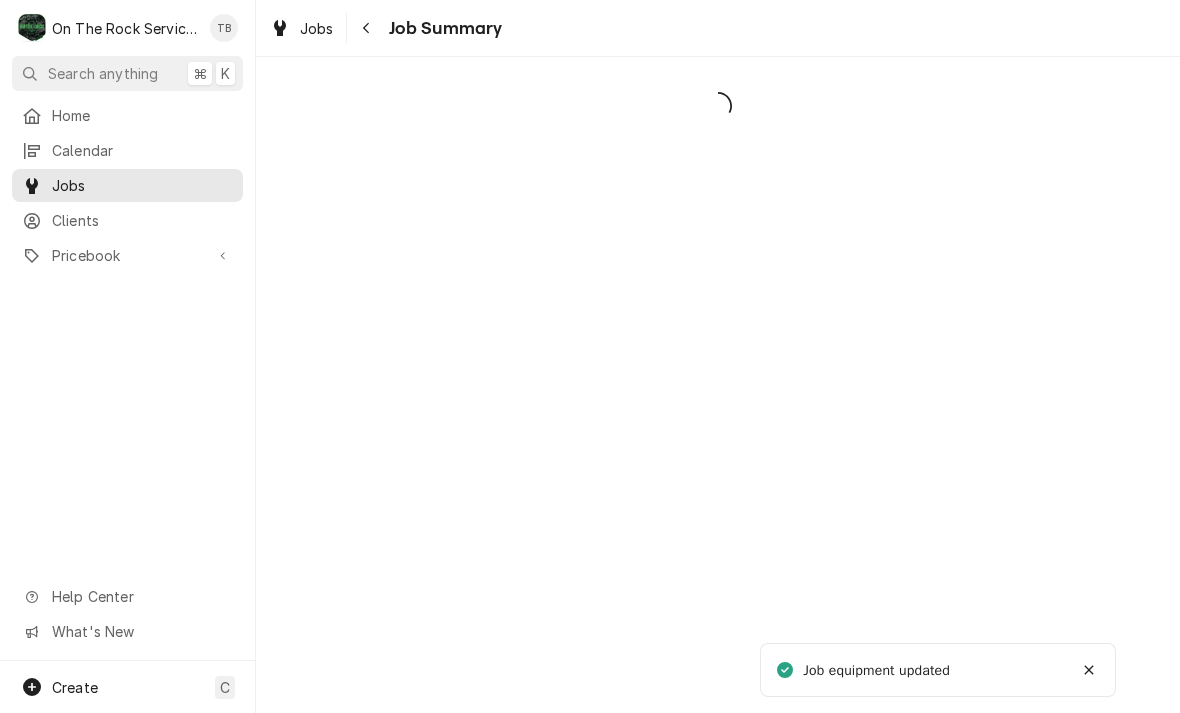 scroll, scrollTop: 0, scrollLeft: 0, axis: both 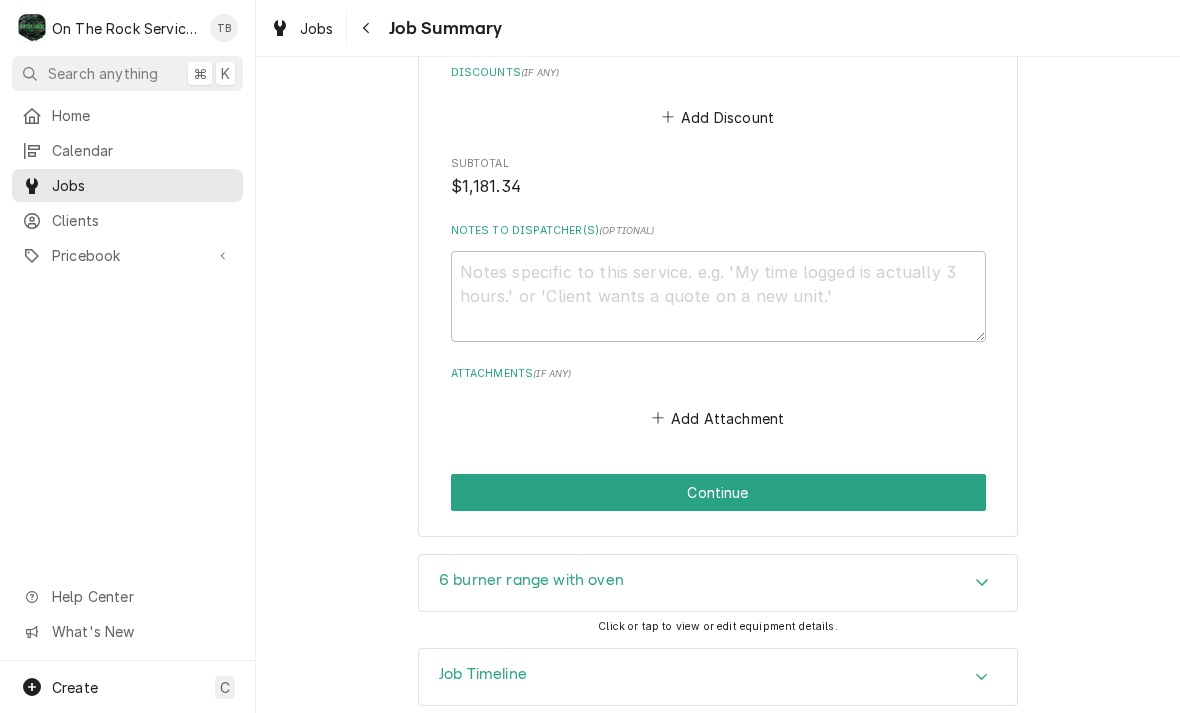 click on "Continue" at bounding box center (718, 492) 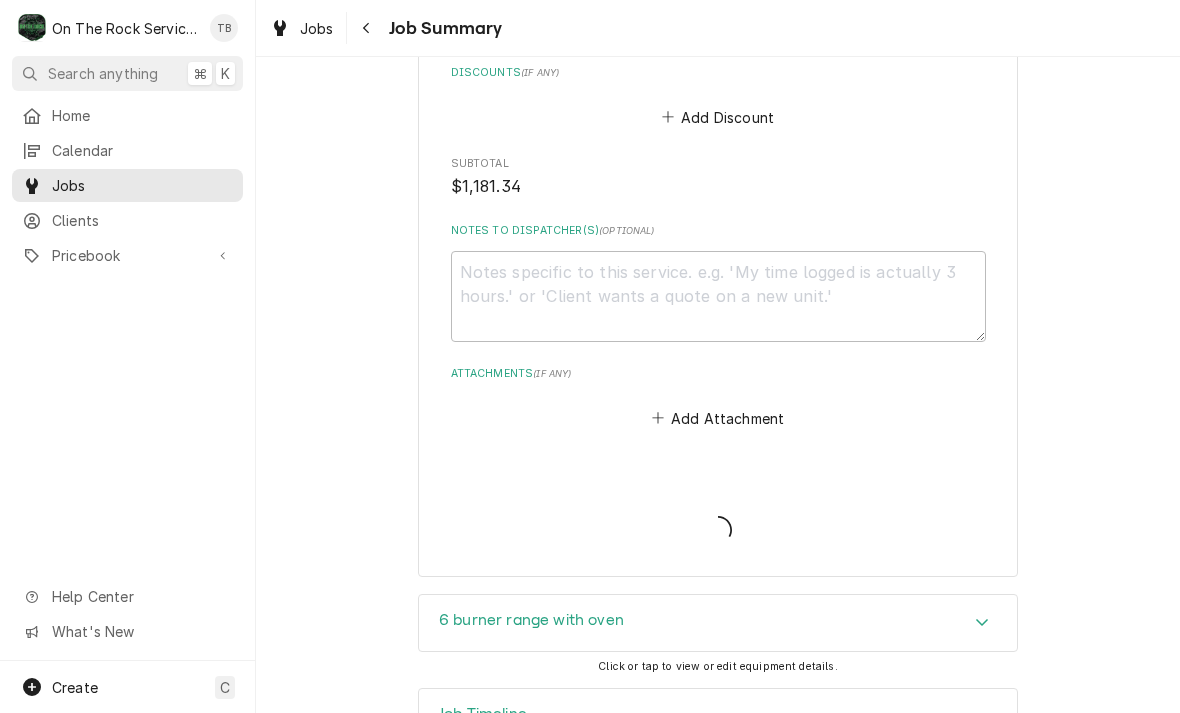 type on "x" 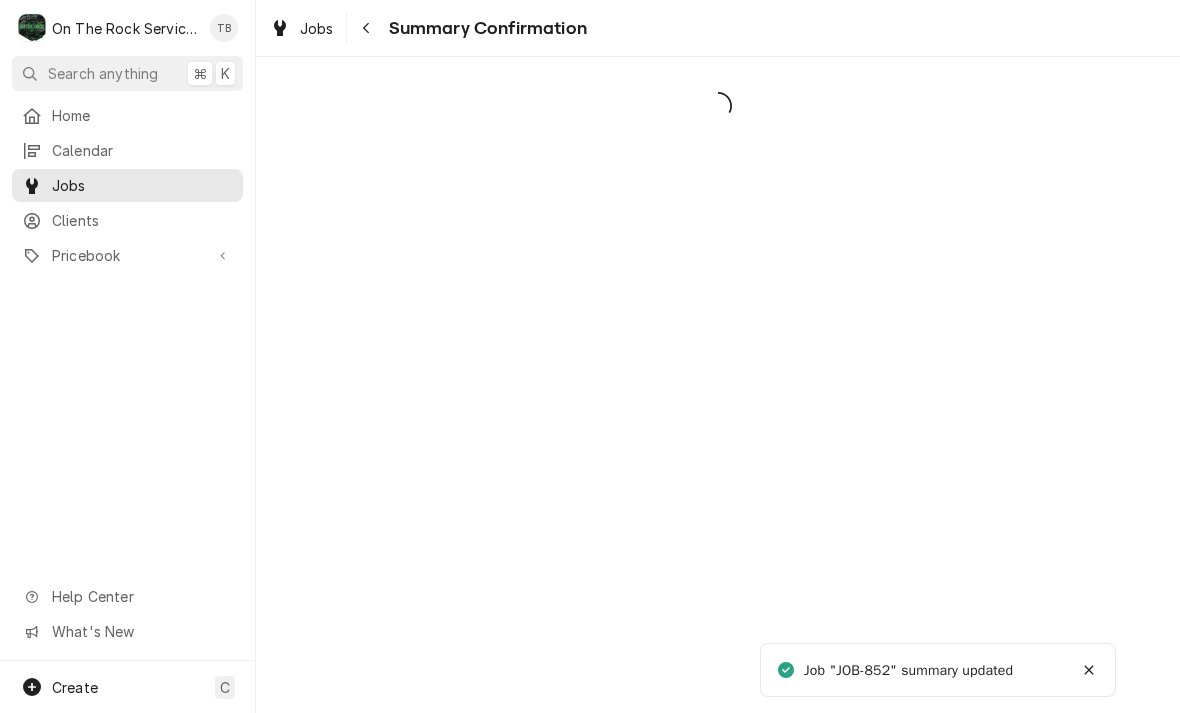 scroll, scrollTop: 0, scrollLeft: 0, axis: both 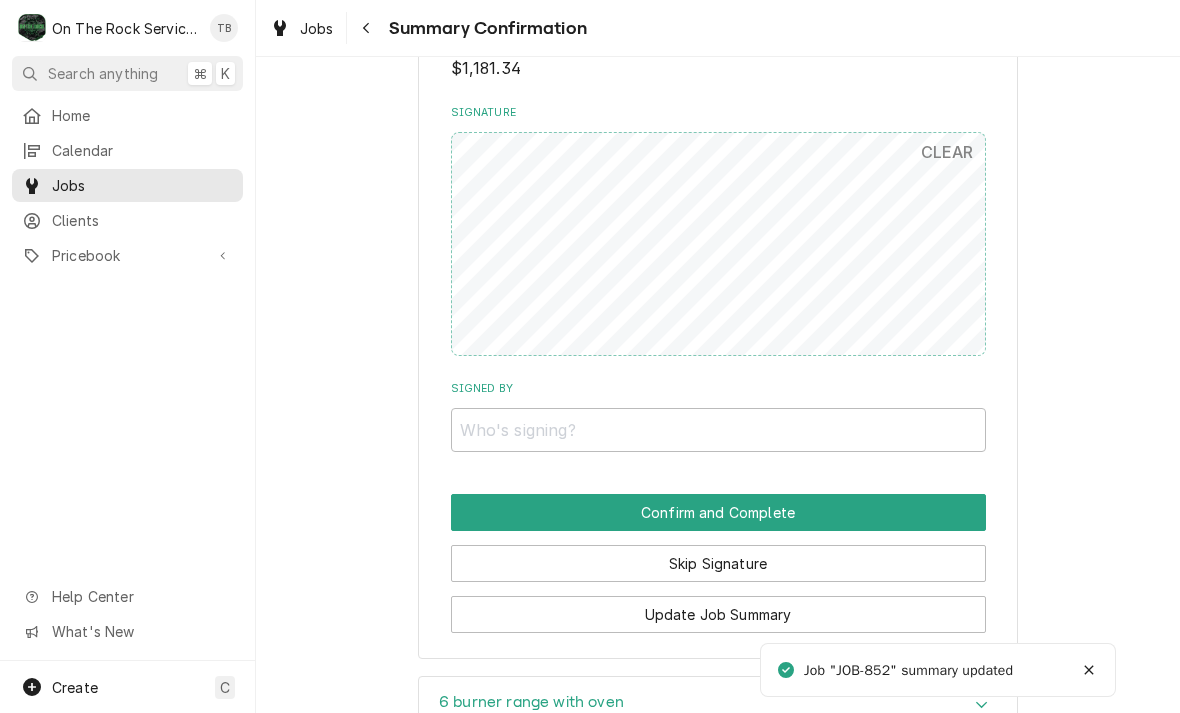 click on "Skip Signature" at bounding box center [718, 563] 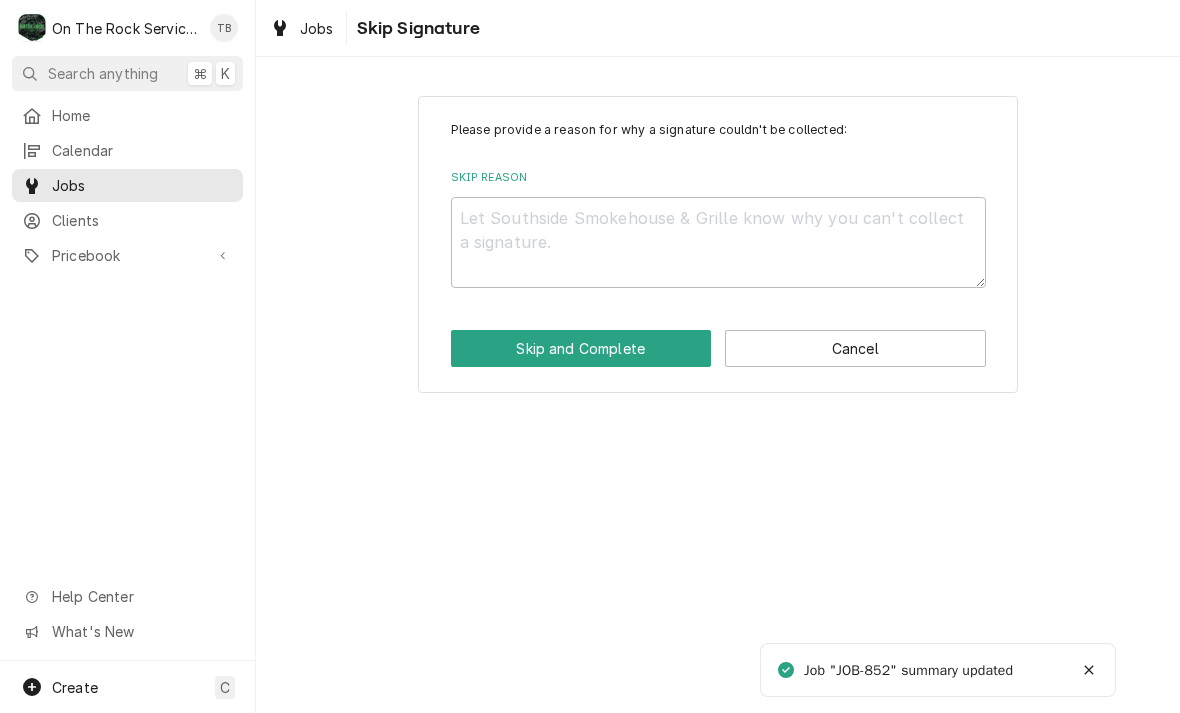 scroll, scrollTop: 0, scrollLeft: 0, axis: both 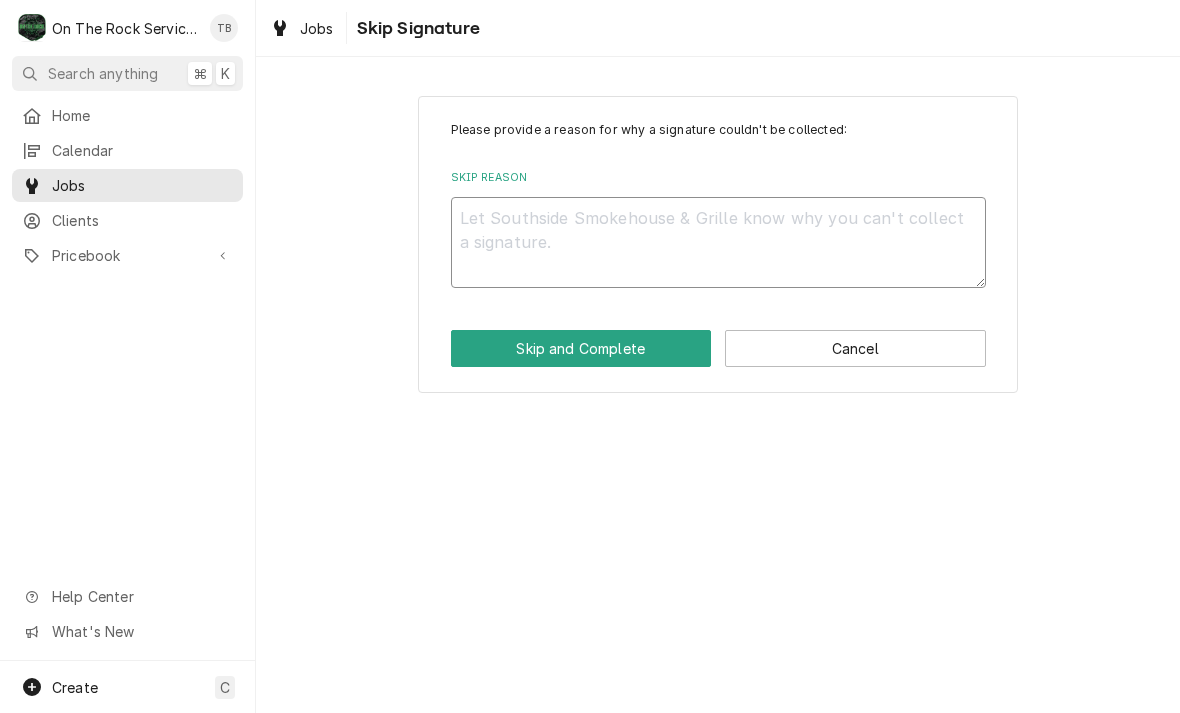 click on "Skip Reason" at bounding box center (718, 242) 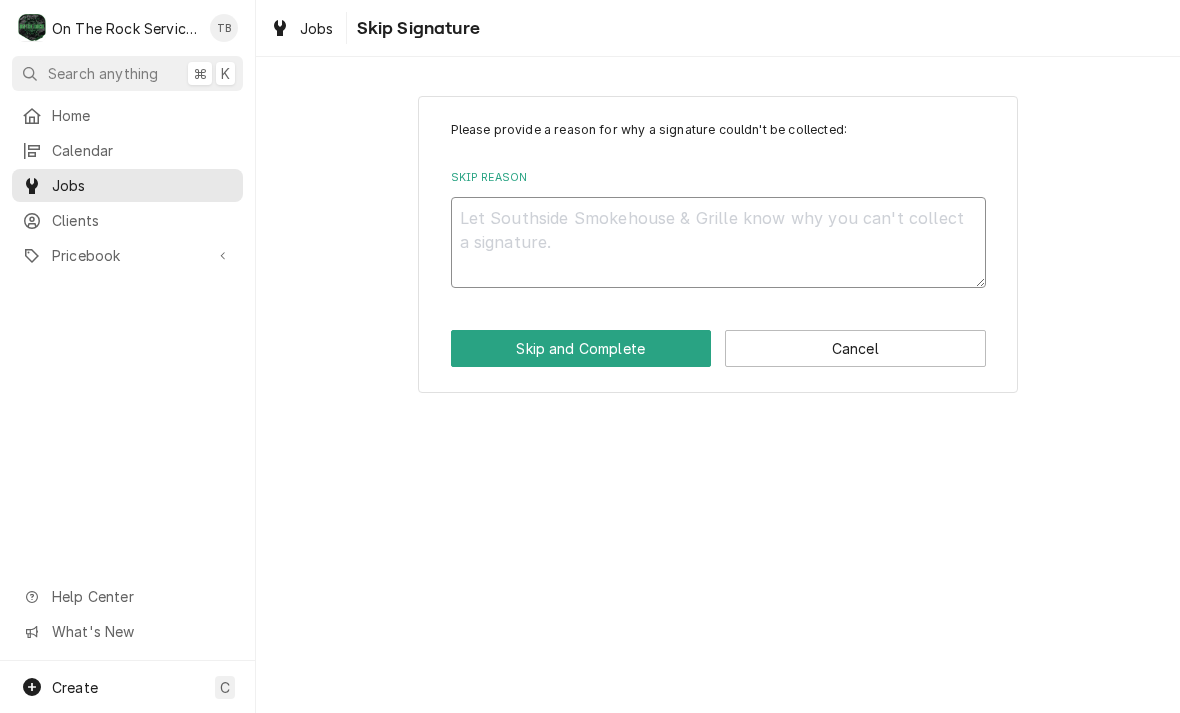 type on "x" 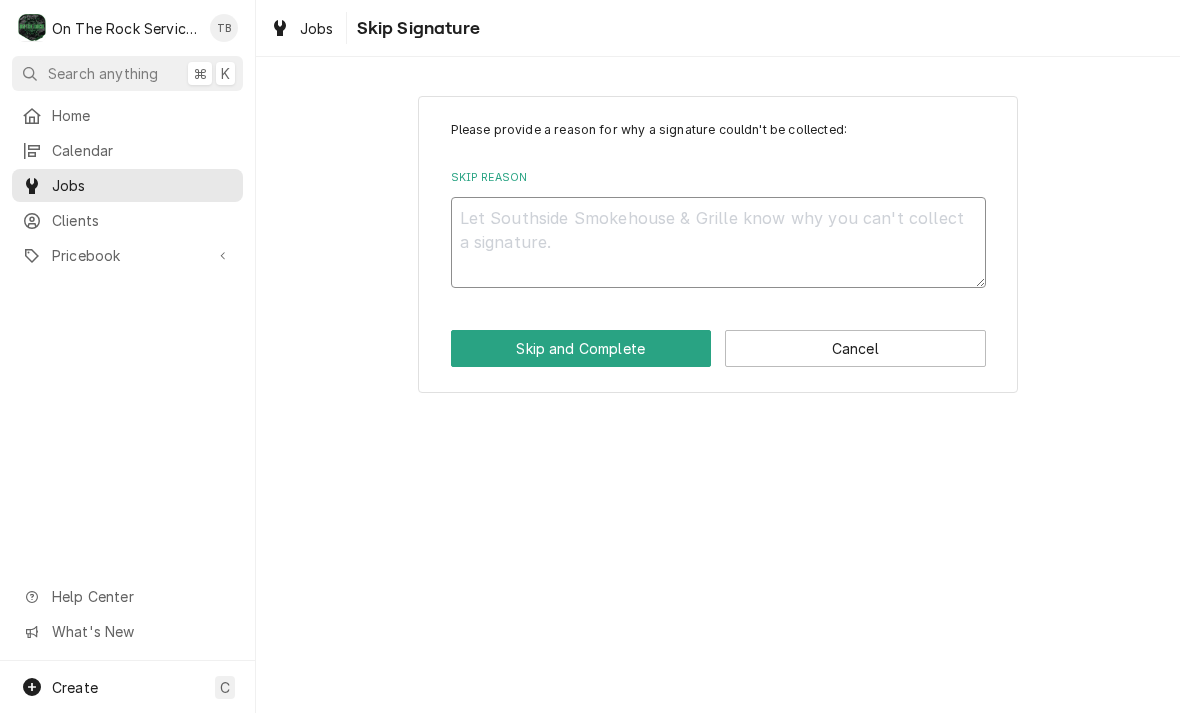type on "S" 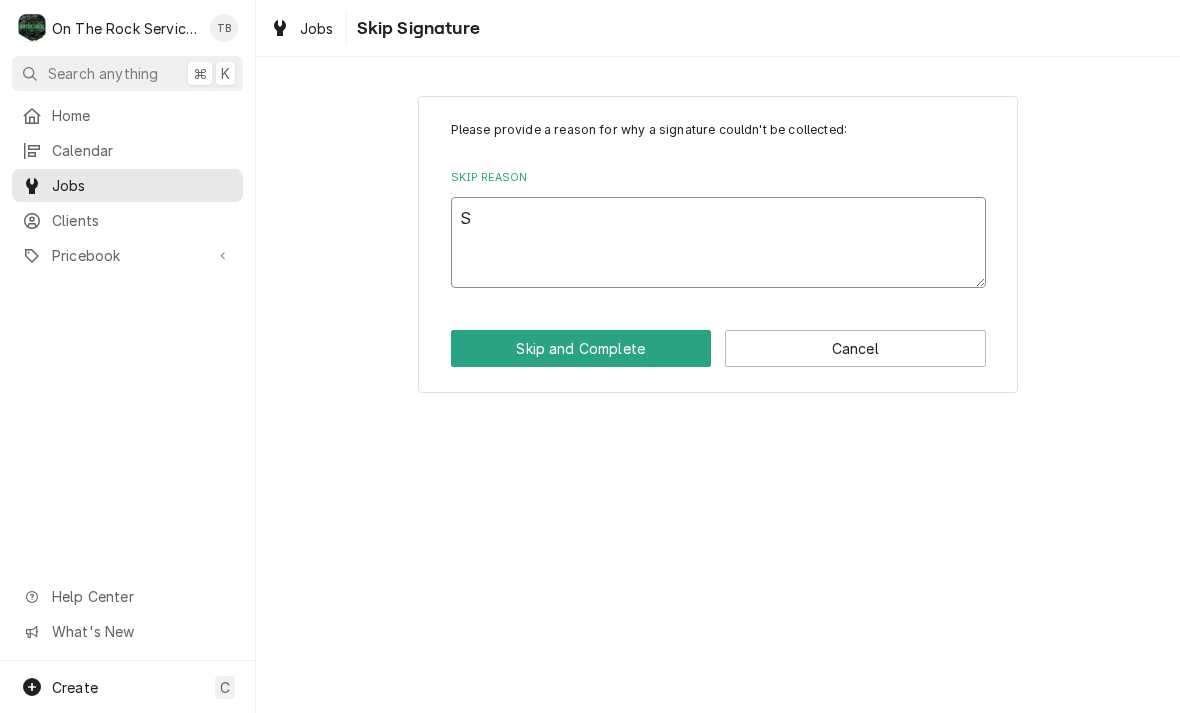 type on "x" 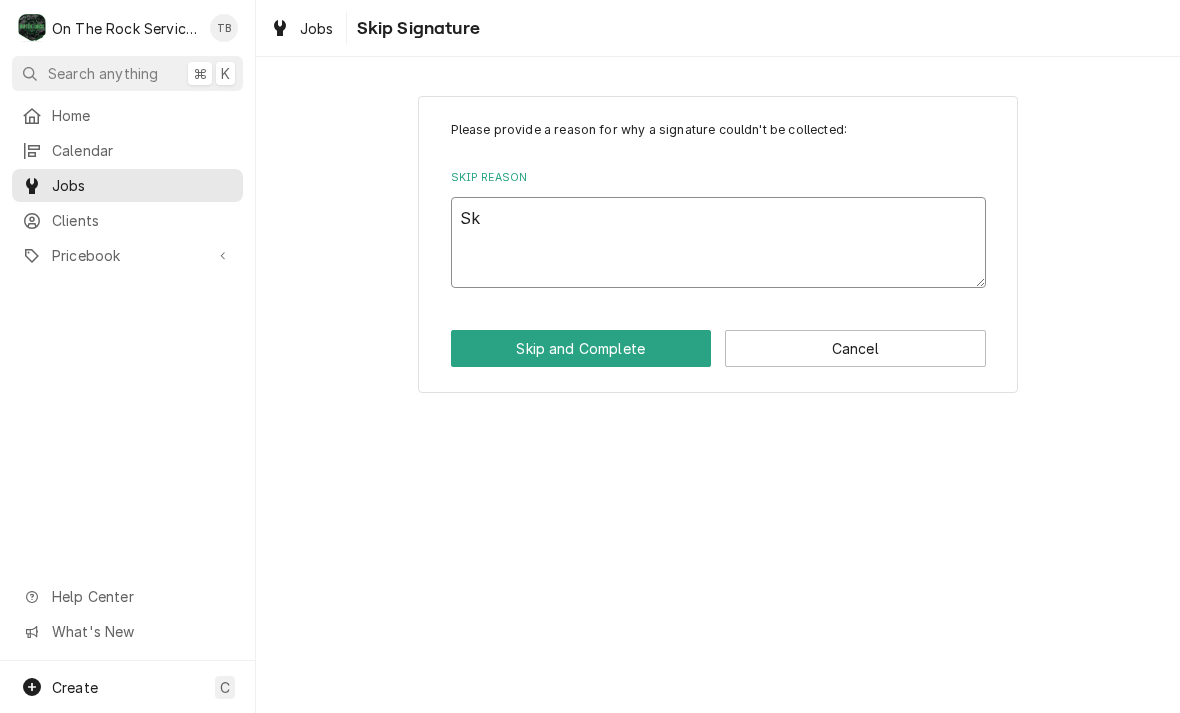 type on "Ski" 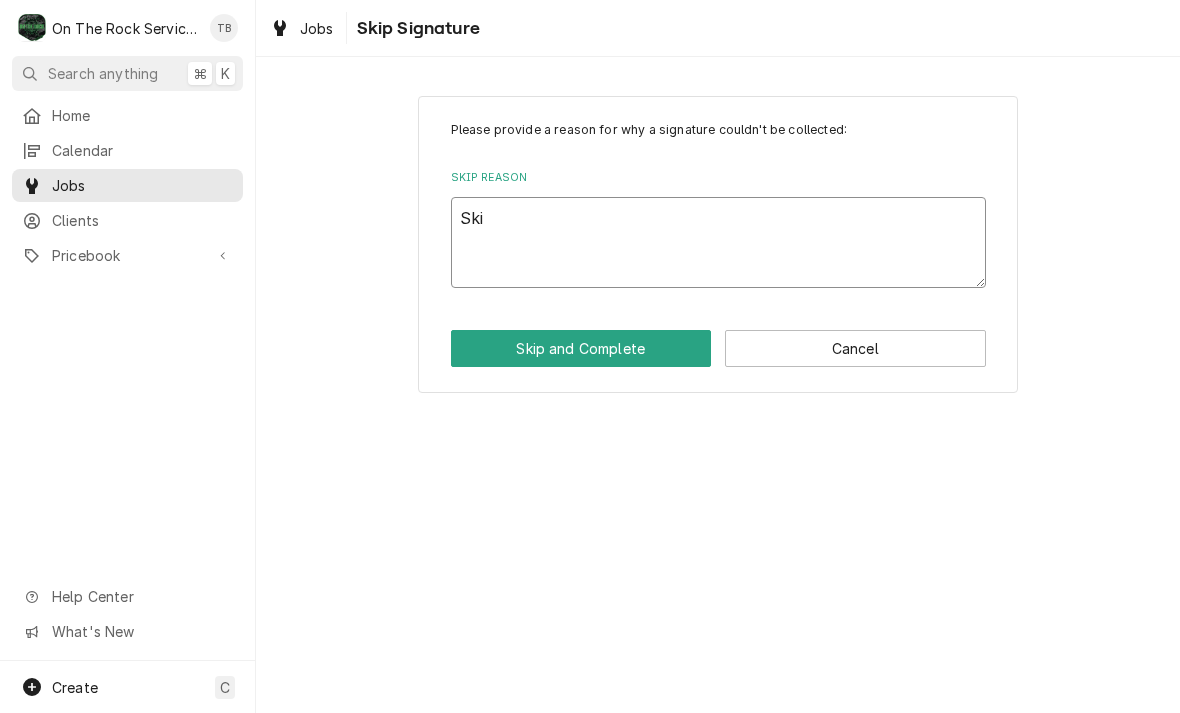 type on "x" 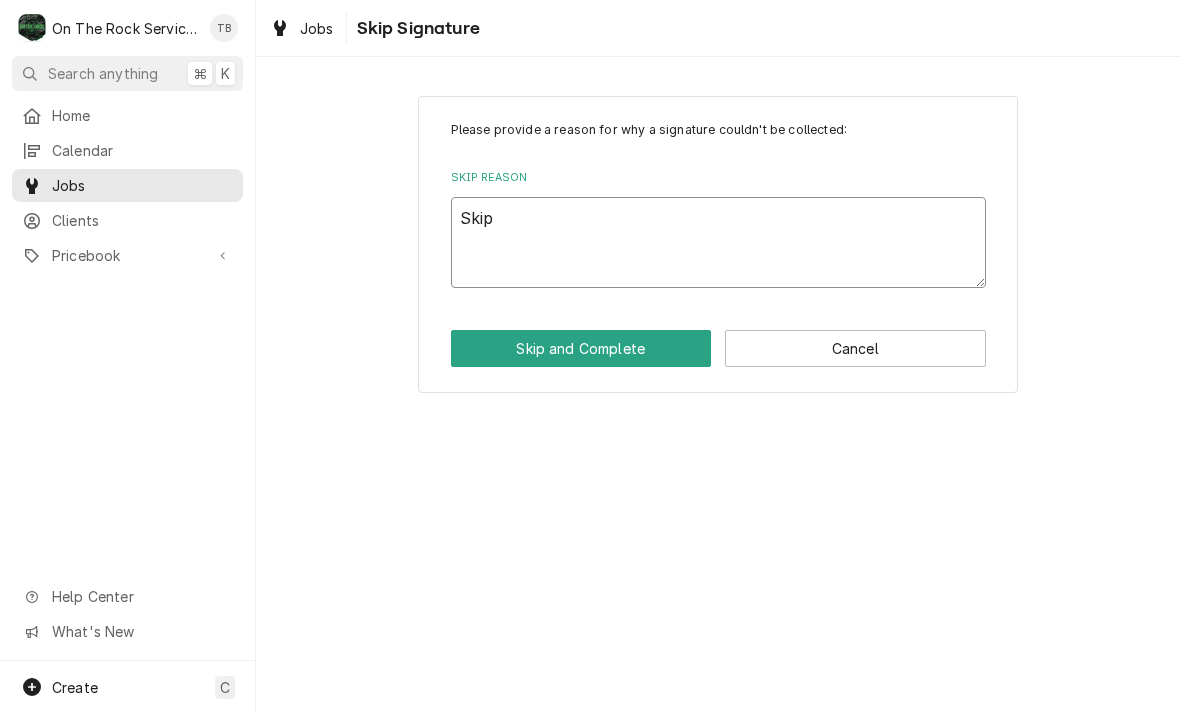type on "x" 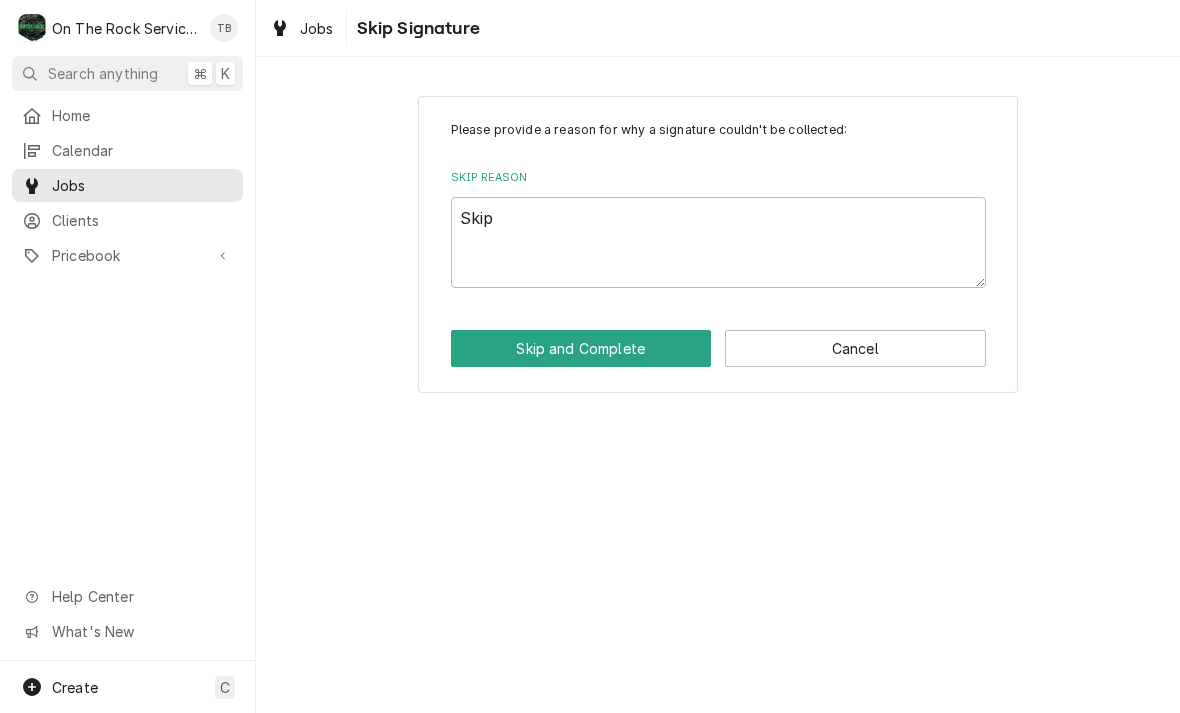 click on "Please provide a reason for why a signature couldn't be collected: Skip Reason Skip Skip and Complete Cancel" at bounding box center (718, 244) 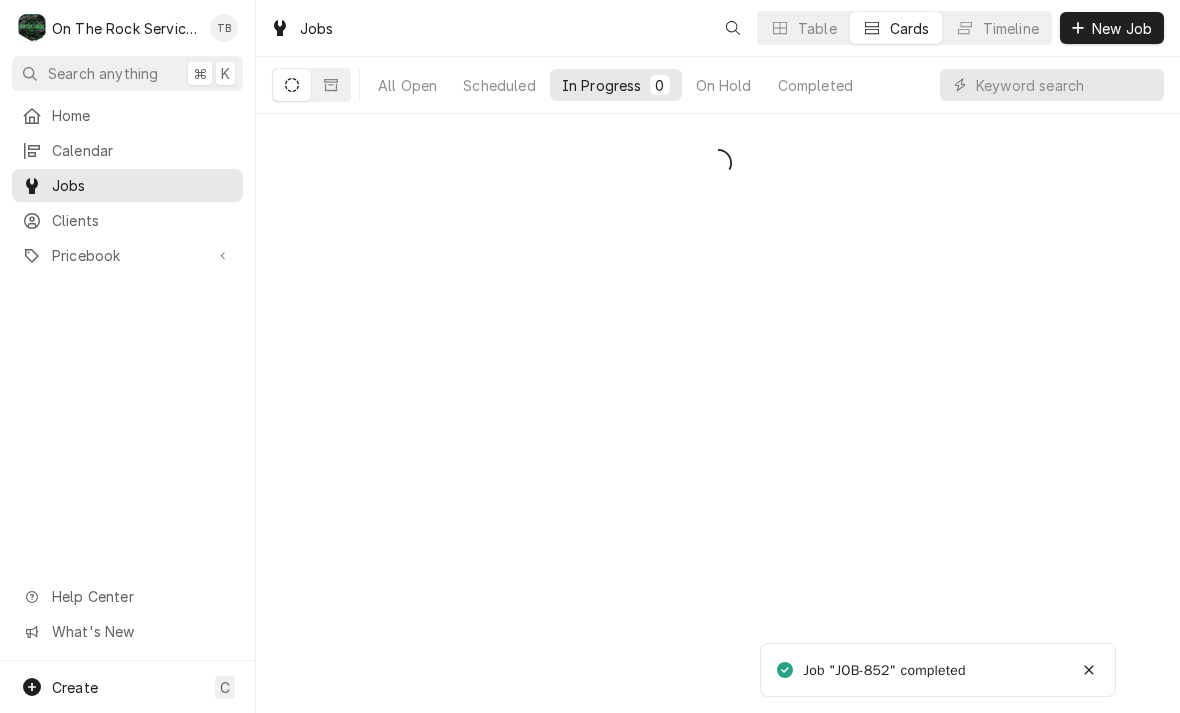 scroll, scrollTop: 0, scrollLeft: 0, axis: both 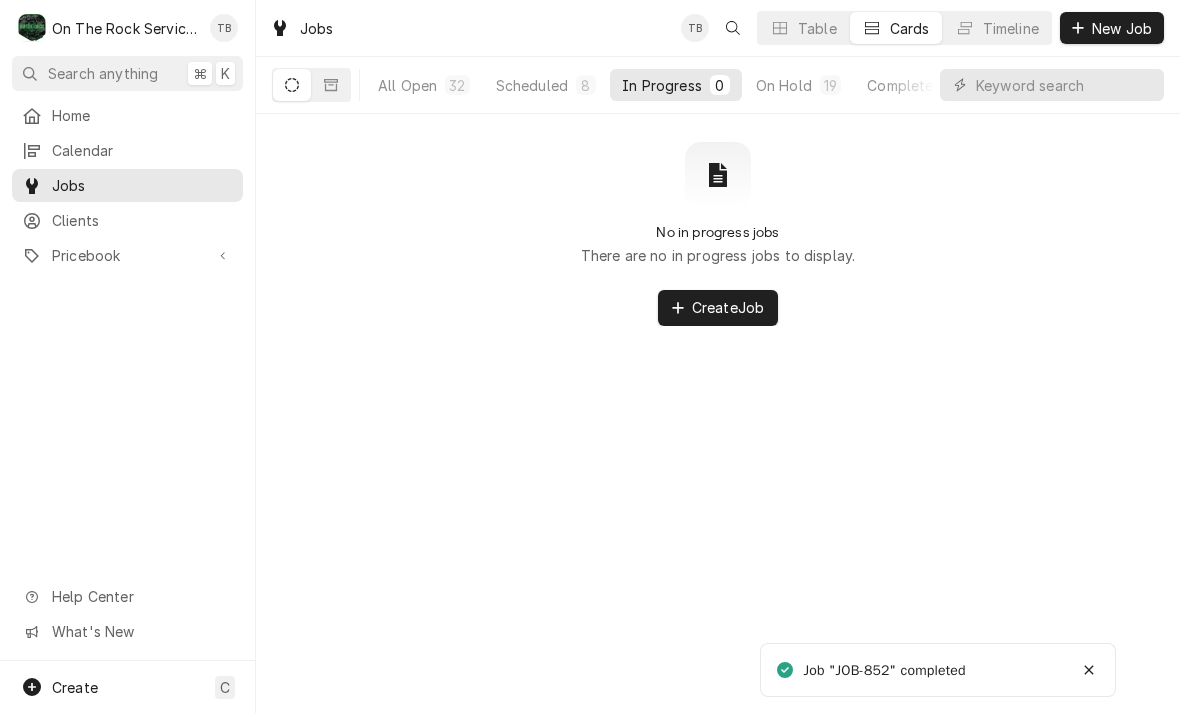 click on "Scheduled 8" at bounding box center (546, 85) 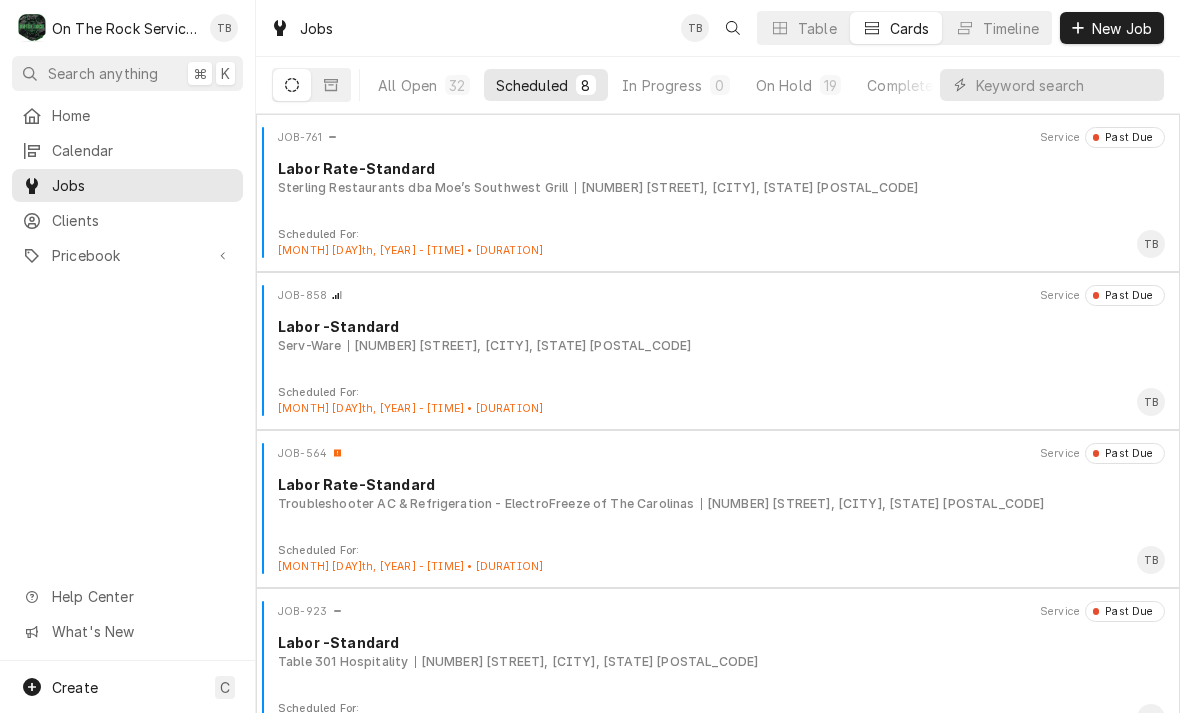 click on "New Job" at bounding box center (1112, 28) 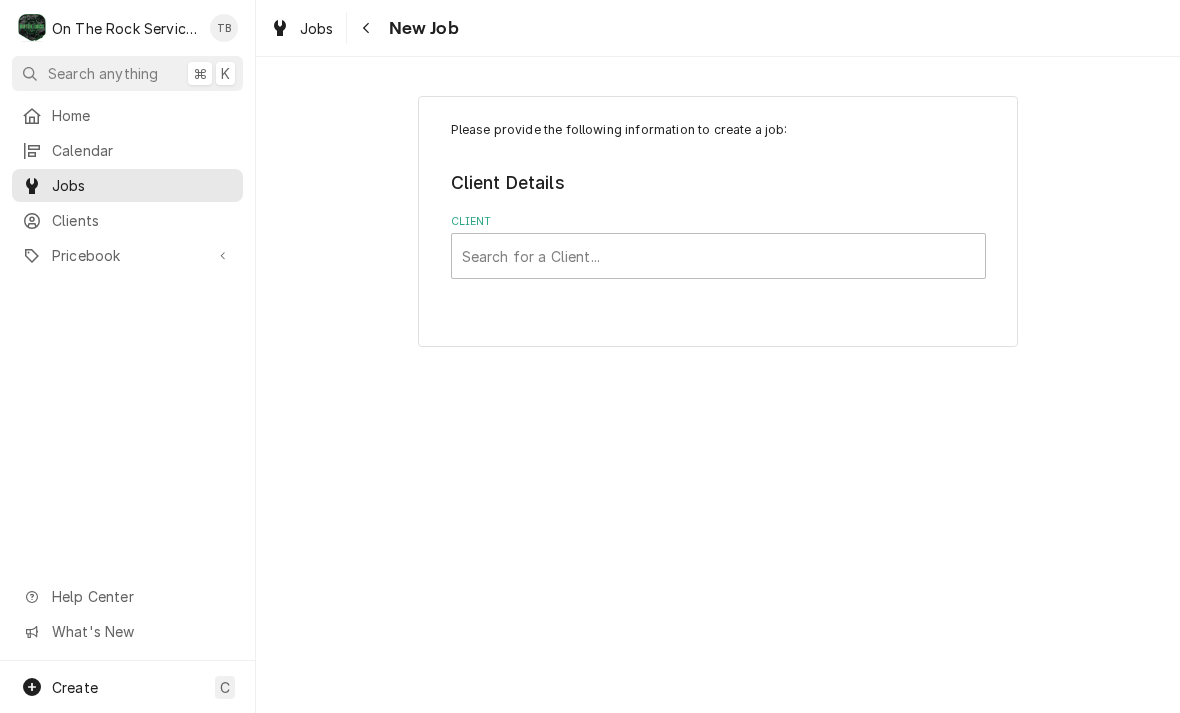scroll, scrollTop: 0, scrollLeft: 0, axis: both 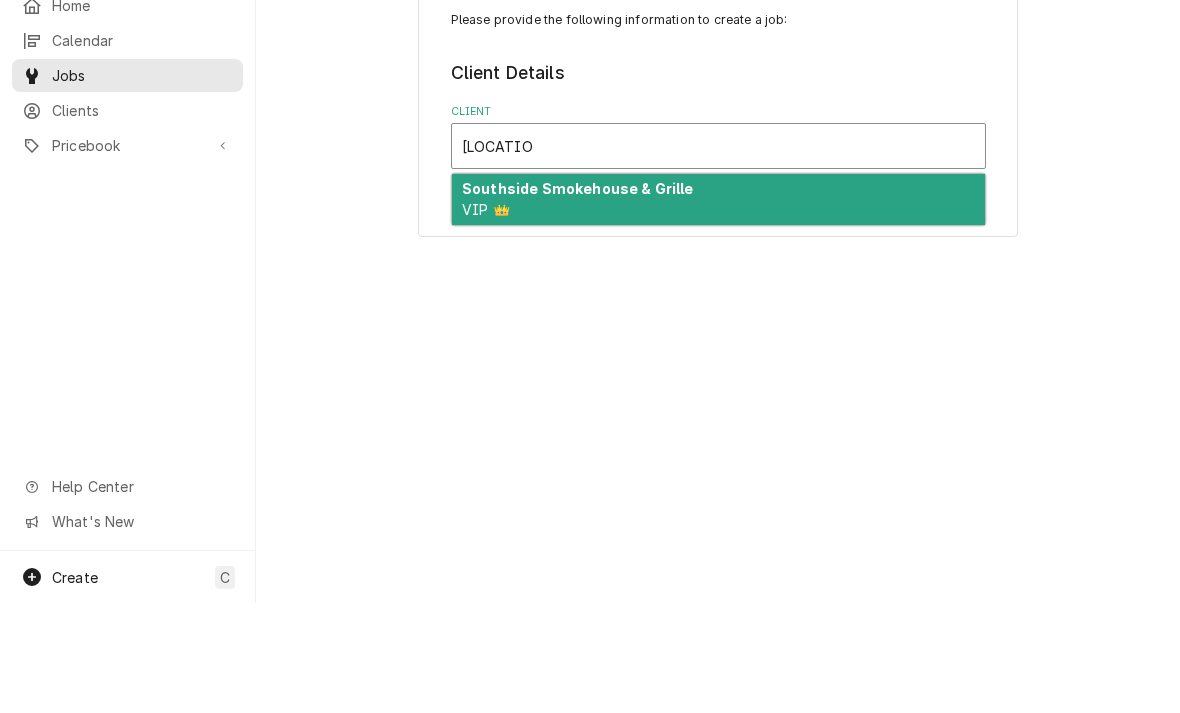 click on "[LOCATION] Smokehouse & Grille VIP 🤑" at bounding box center (718, 310) 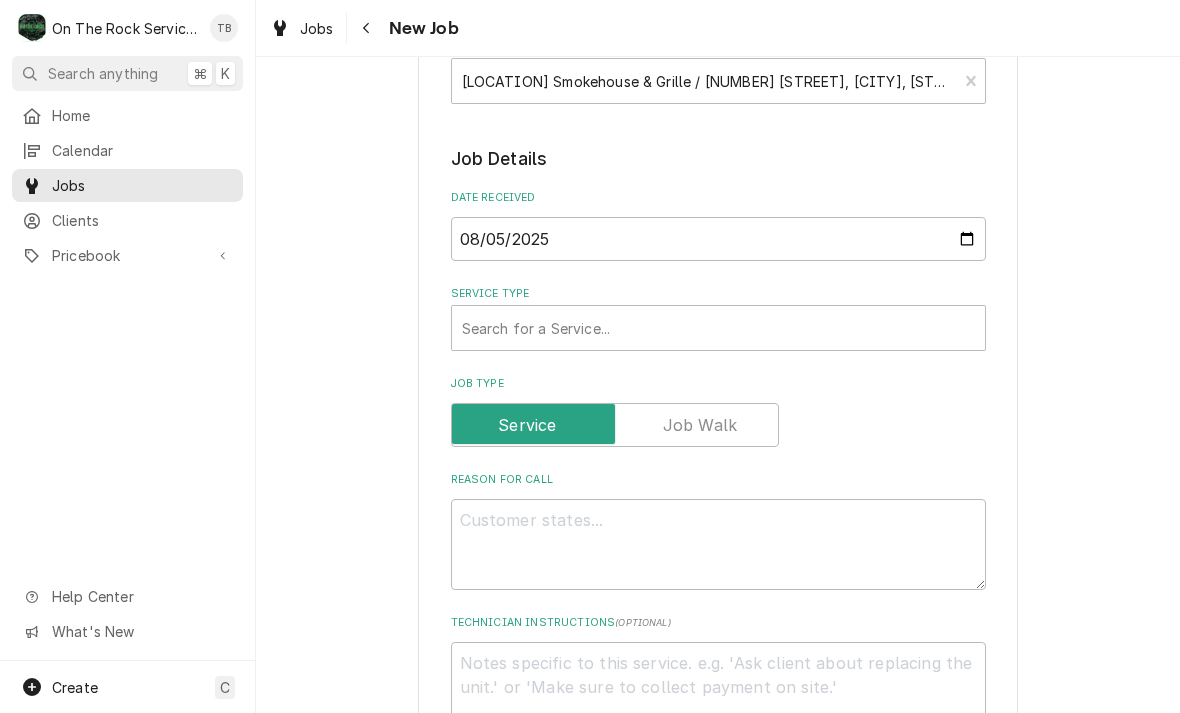 scroll, scrollTop: 294, scrollLeft: 0, axis: vertical 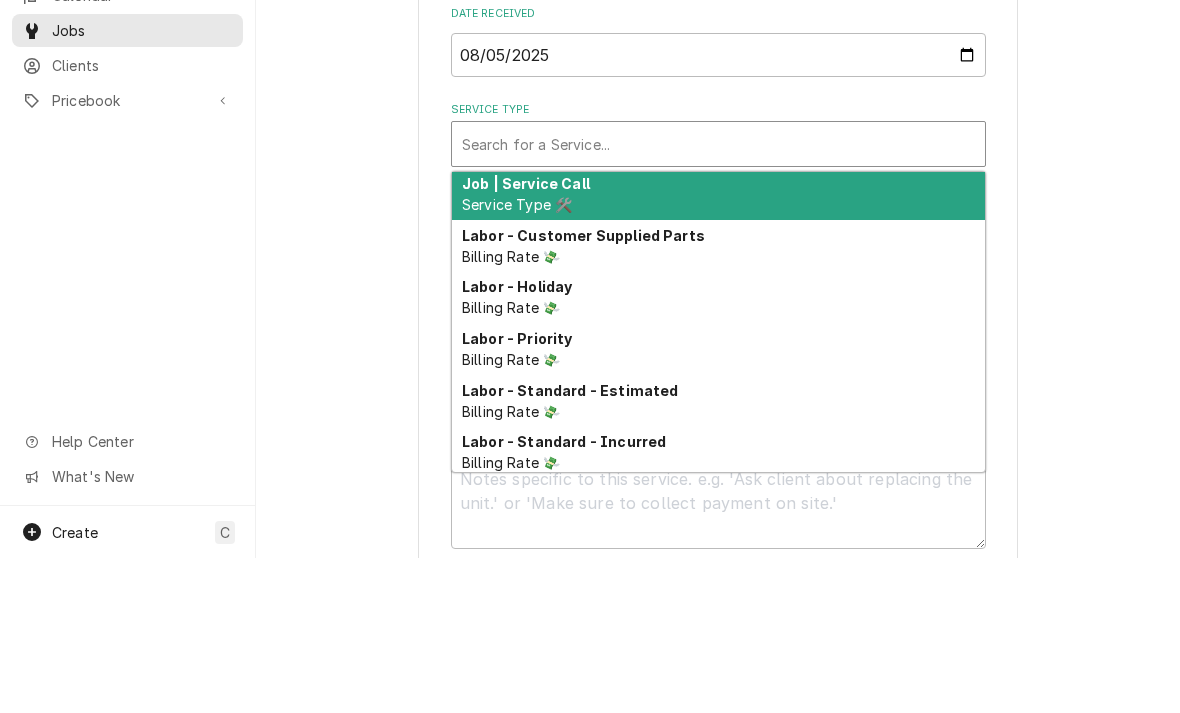 click on "Job | Service Call Service Type 🛠️" at bounding box center [718, 349] 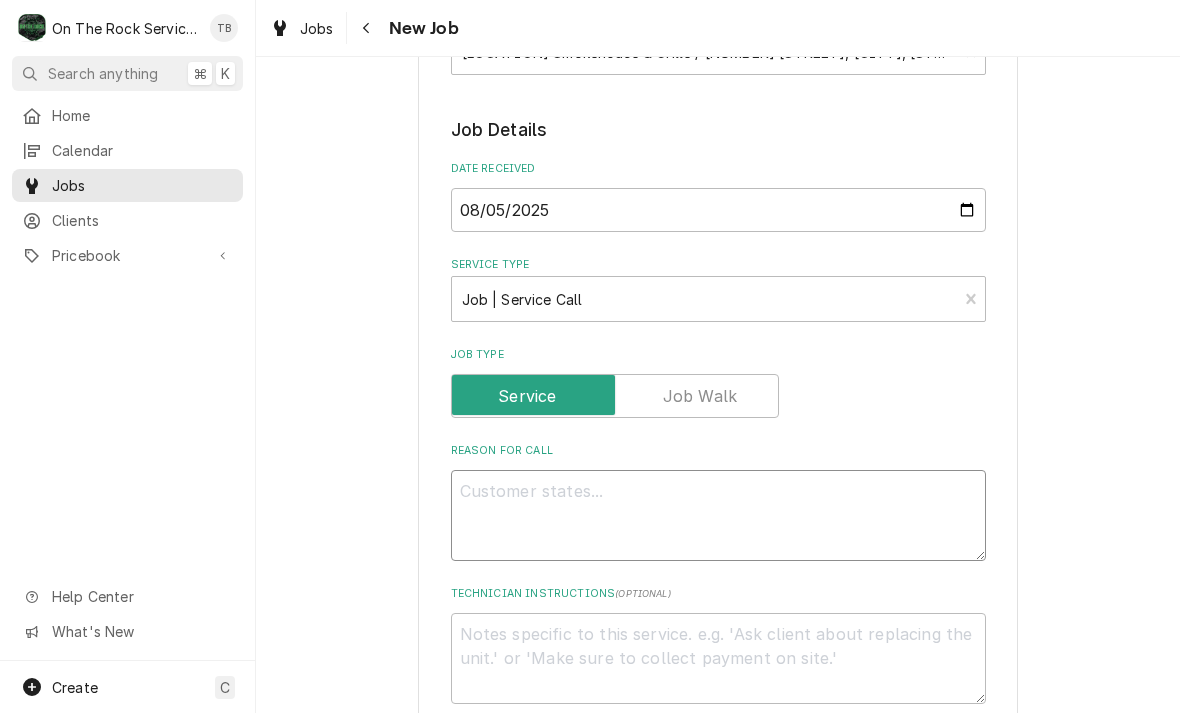 click on "Reason For Call" at bounding box center (718, 515) 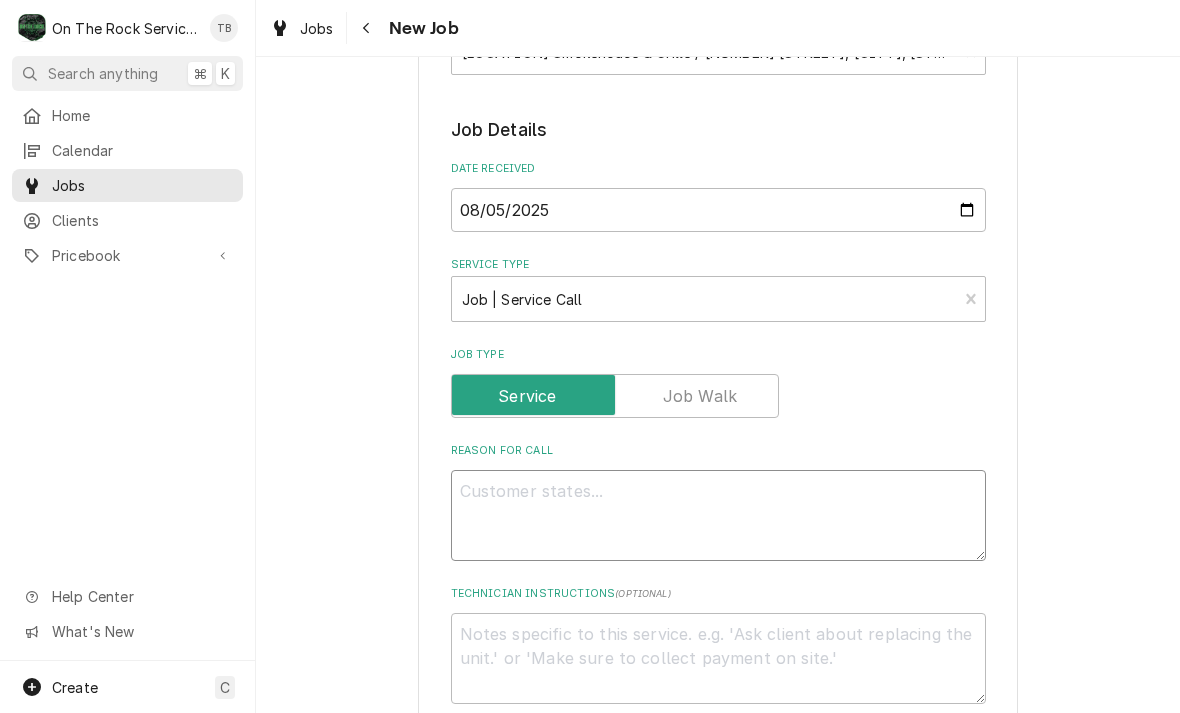 type on "x" 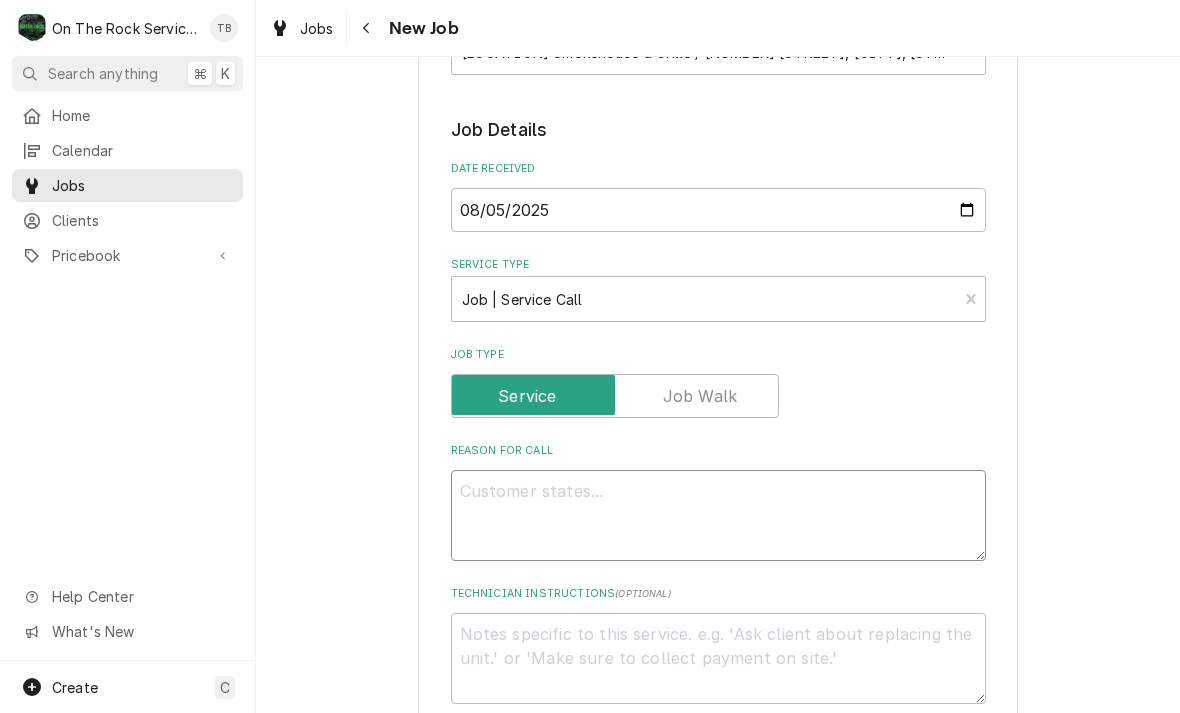 type on "C" 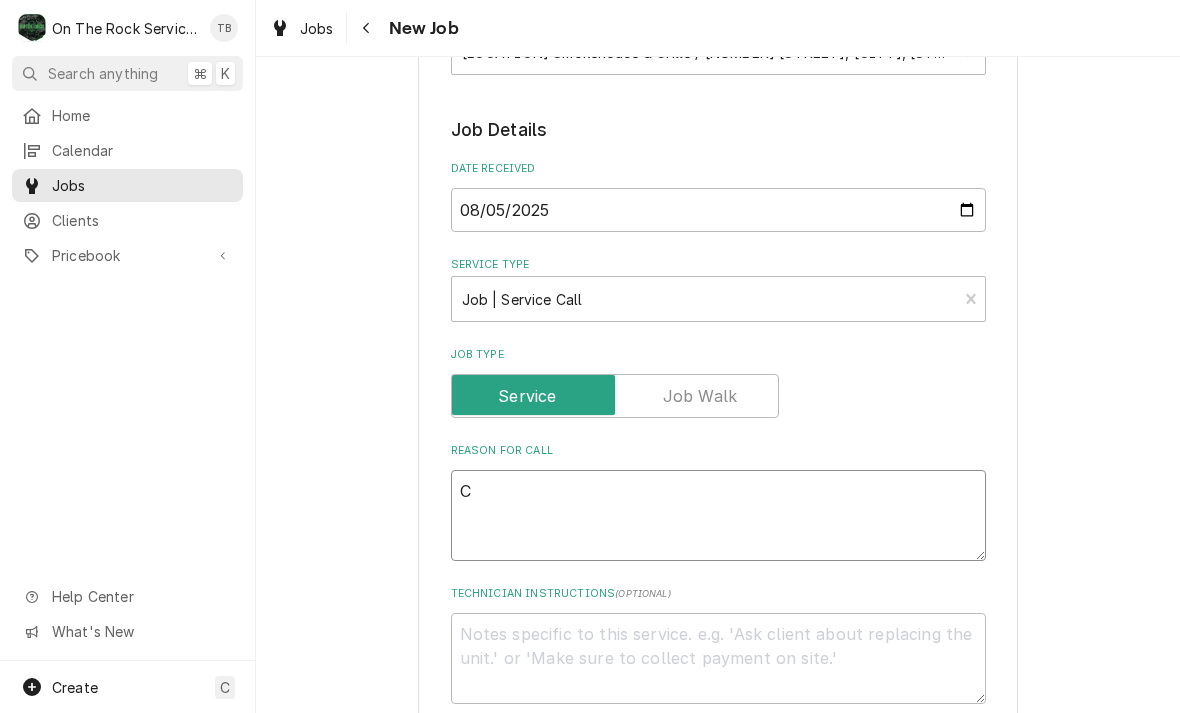type on "x" 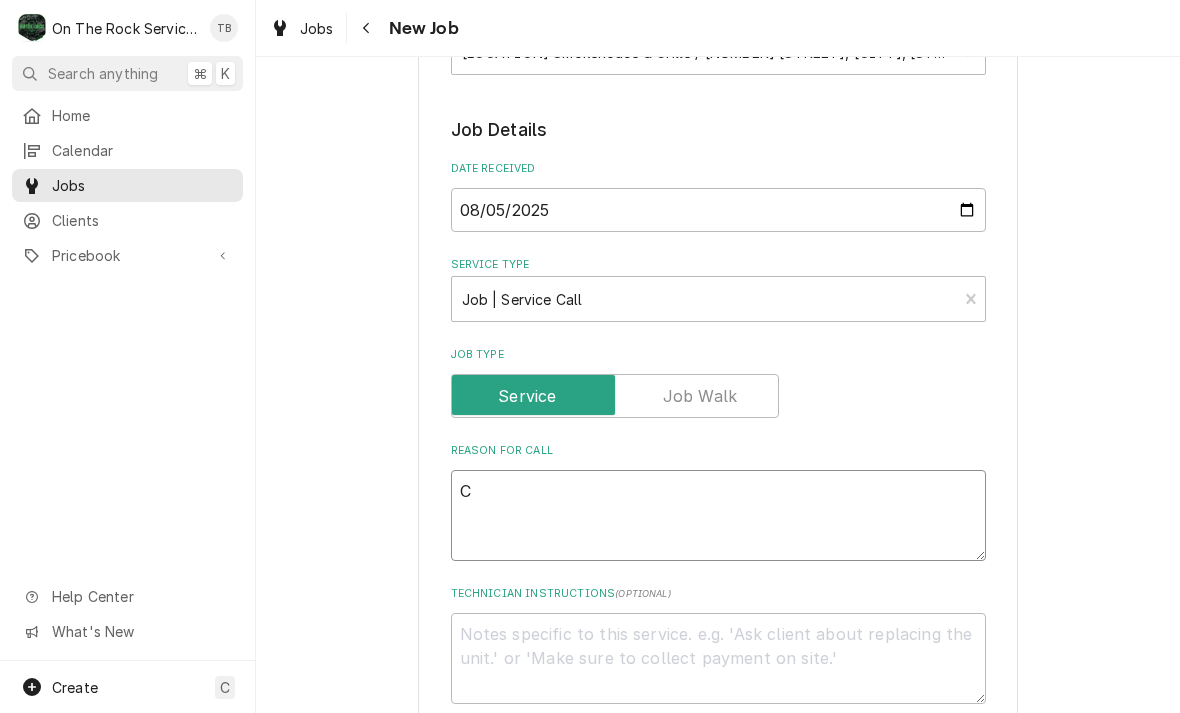 type on "Co" 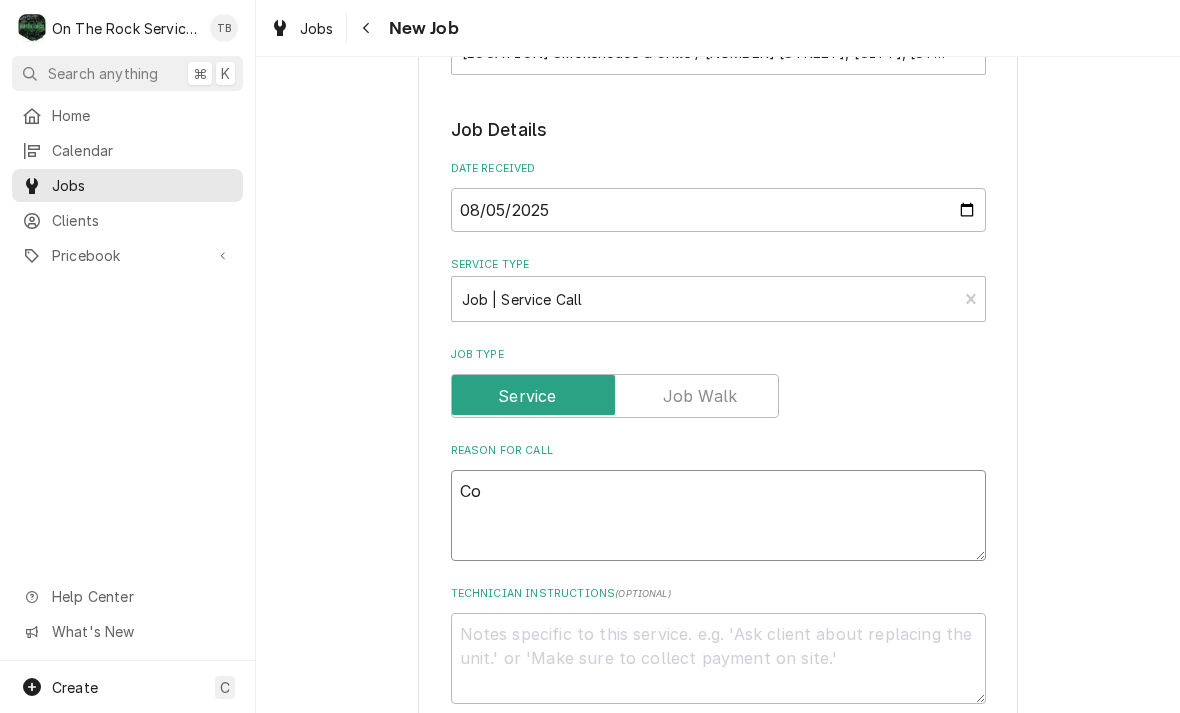type on "x" 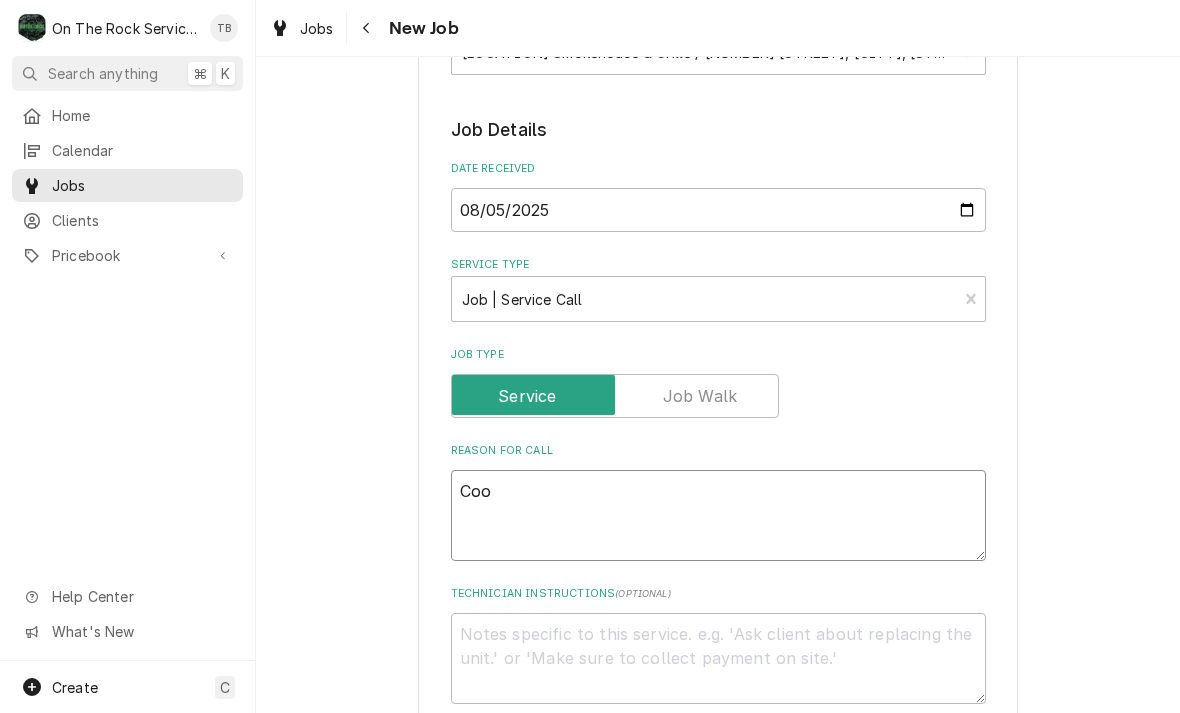type on "x" 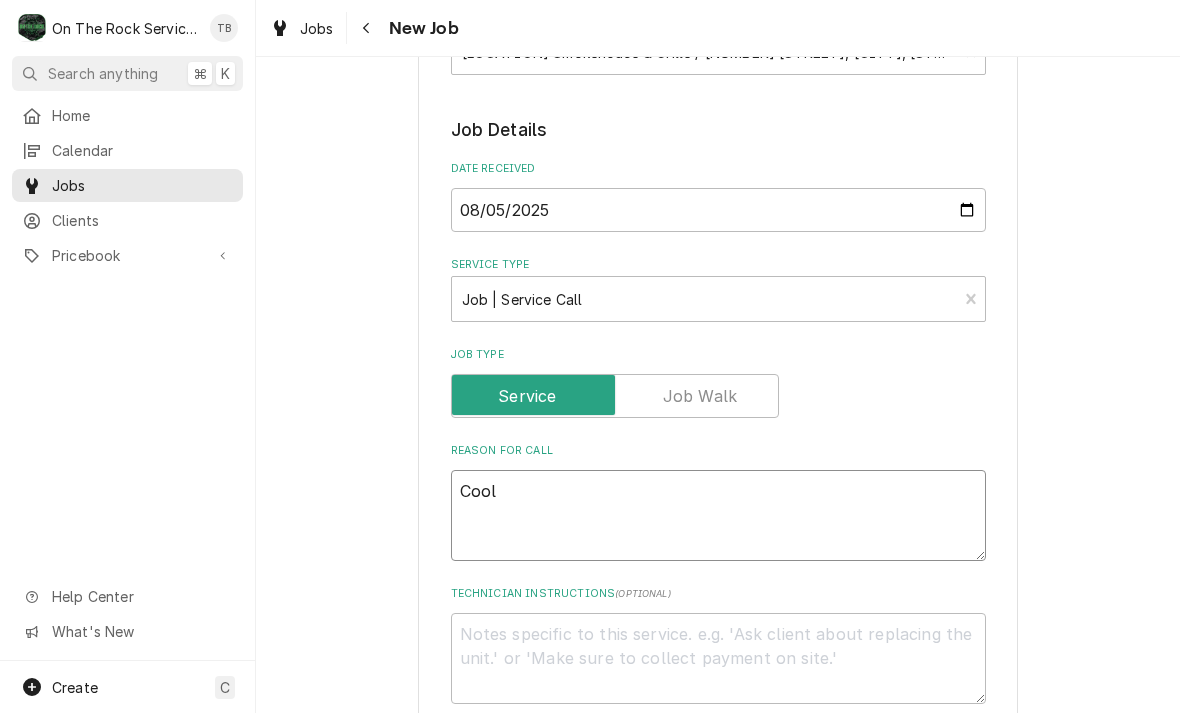 type on "x" 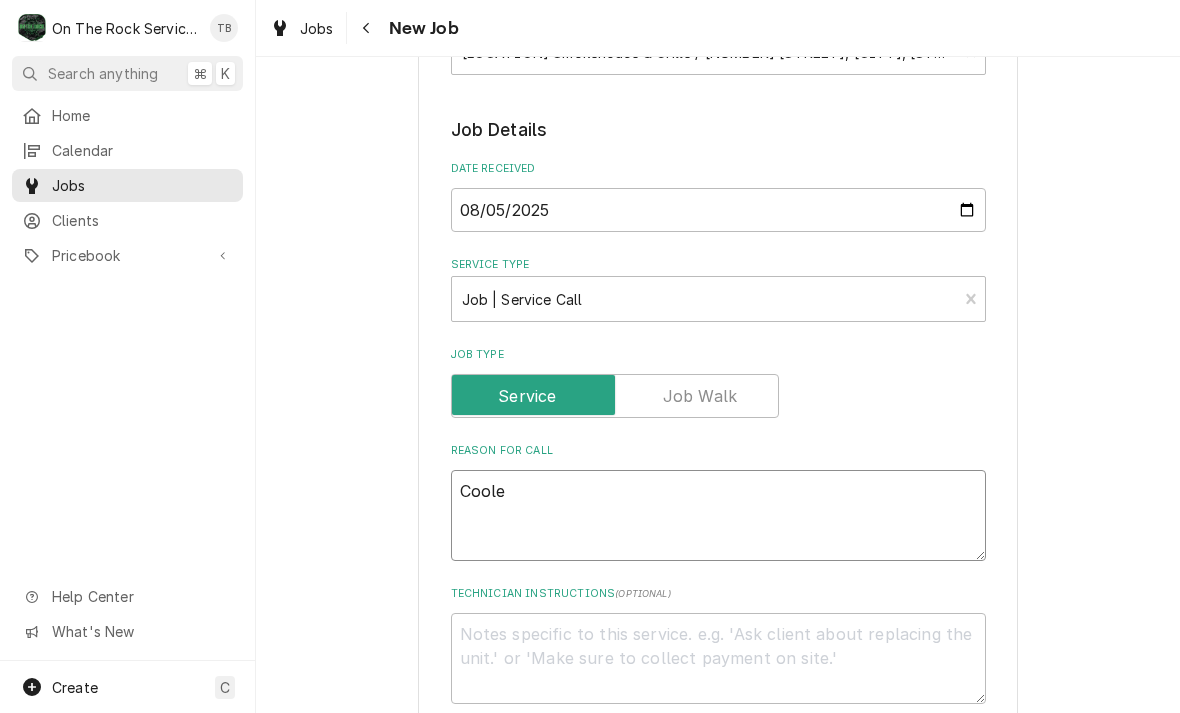 type on "x" 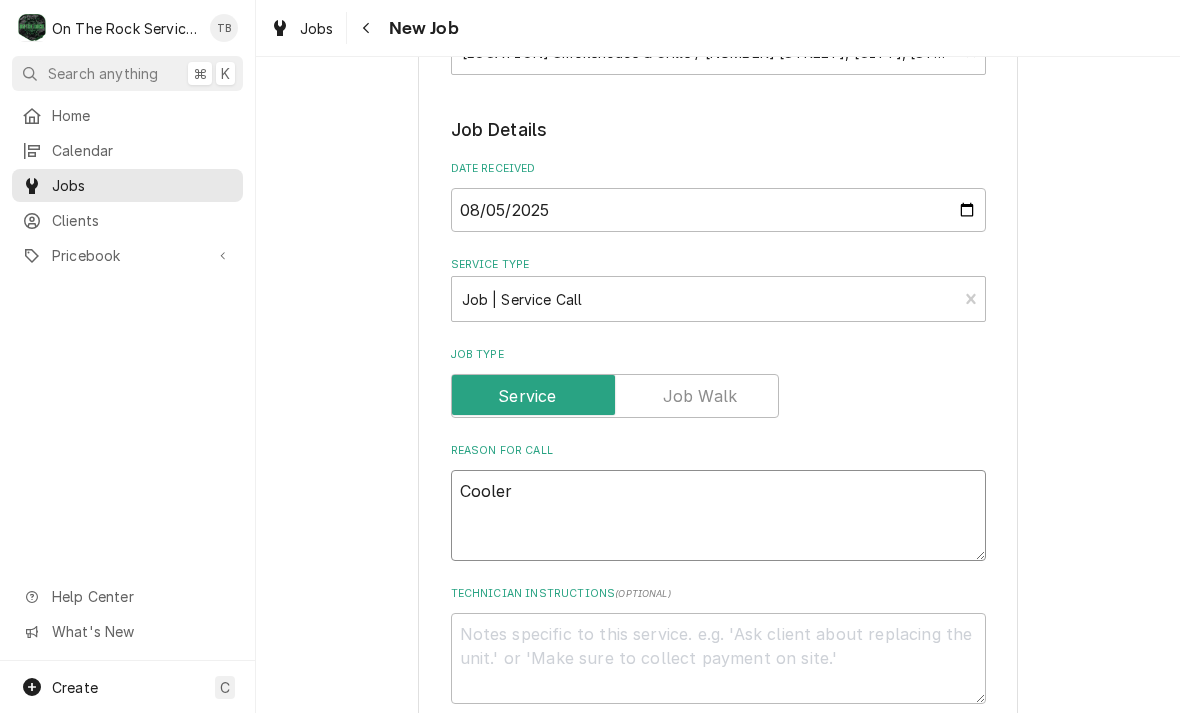 type on "Cooler" 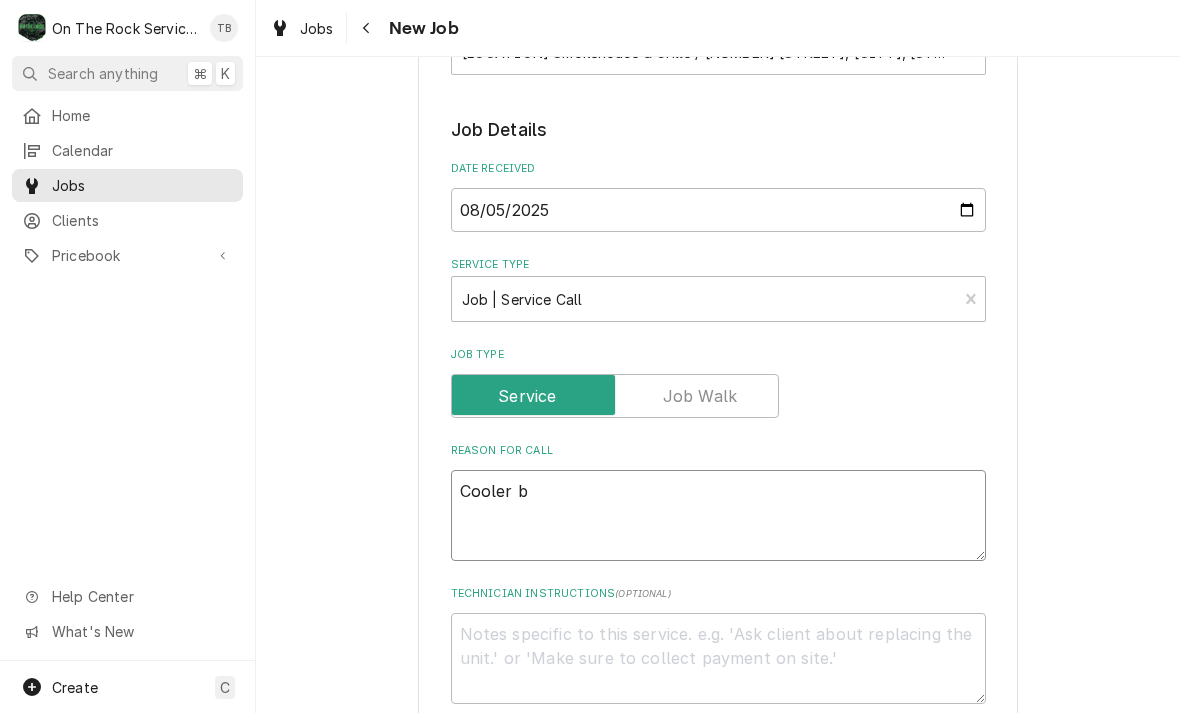 type on "Cooler be" 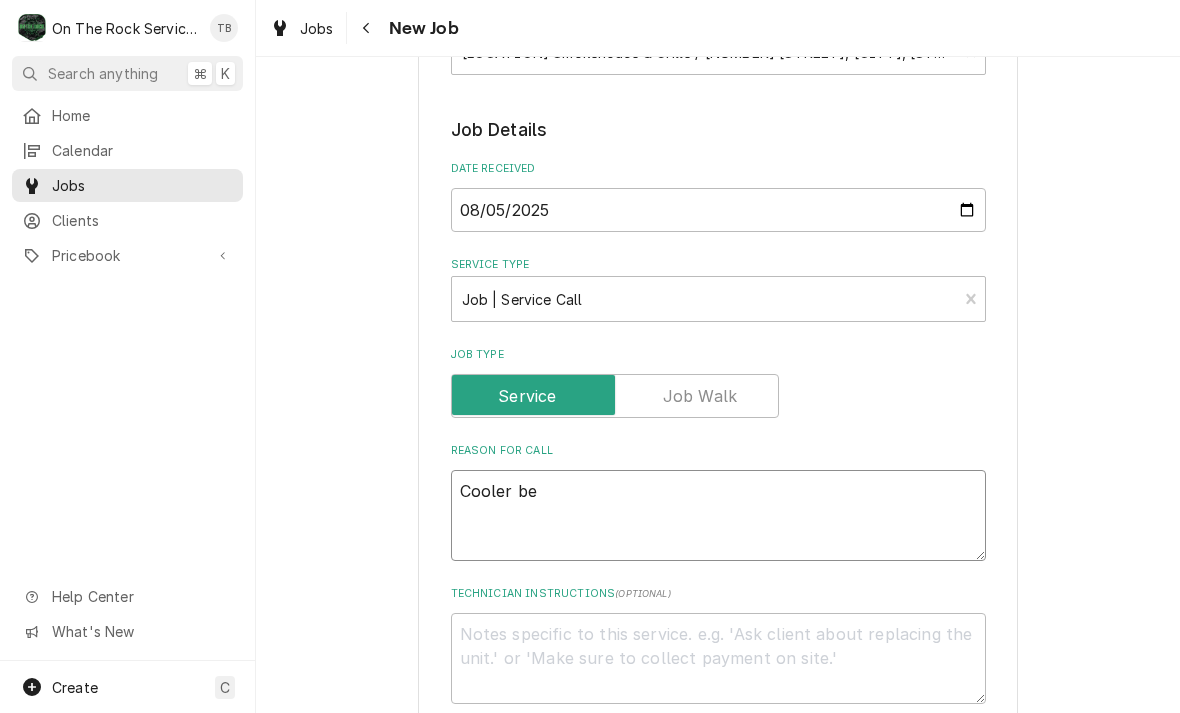 type on "x" 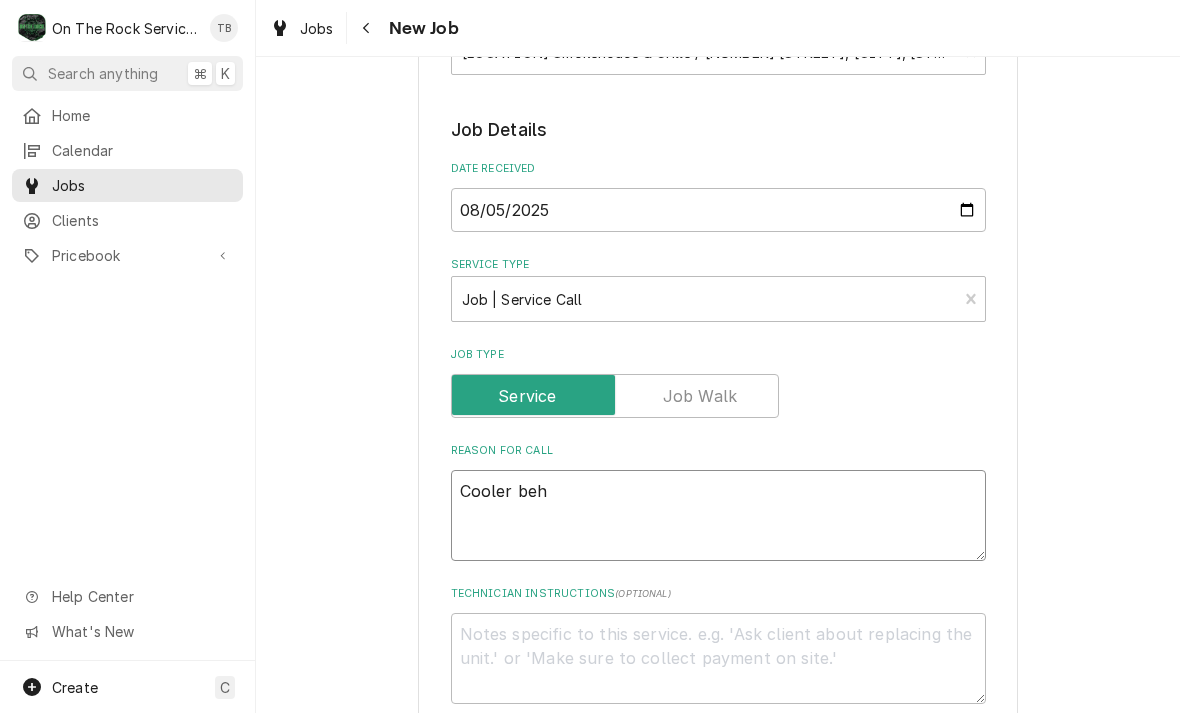 type on "x" 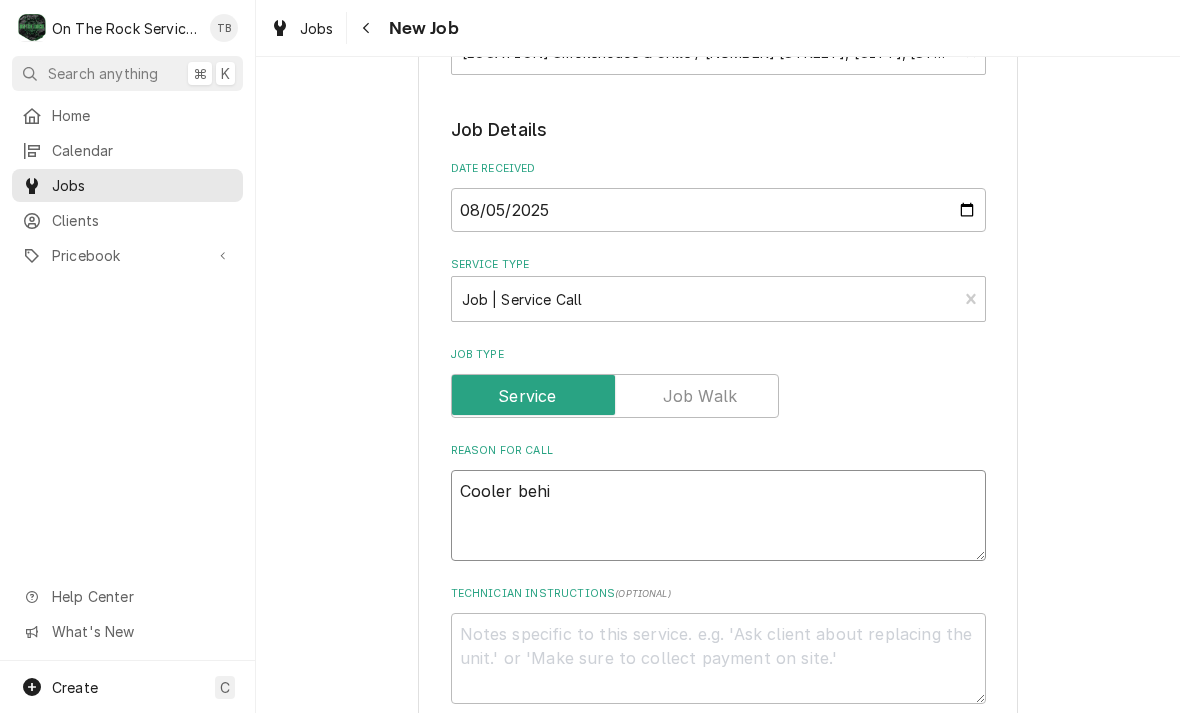 type on "Cooler behin" 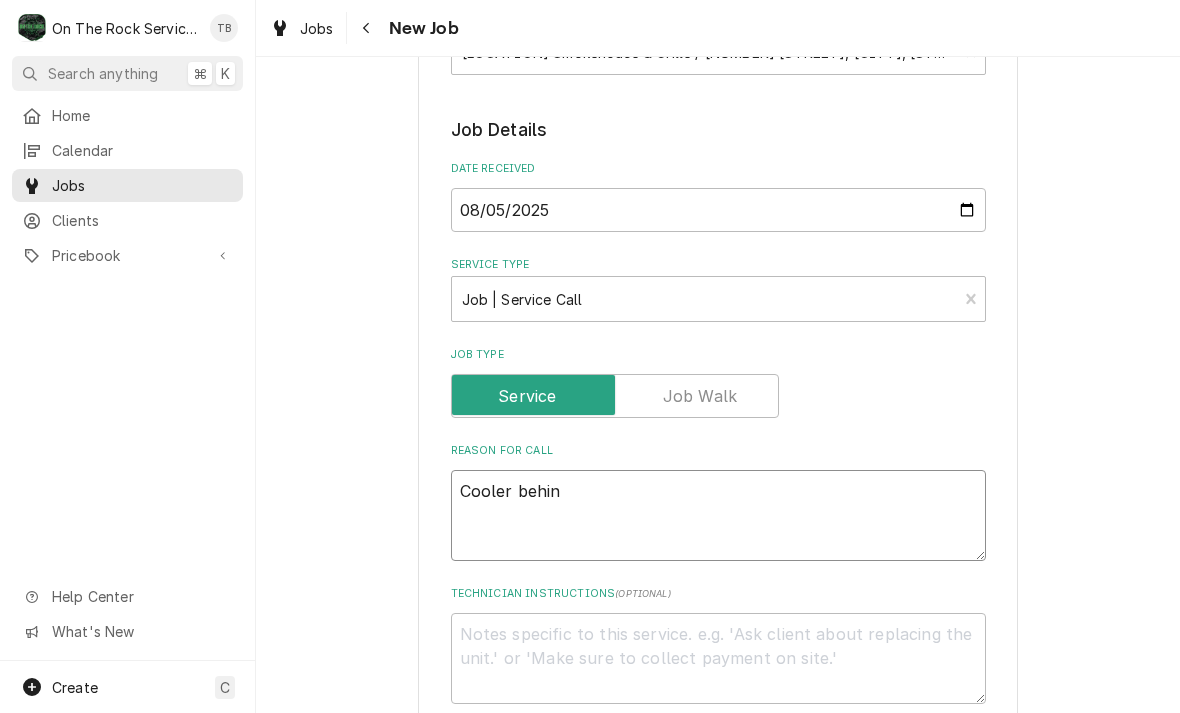type on "x" 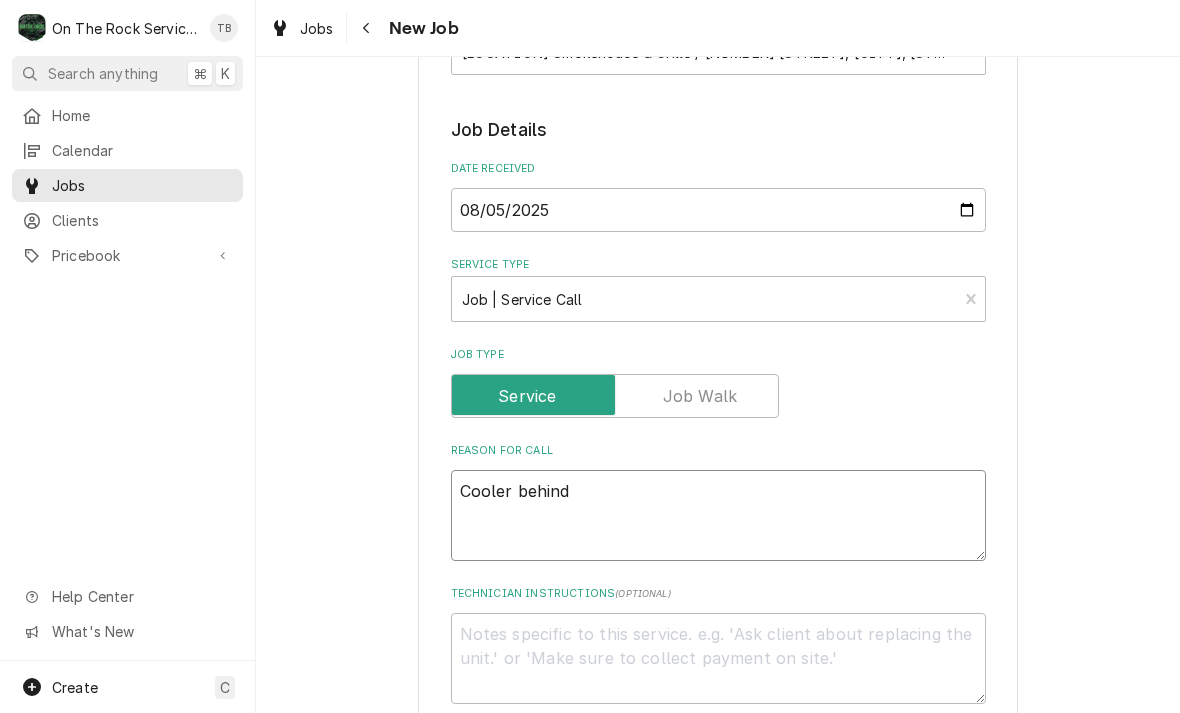type on "x" 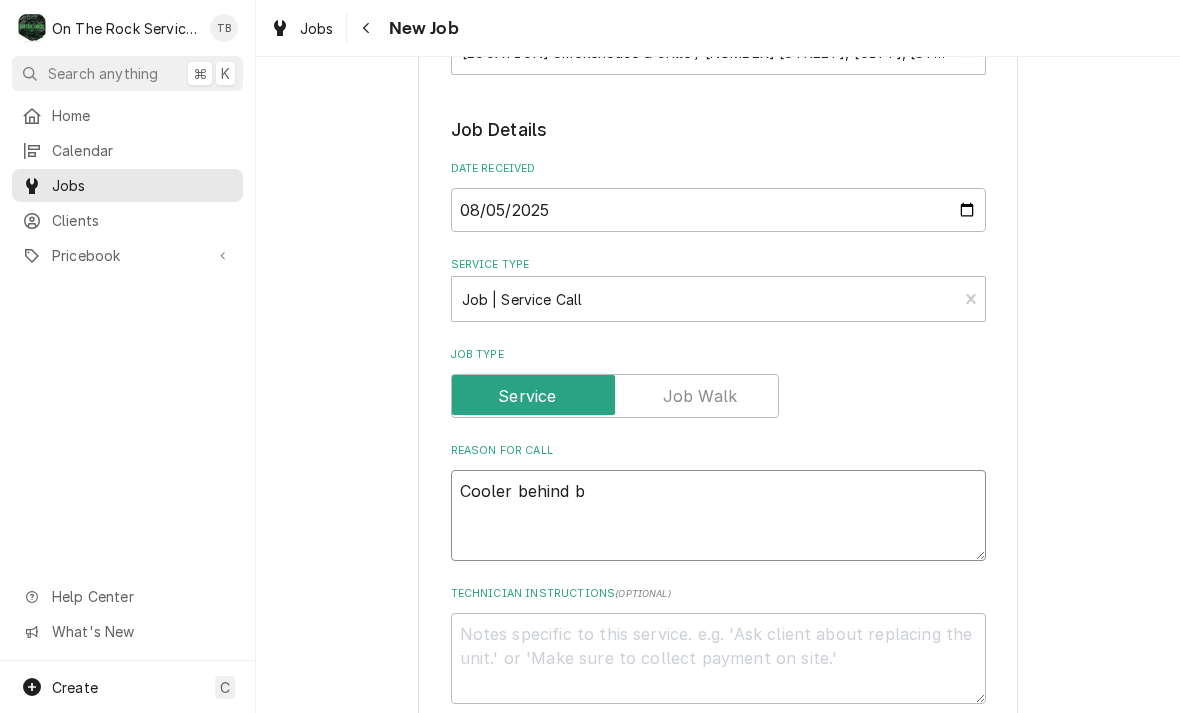 type on "x" 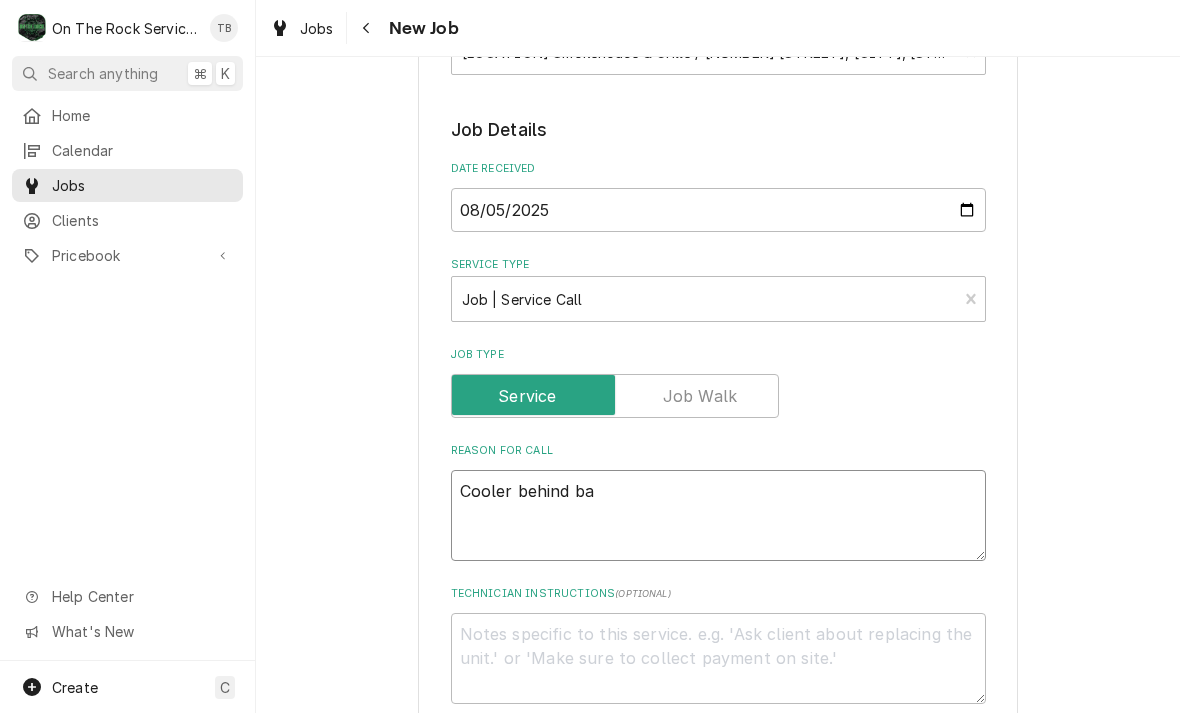 type on "x" 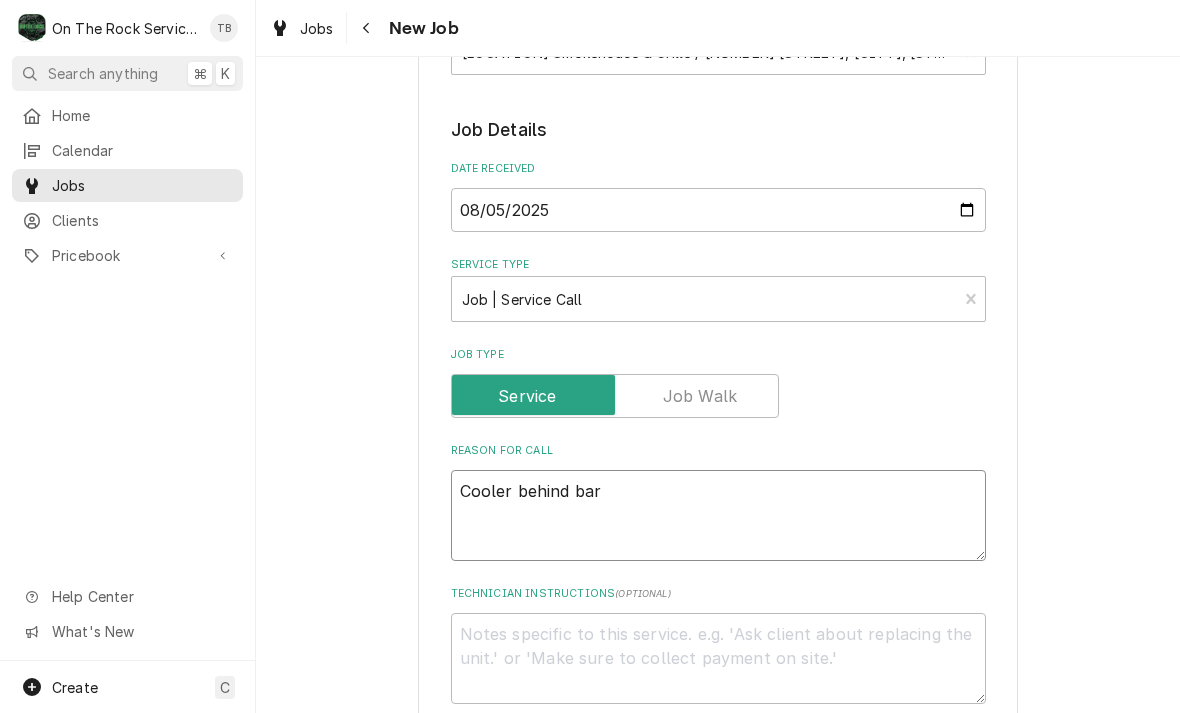 type on "x" 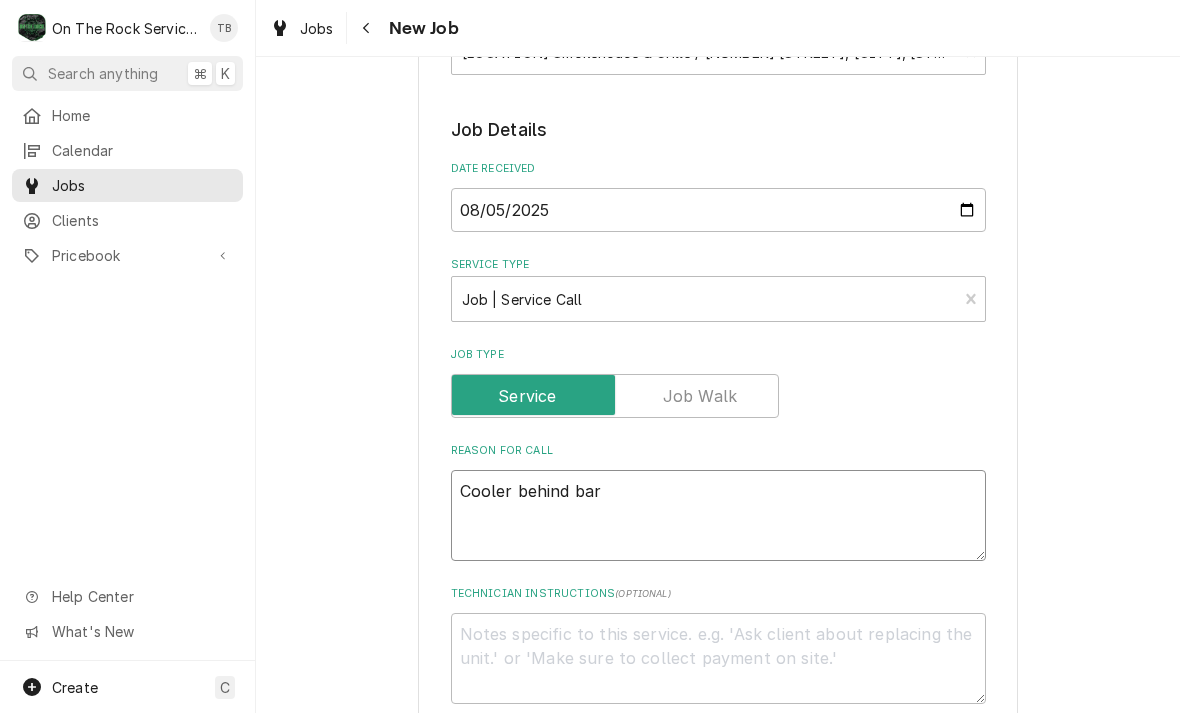 type on "Cooler behind bar" 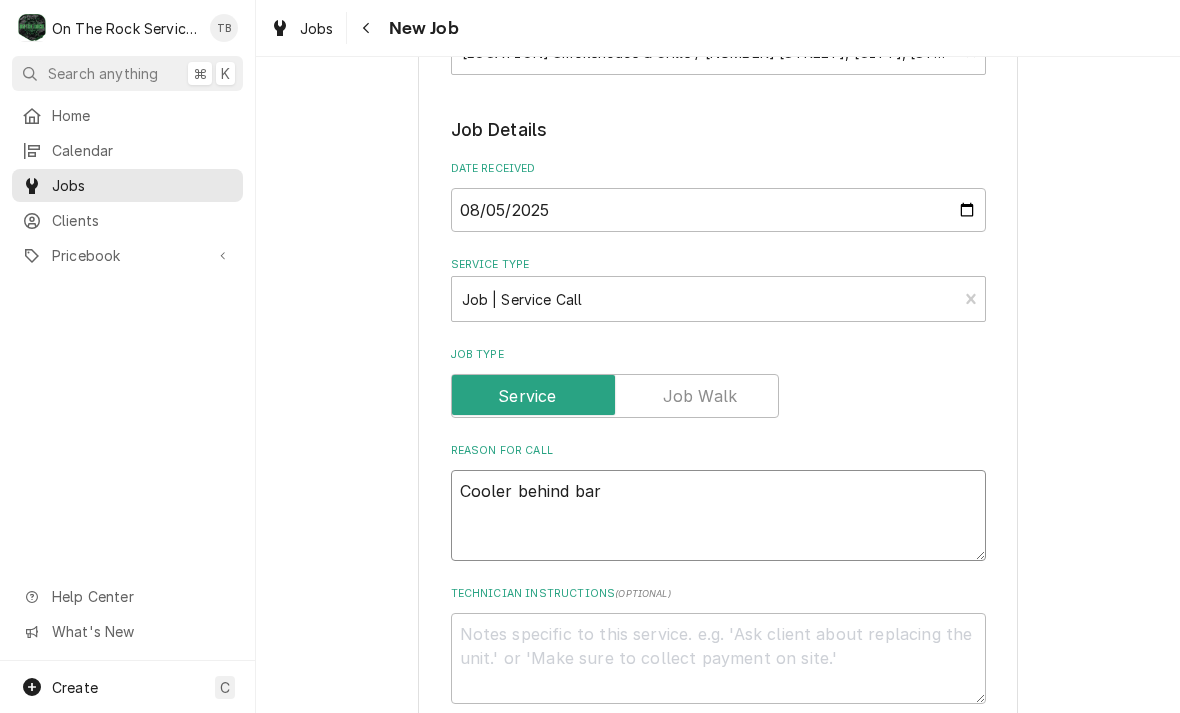 type on "x" 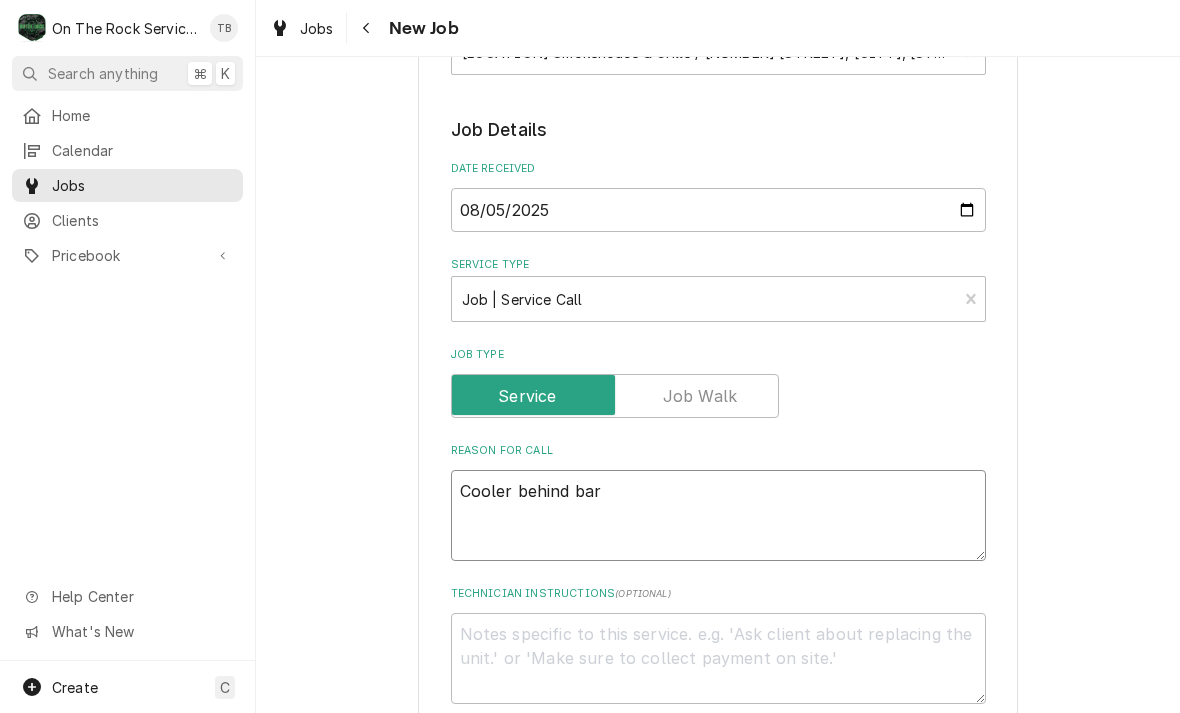 type on "Cooler behind bar" 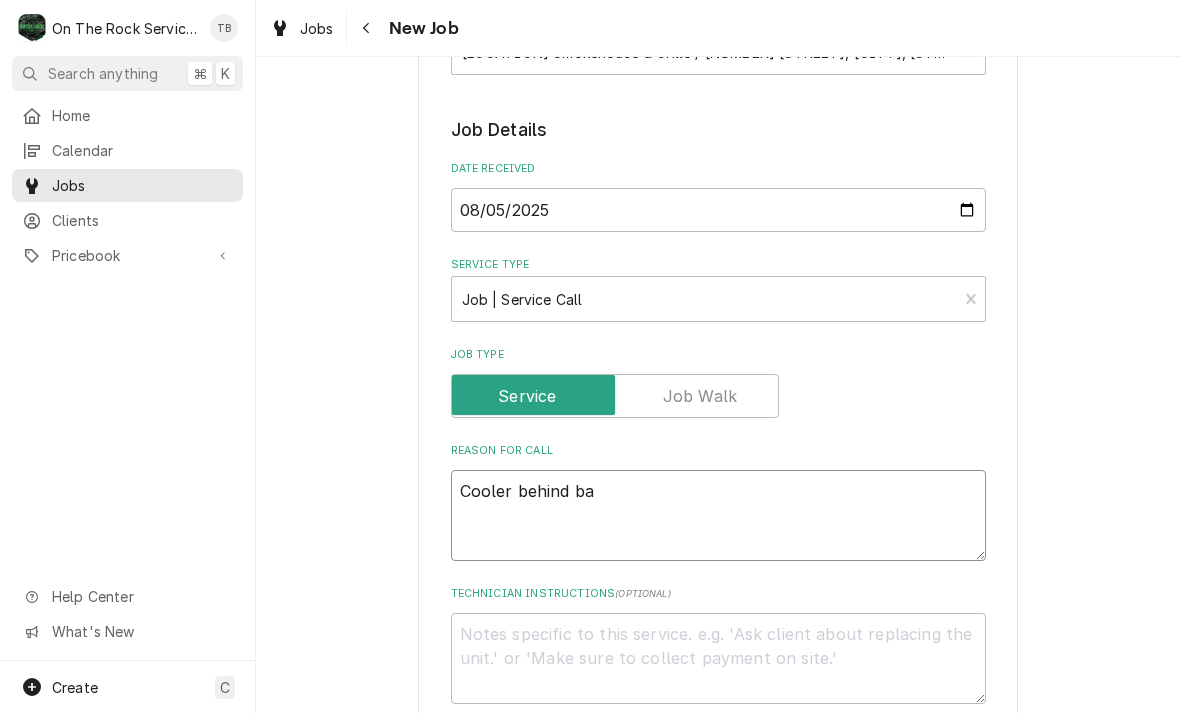 type on "x" 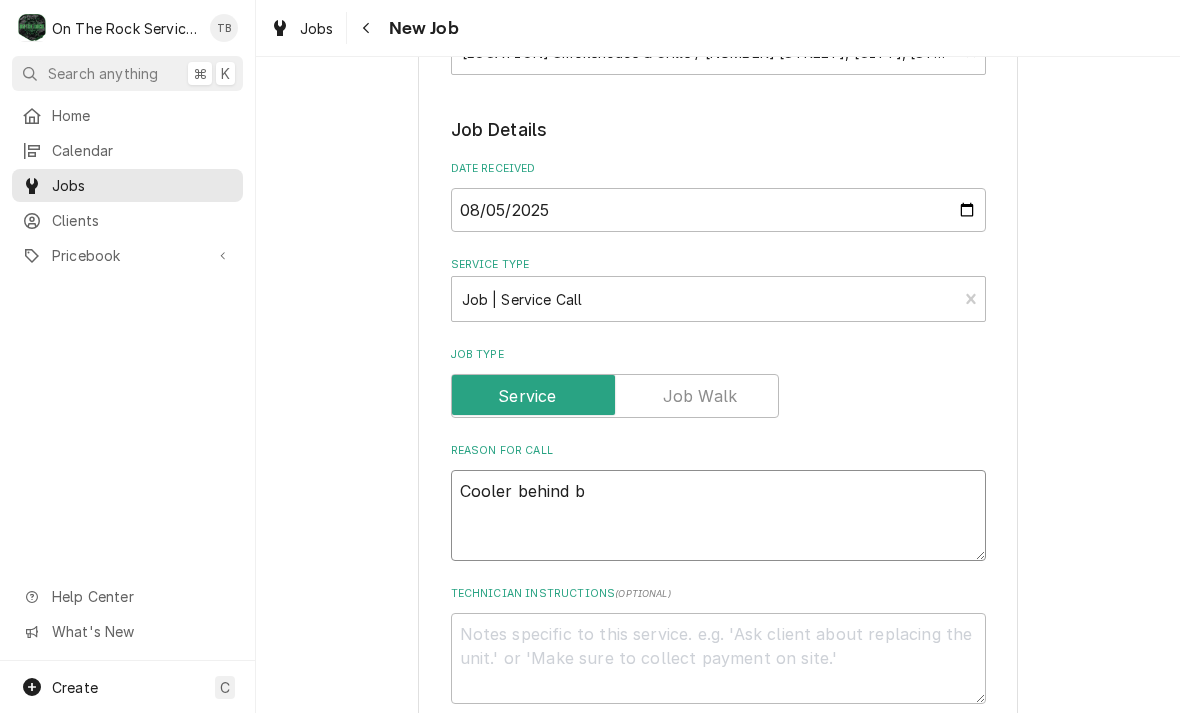 type on "x" 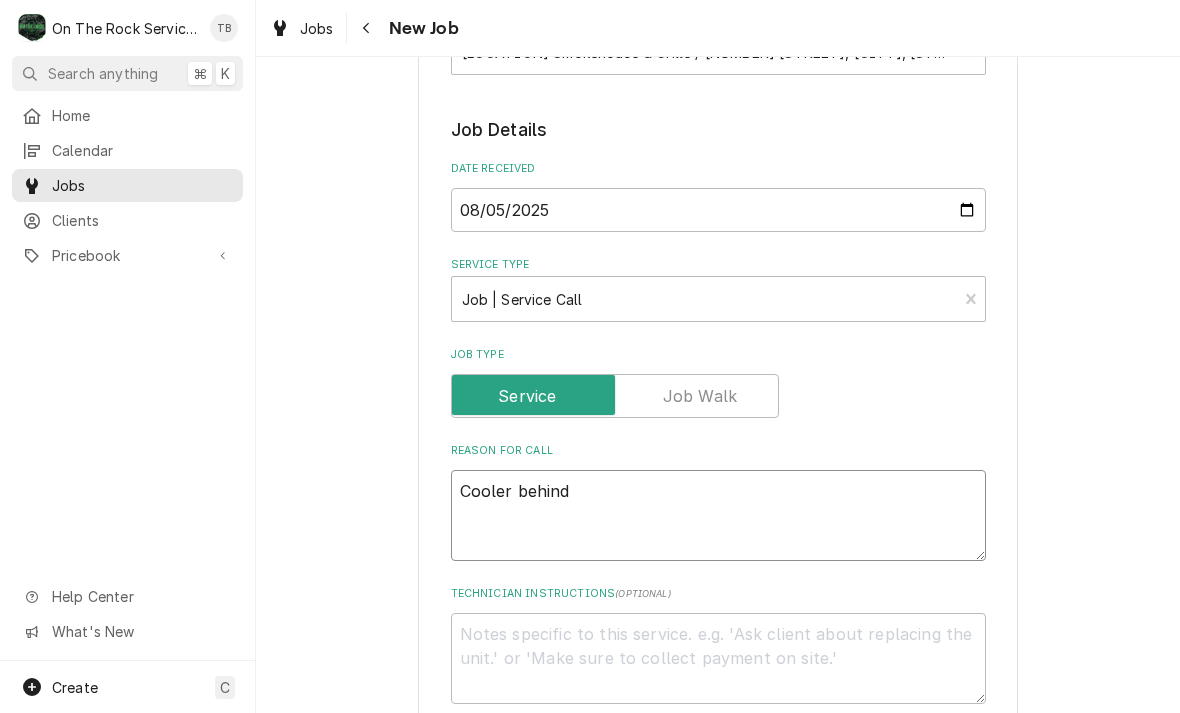 type on "x" 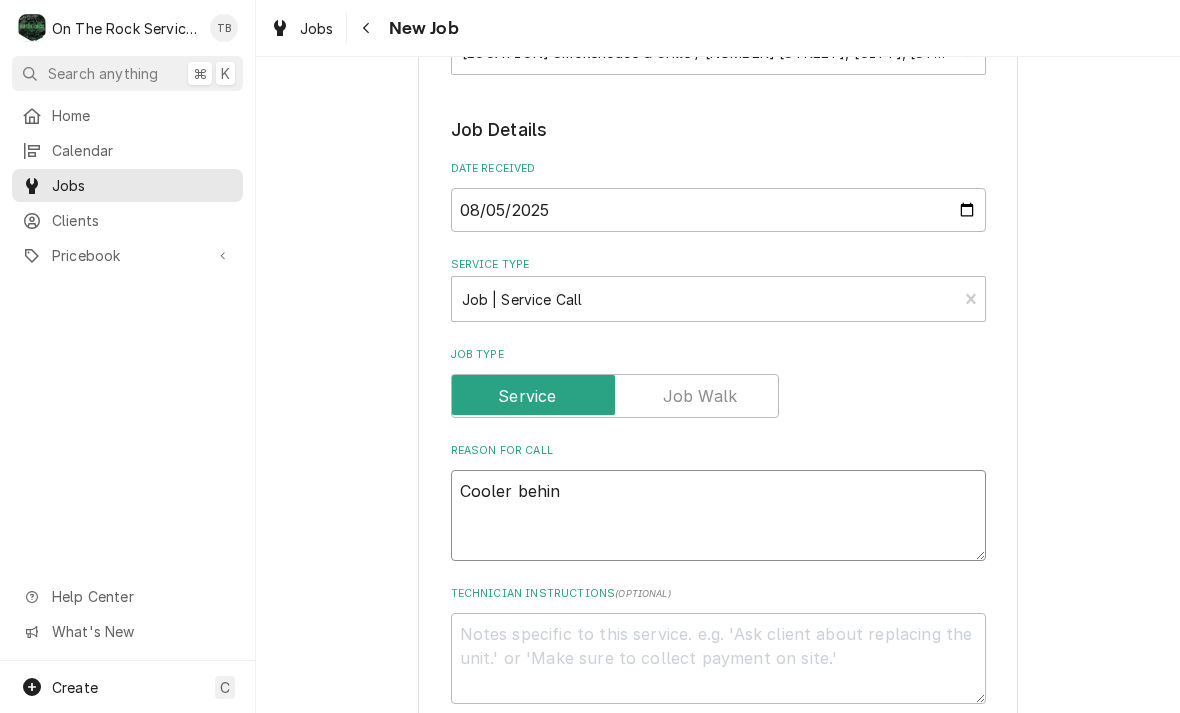 type on "x" 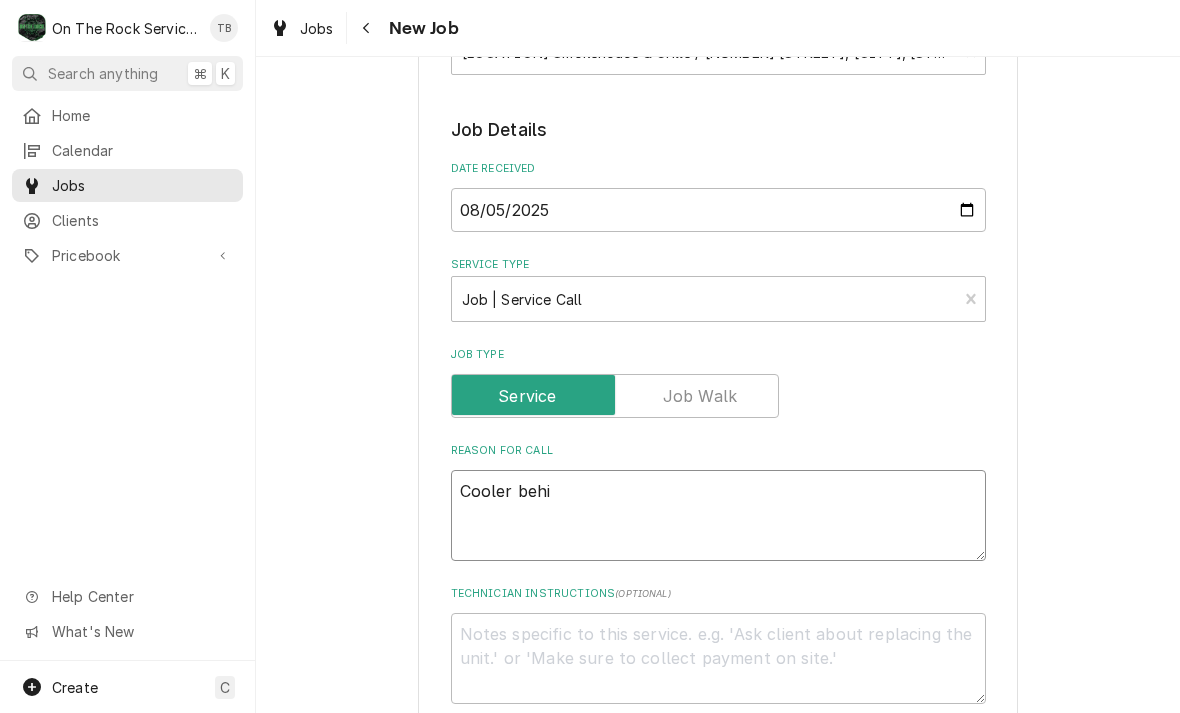 type on "x" 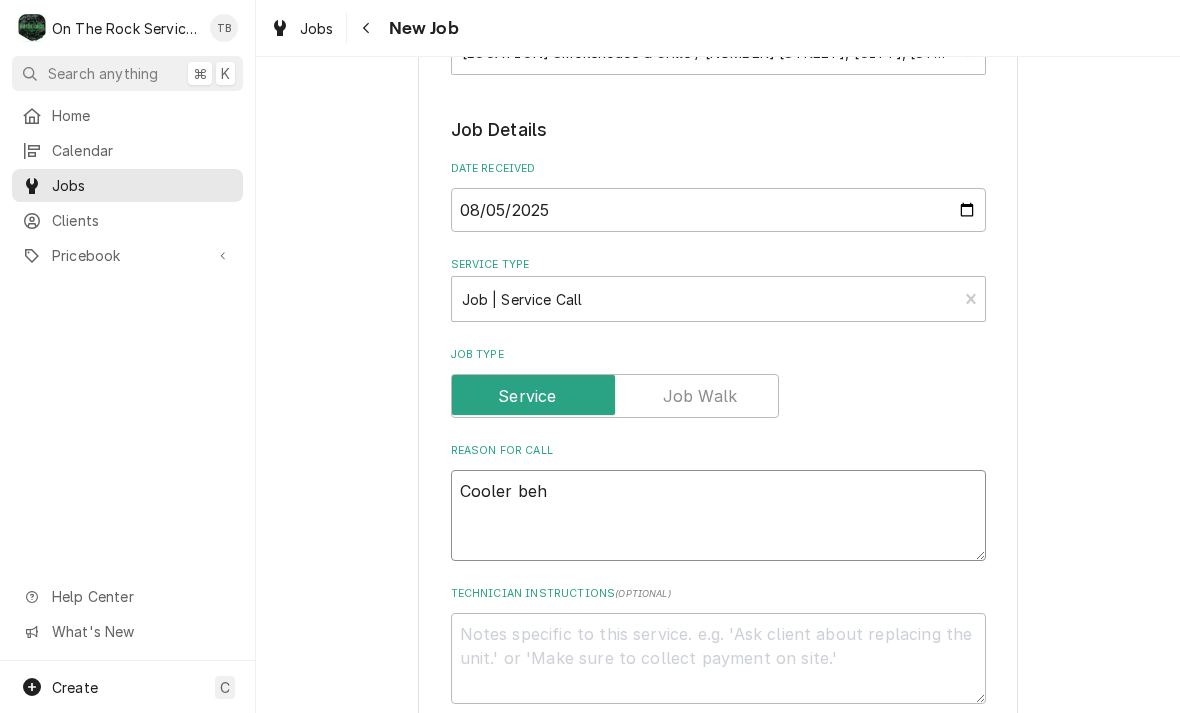 type on "x" 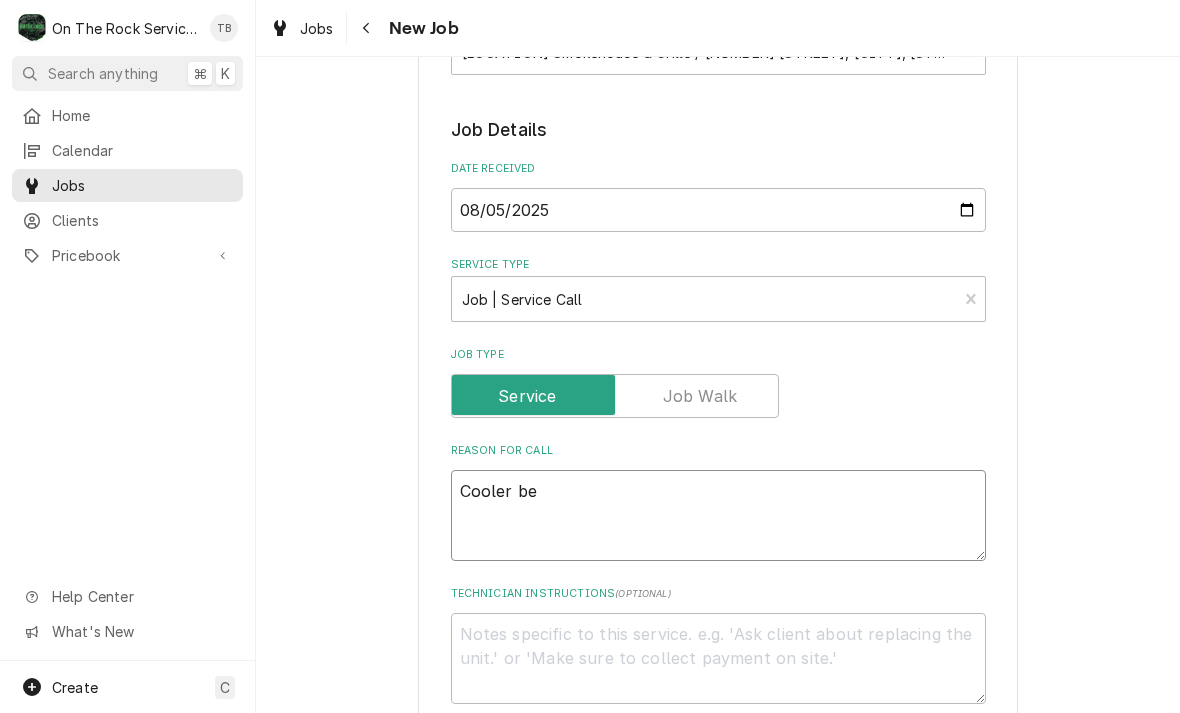 type on "x" 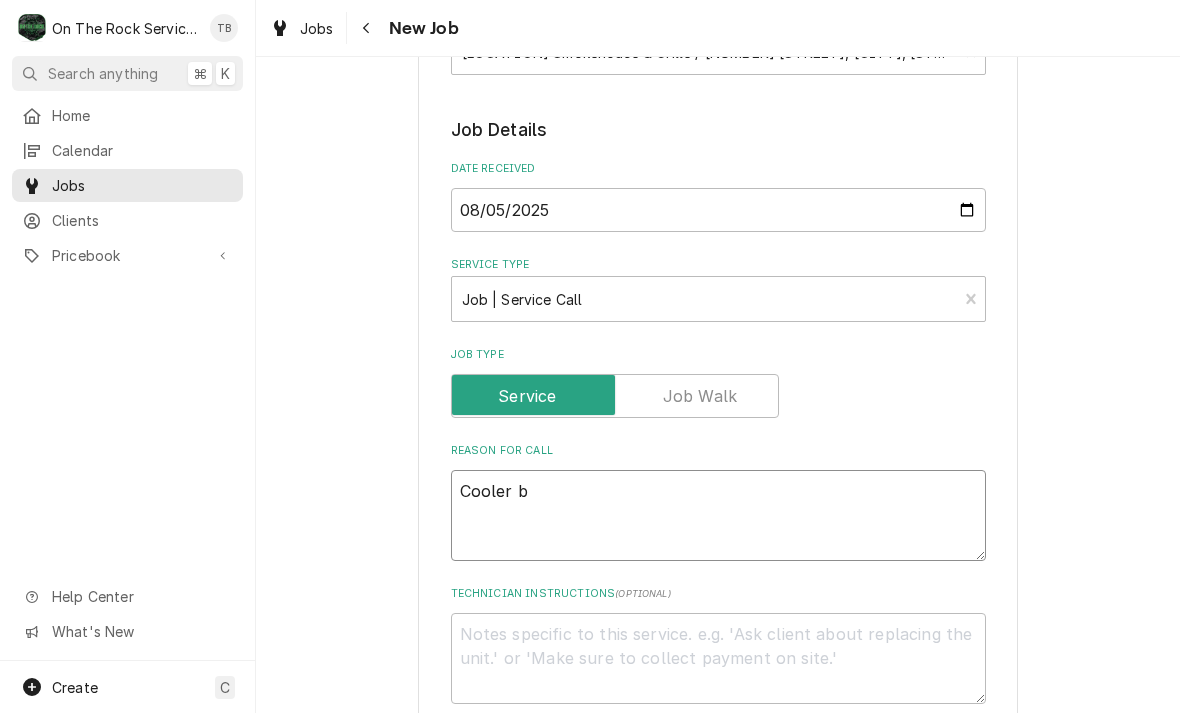 type on "x" 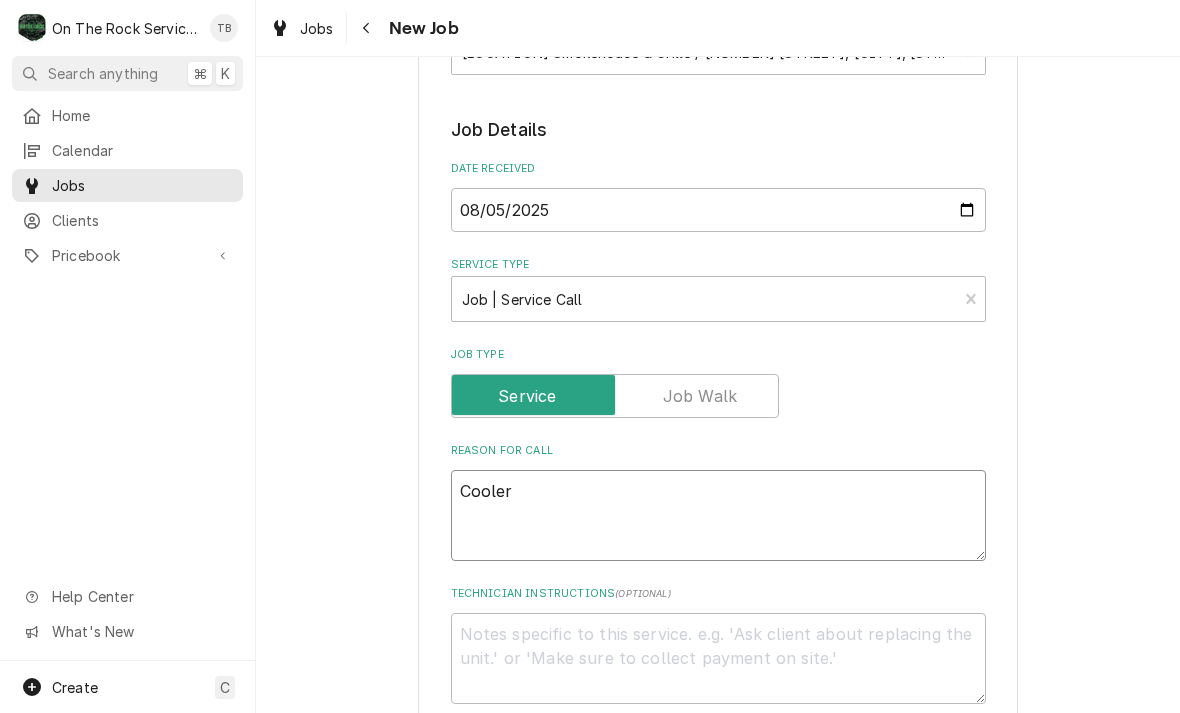 type on "x" 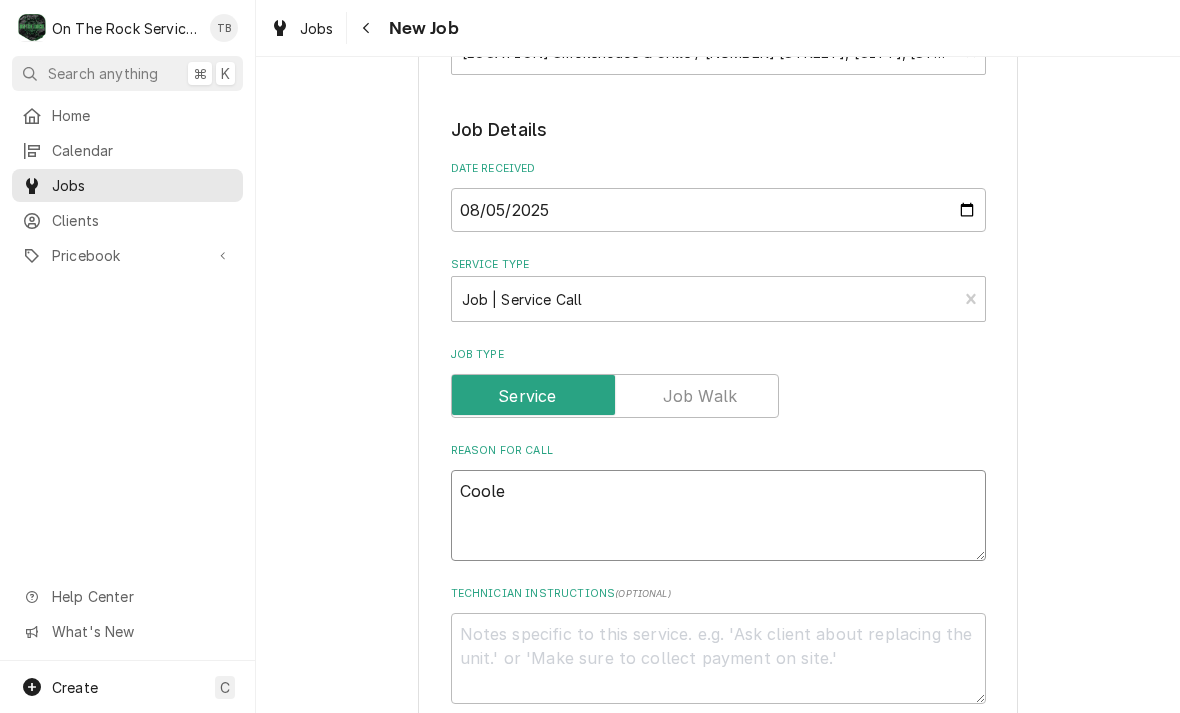 type on "x" 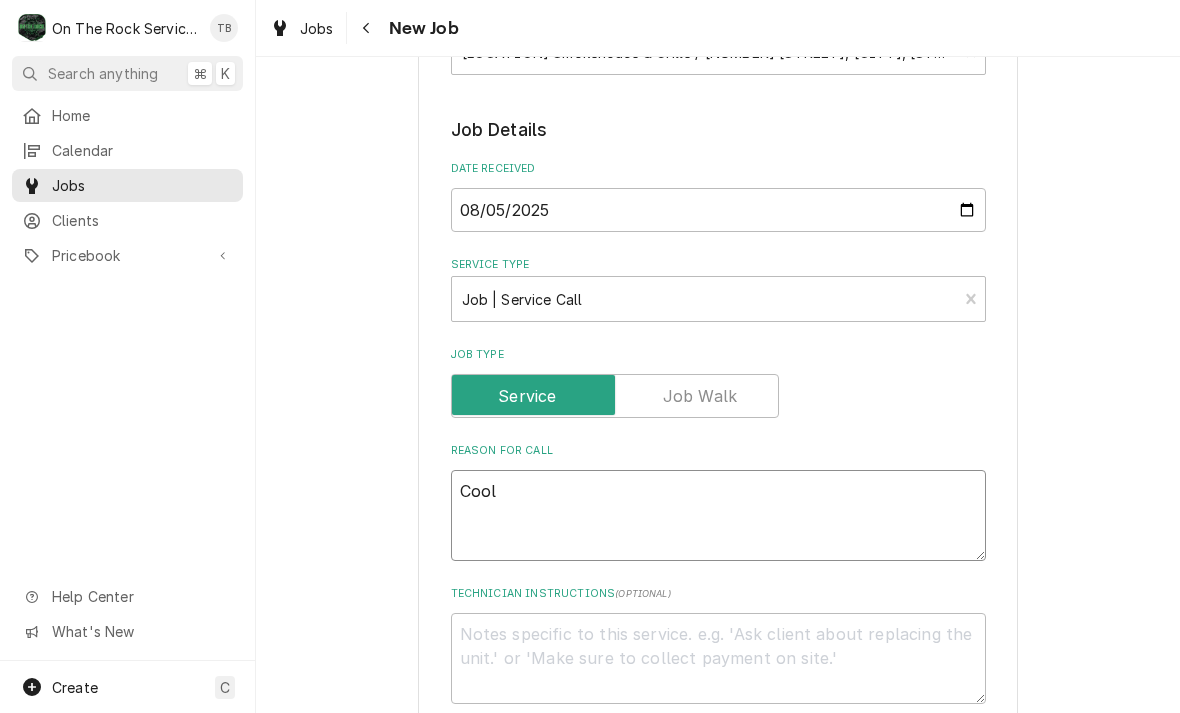 type on "x" 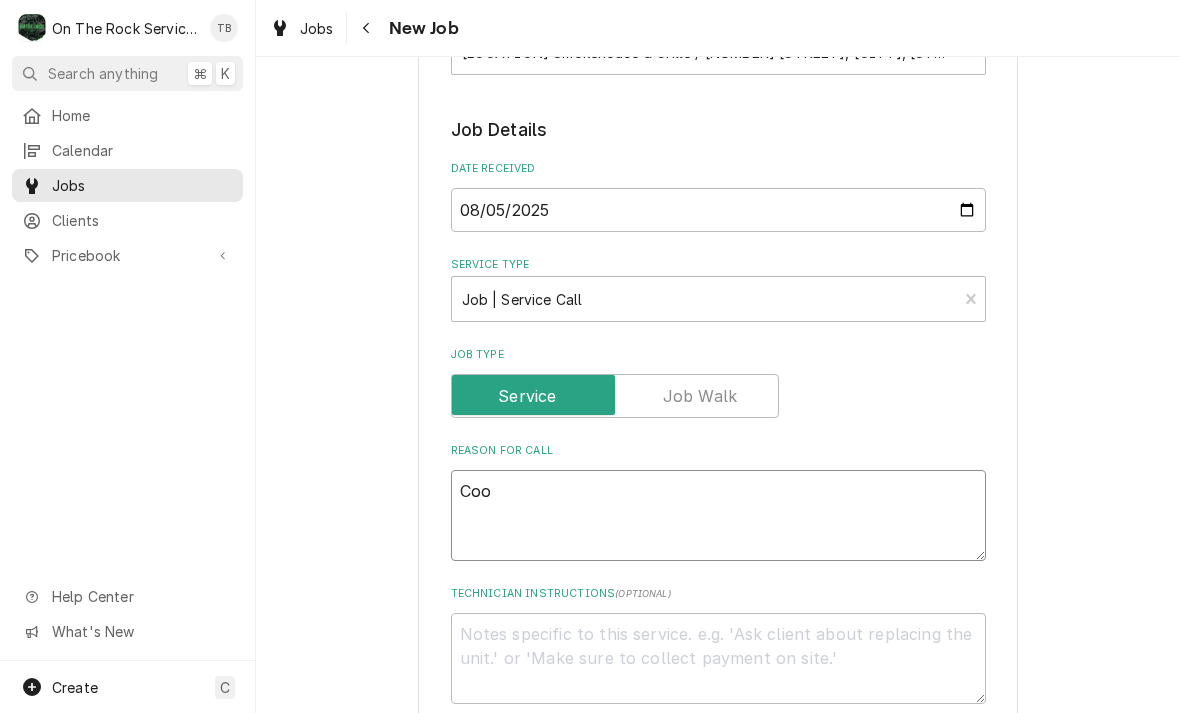 type on "x" 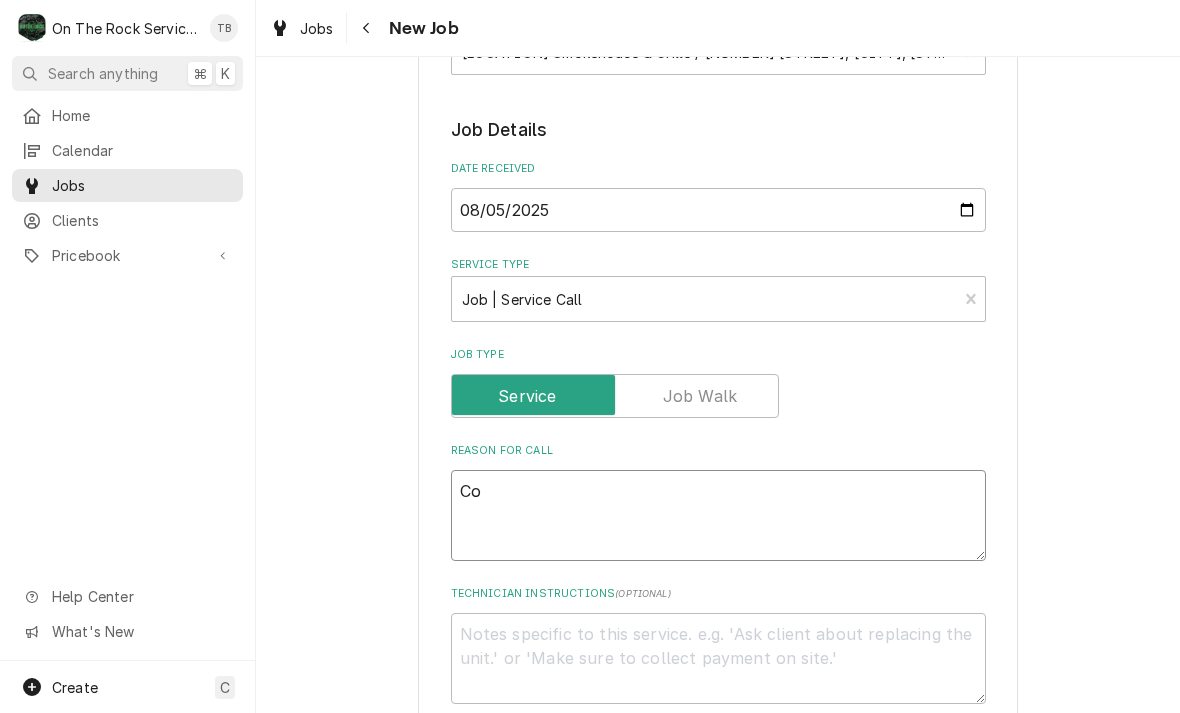type on "x" 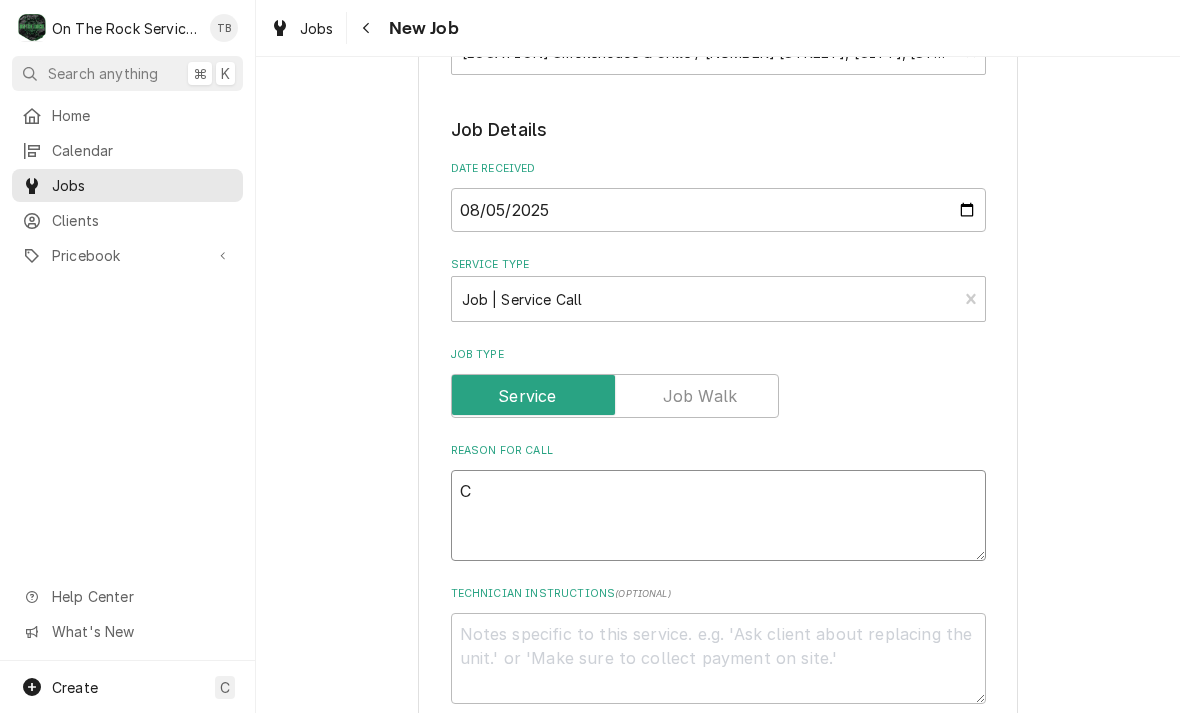 type on "x" 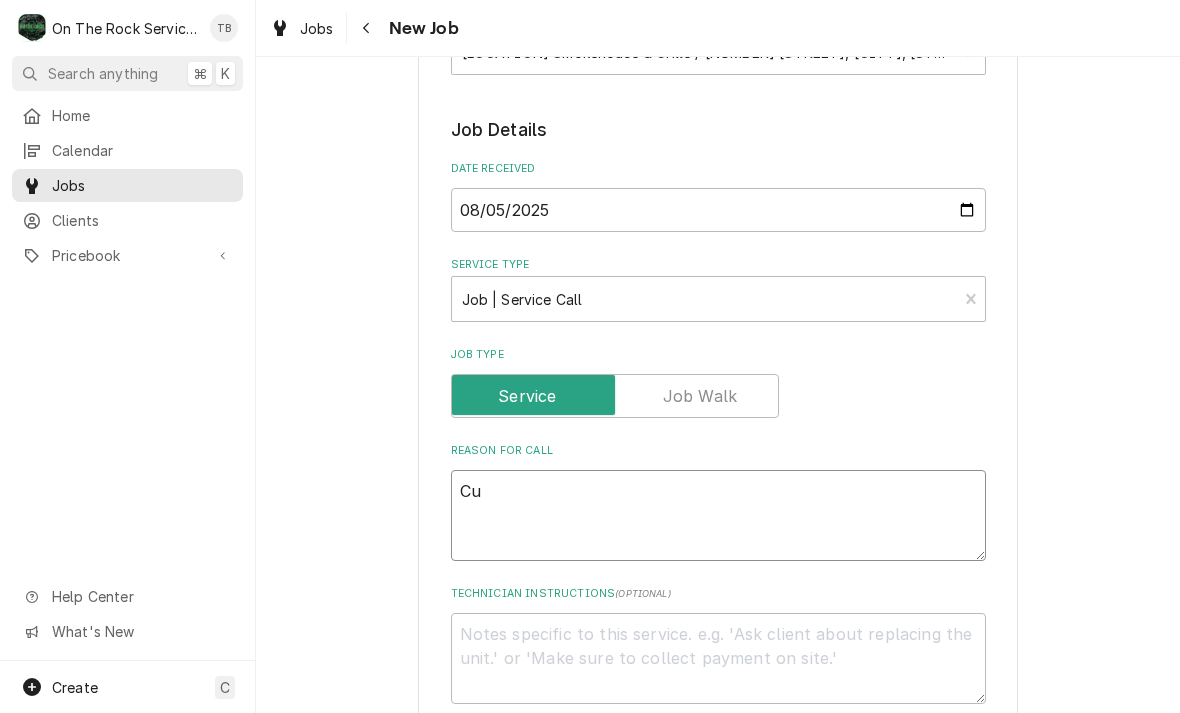 type on "x" 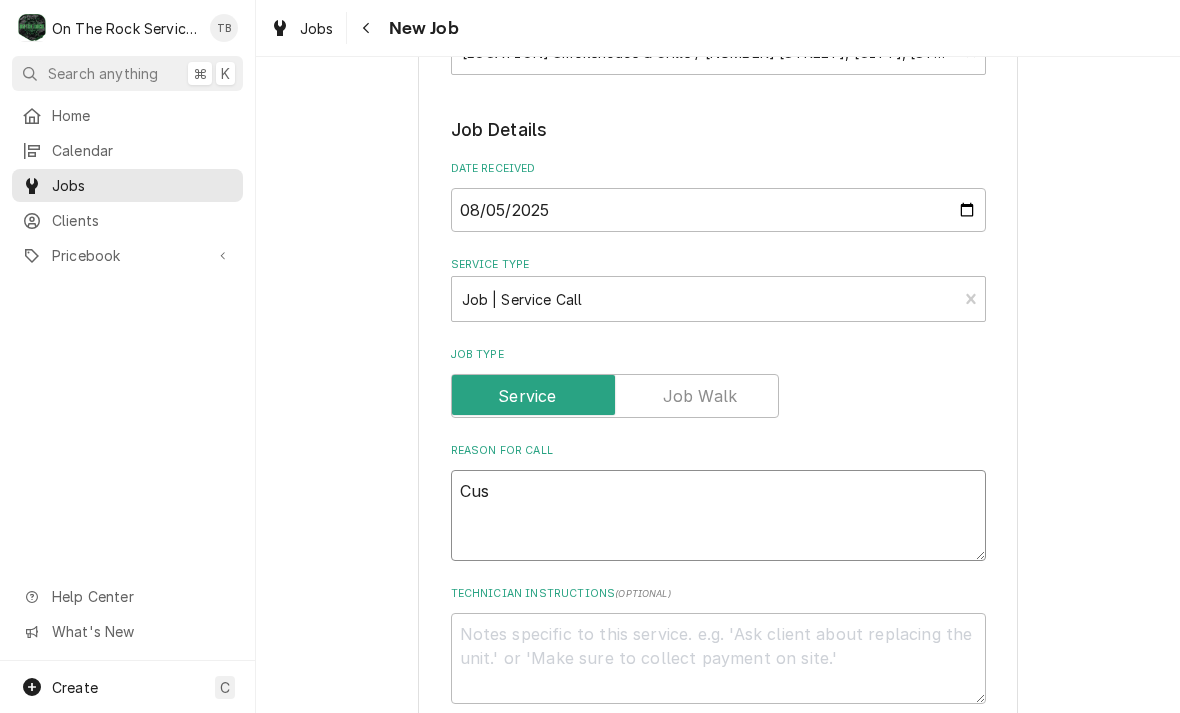 type on "x" 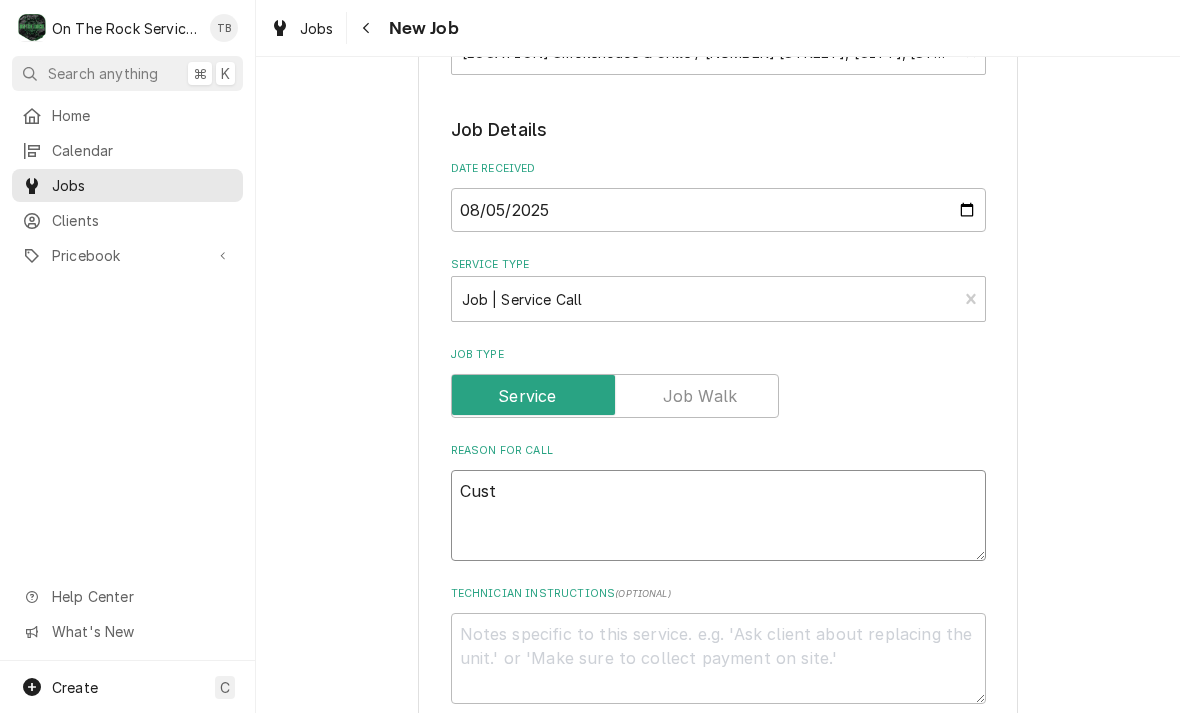 type on "Custo" 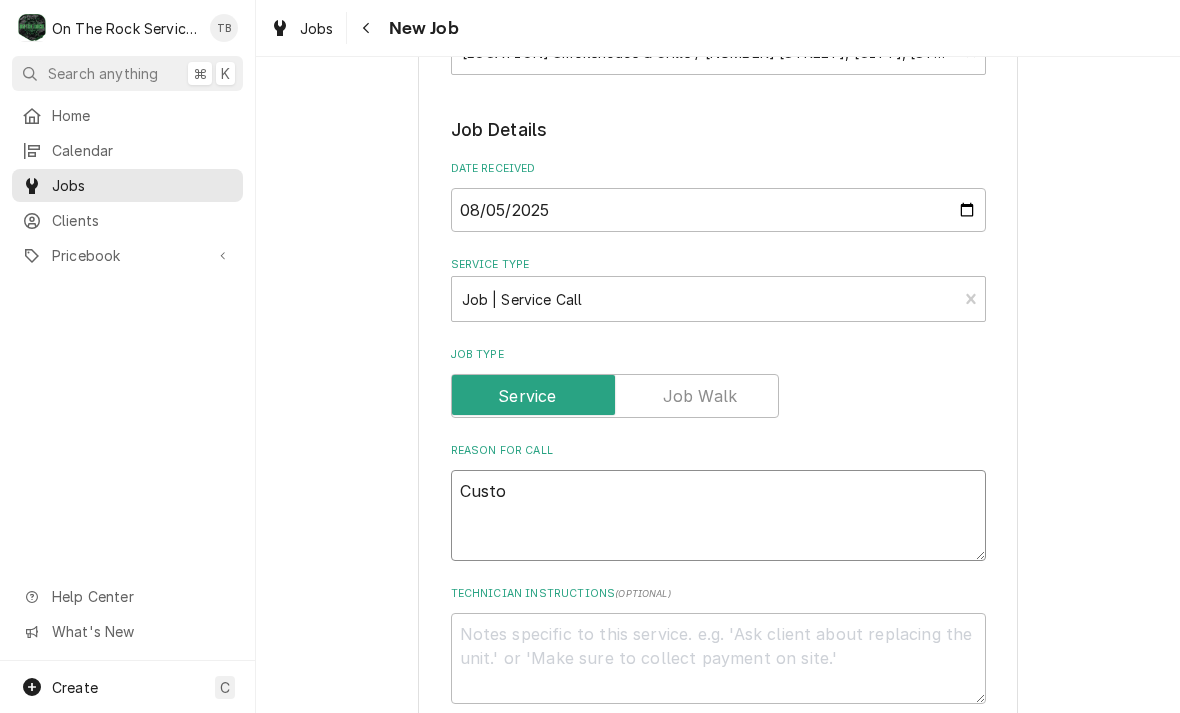 type on "x" 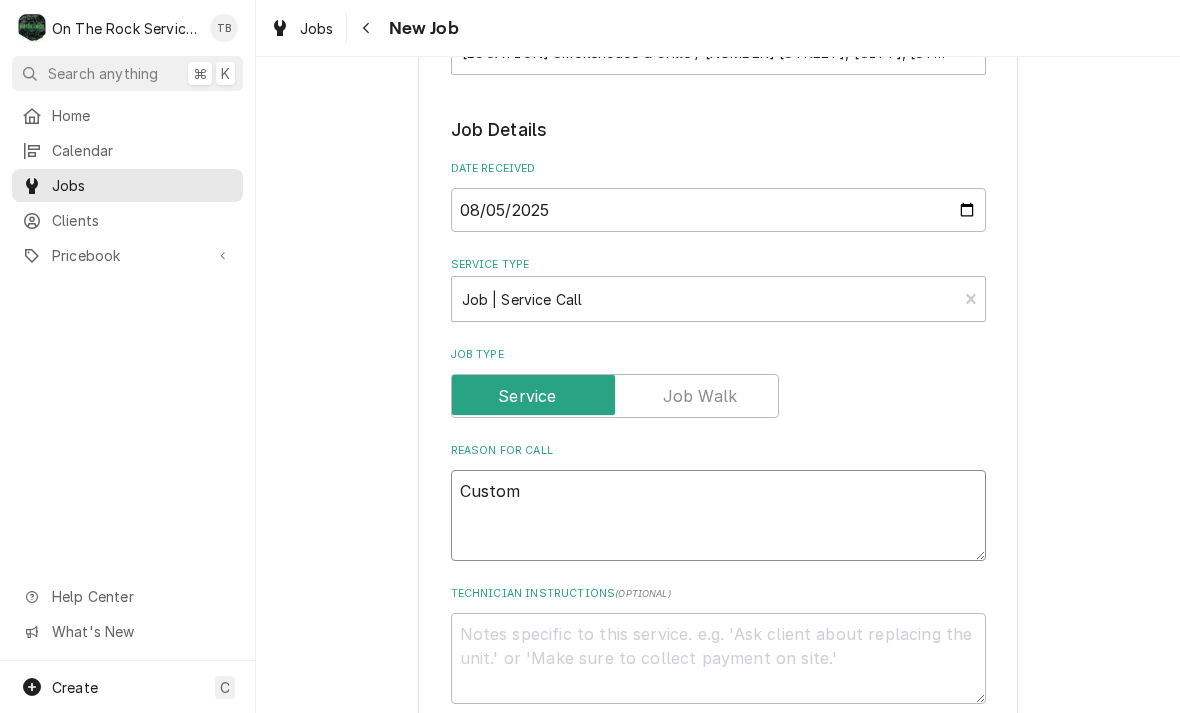 type on "x" 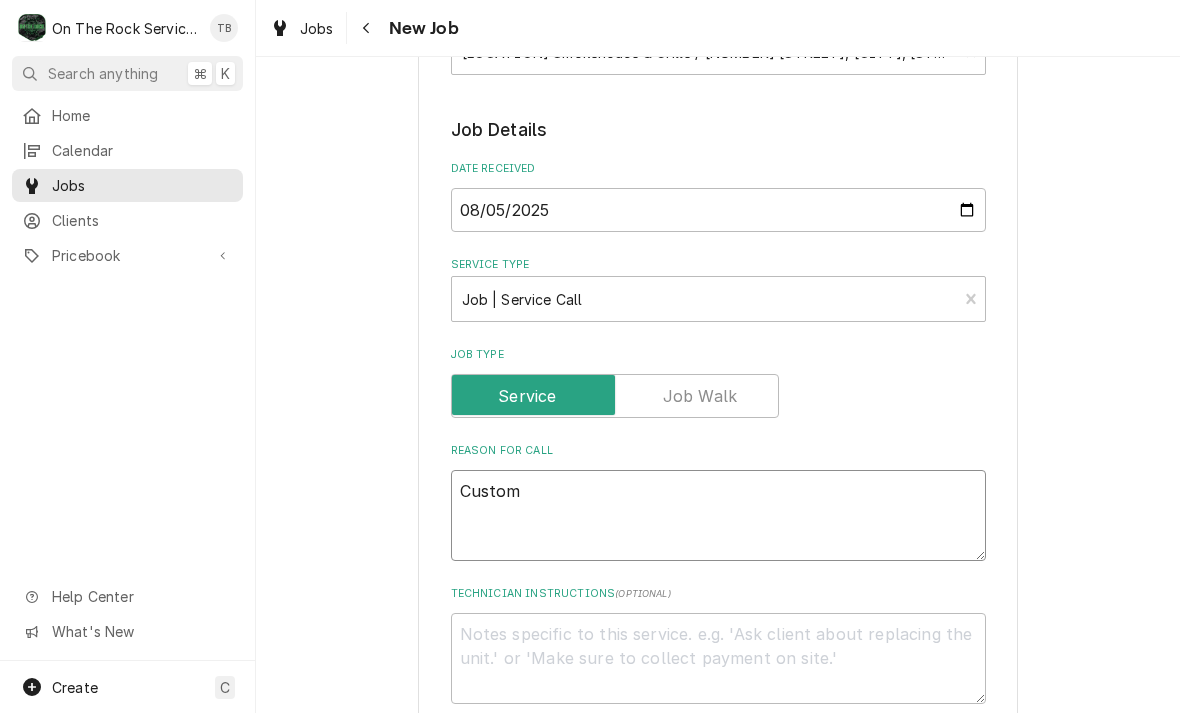 type on "Custome" 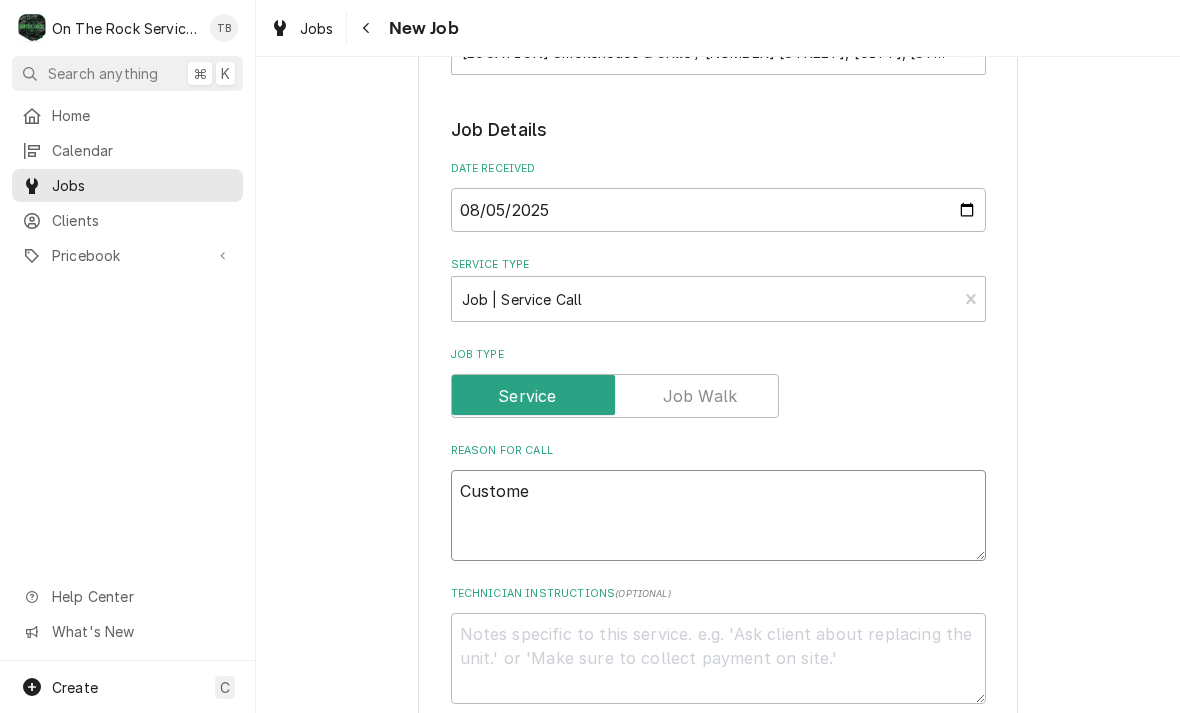 type on "x" 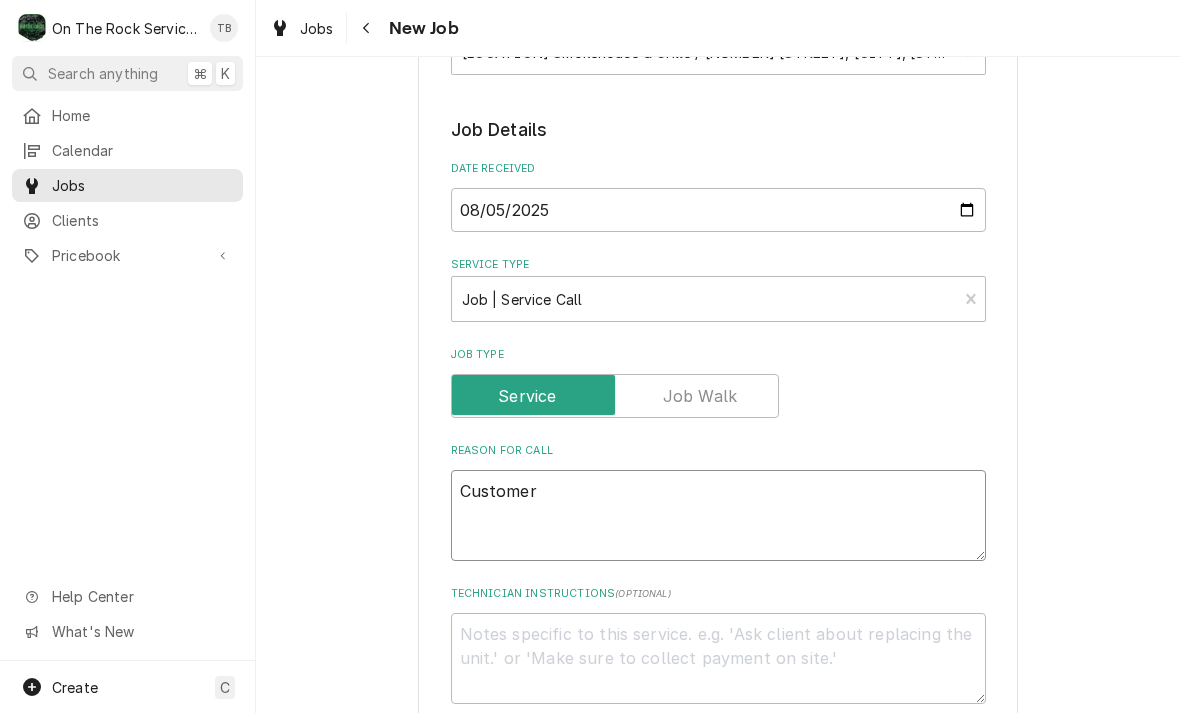 type on "x" 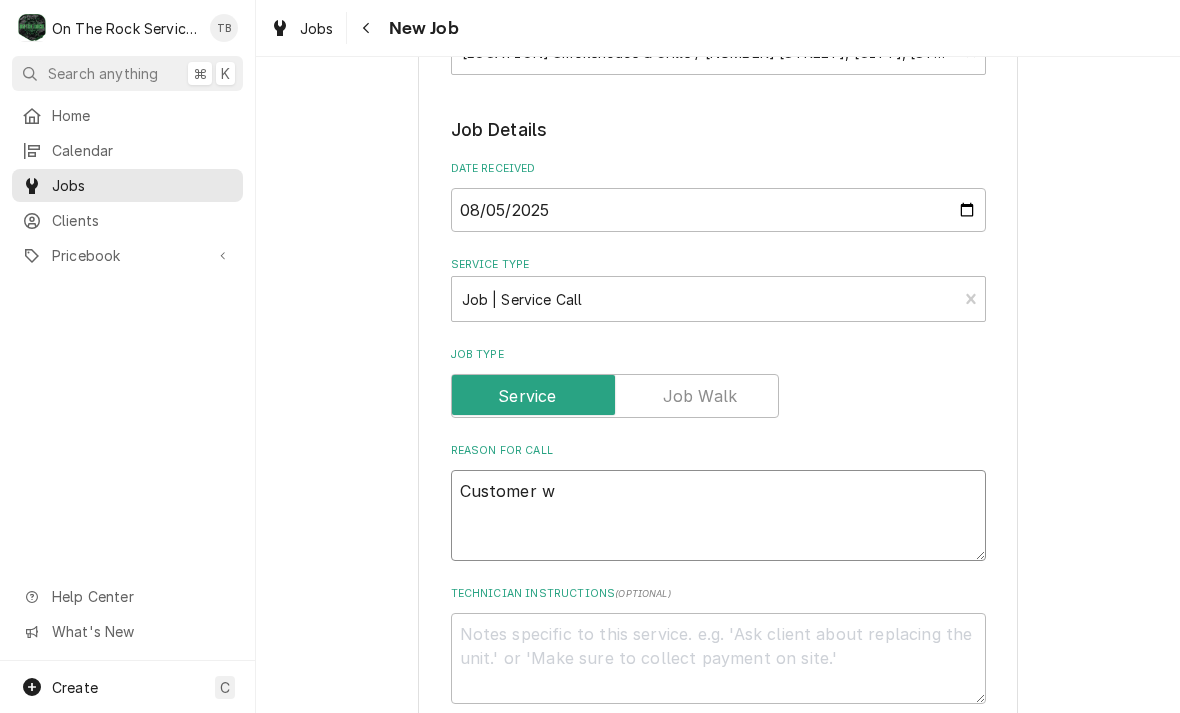 type on "Customer wo" 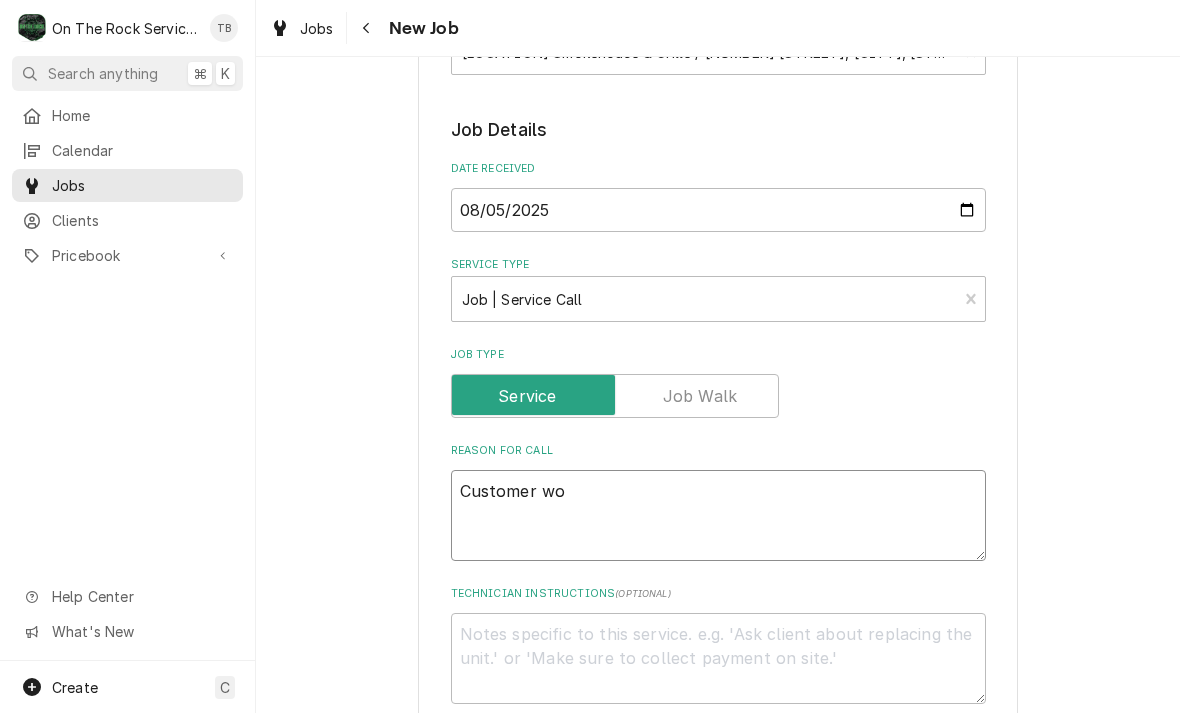 type on "x" 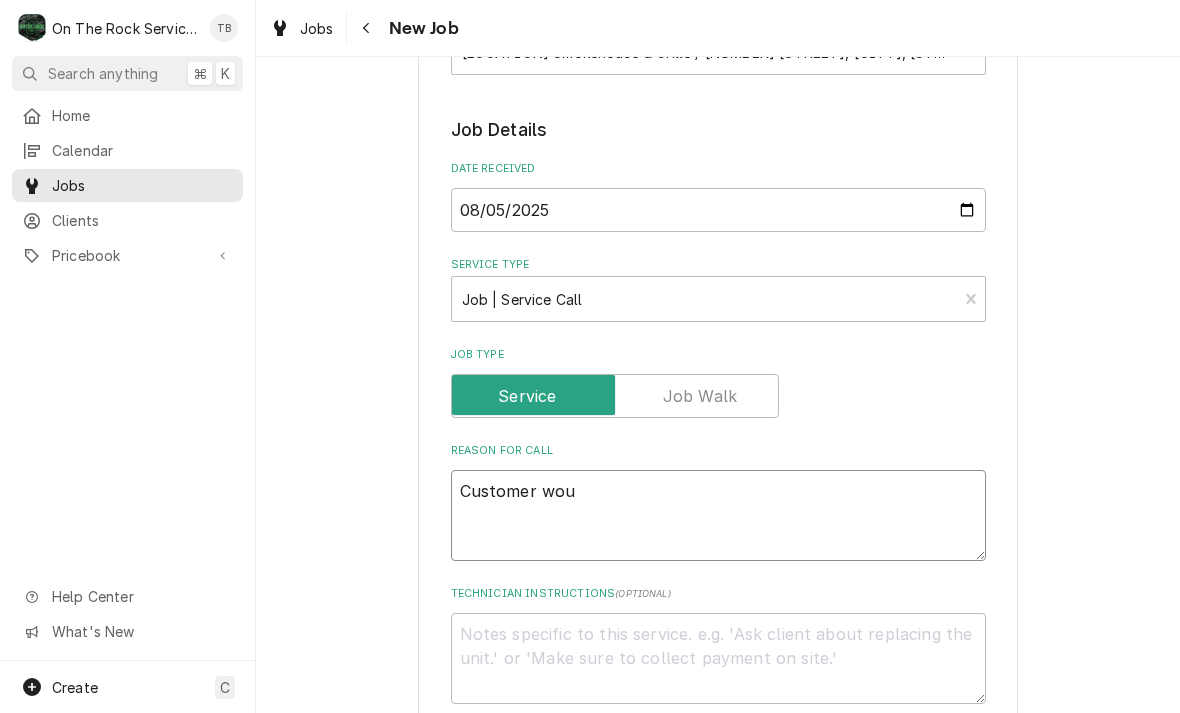 type on "x" 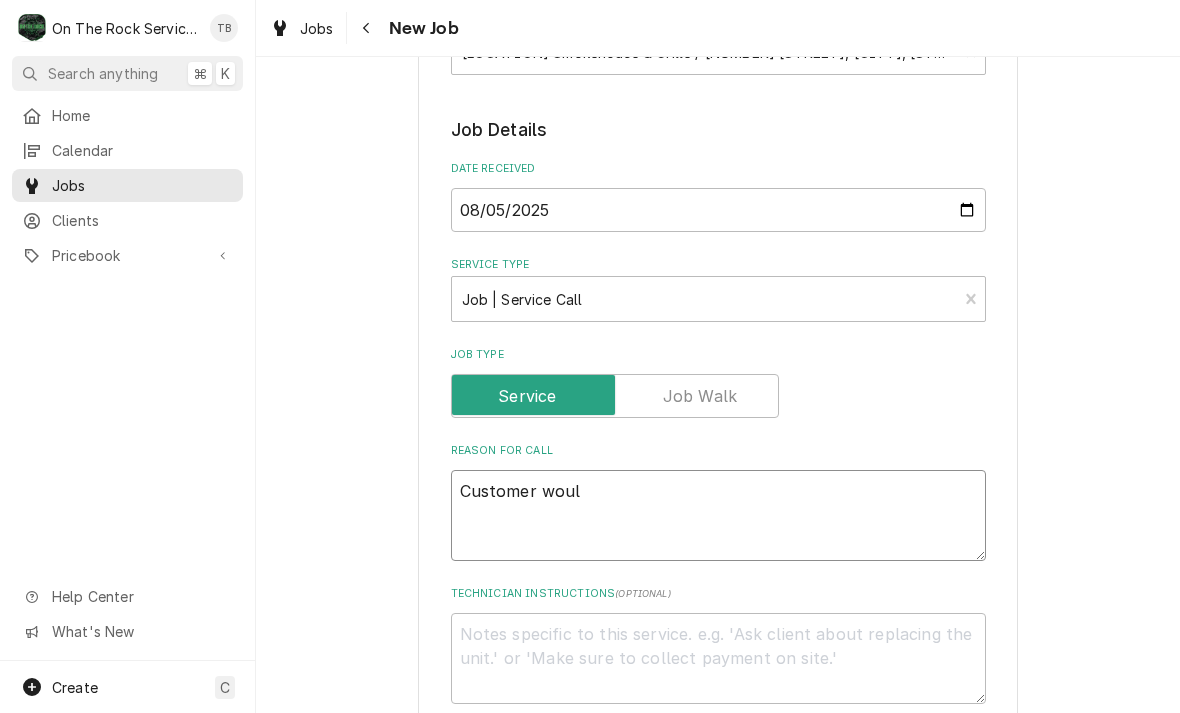 type on "x" 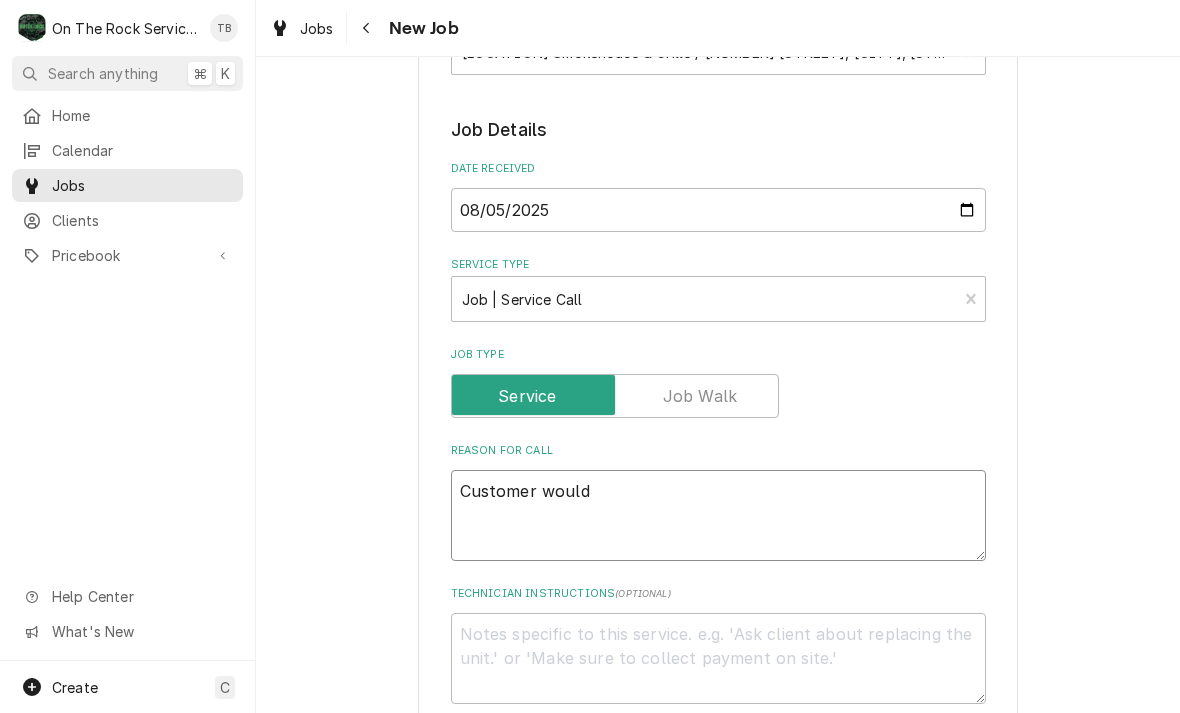 type on "x" 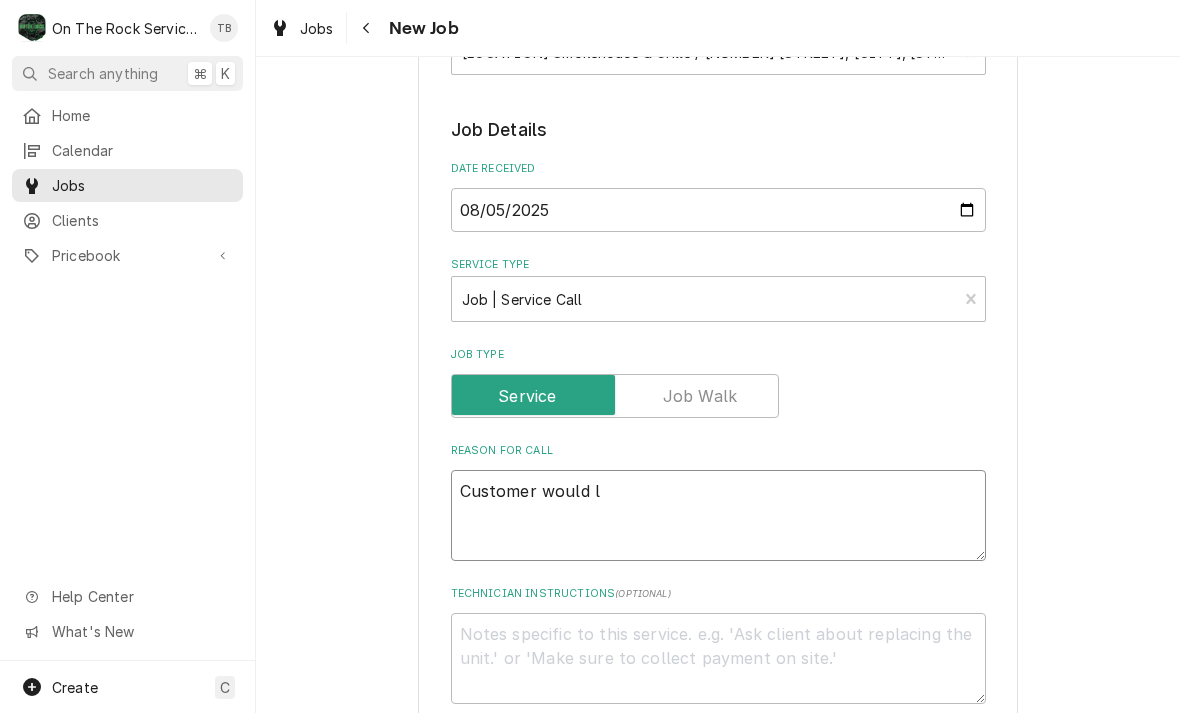 type on "Customer would li" 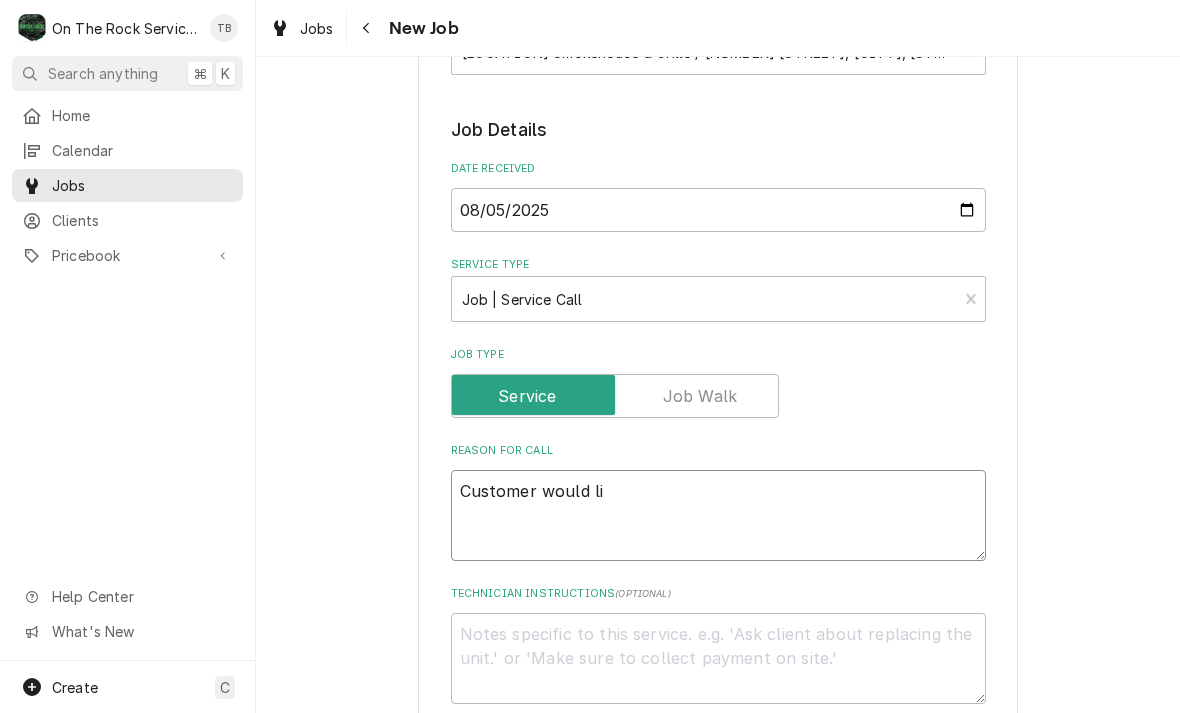 type on "x" 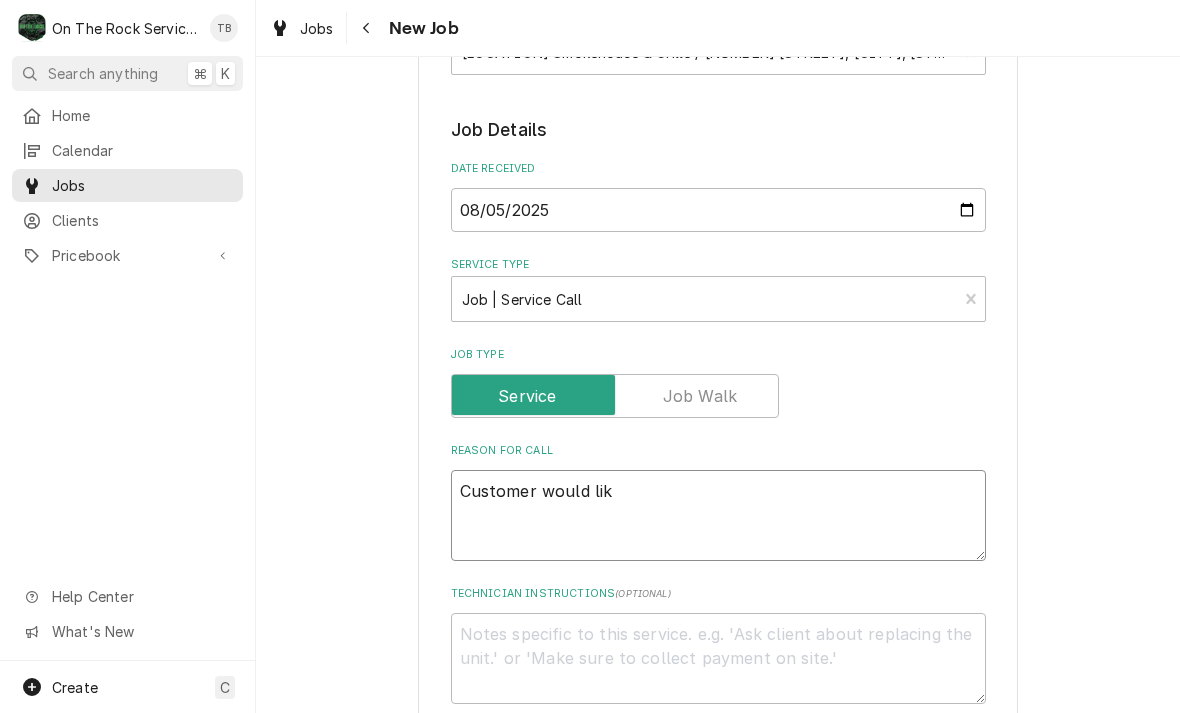 type on "x" 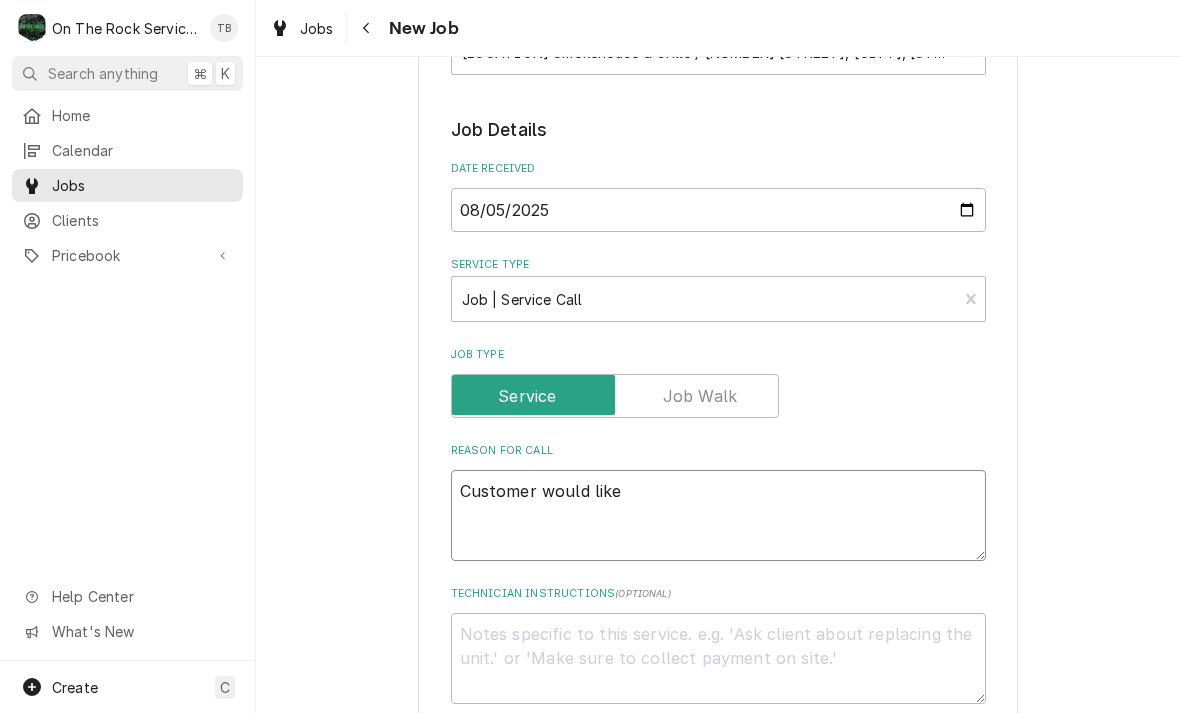 type on "x" 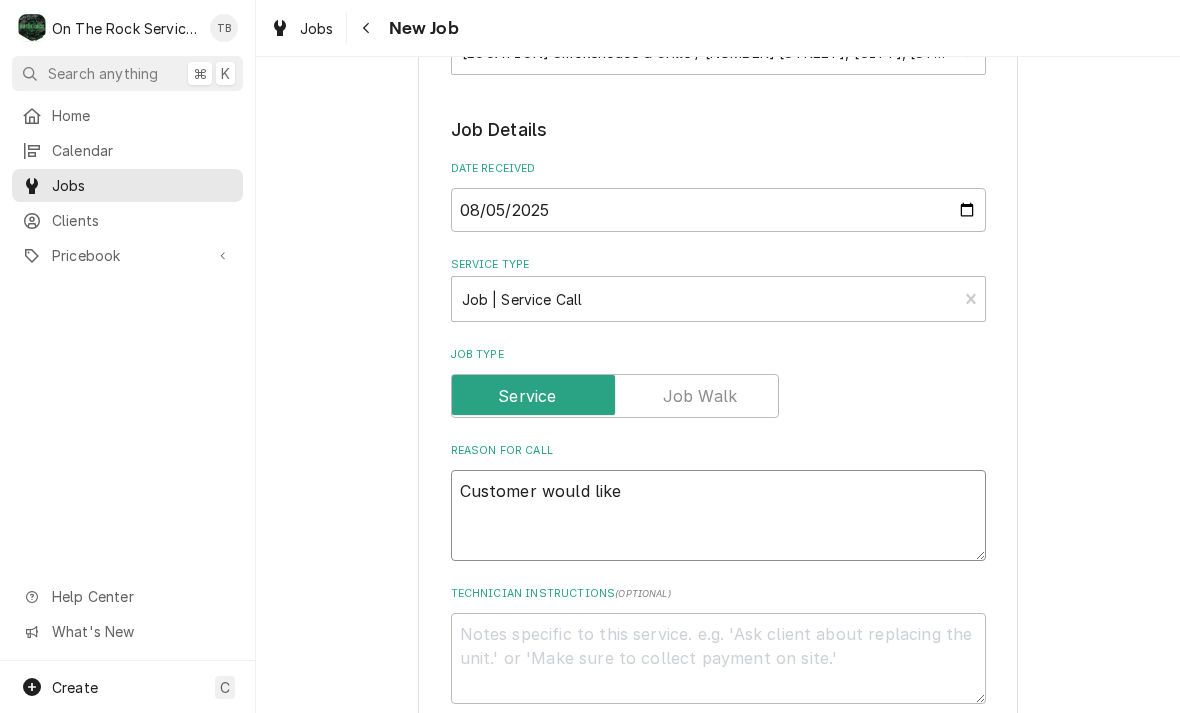 type on "Customer would like" 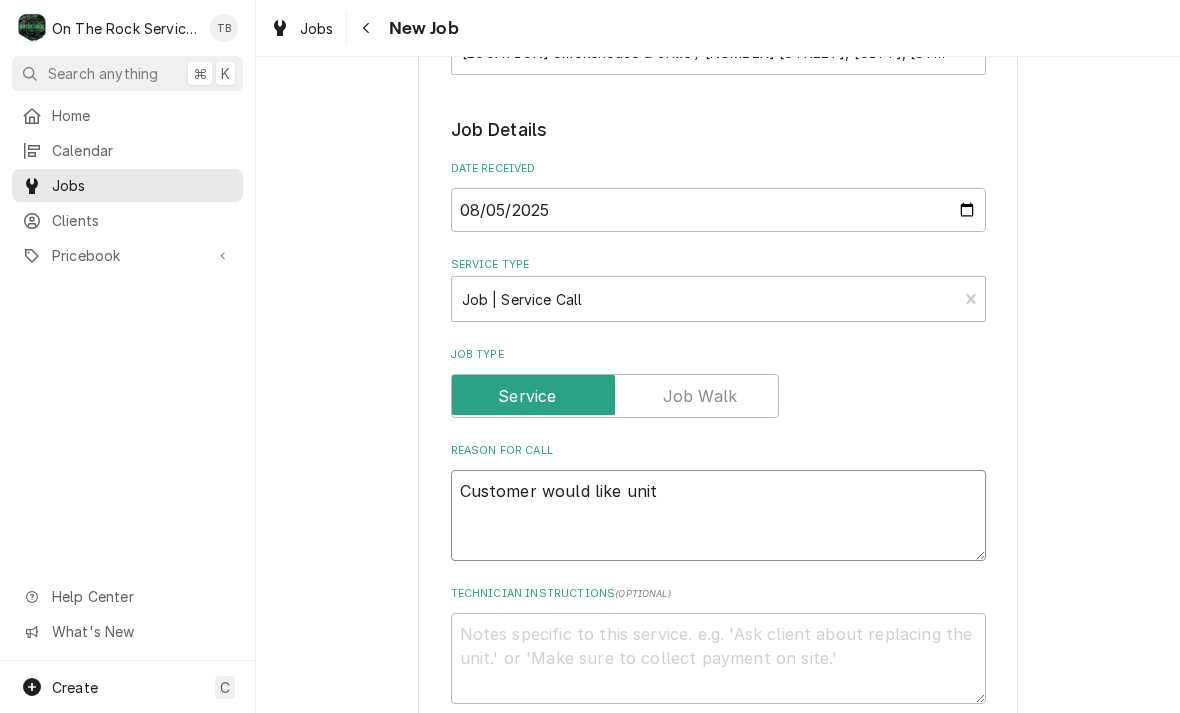 type on "x" 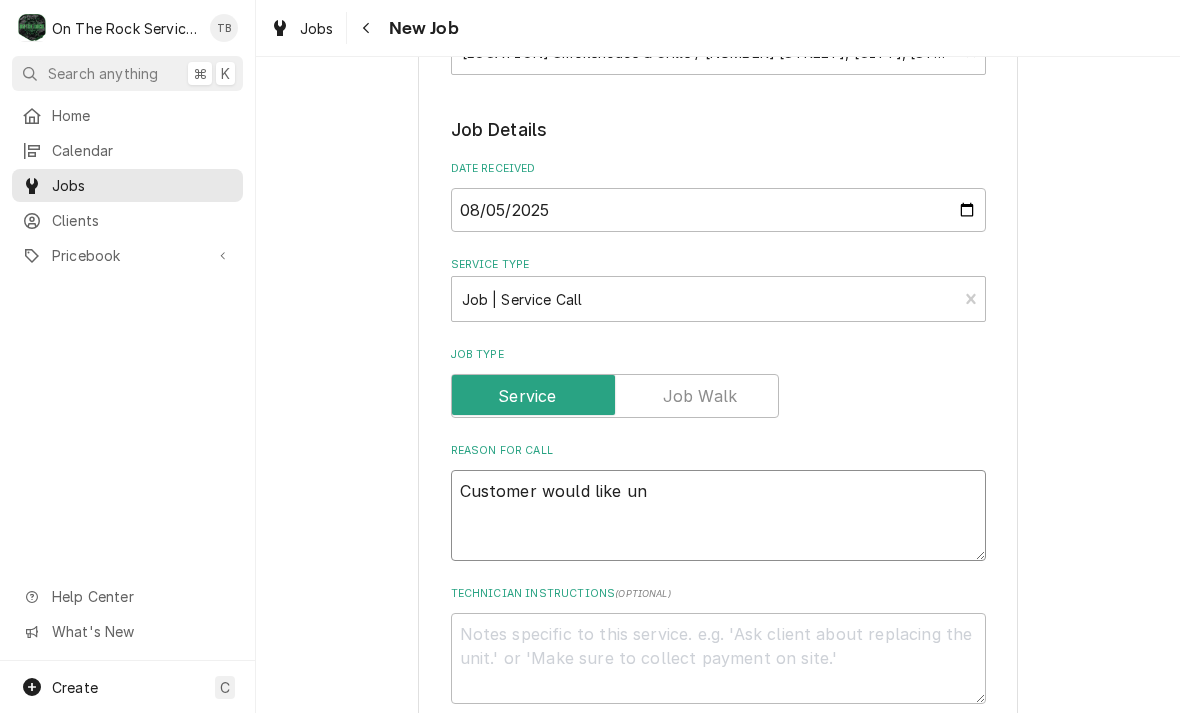type on "x" 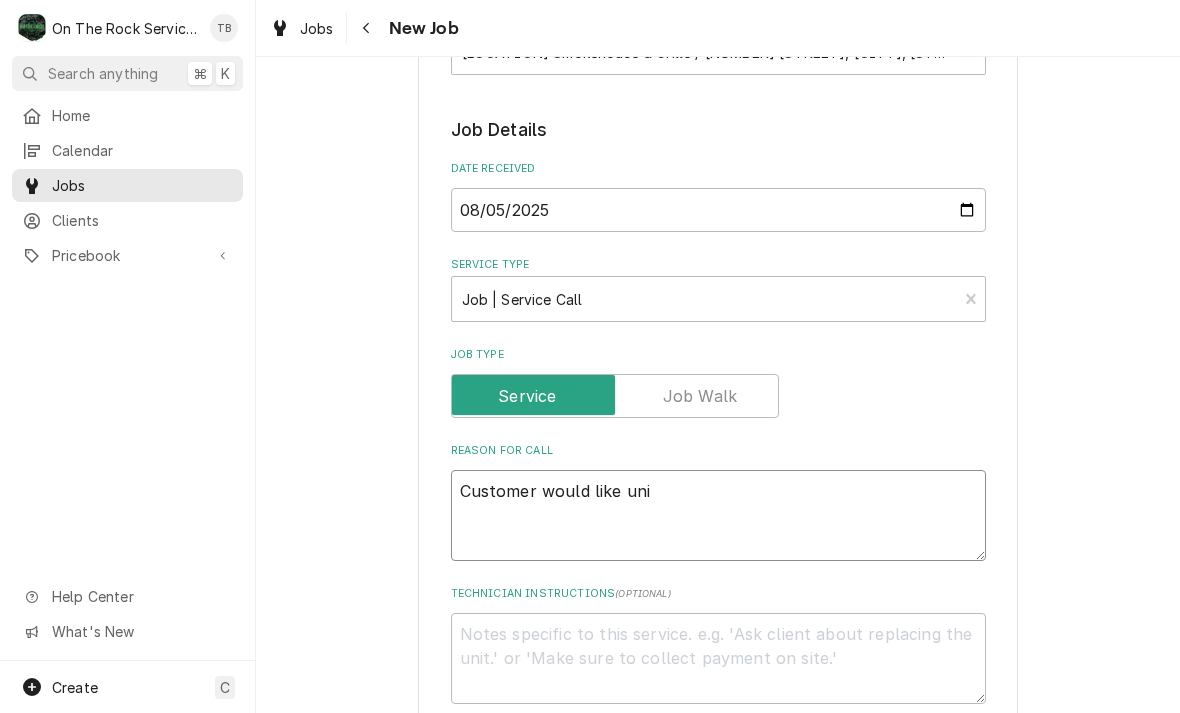 type on "x" 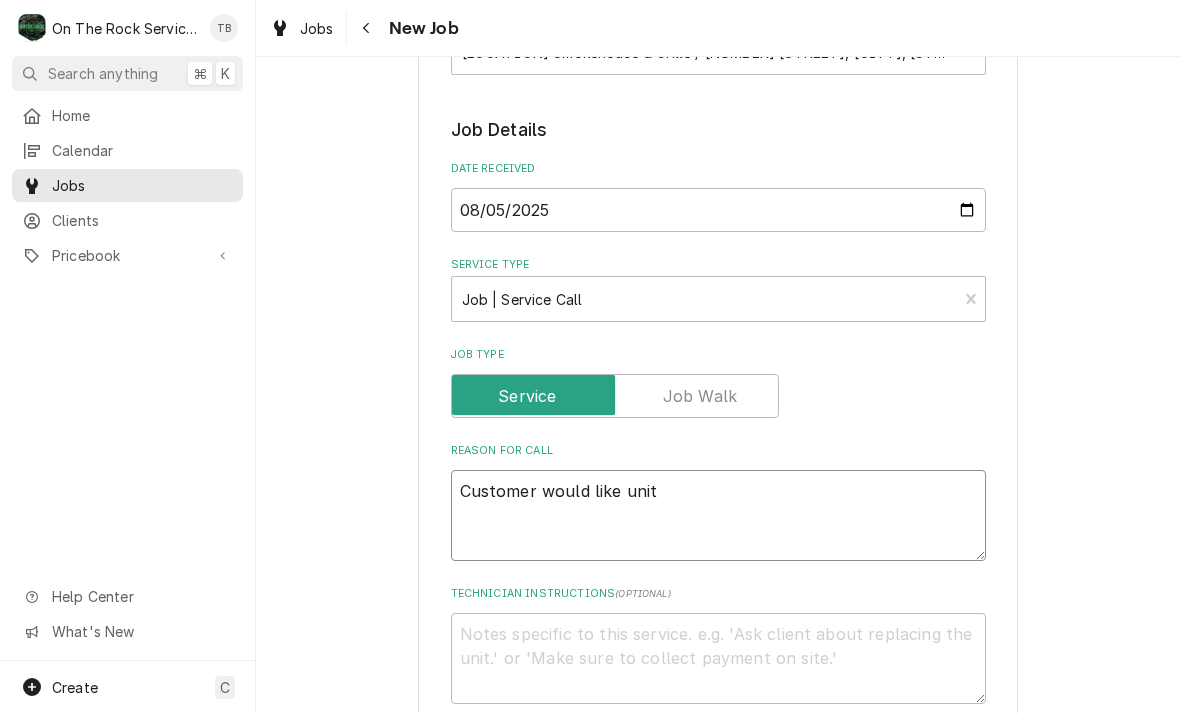 type on "x" 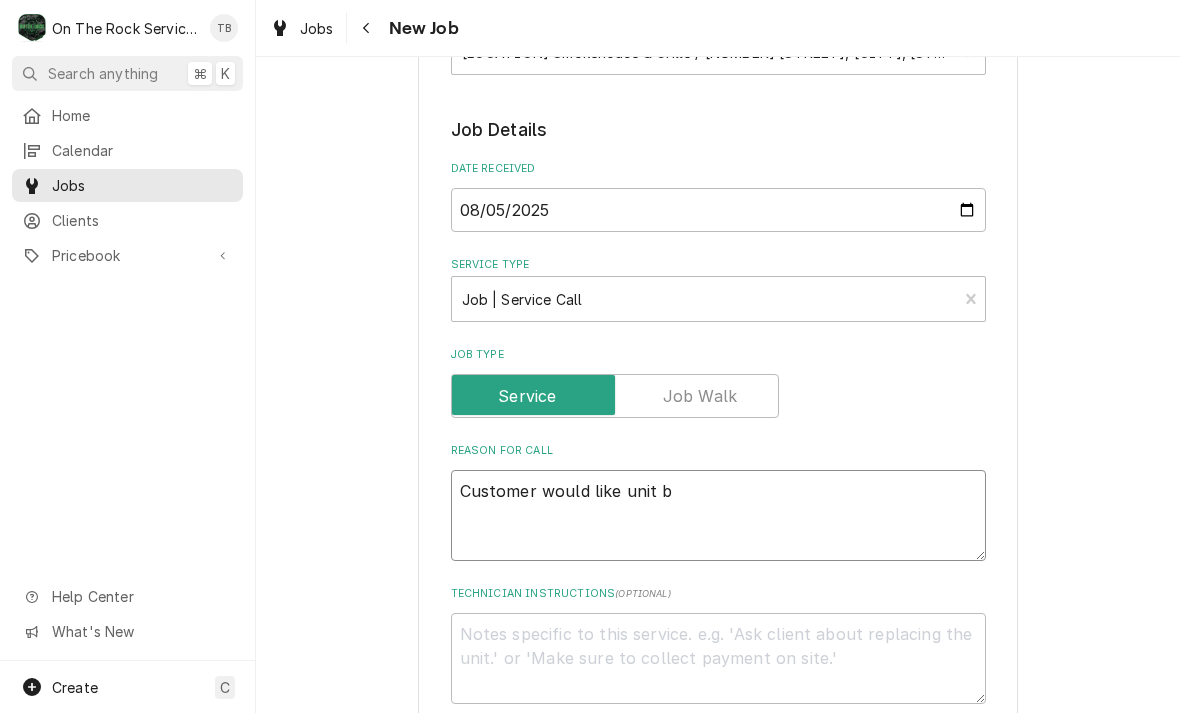 type on "x" 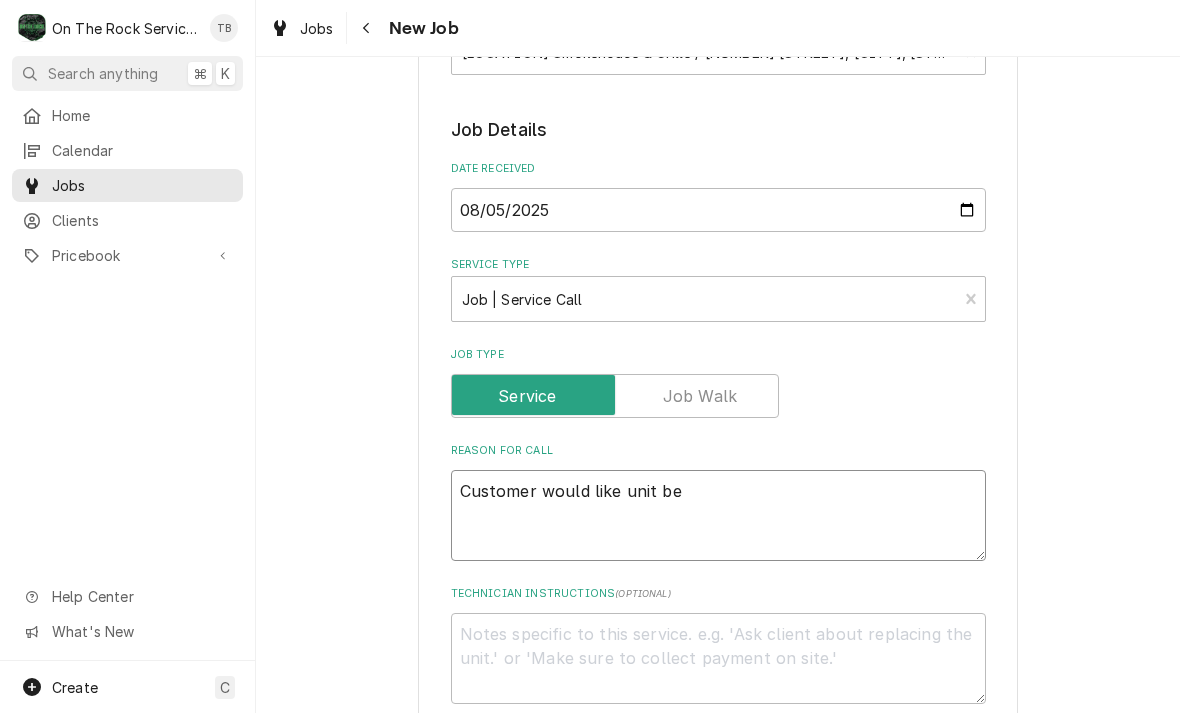 type on "x" 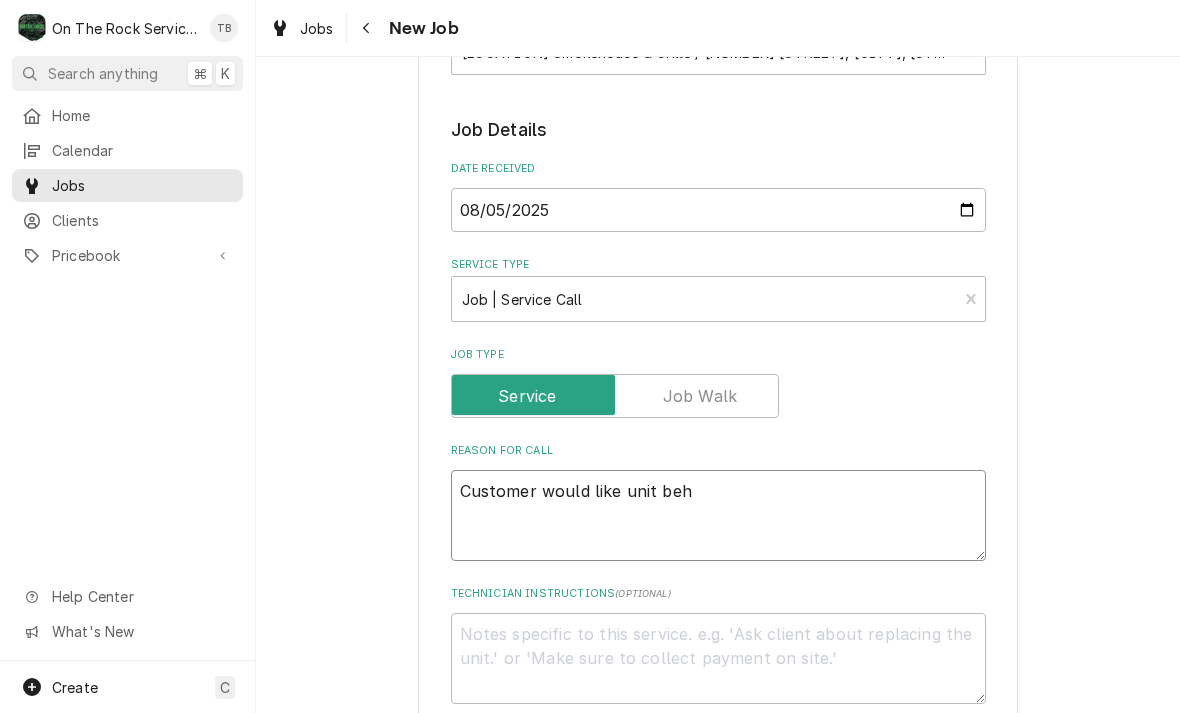 type on "x" 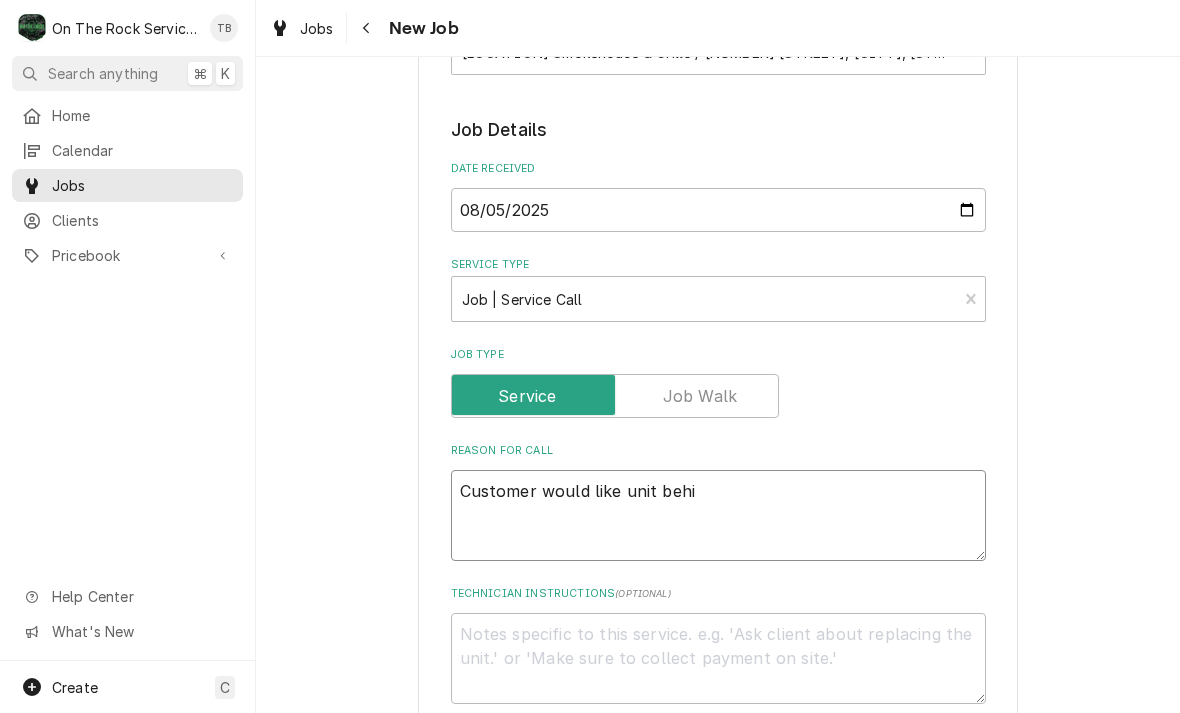 type on "x" 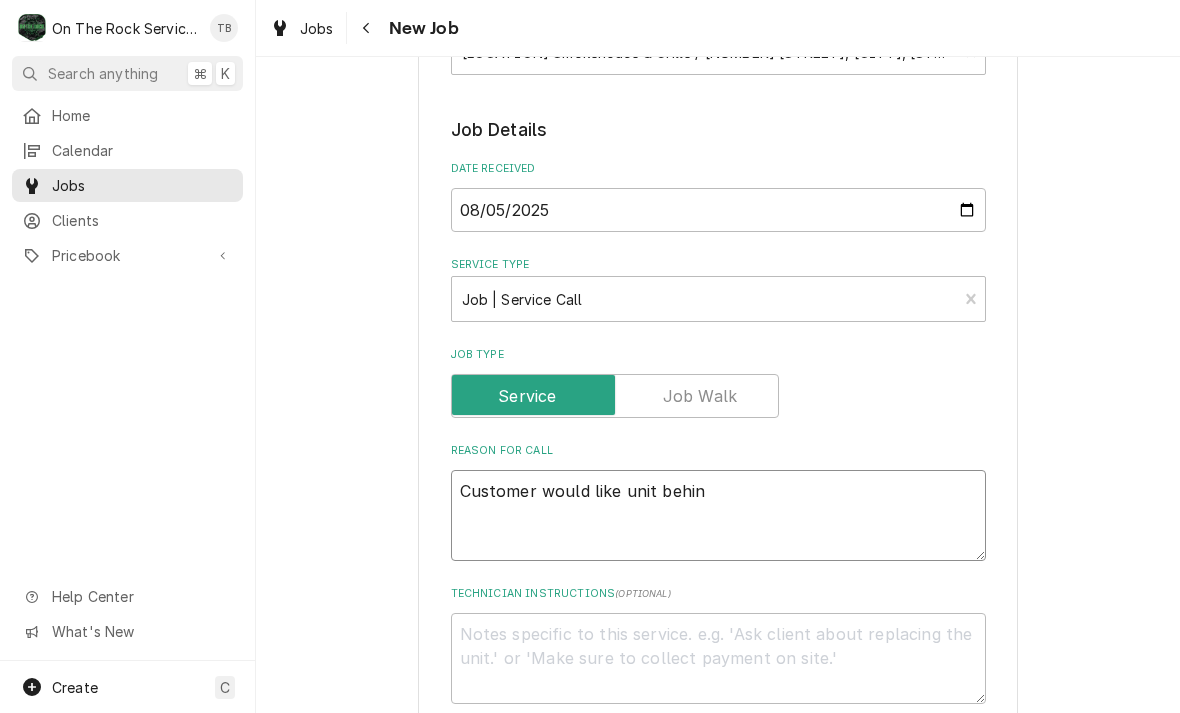 type on "x" 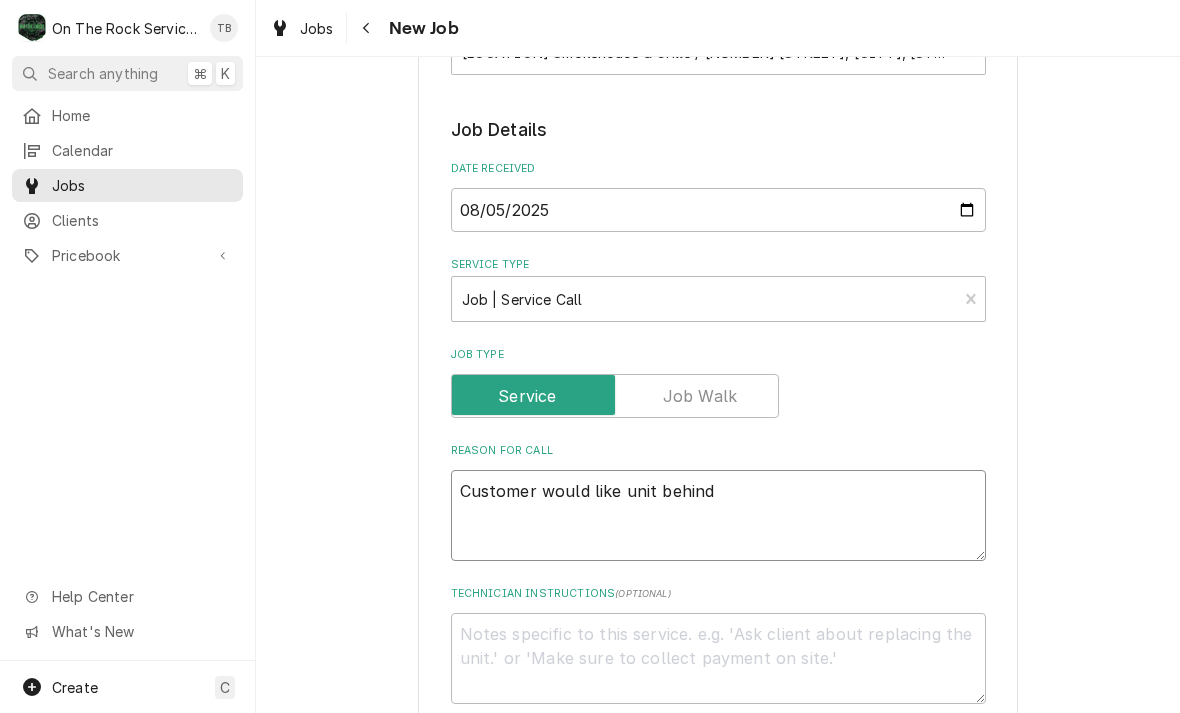 type on "x" 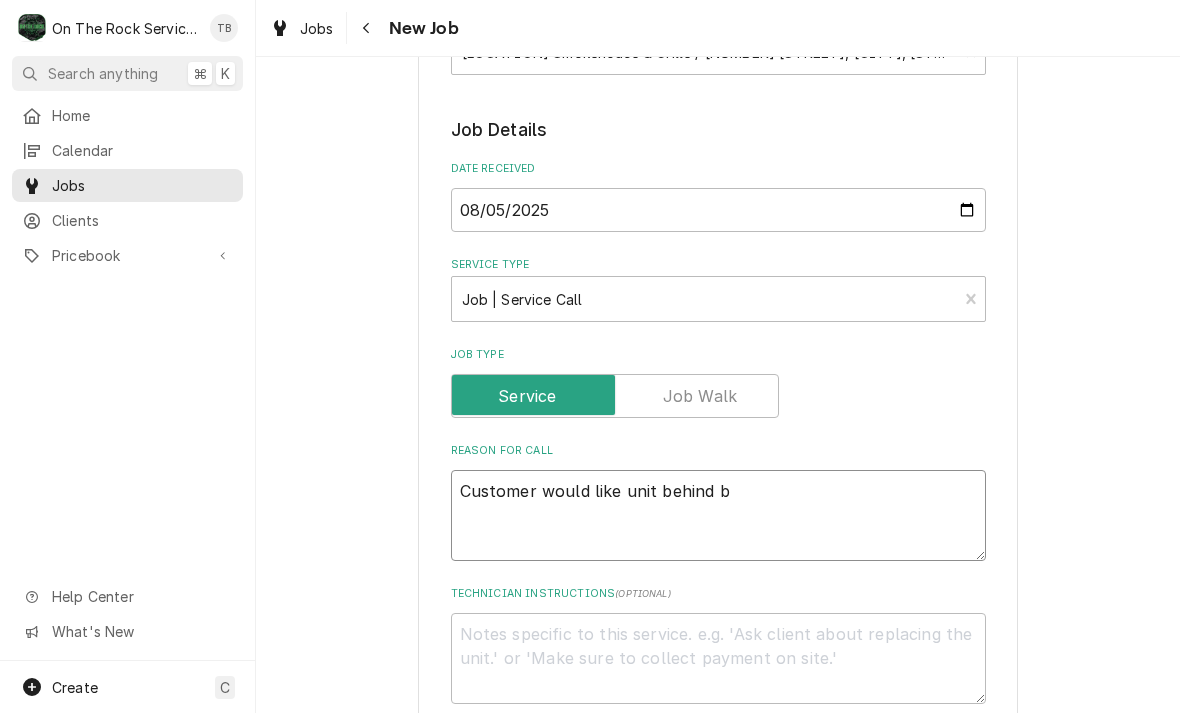 type on "x" 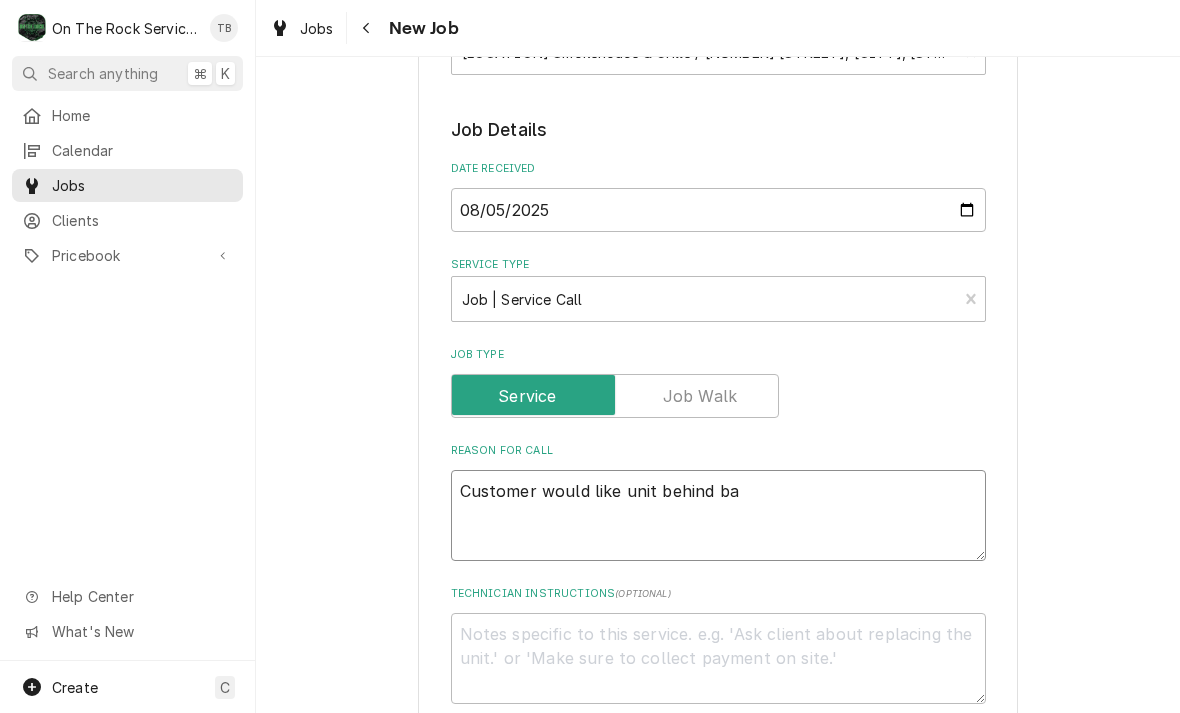 type on "x" 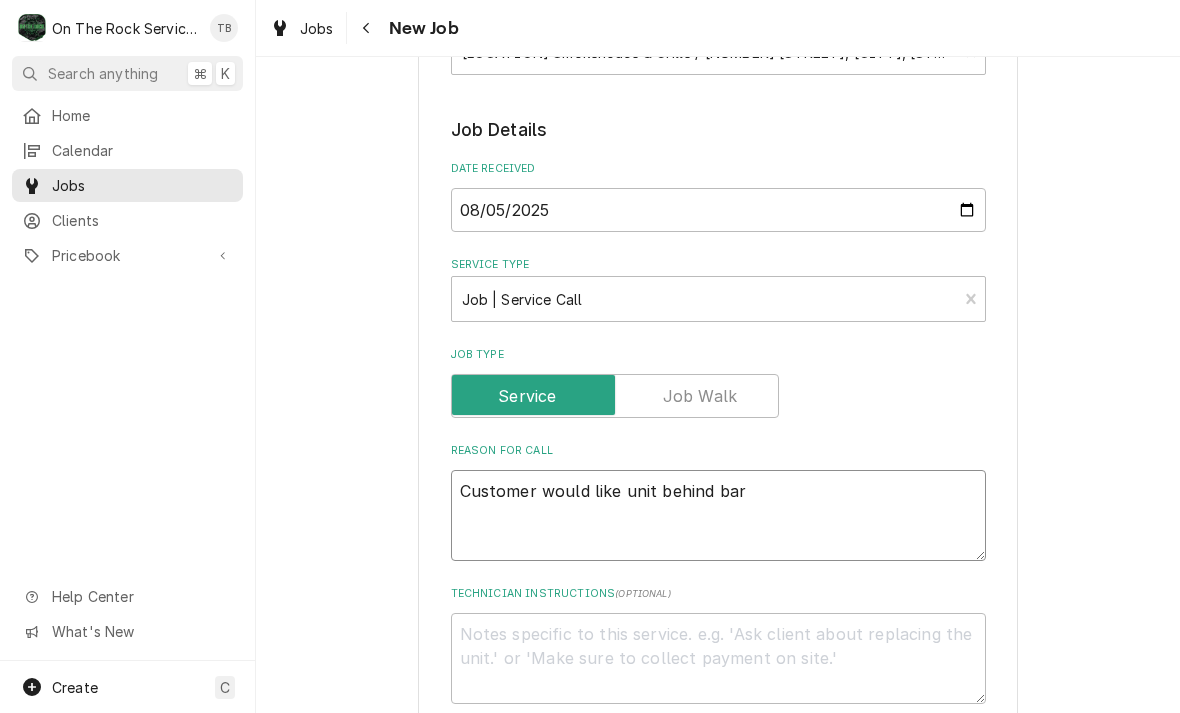 type on "x" 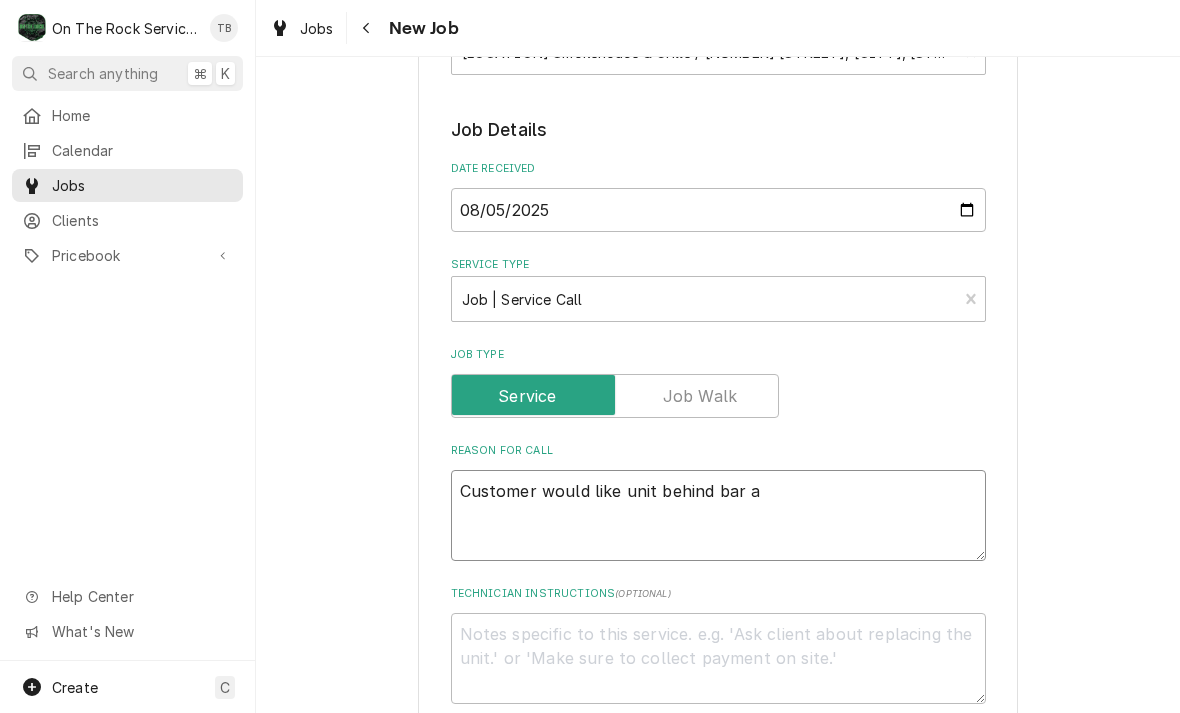 type on "x" 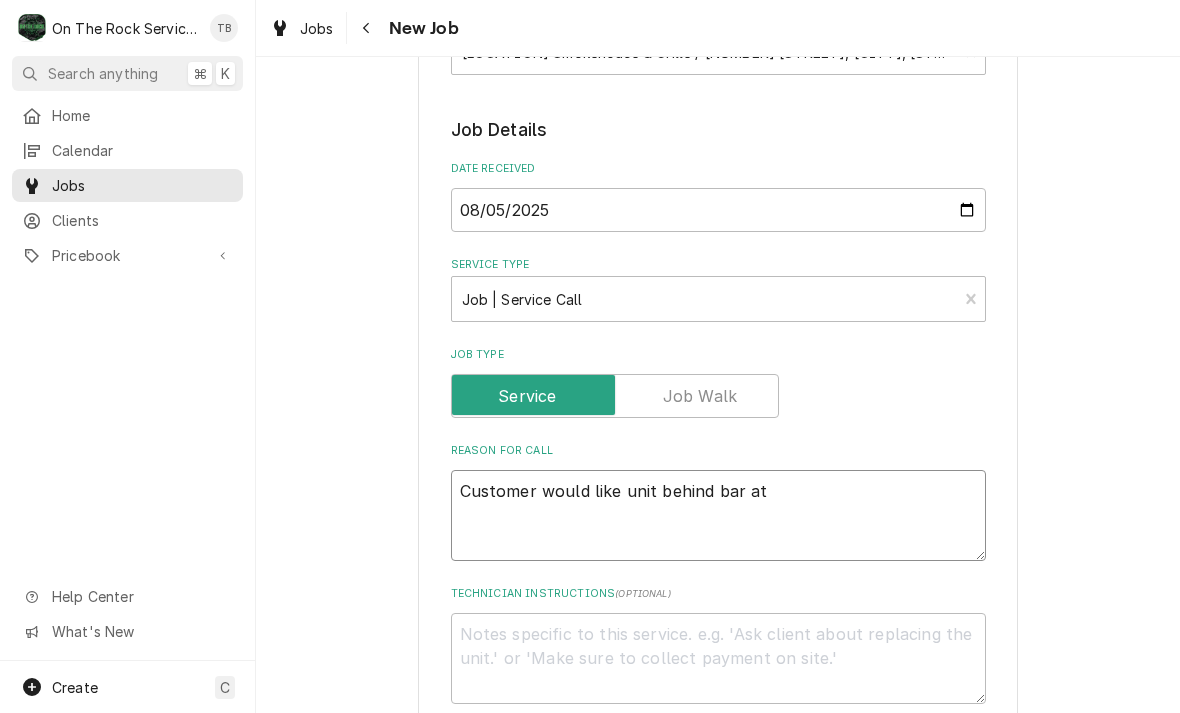 type on "x" 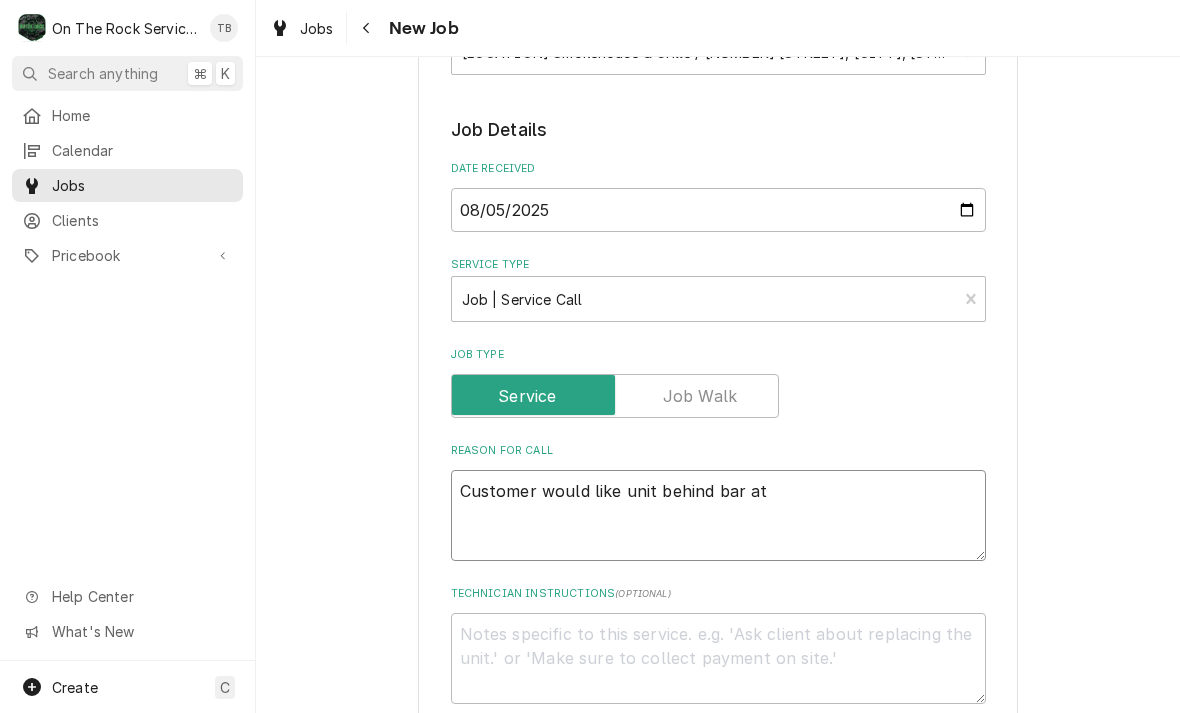 type on "Customer would like unit behind bar at" 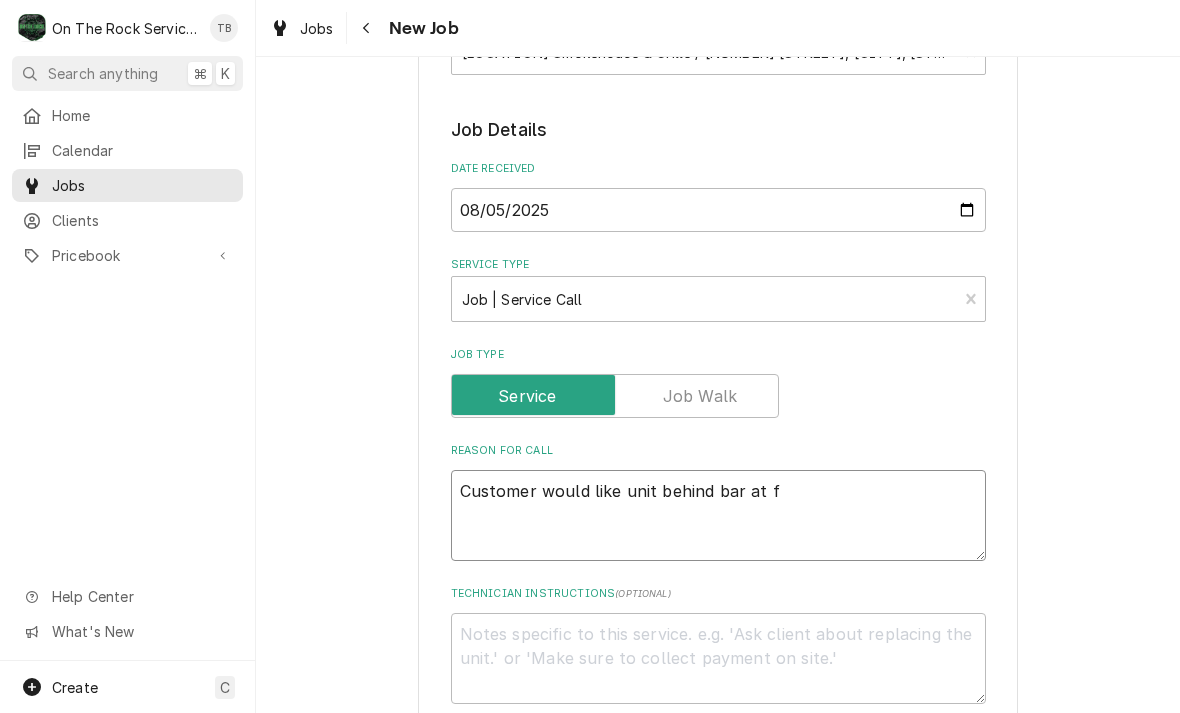type on "Customer would like unit behind bar at fa" 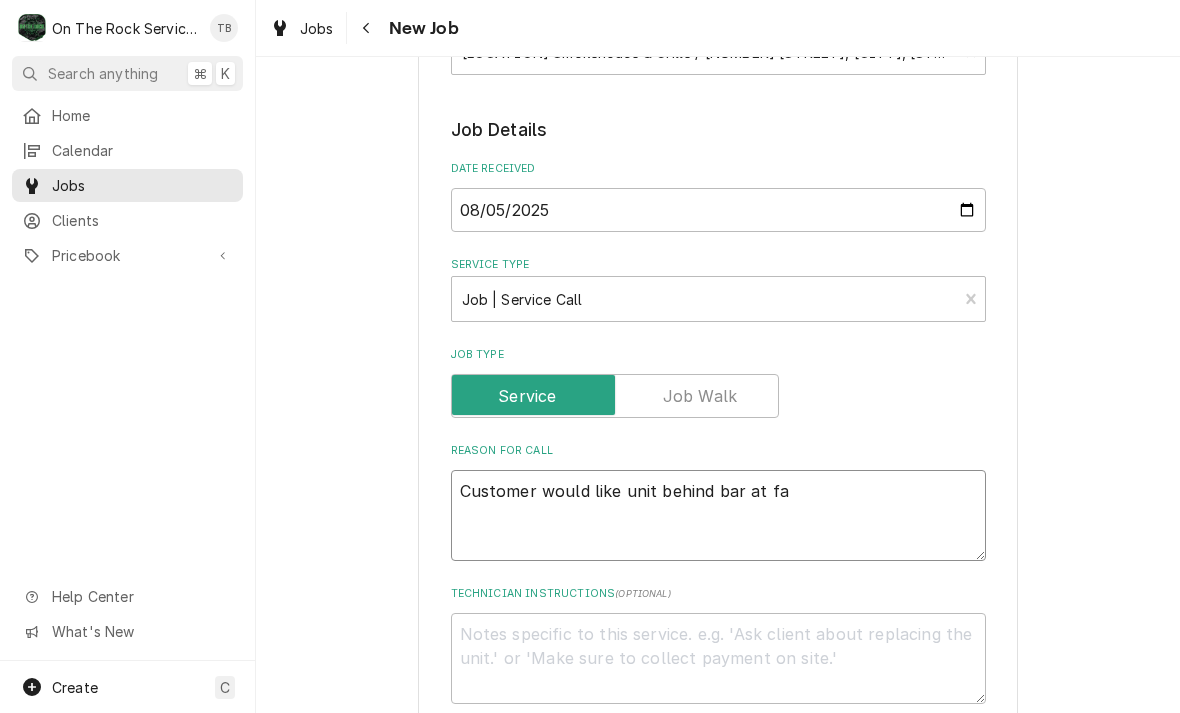 type on "x" 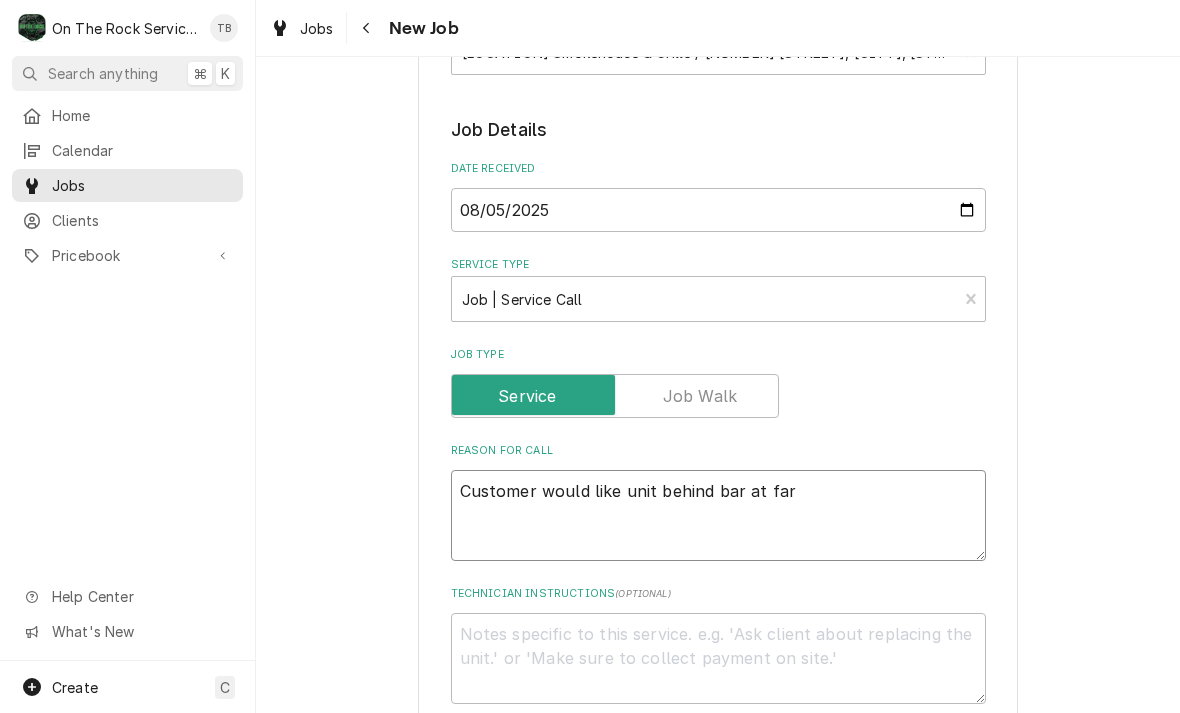 type on "x" 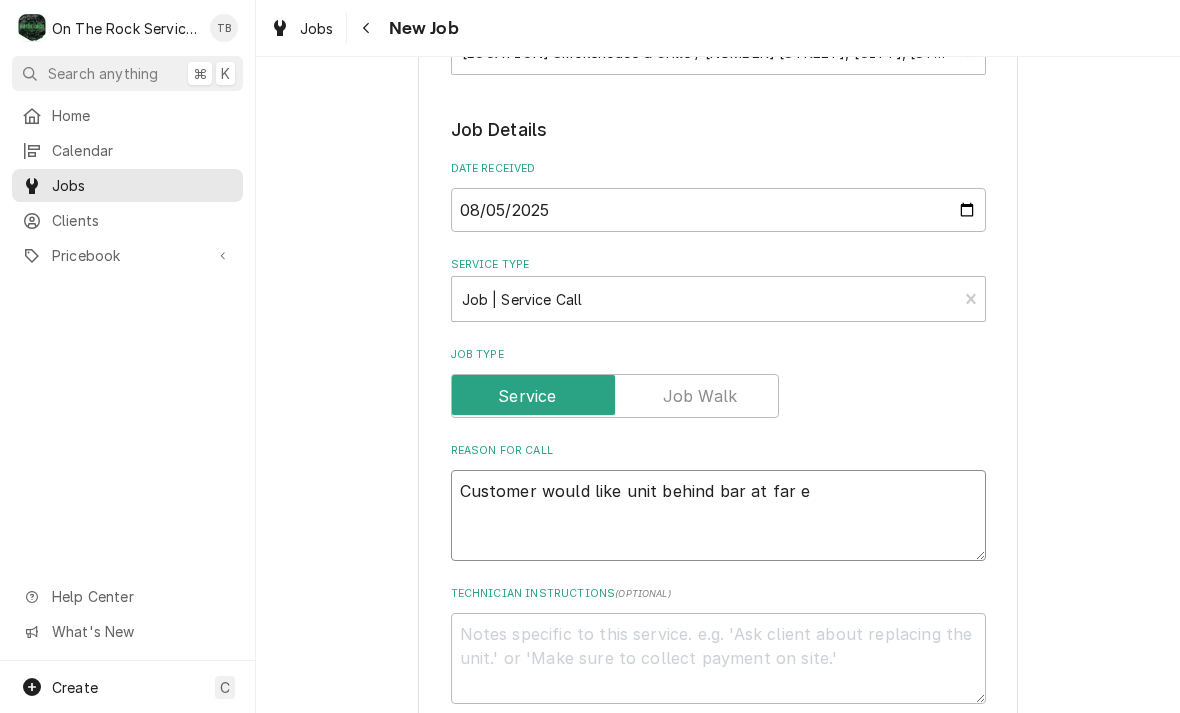 type on "x" 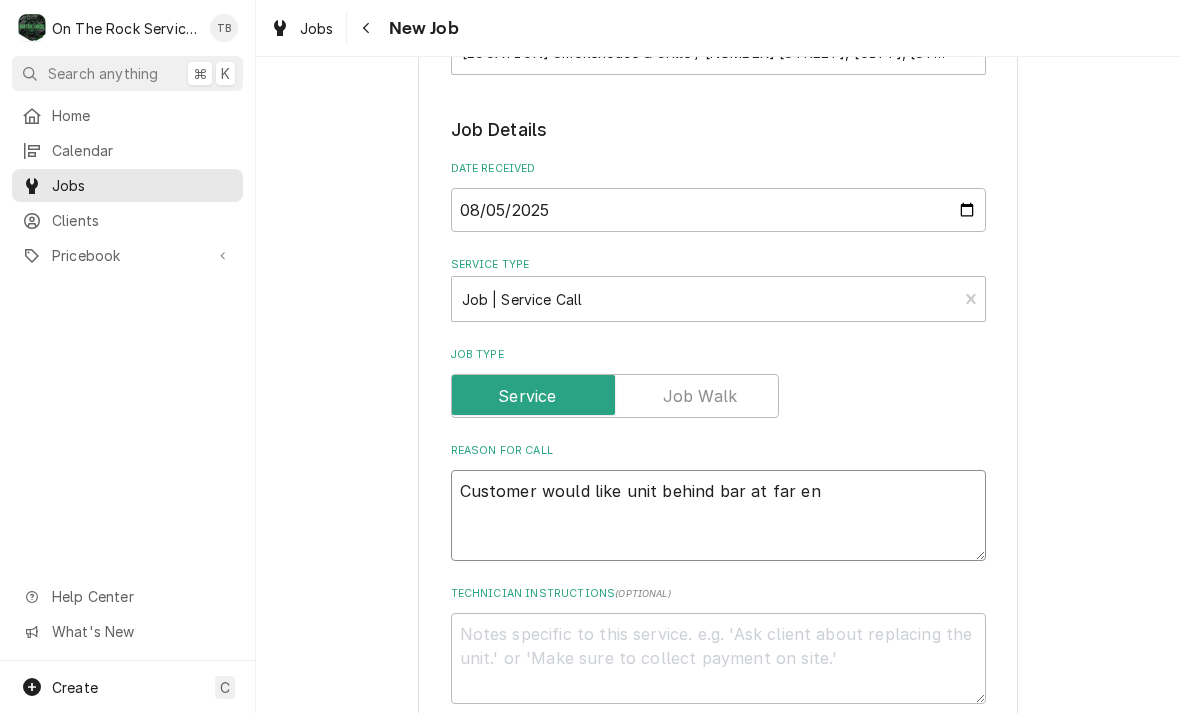 type on "x" 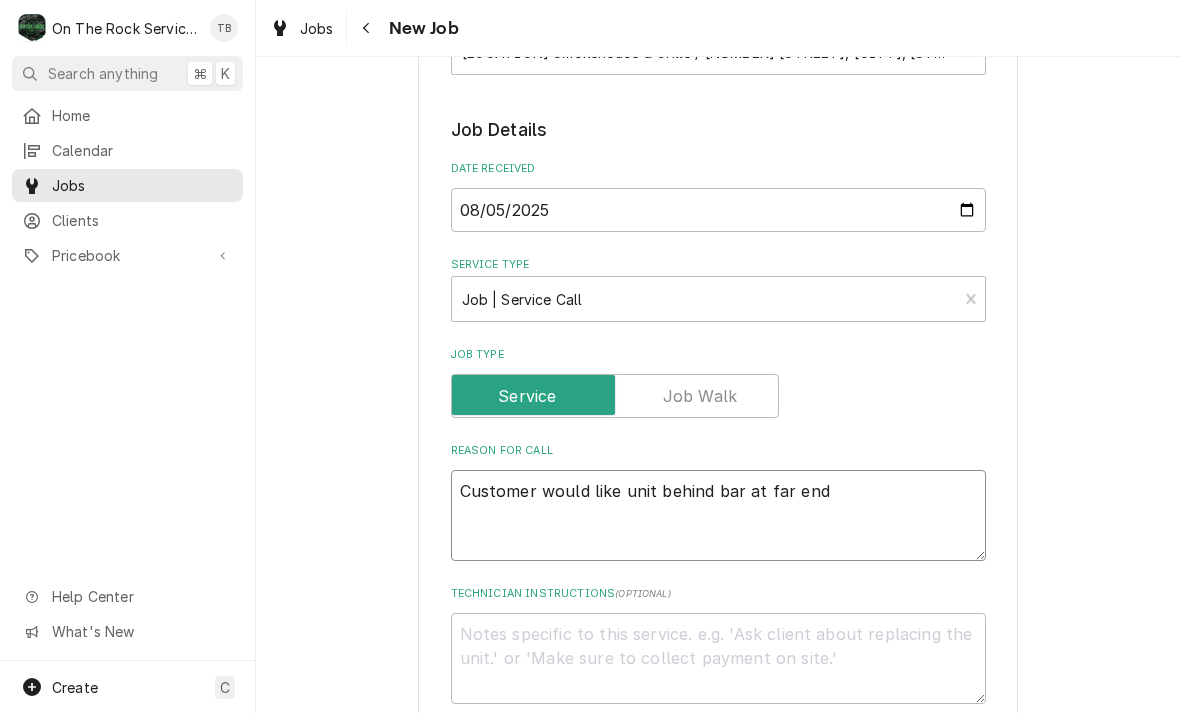 type on "x" 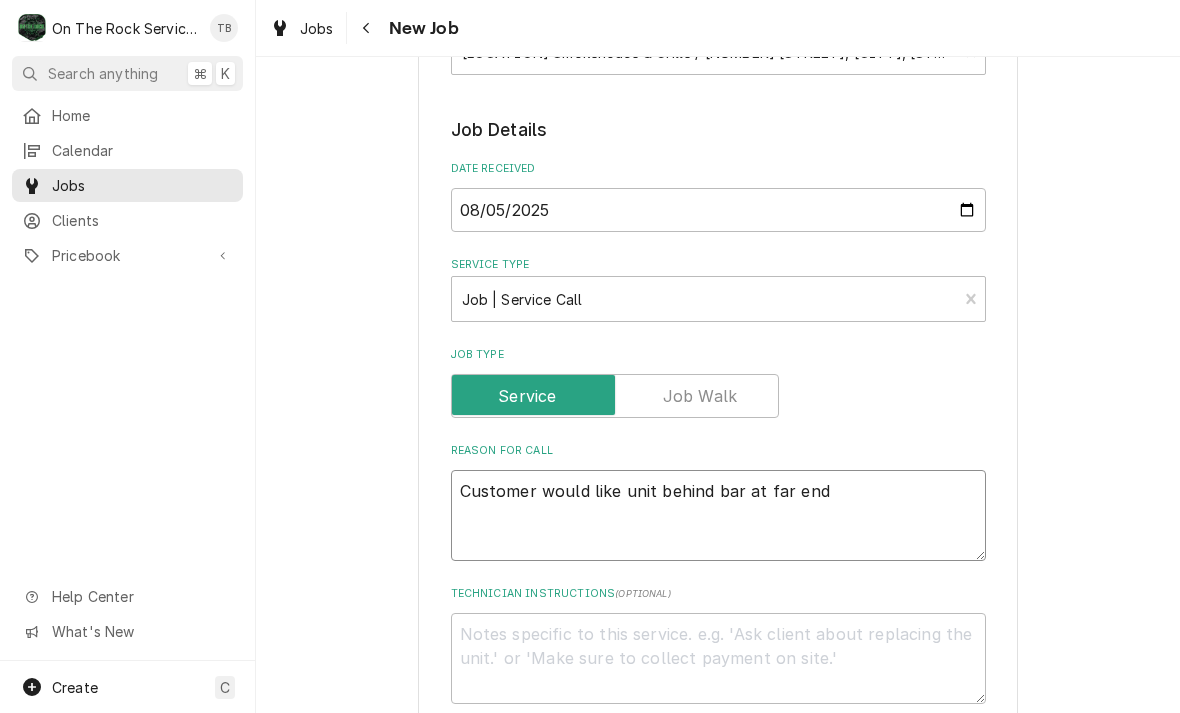type on "Customer would like unit behind bar at far end" 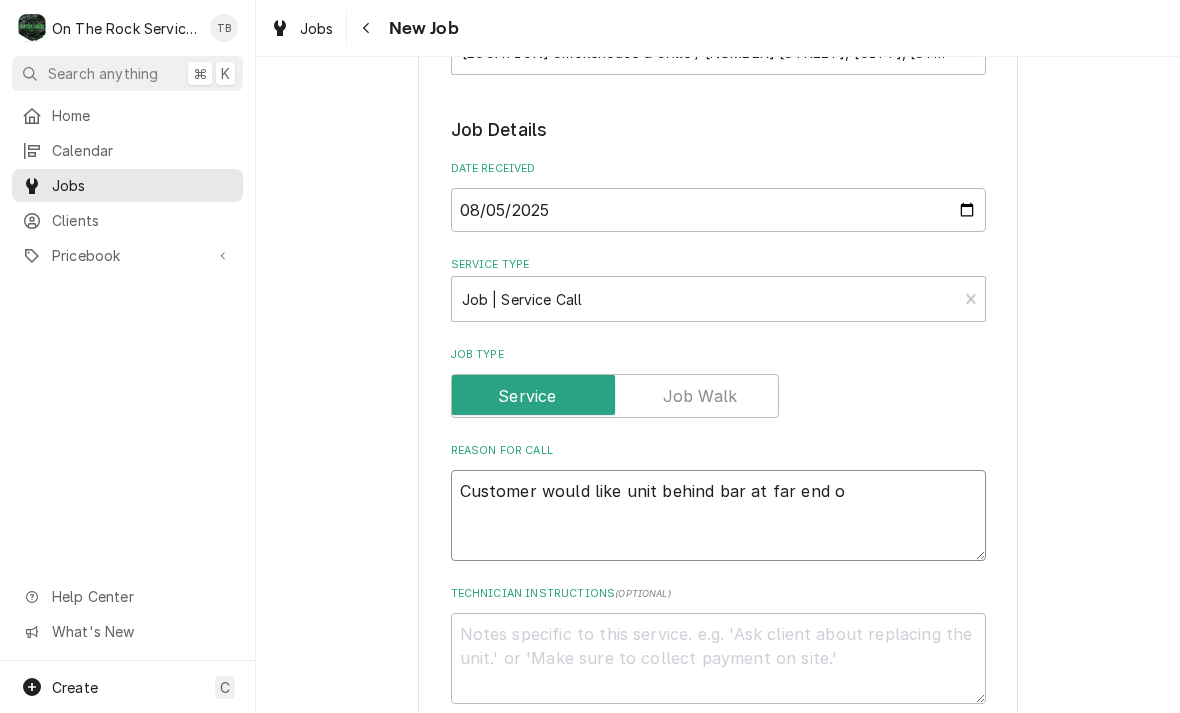 type on "x" 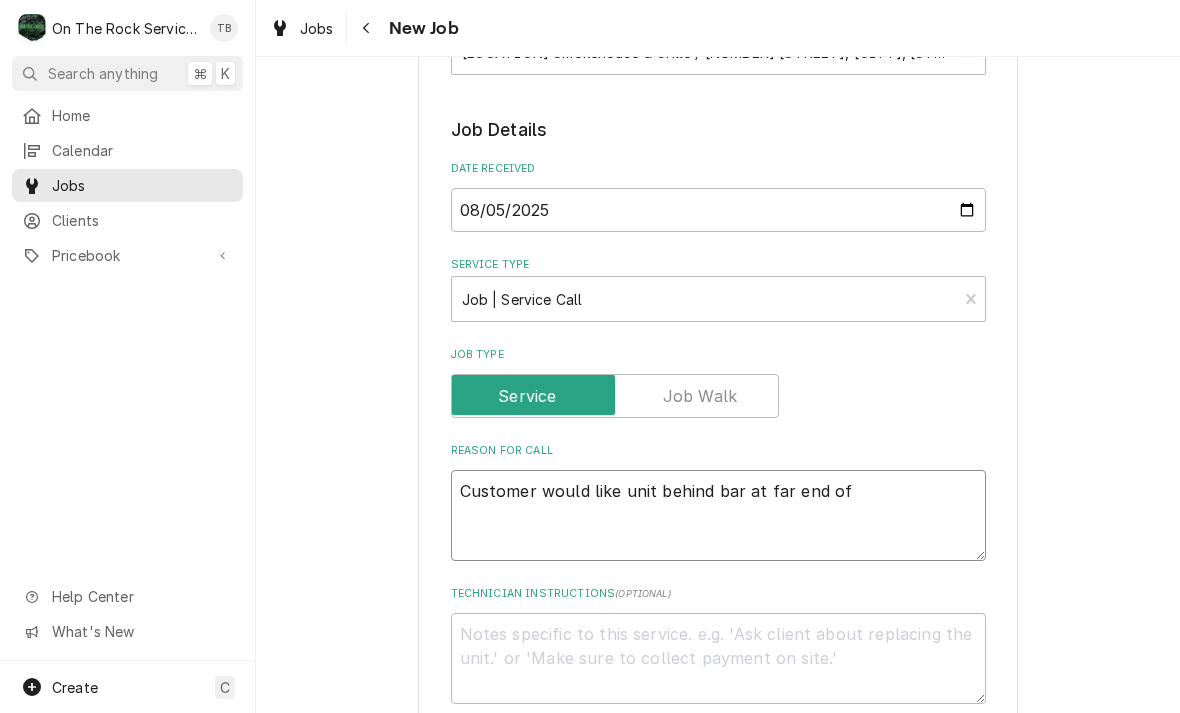 type on "x" 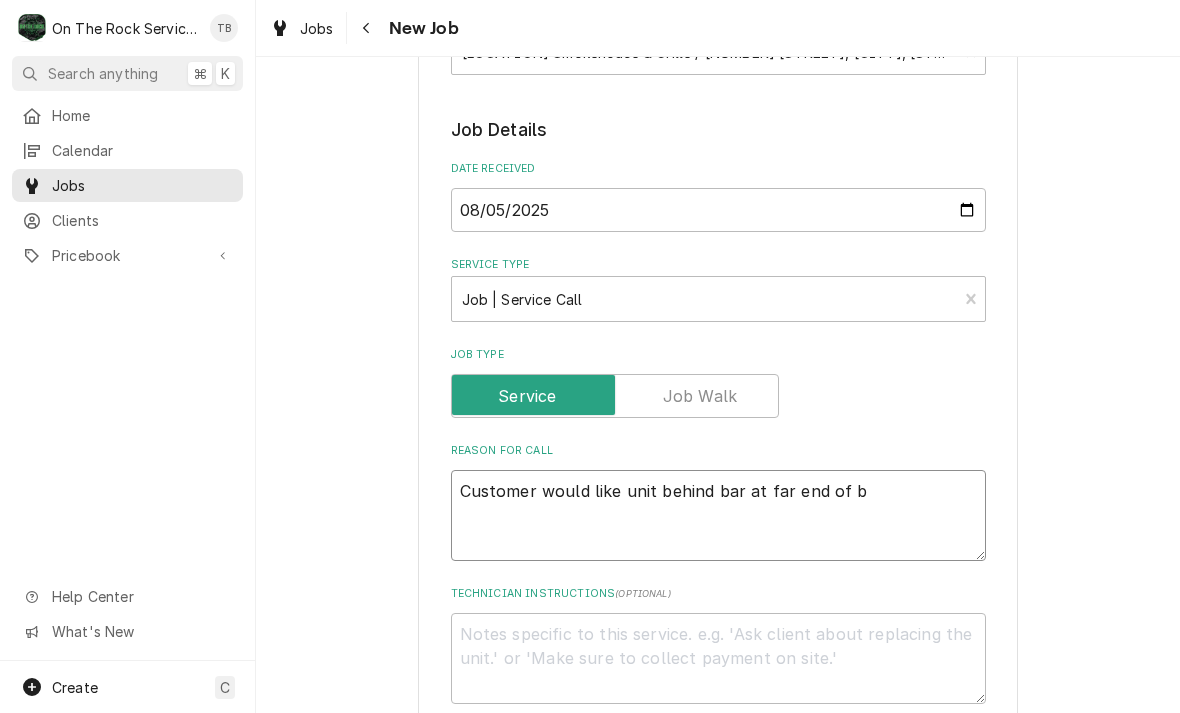 type on "Customer would like unit behind bar at far end of ba" 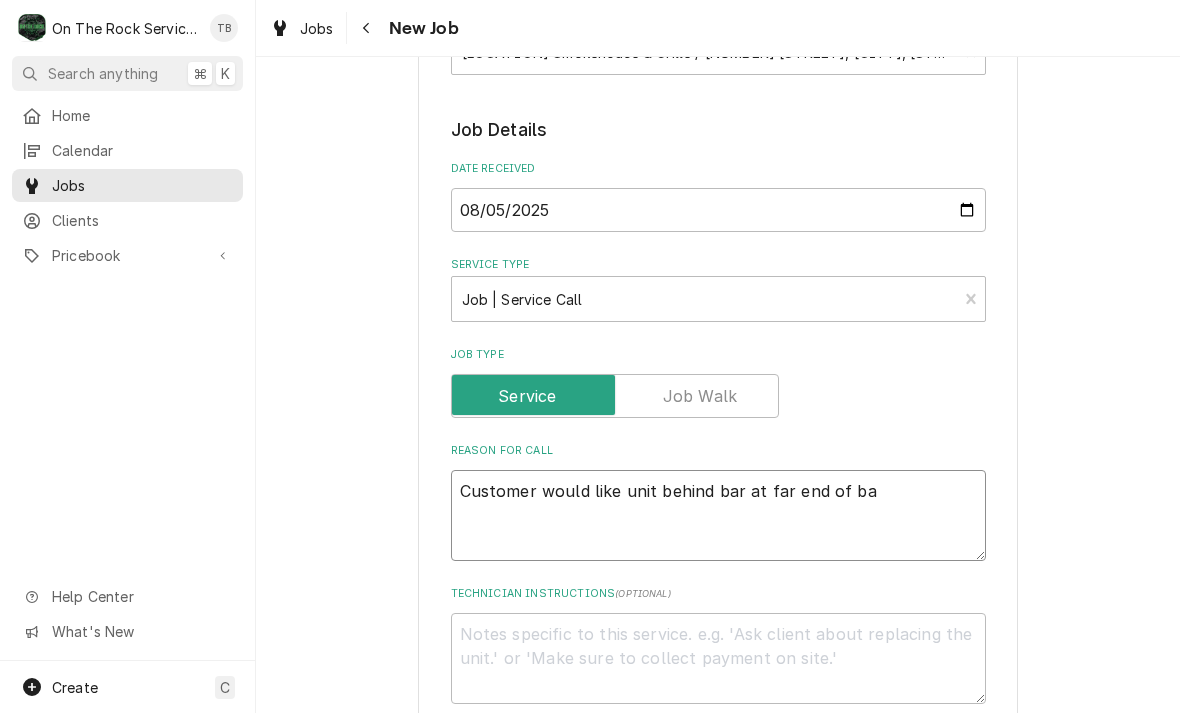 type on "x" 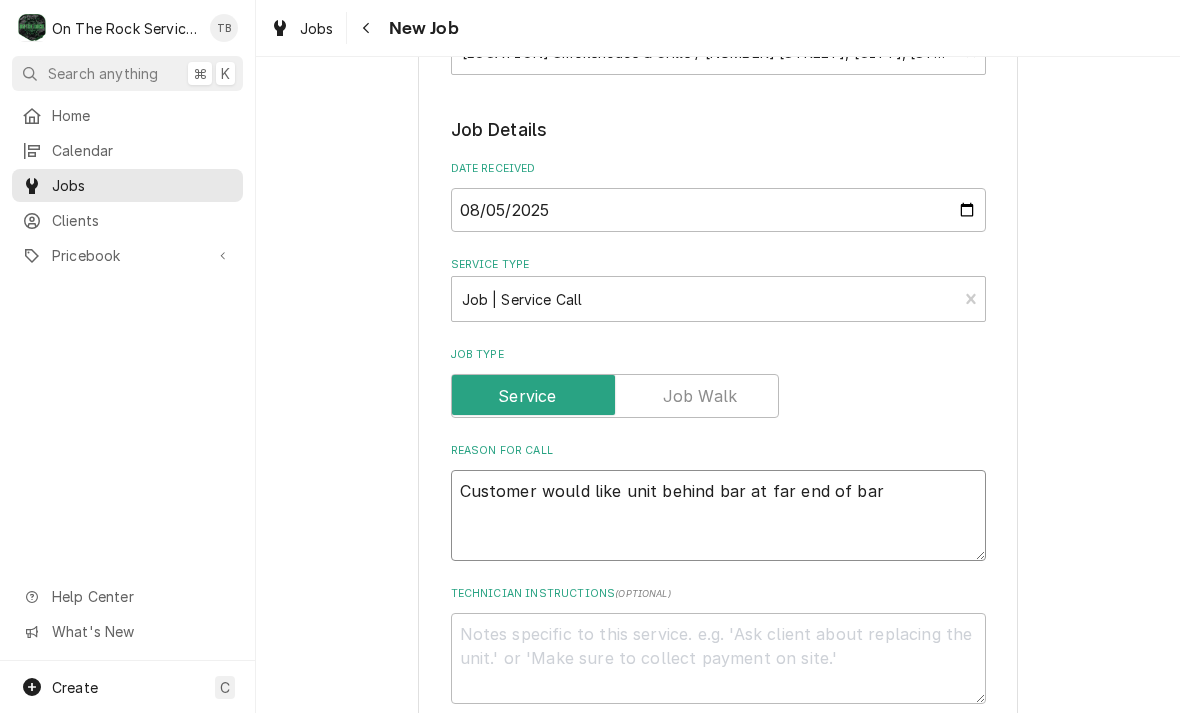 type on "x" 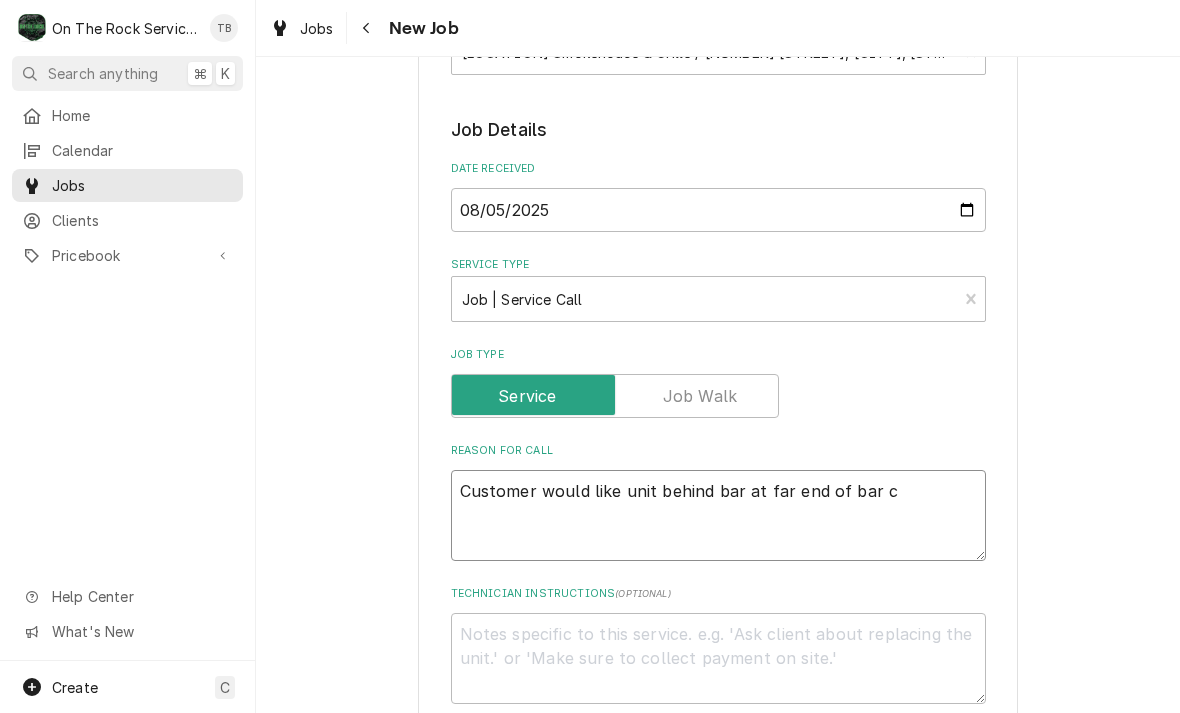 type on "x" 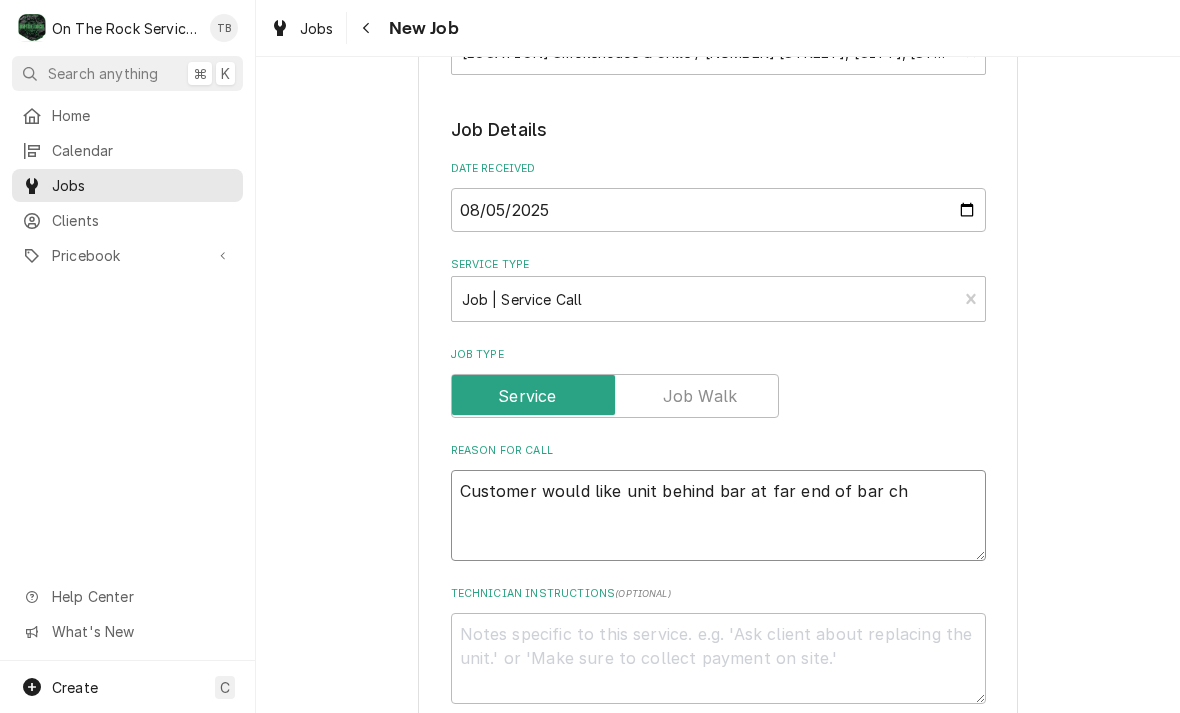 type on "x" 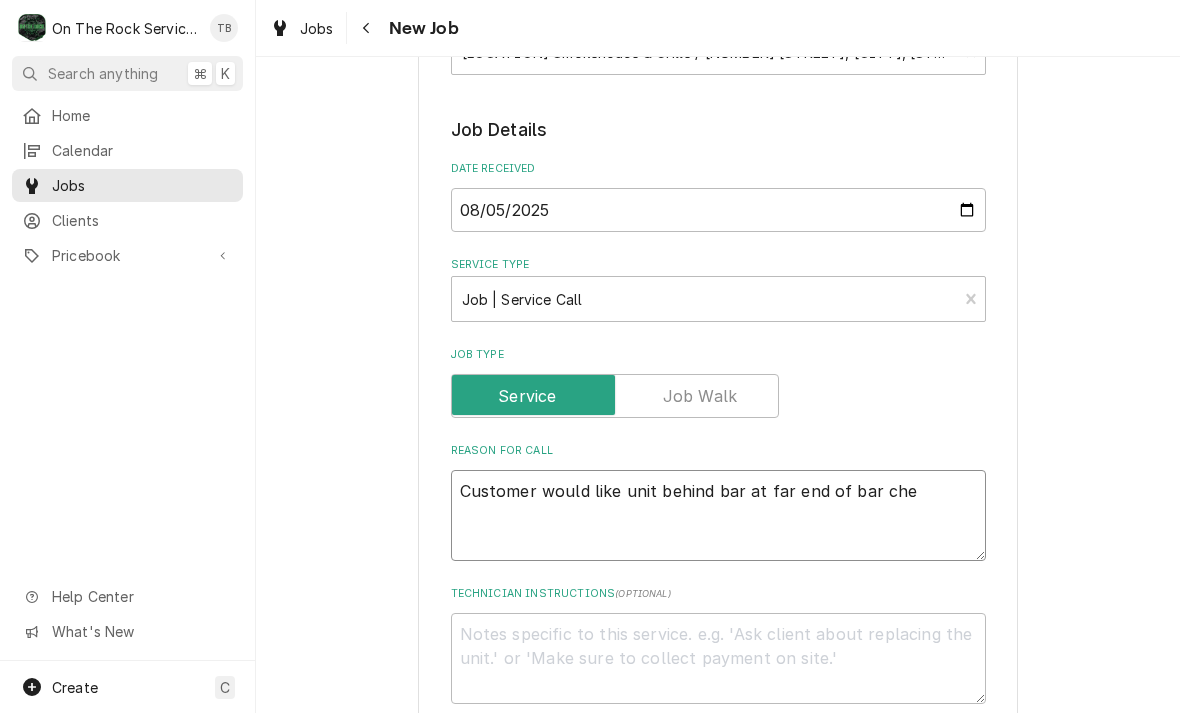 type on "x" 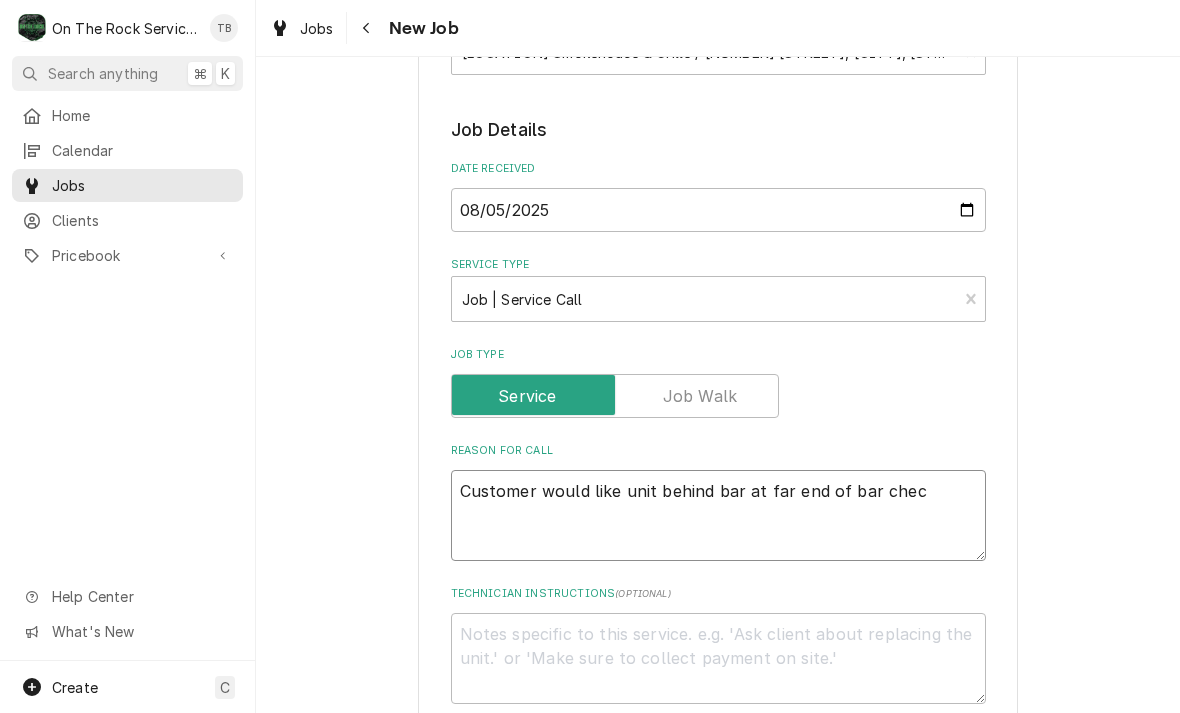 type on "x" 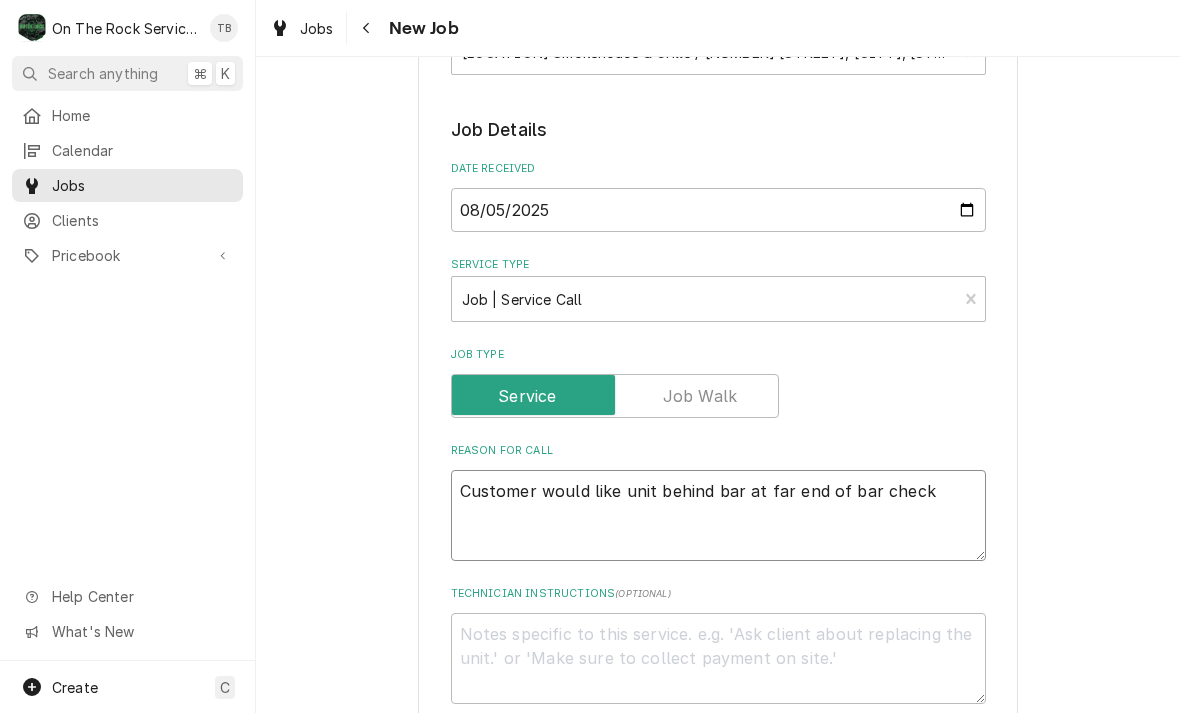 type on "Customer would like unit behind bar at far end of bar checke" 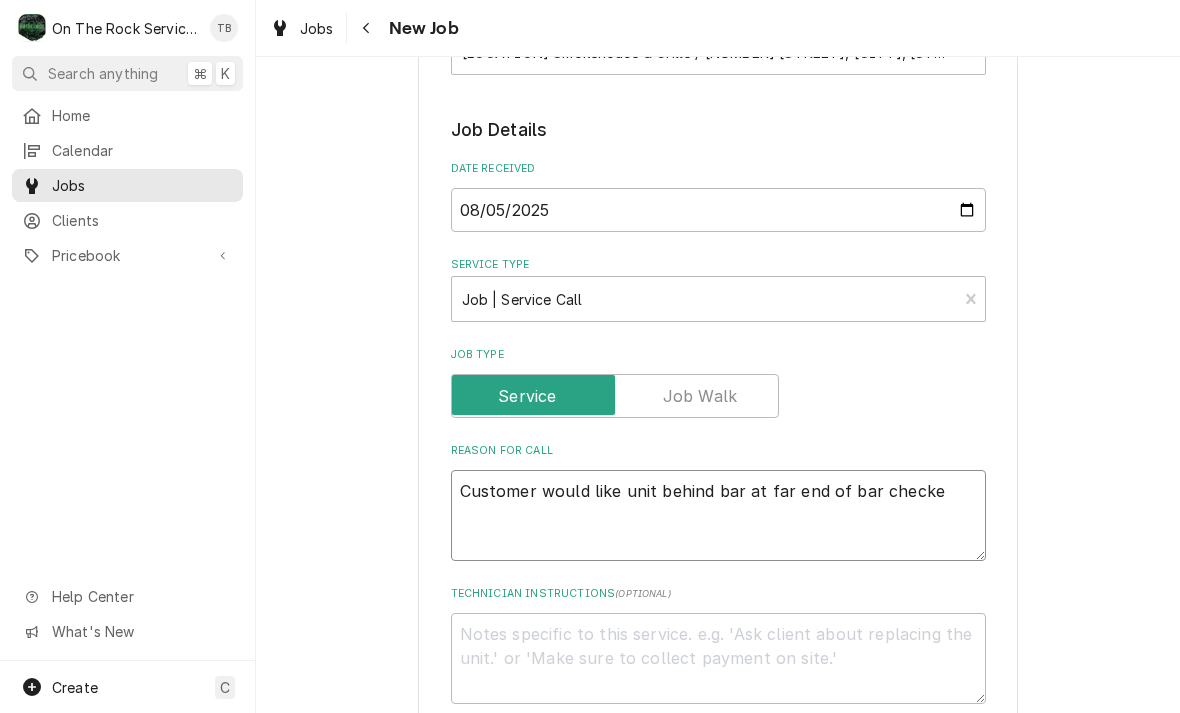 type on "x" 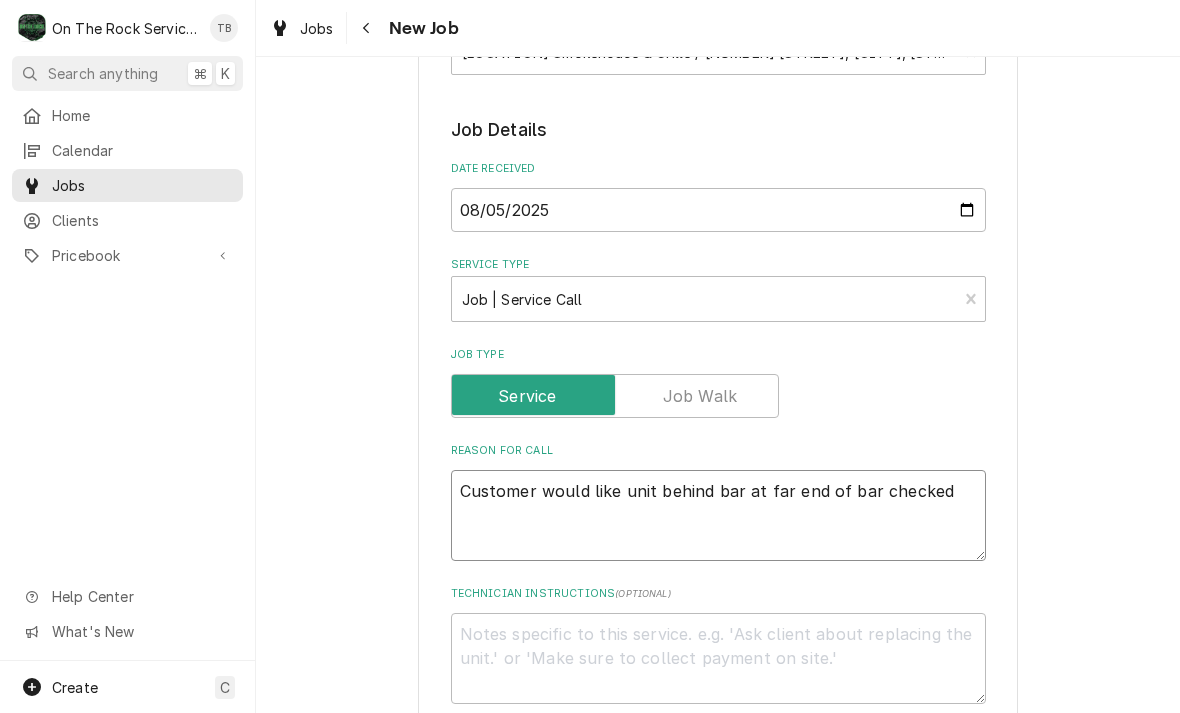type on "x" 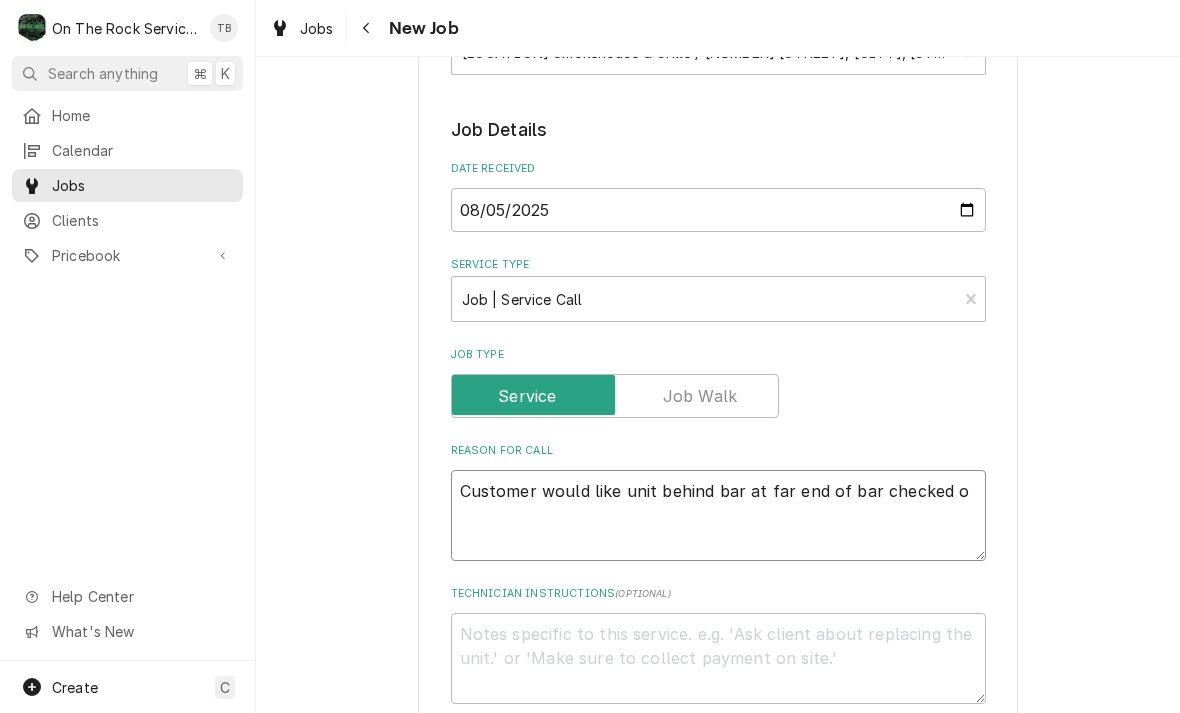 type on "x" 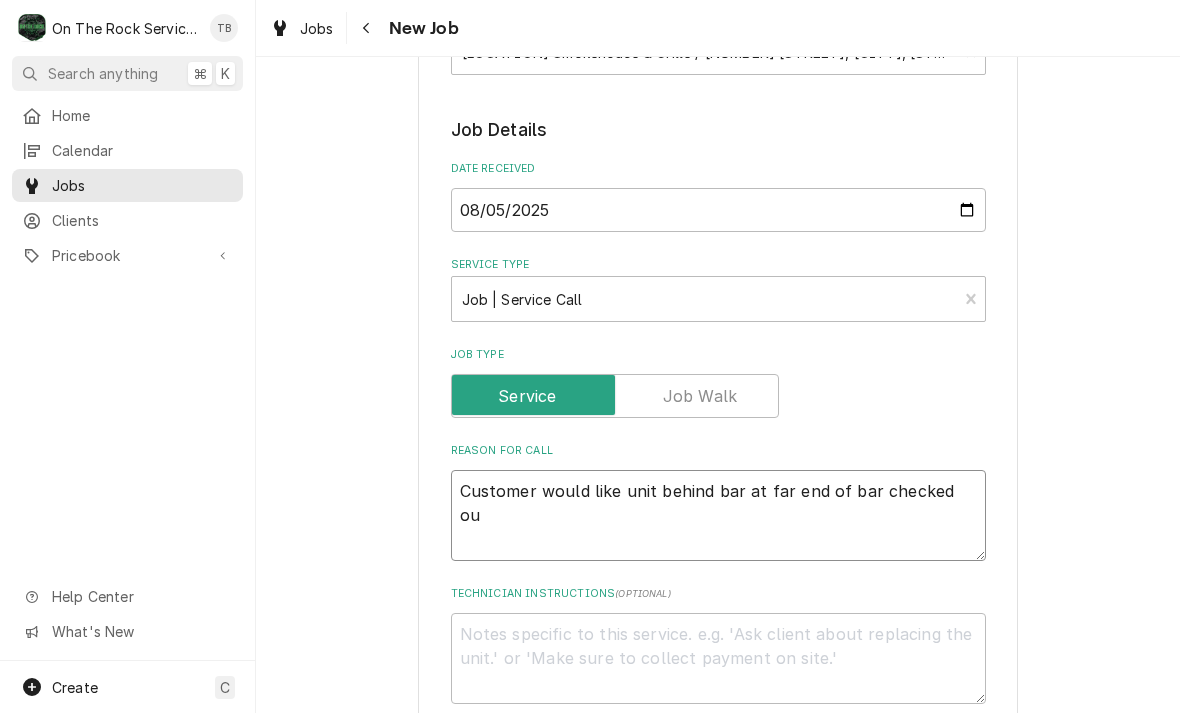 type on "x" 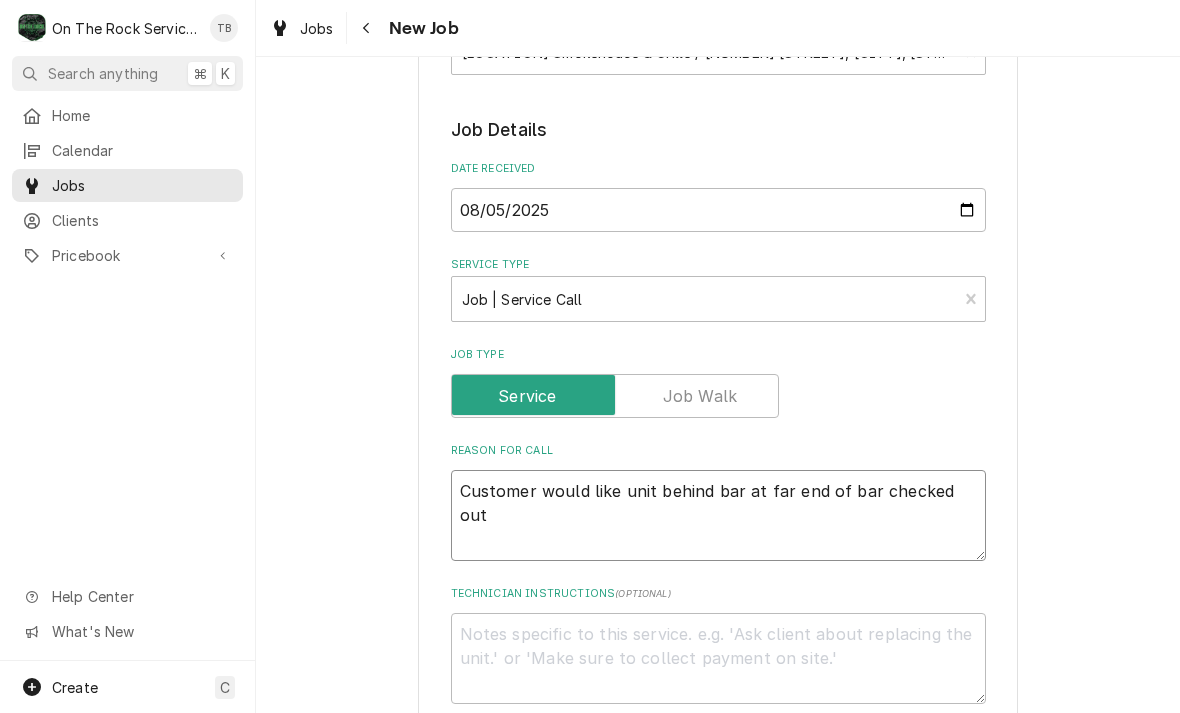 type on "x" 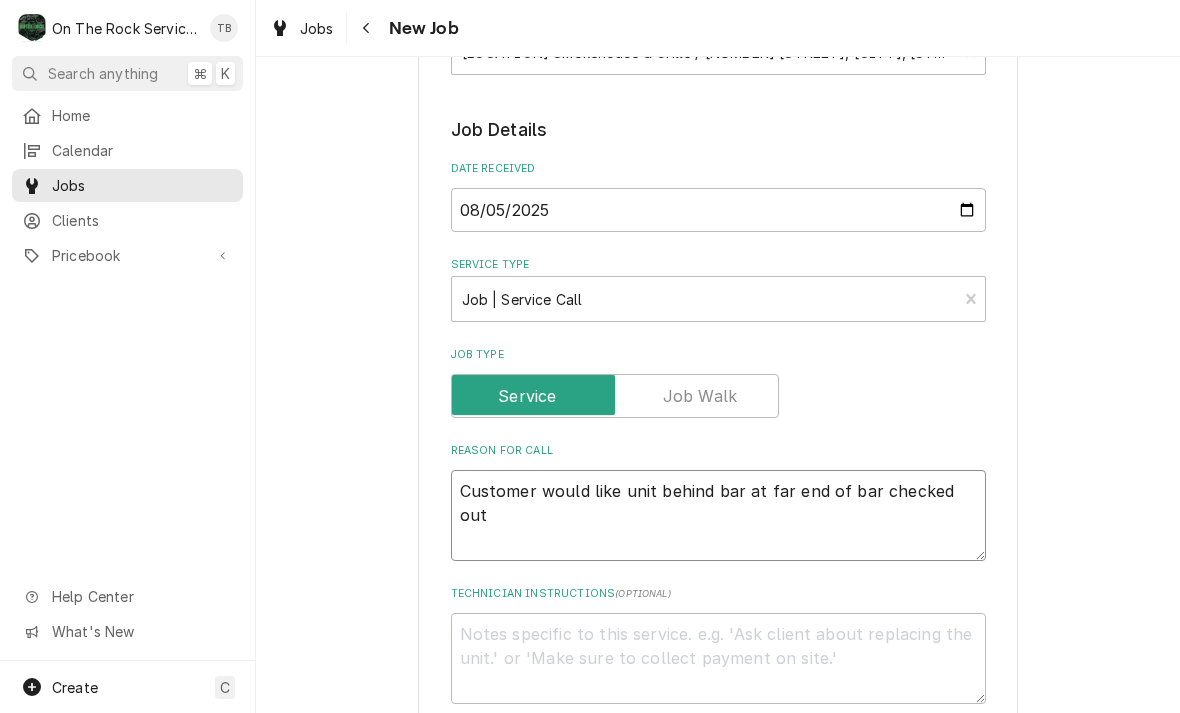 type on "Customer would like unit behind bar at far end of bar checked out" 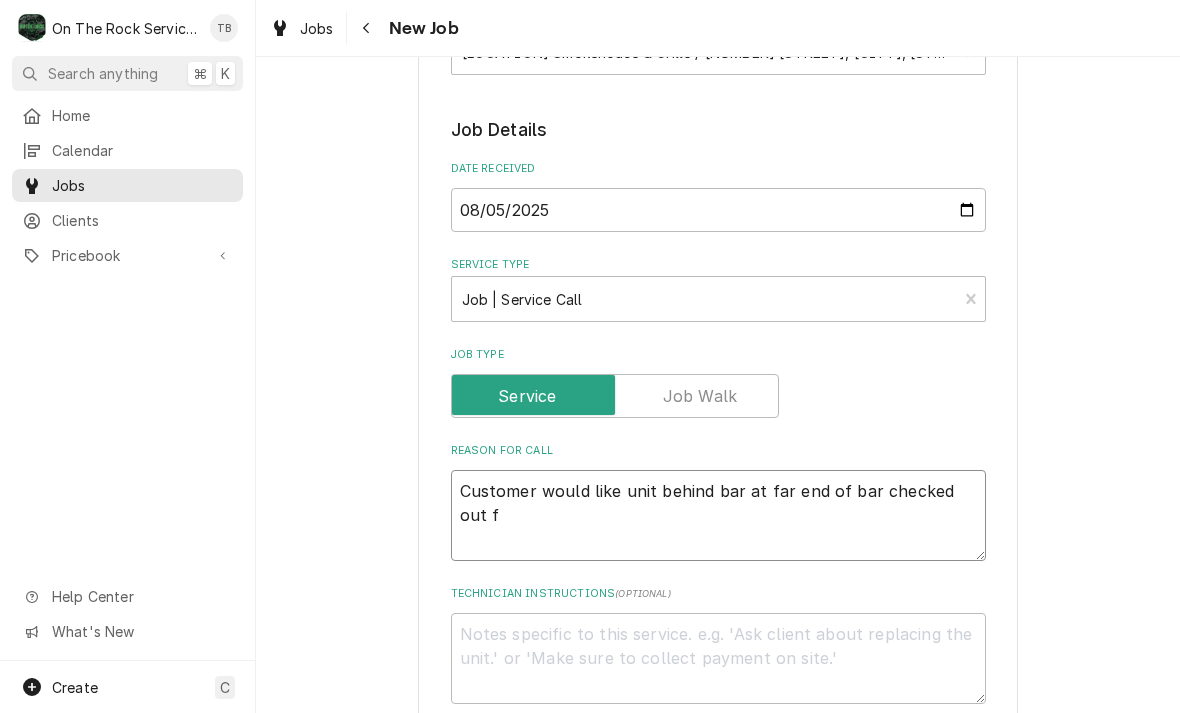 type on "x" 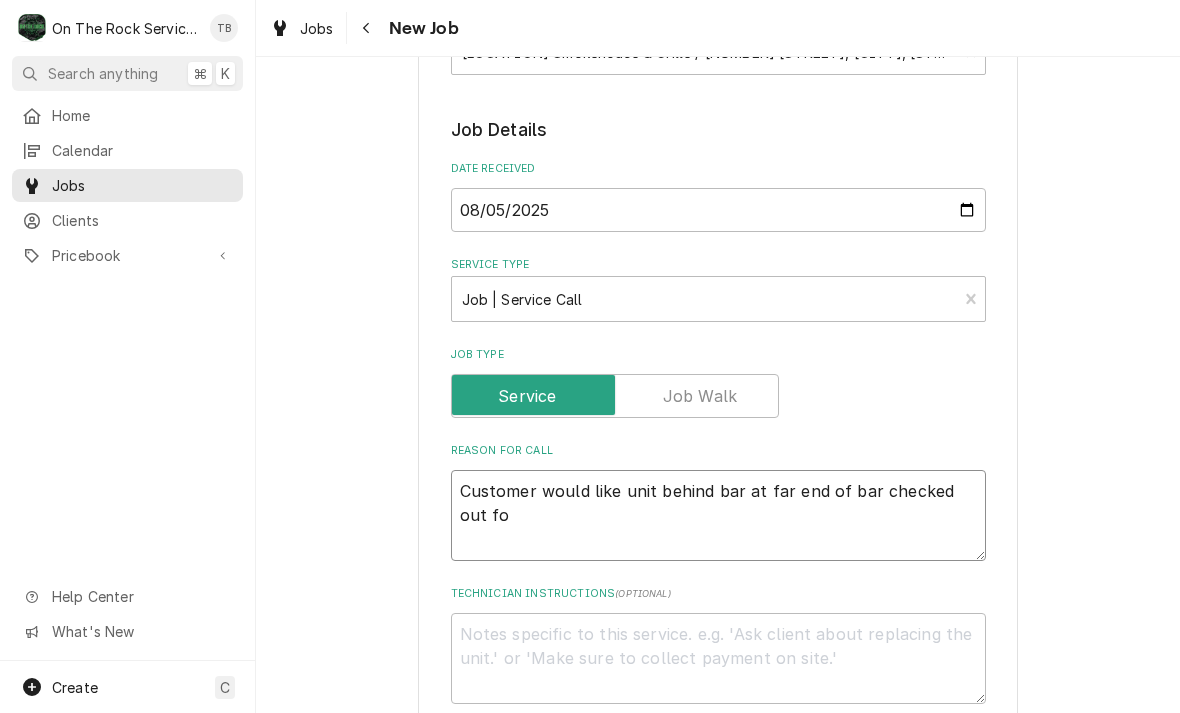 type on "Customer would like unit behind bar at far end of bar checked out for" 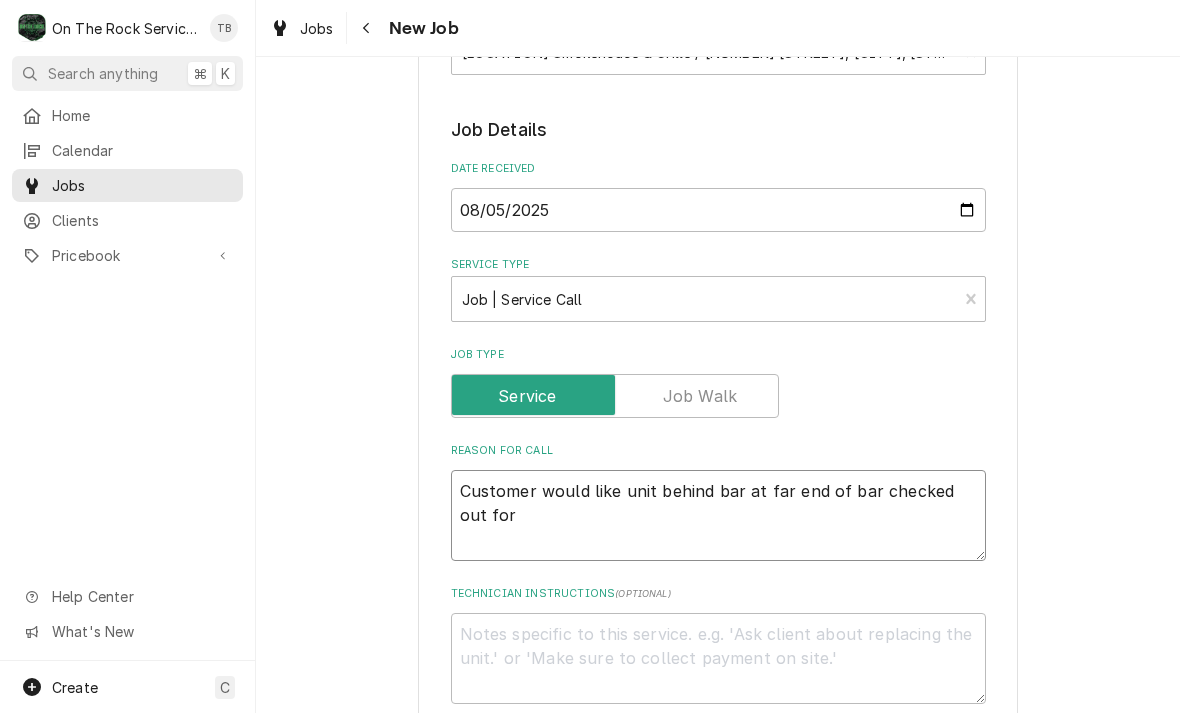 type on "x" 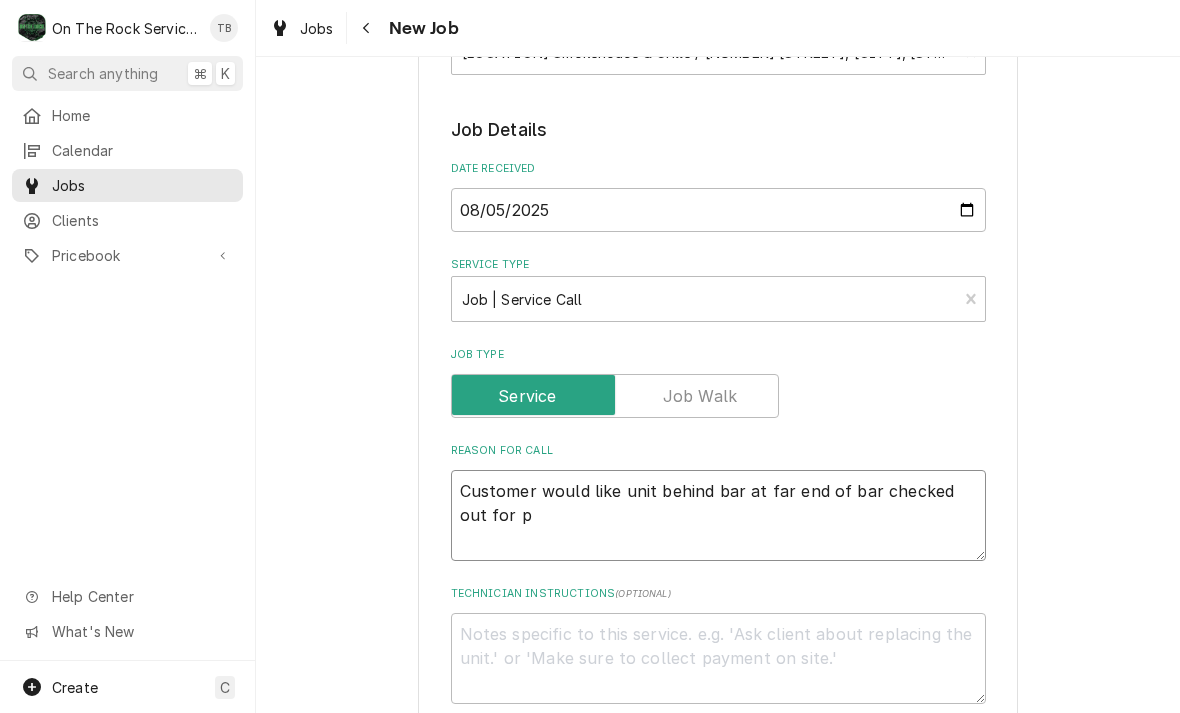type on "x" 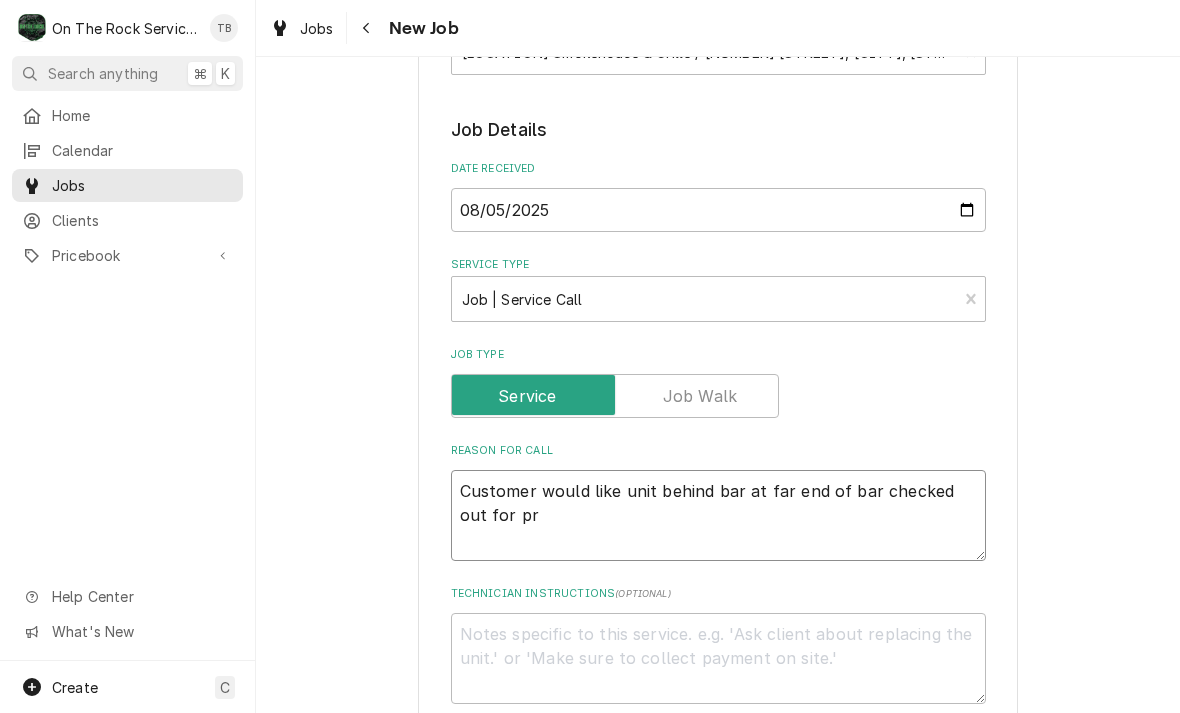 type on "Customer would like unit behind bar at far end of bar checked out for pro" 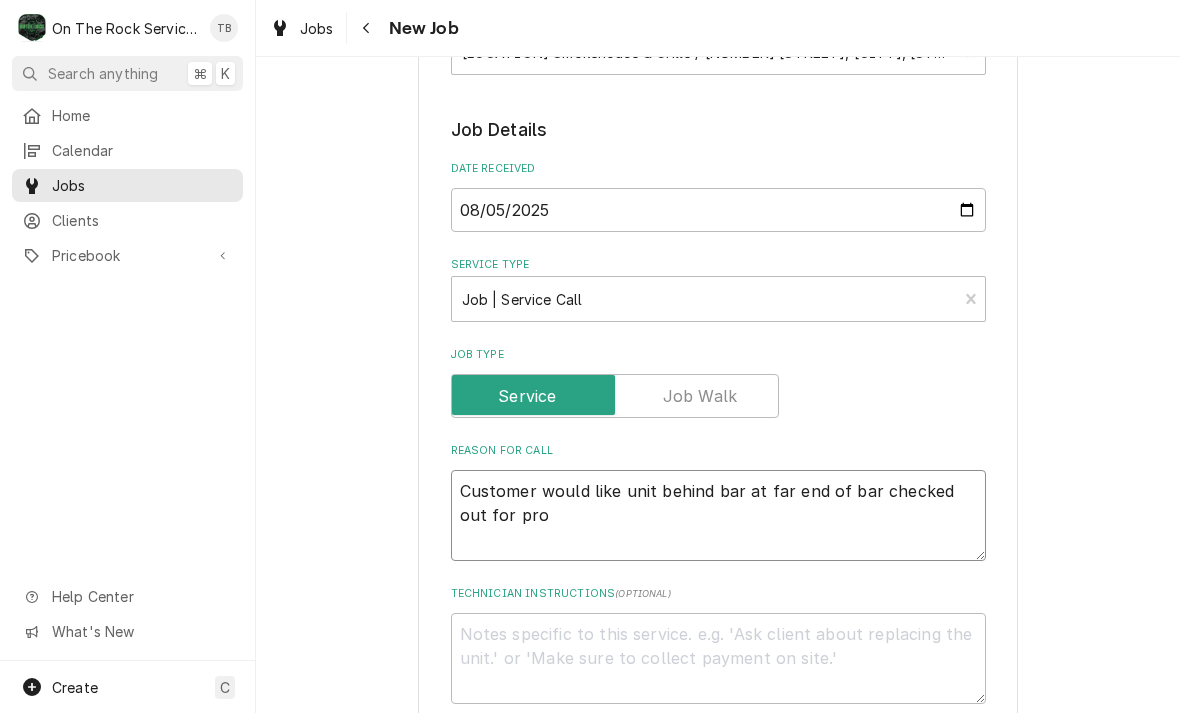 type on "x" 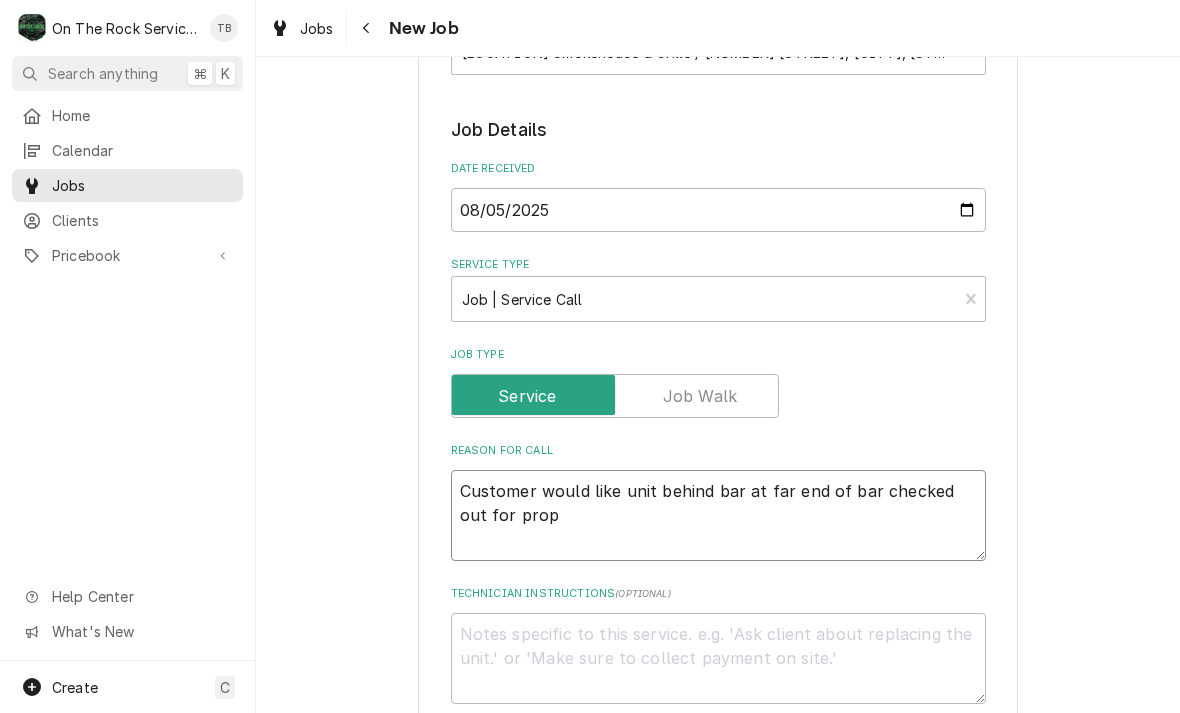 type on "x" 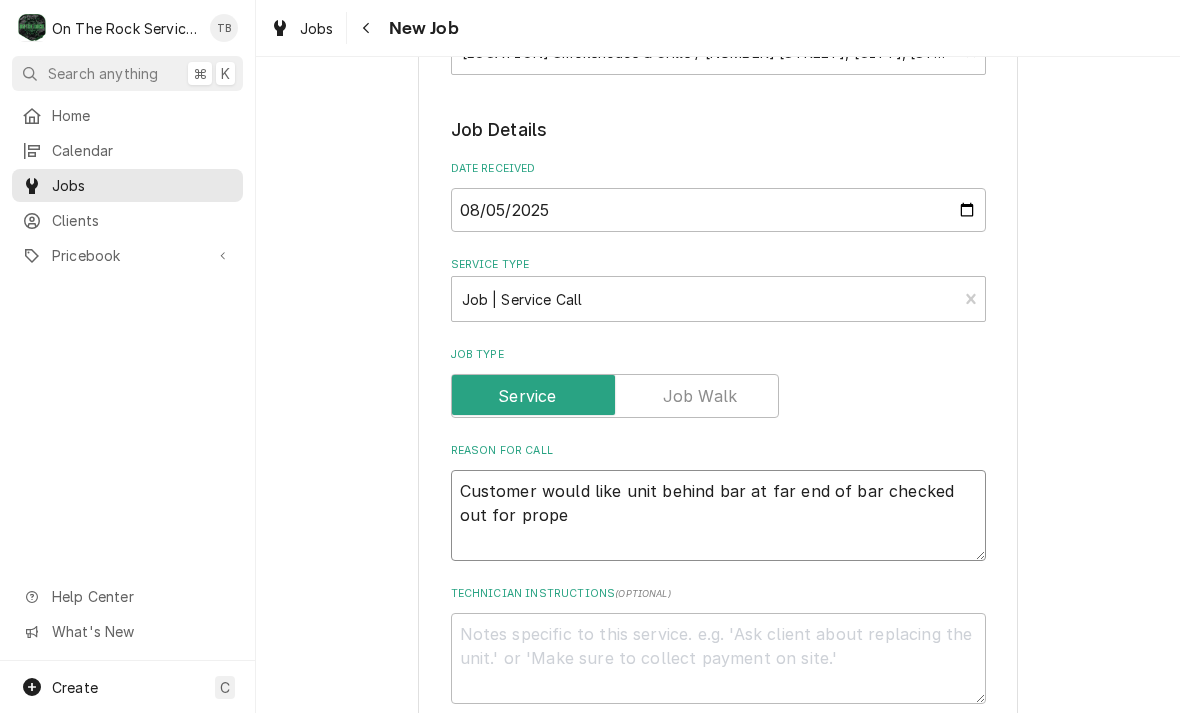 type on "x" 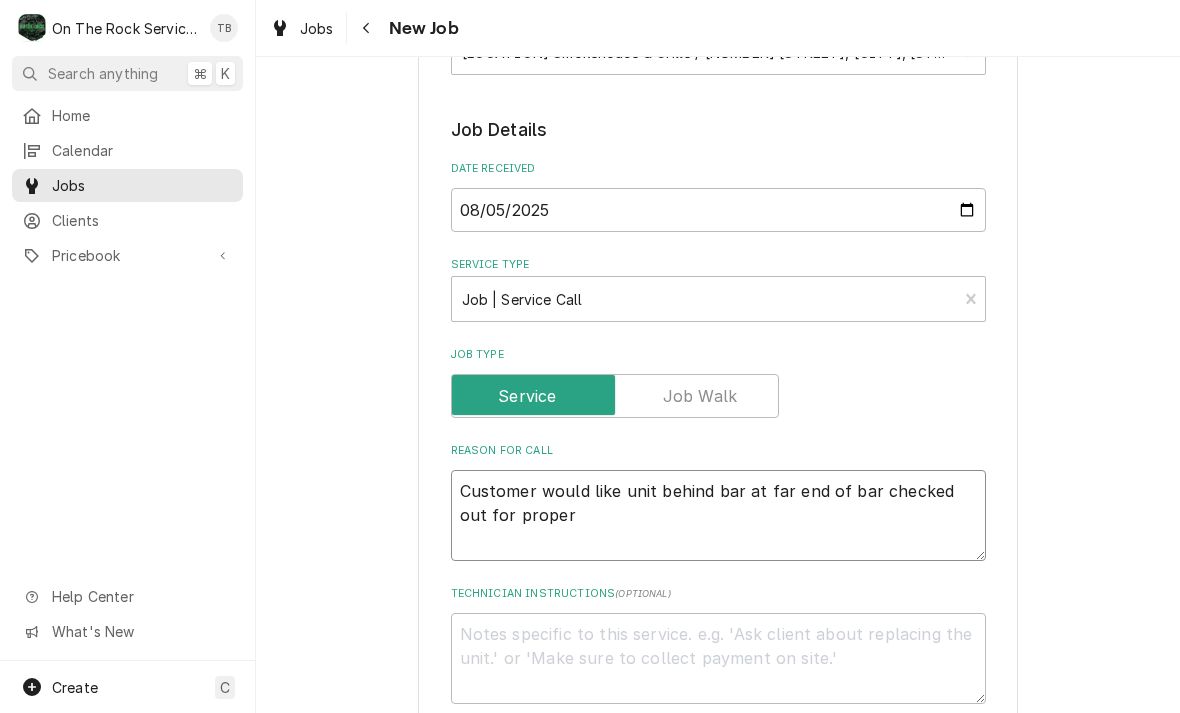 type 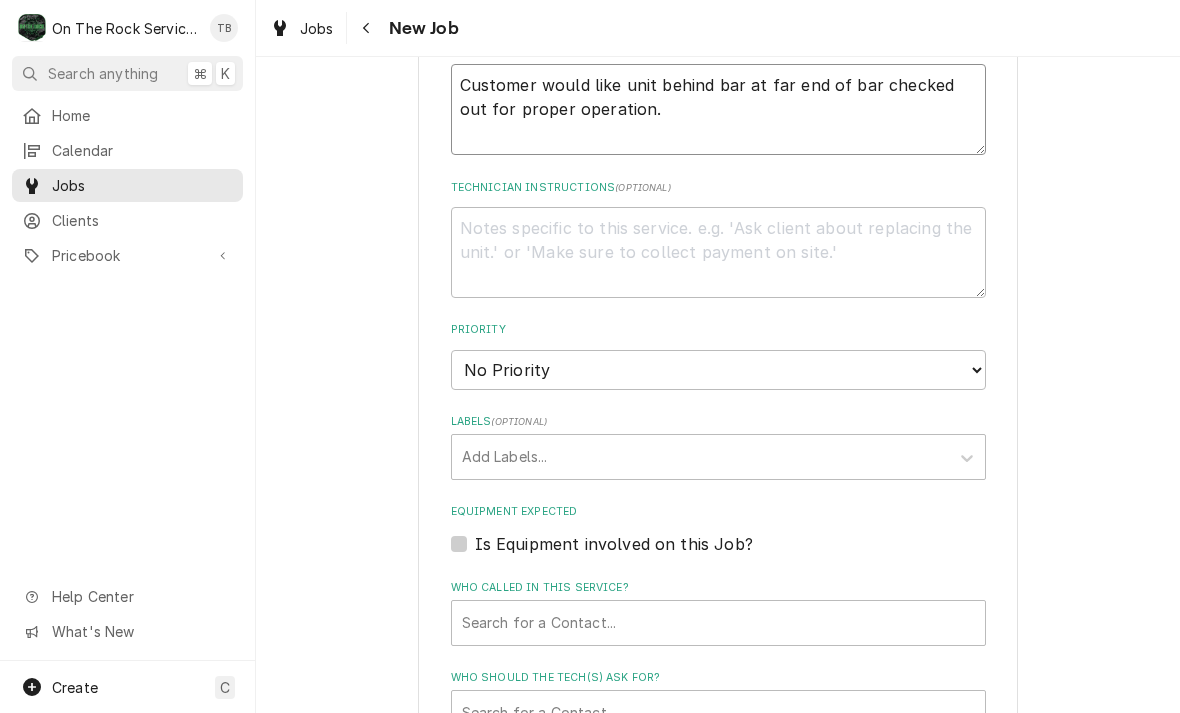 scroll, scrollTop: 702, scrollLeft: 0, axis: vertical 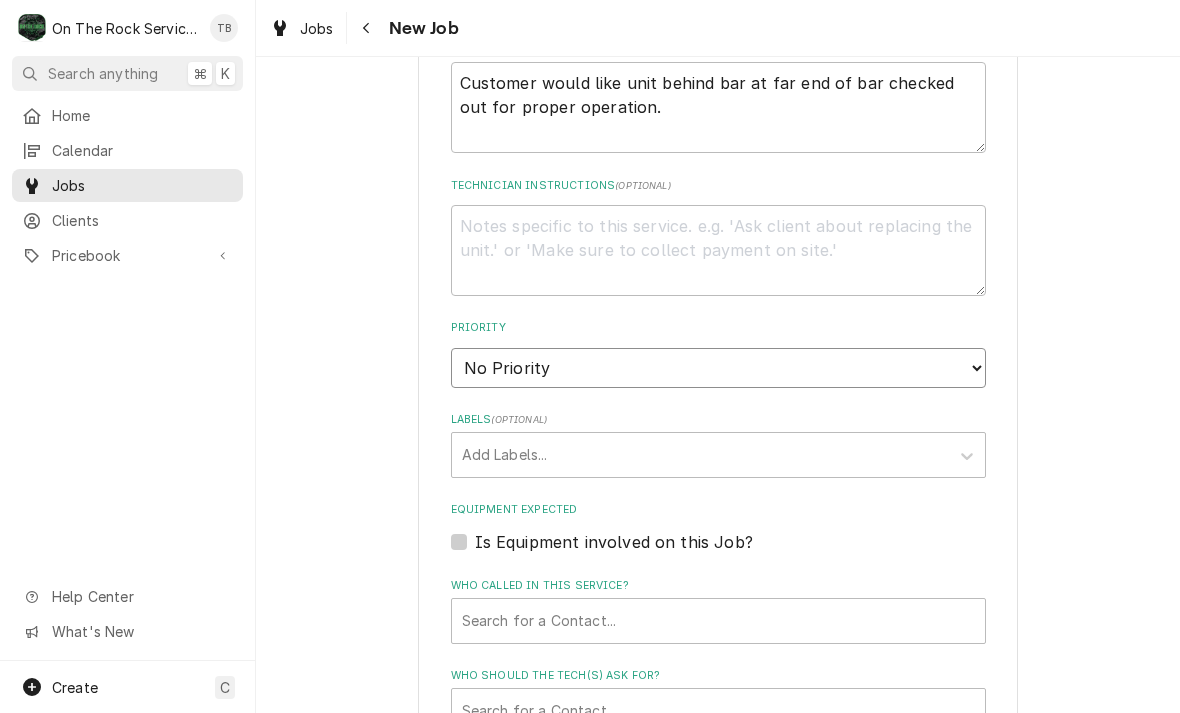 click on "No Priority Urgent High Medium Low" at bounding box center (718, 368) 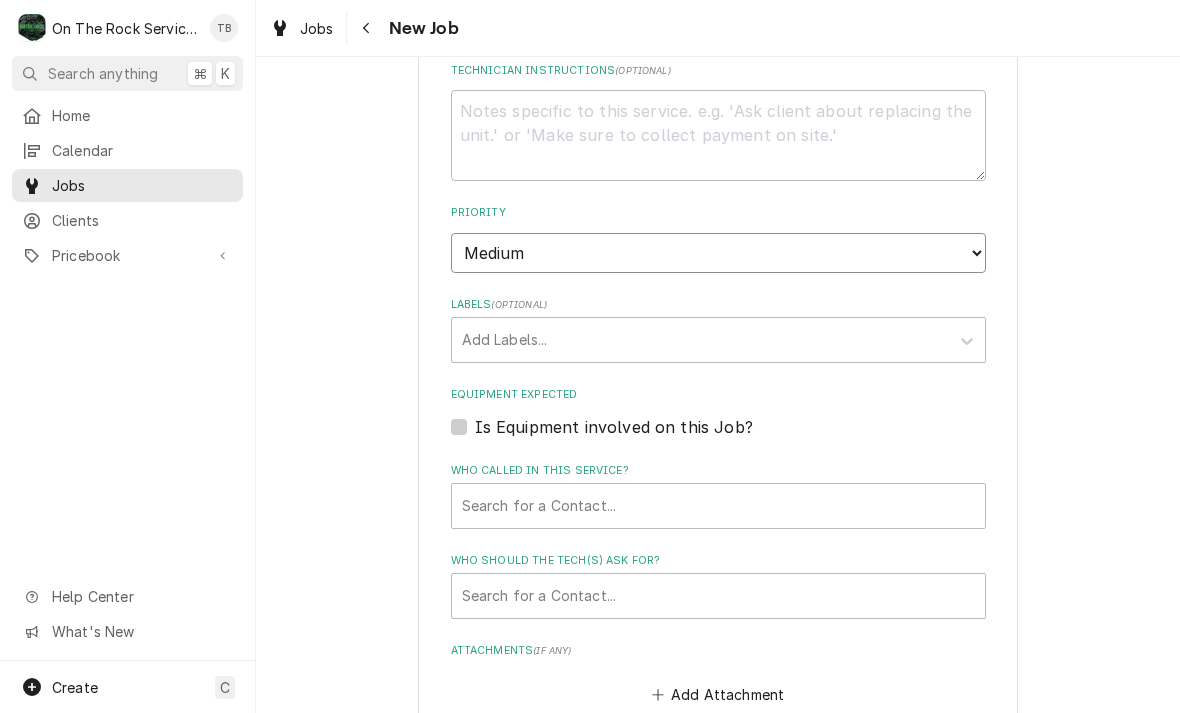 scroll, scrollTop: 879, scrollLeft: 0, axis: vertical 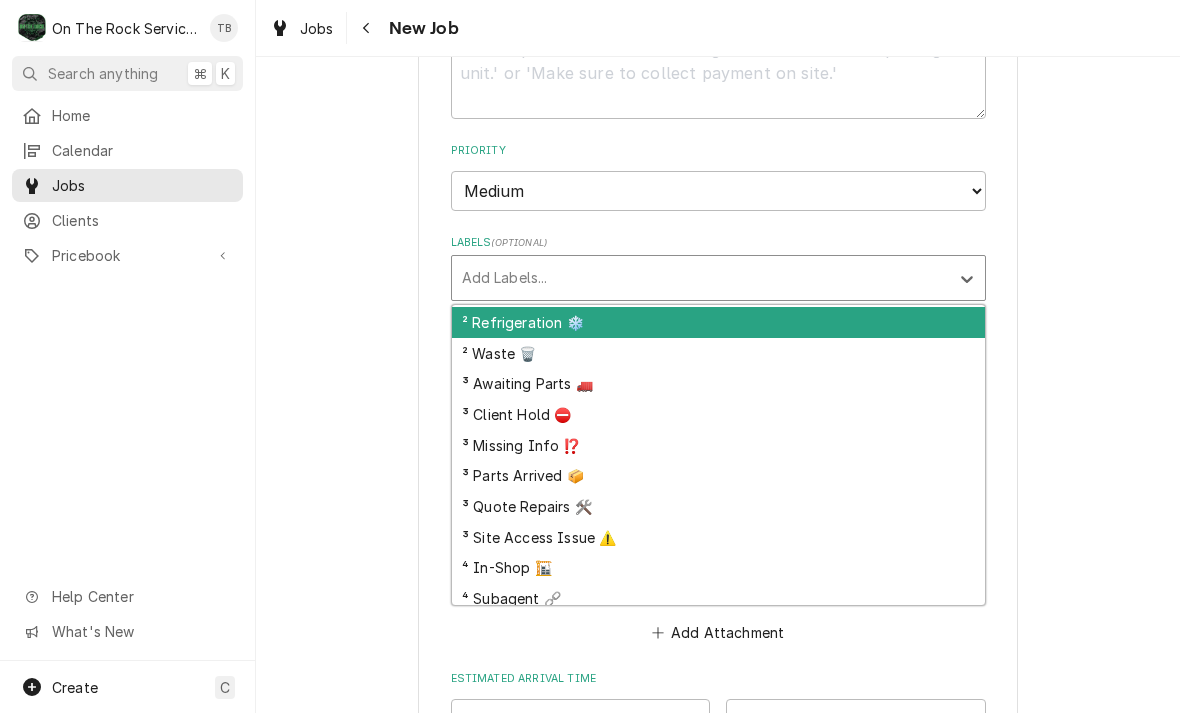click on "² Refrigeration ❄️" at bounding box center (718, 322) 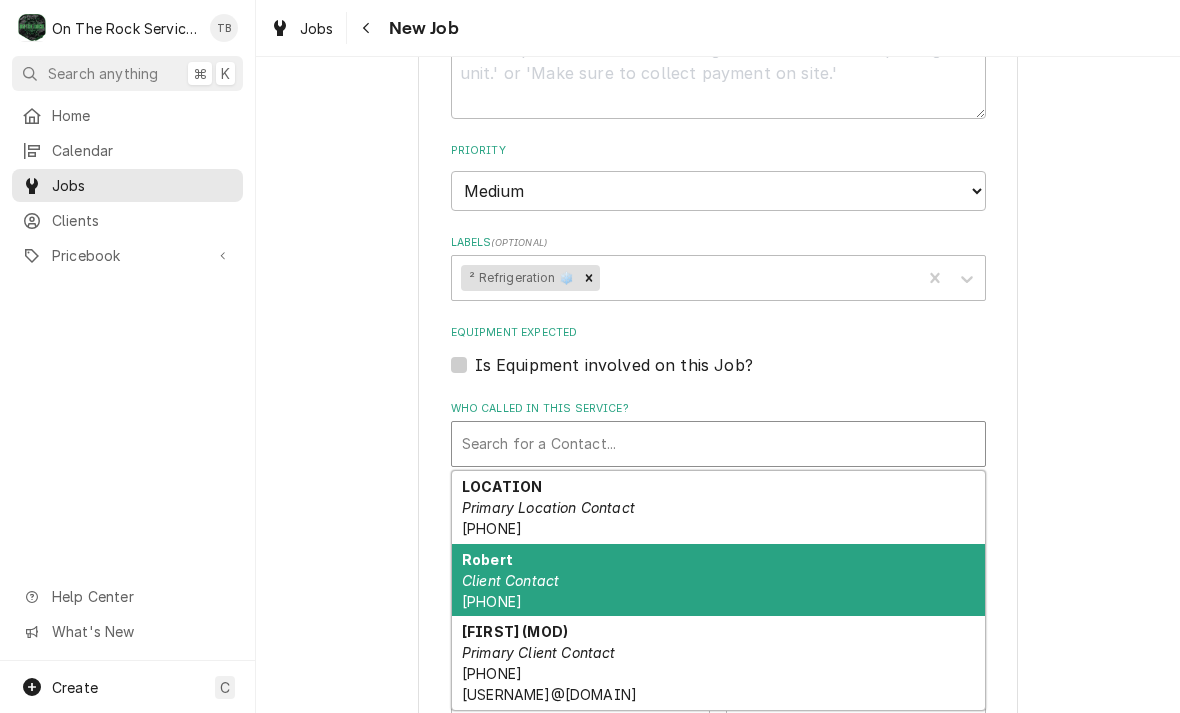 click on "Client Contact" at bounding box center (510, 580) 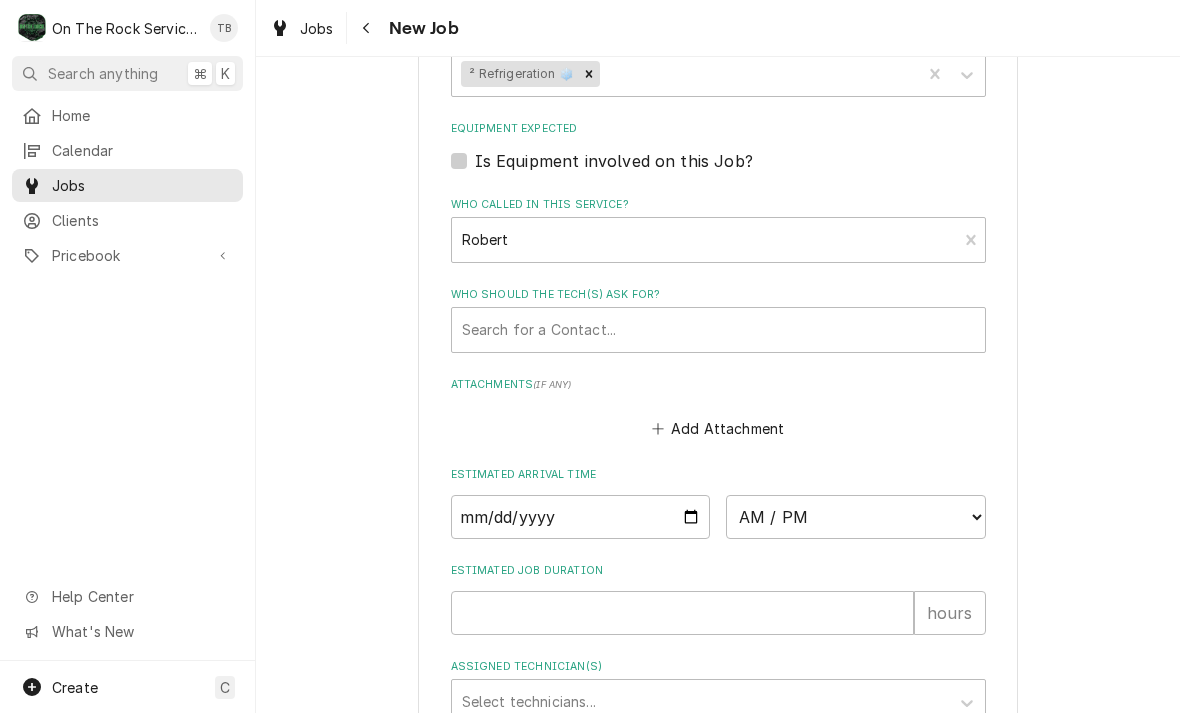 scroll, scrollTop: 1090, scrollLeft: 0, axis: vertical 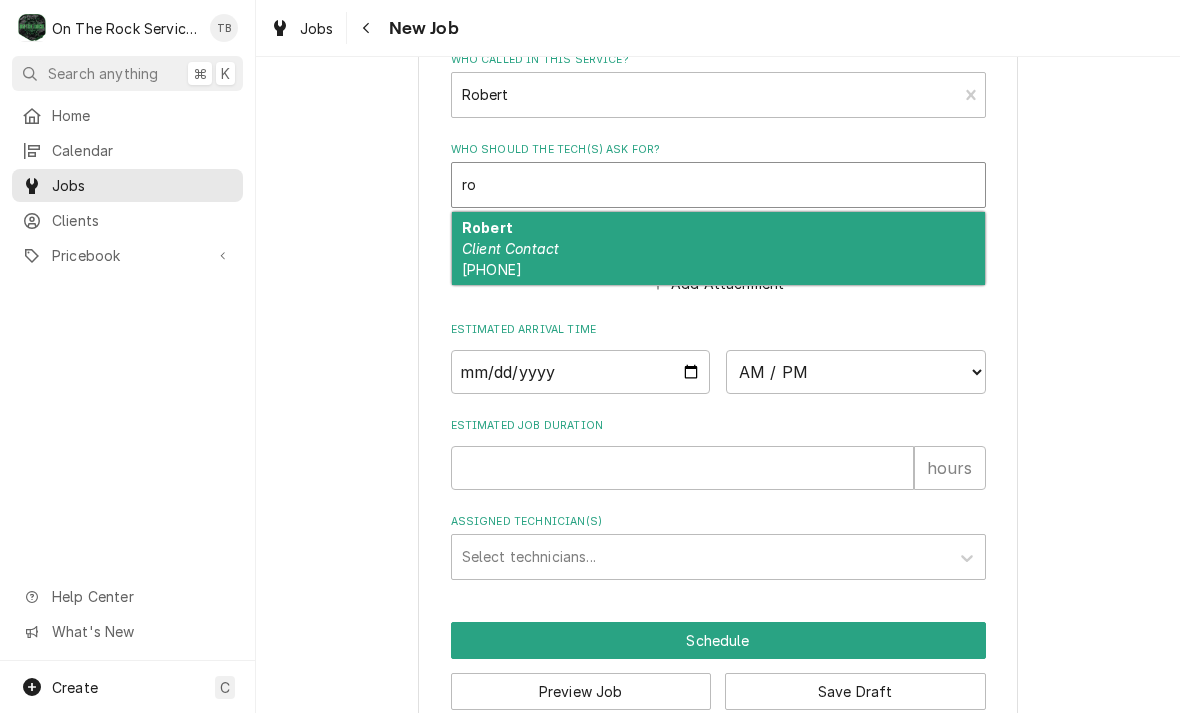 click on "Robert Client Contact (864) 237-1155" at bounding box center (718, 248) 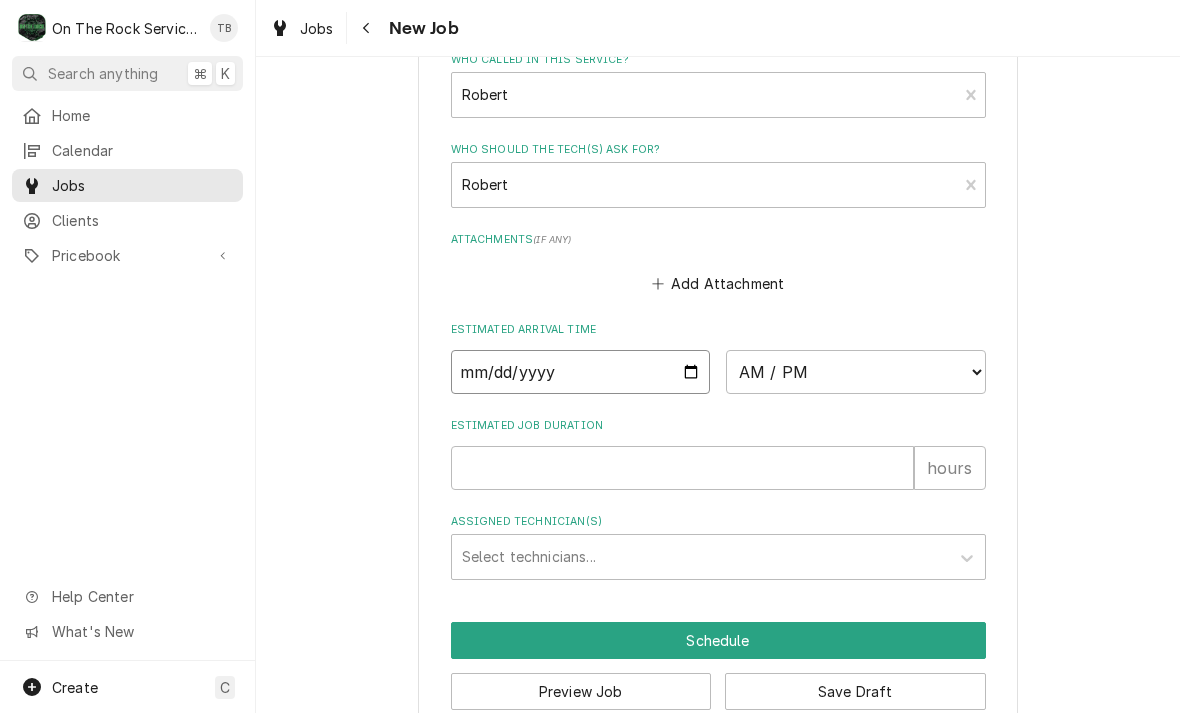 click at bounding box center [581, 372] 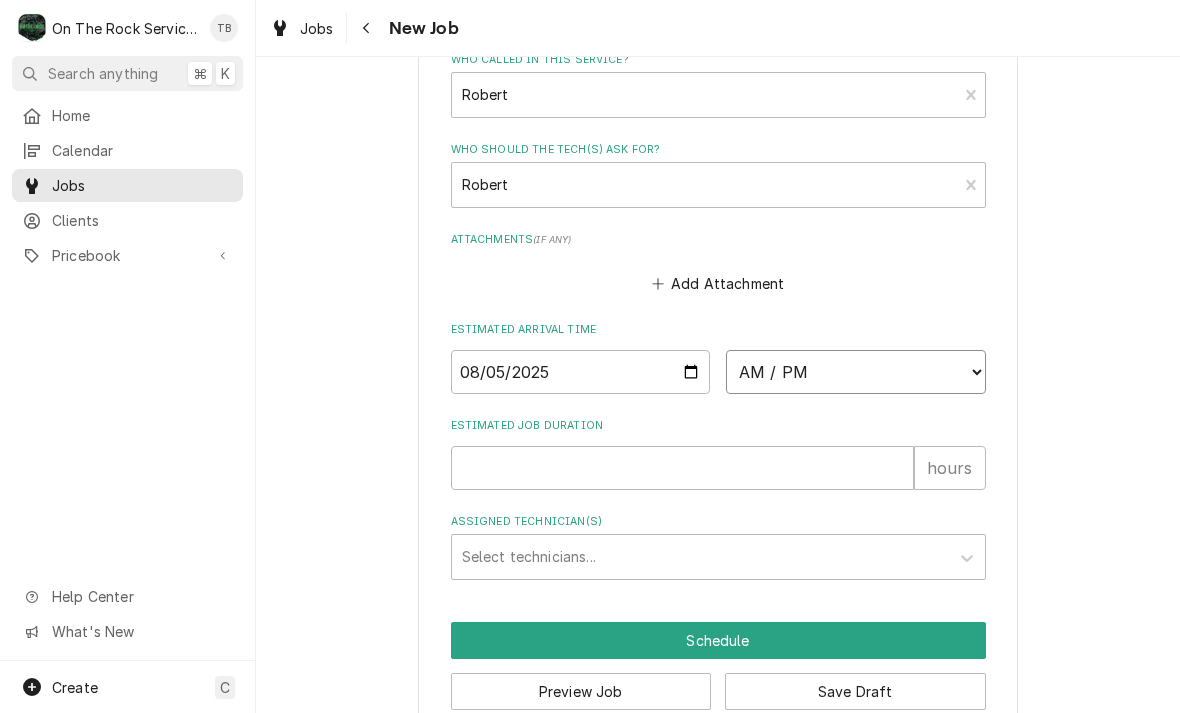 click on "AM / PM 6:00 AM 6:15 AM 6:30 AM 6:45 AM 7:00 AM 7:15 AM 7:30 AM 7:45 AM 8:00 AM 8:15 AM 8:30 AM 8:45 AM 9:00 AM 9:15 AM 9:30 AM 9:45 AM 10:00 AM 10:15 AM 10:30 AM 10:45 AM 11:00 AM 11:15 AM 11:30 AM 11:45 AM 12:00 PM 12:15 PM 12:30 PM 12:45 PM 1:00 PM 1:15 PM 1:30 PM 1:45 PM 2:00 PM 2:15 PM 2:30 PM 2:45 PM 3:00 PM 3:15 PM 3:30 PM 3:45 PM 4:00 PM 4:15 PM 4:30 PM 4:45 PM 5:00 PM 5:15 PM 5:30 PM 5:45 PM 6:00 PM 6:15 PM 6:30 PM 6:45 PM 7:00 PM 7:15 PM 7:30 PM 7:45 PM 8:00 PM 8:15 PM 8:30 PM 8:45 PM 9:00 PM 9:15 PM 9:30 PM 9:45 PM 10:00 PM 10:15 PM 10:30 PM 10:45 PM 11:00 PM 11:15 PM 11:30 PM 11:45 PM 12:00 AM 12:15 AM 12:30 AM 12:45 AM 1:00 AM 1:15 AM 1:30 AM 1:45 AM 2:00 AM 2:15 AM 2:30 AM 2:45 AM 3:00 AM 3:15 AM 3:30 AM 3:45 AM 4:00 AM 4:15 AM 4:30 AM 4:45 AM 5:00 AM 5:15 AM 5:30 AM 5:45 AM" at bounding box center (856, 372) 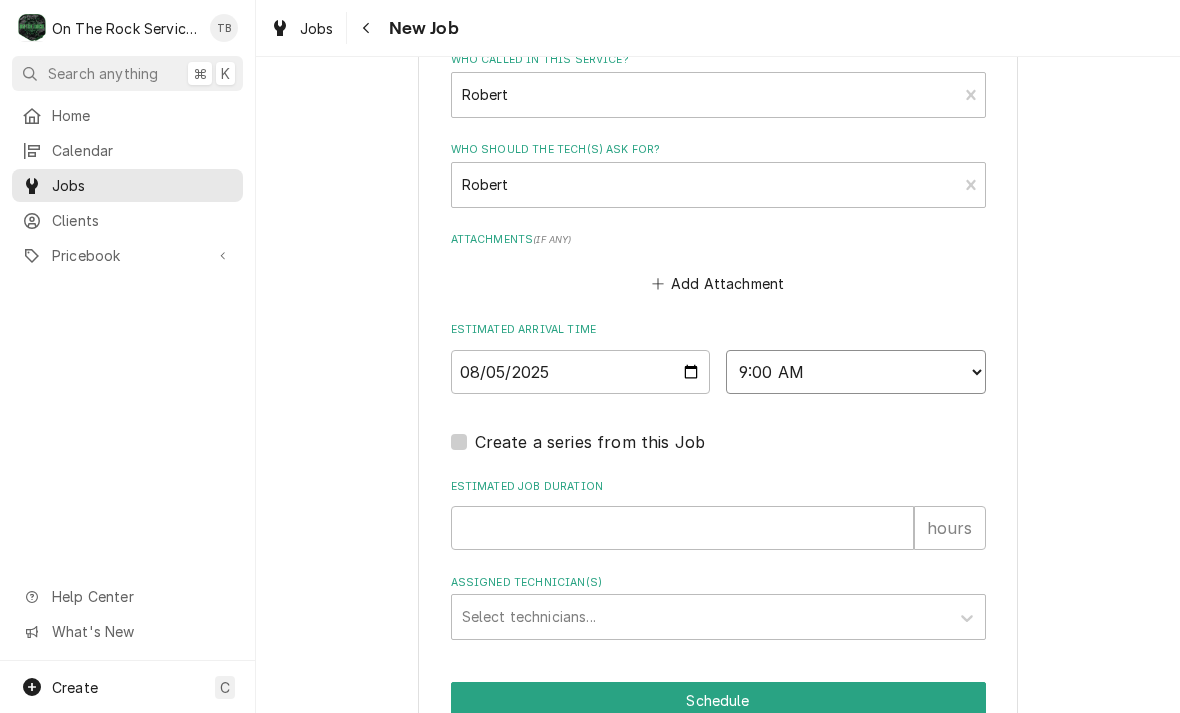 click on "AM / PM 6:00 AM 6:15 AM 6:30 AM 6:45 AM 7:00 AM 7:15 AM 7:30 AM 7:45 AM 8:00 AM 8:15 AM 8:30 AM 8:45 AM 9:00 AM 9:15 AM 9:30 AM 9:45 AM 10:00 AM 10:15 AM 10:30 AM 10:45 AM 11:00 AM 11:15 AM 11:30 AM 11:45 AM 12:00 PM 12:15 PM 12:30 PM 12:45 PM 1:00 PM 1:15 PM 1:30 PM 1:45 PM 2:00 PM 2:15 PM 2:30 PM 2:45 PM 3:00 PM 3:15 PM 3:30 PM 3:45 PM 4:00 PM 4:15 PM 4:30 PM 4:45 PM 5:00 PM 5:15 PM 5:30 PM 5:45 PM 6:00 PM 6:15 PM 6:30 PM 6:45 PM 7:00 PM 7:15 PM 7:30 PM 7:45 PM 8:00 PM 8:15 PM 8:30 PM 8:45 PM 9:00 PM 9:15 PM 9:30 PM 9:45 PM 10:00 PM 10:15 PM 10:30 PM 10:45 PM 11:00 PM 11:15 PM 11:30 PM 11:45 PM 12:00 AM 12:15 AM 12:30 AM 12:45 AM 1:00 AM 1:15 AM 1:30 AM 1:45 AM 2:00 AM 2:15 AM 2:30 AM 2:45 AM 3:00 AM 3:15 AM 3:30 AM 3:45 AM 4:00 AM 4:15 AM 4:30 AM 4:45 AM 5:00 AM 5:15 AM 5:30 AM 5:45 AM" at bounding box center [856, 372] 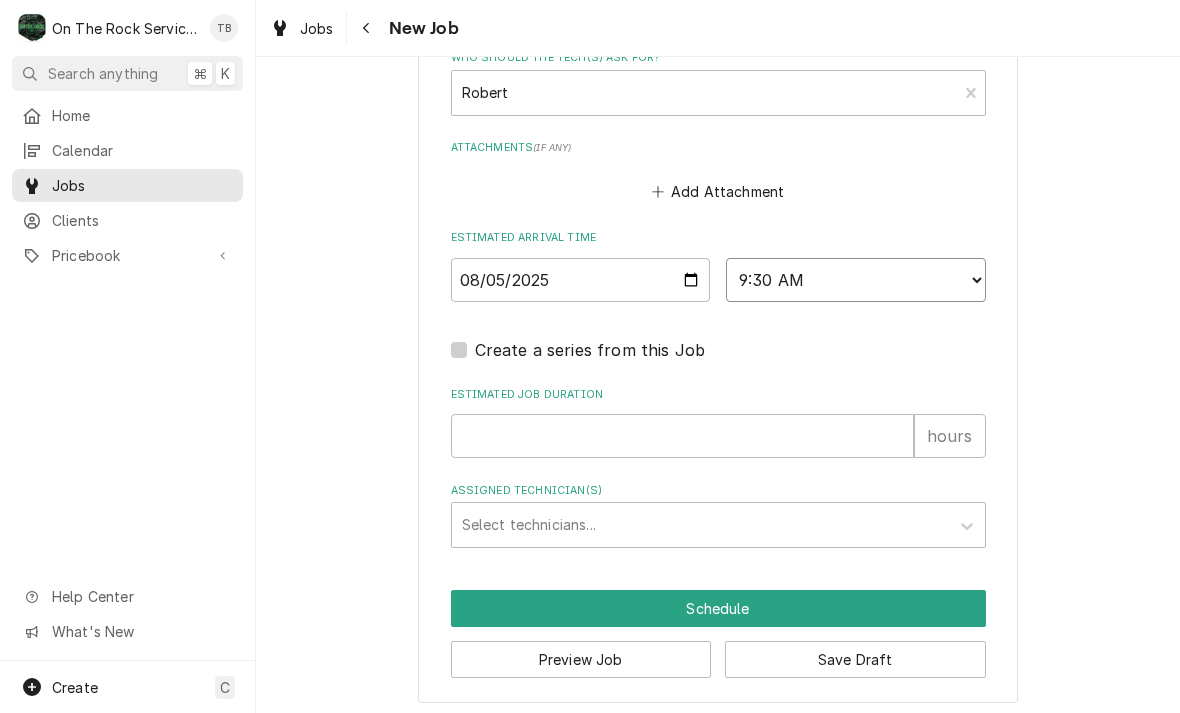 scroll, scrollTop: 1319, scrollLeft: 0, axis: vertical 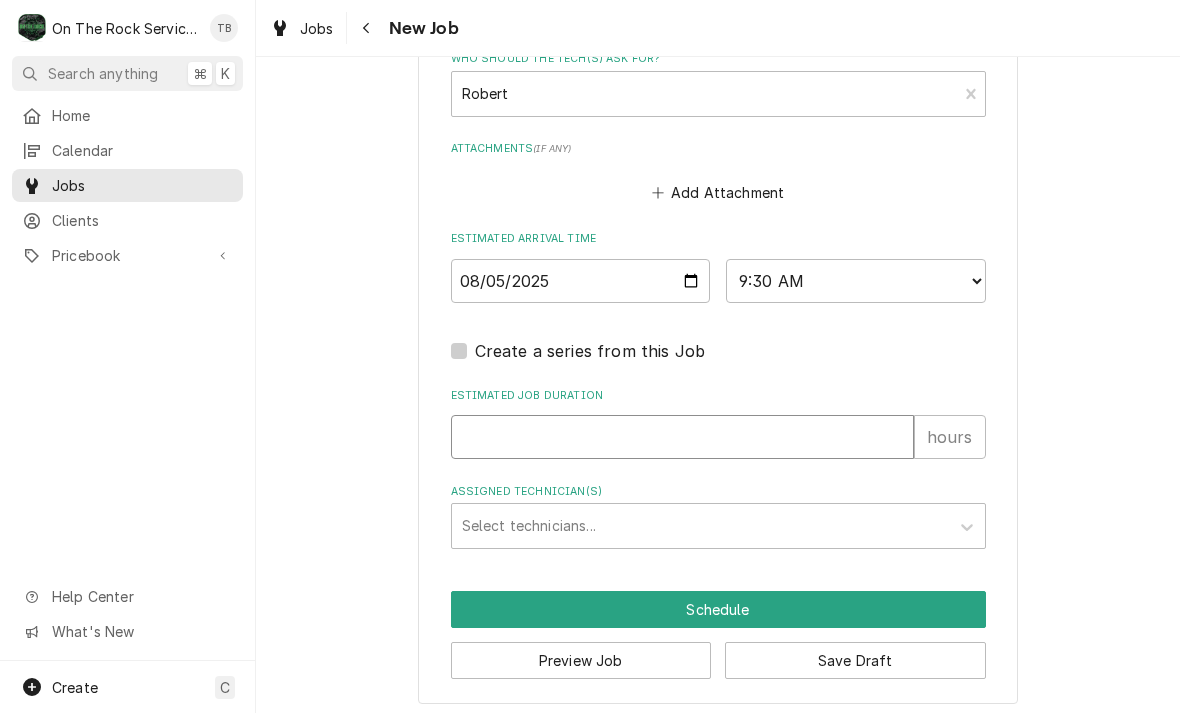click on "Estimated Job Duration" at bounding box center (682, 437) 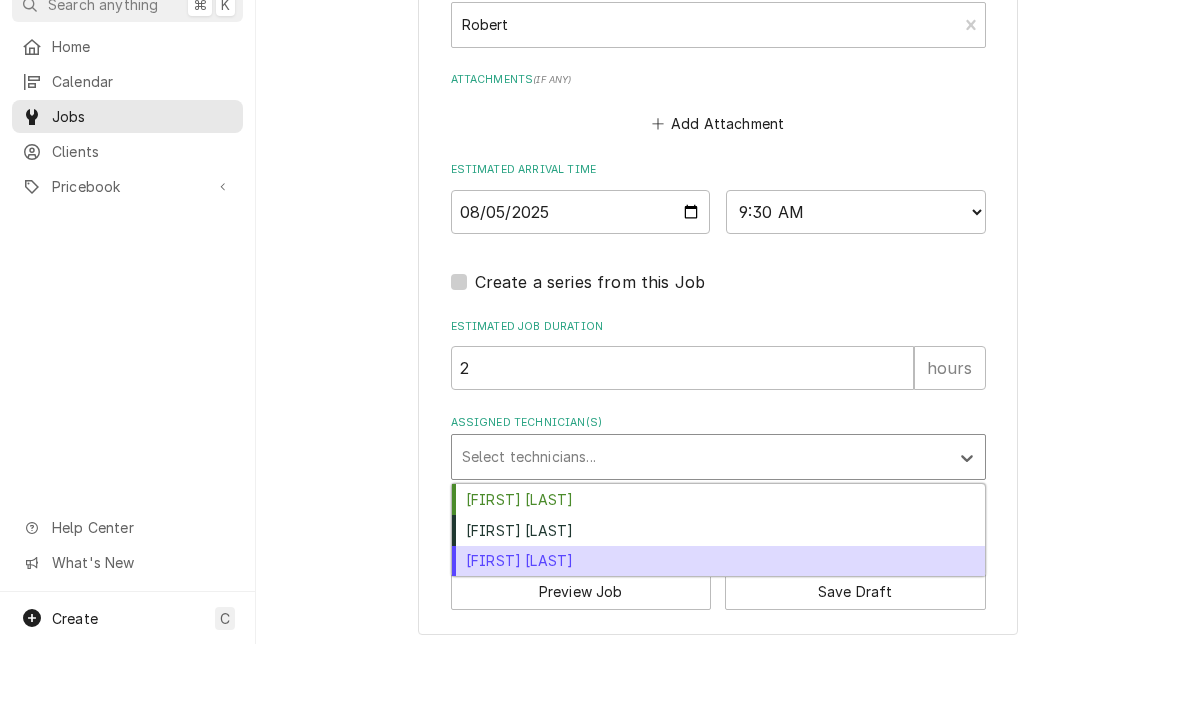click on "Todd Brady" at bounding box center (718, 630) 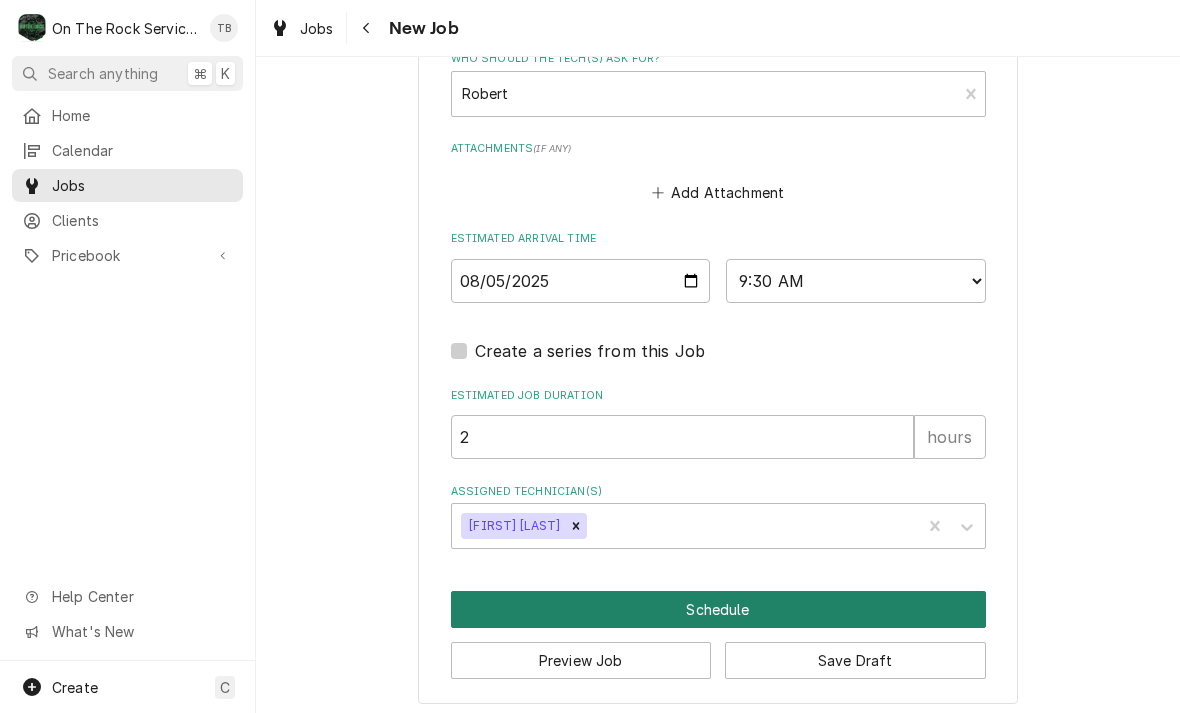 click on "Schedule" at bounding box center (718, 609) 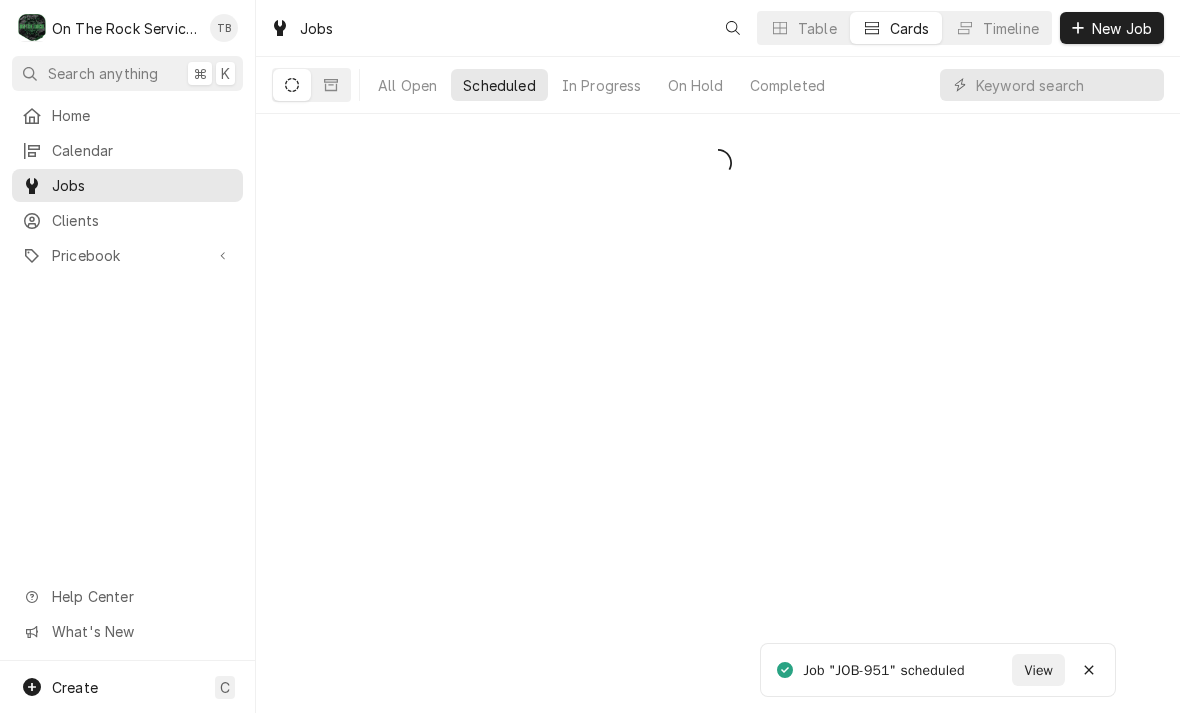 scroll, scrollTop: 0, scrollLeft: 0, axis: both 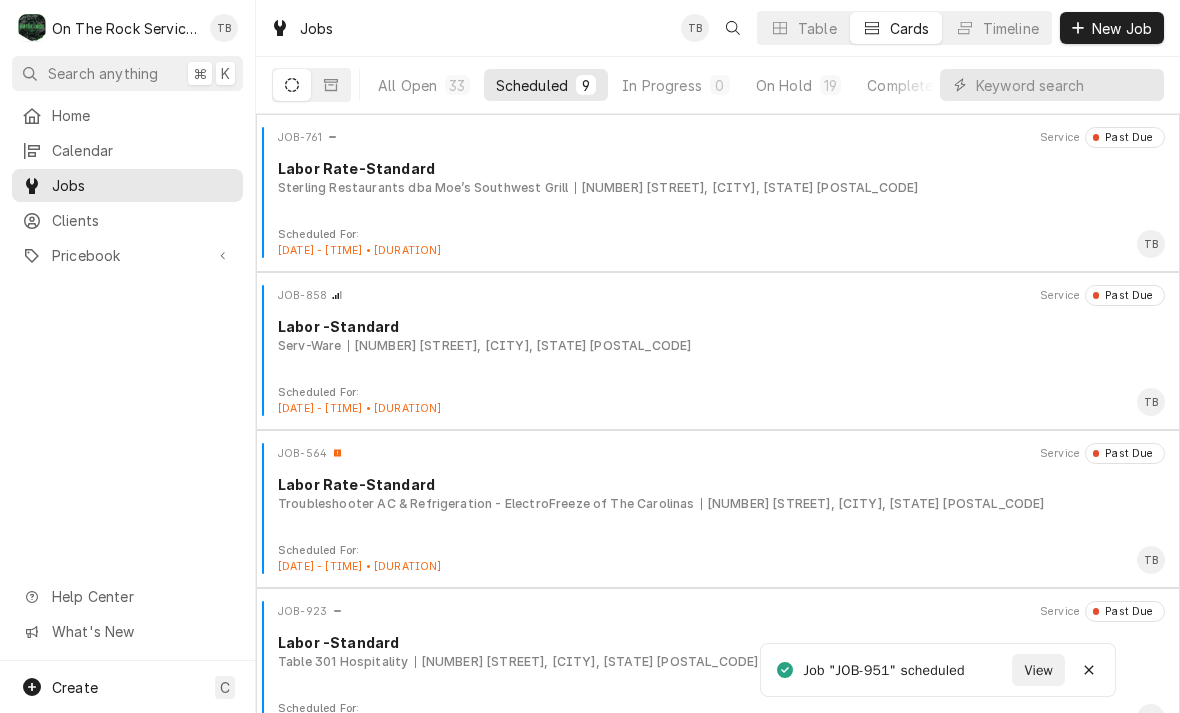 click on "Job "JOB-951" scheduled View" at bounding box center [938, 670] 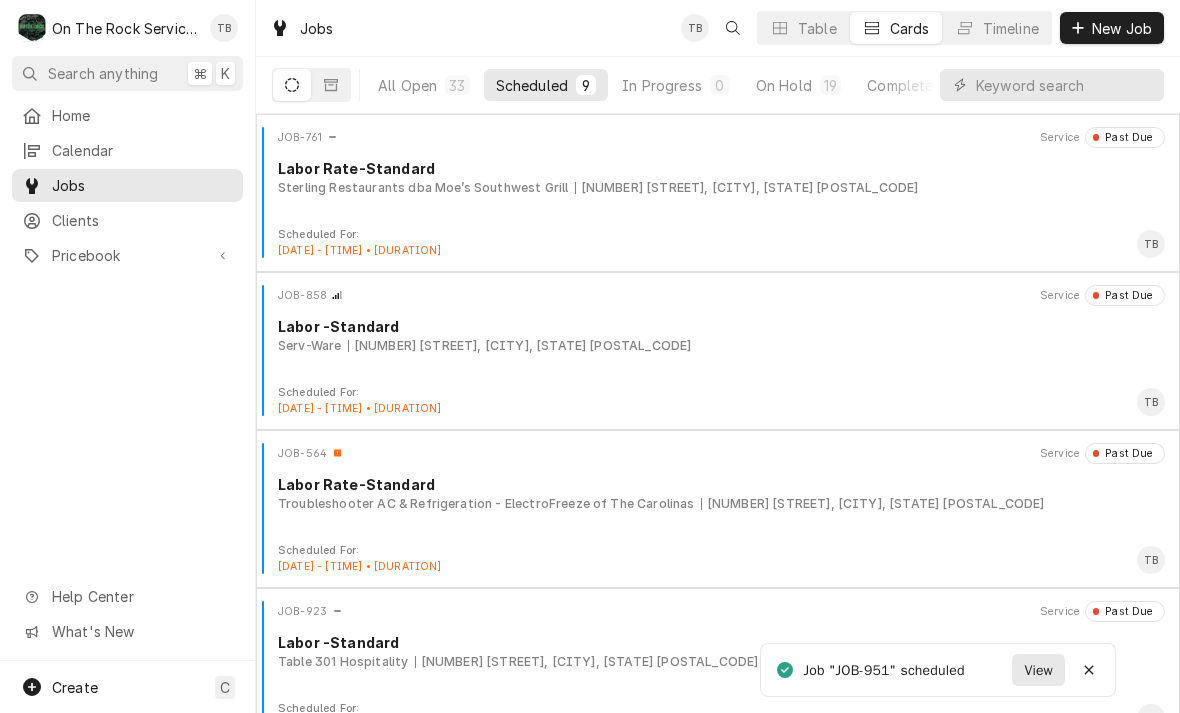 click on "View" at bounding box center [1038, 670] 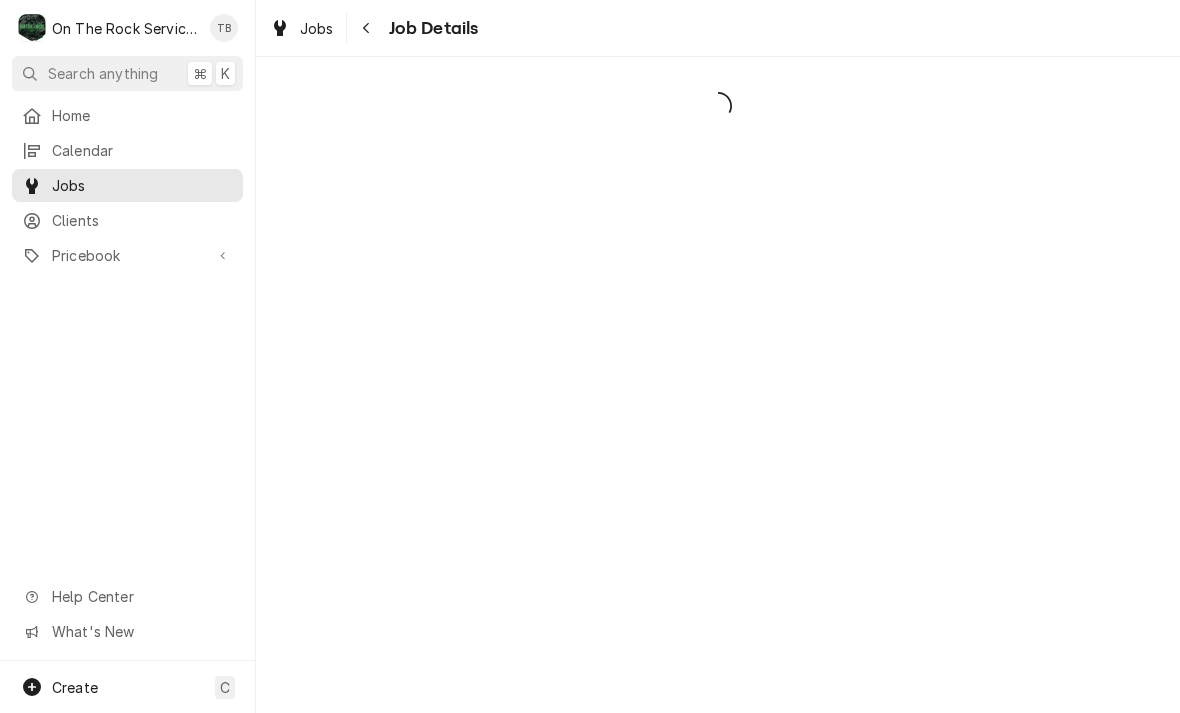 scroll, scrollTop: 0, scrollLeft: 0, axis: both 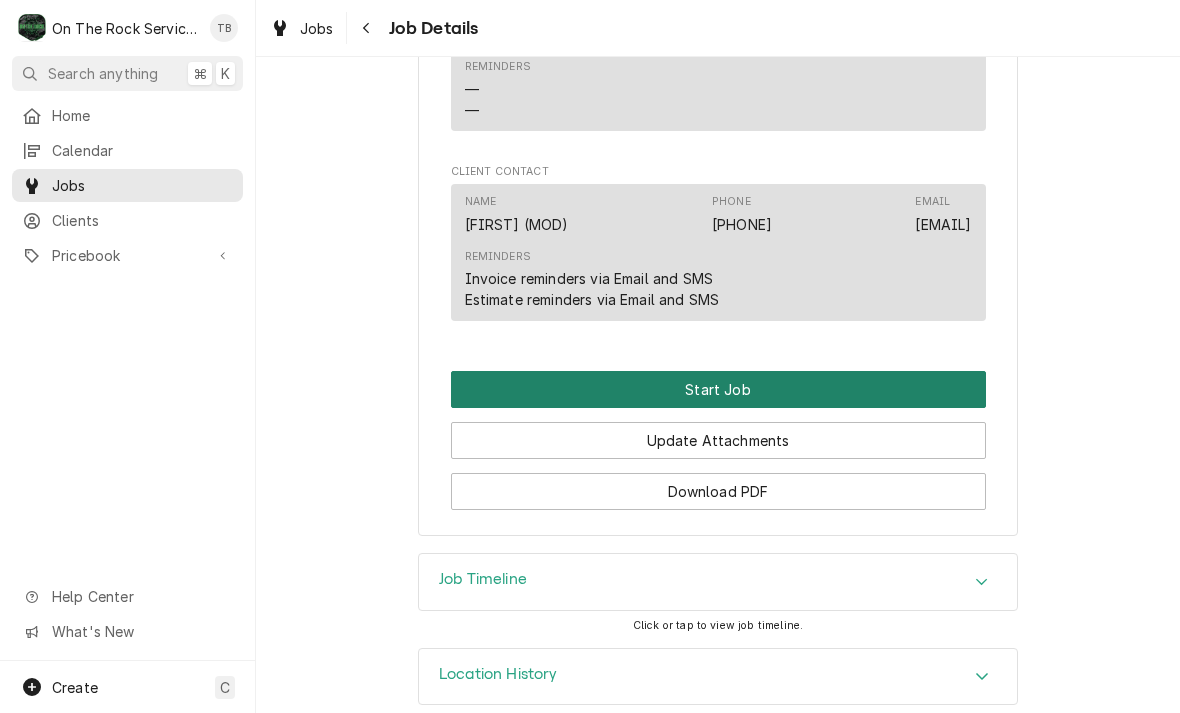 click on "Start Job" at bounding box center (718, 389) 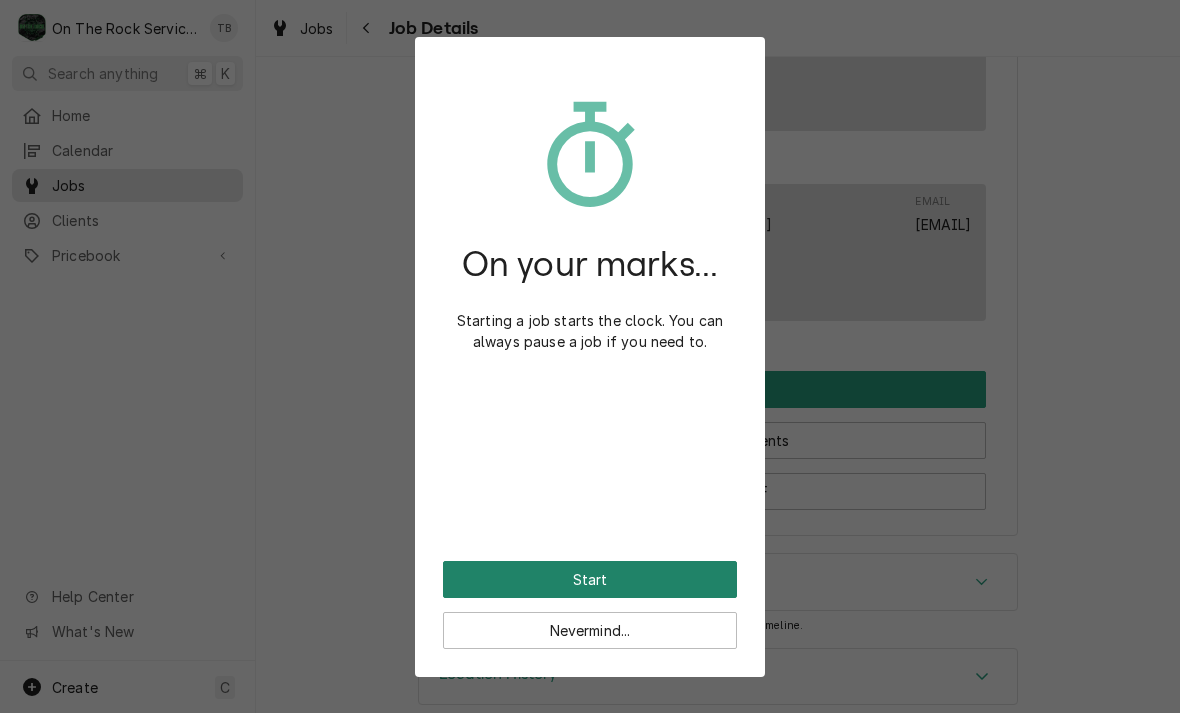 click on "Start" at bounding box center [590, 579] 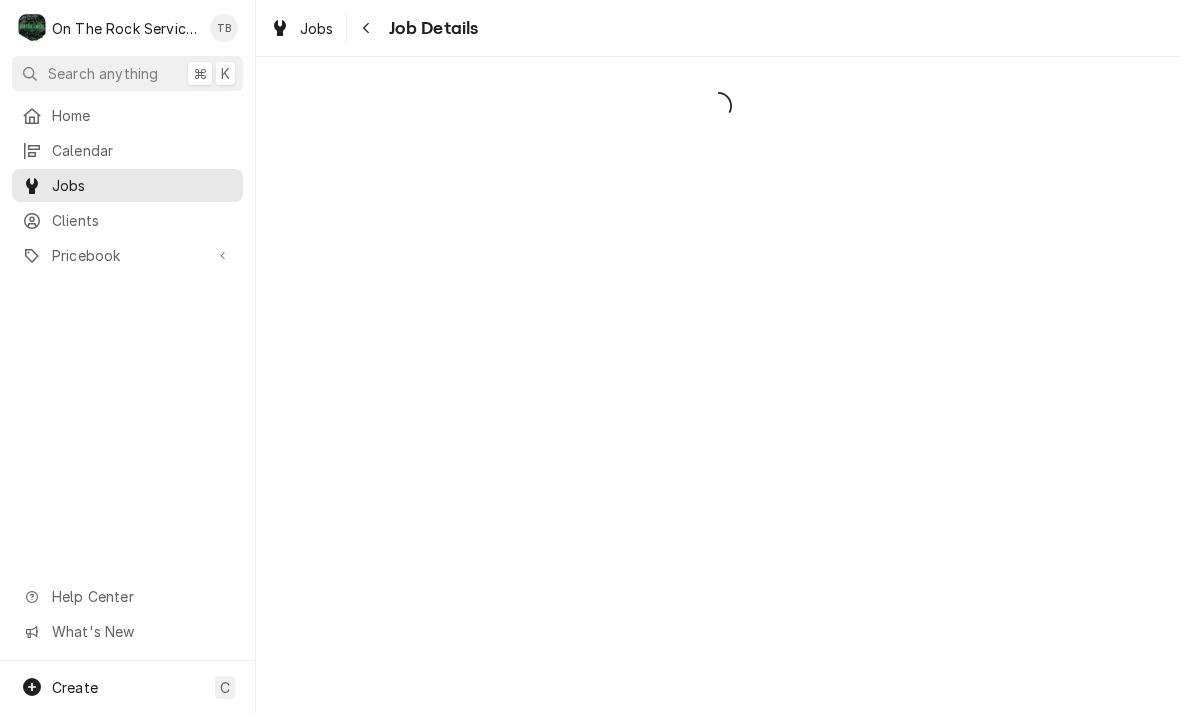 scroll, scrollTop: 0, scrollLeft: 0, axis: both 